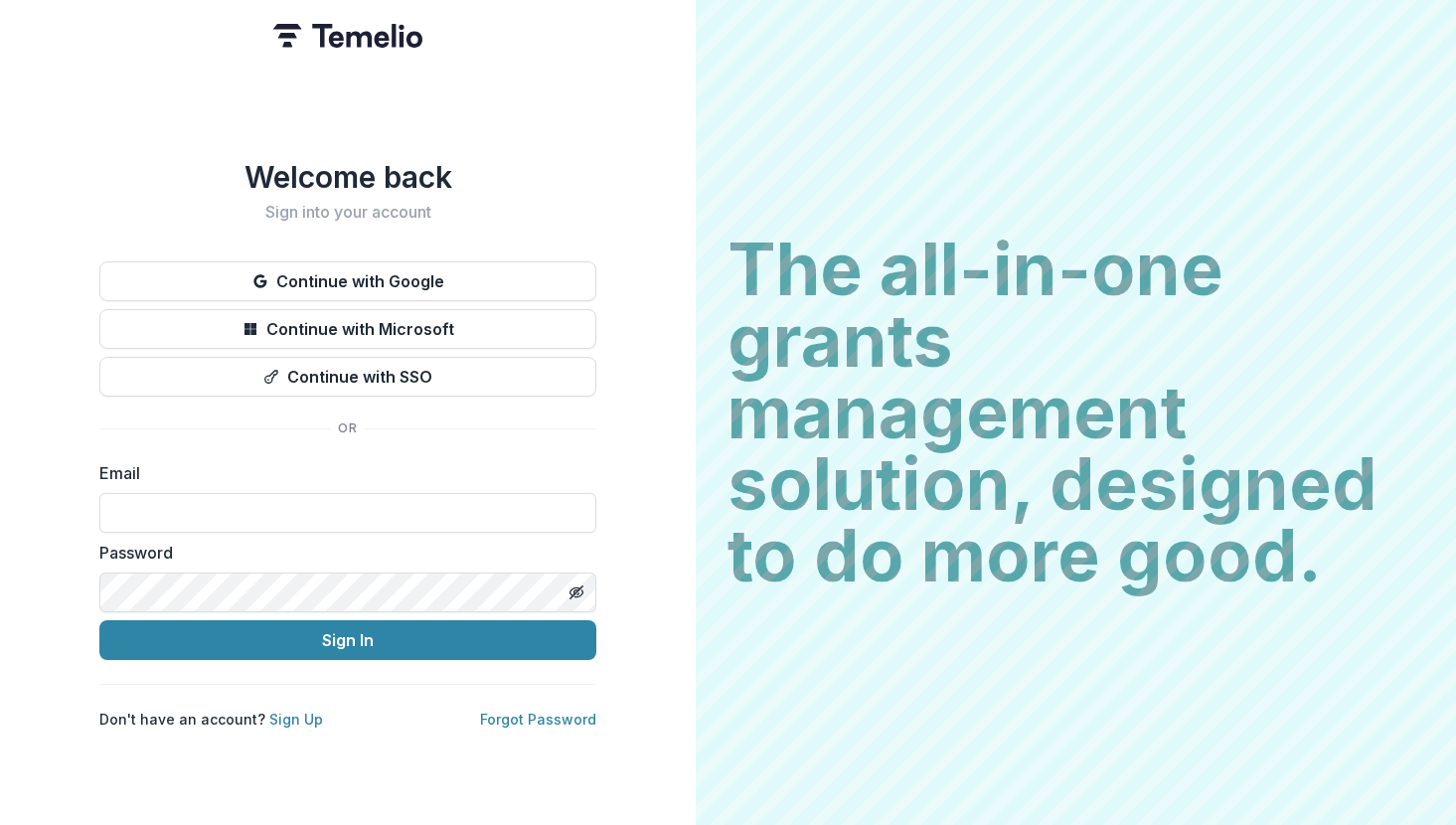 scroll, scrollTop: 0, scrollLeft: 0, axis: both 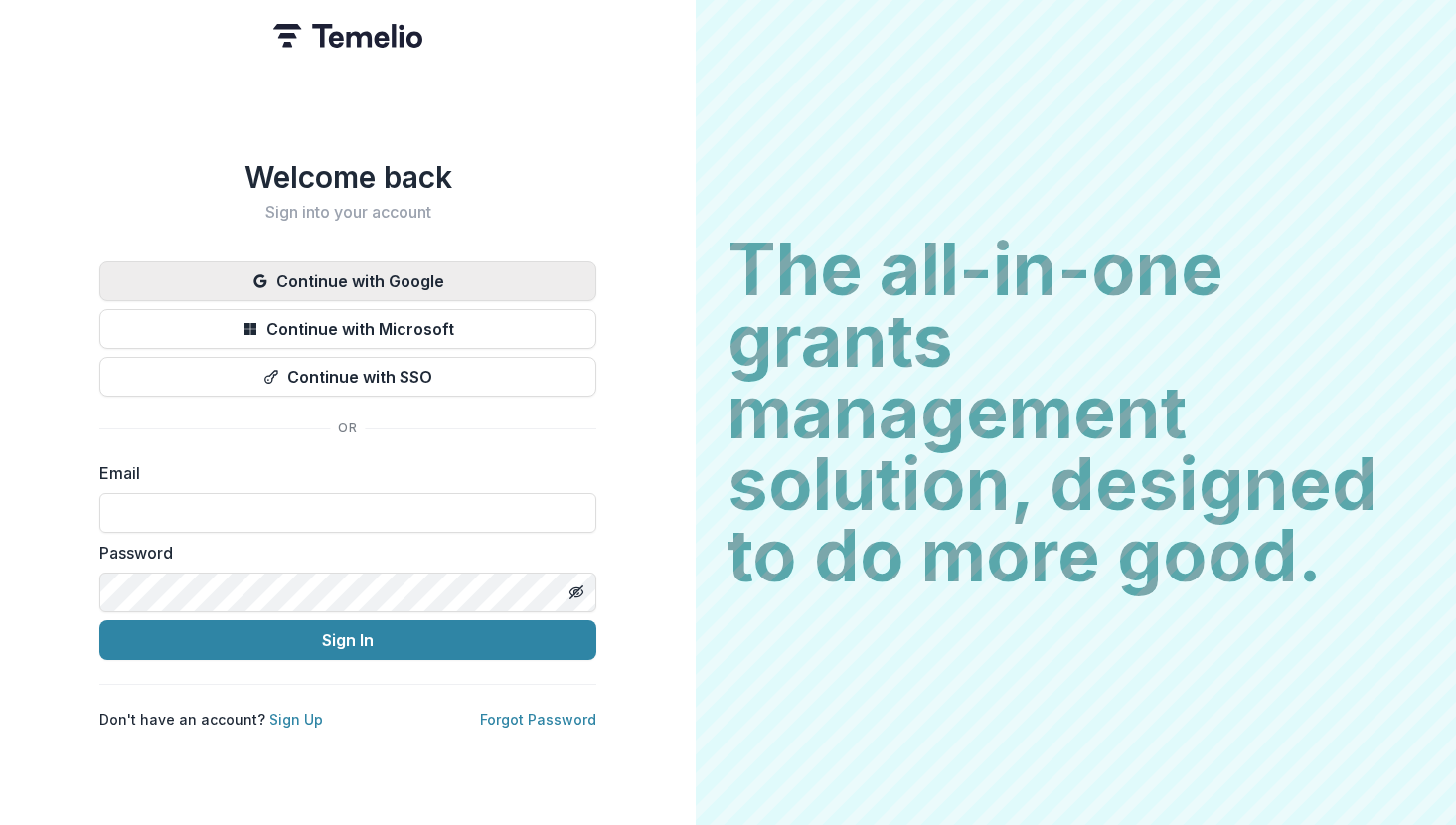 click on "Continue with Google" at bounding box center [348, 281] 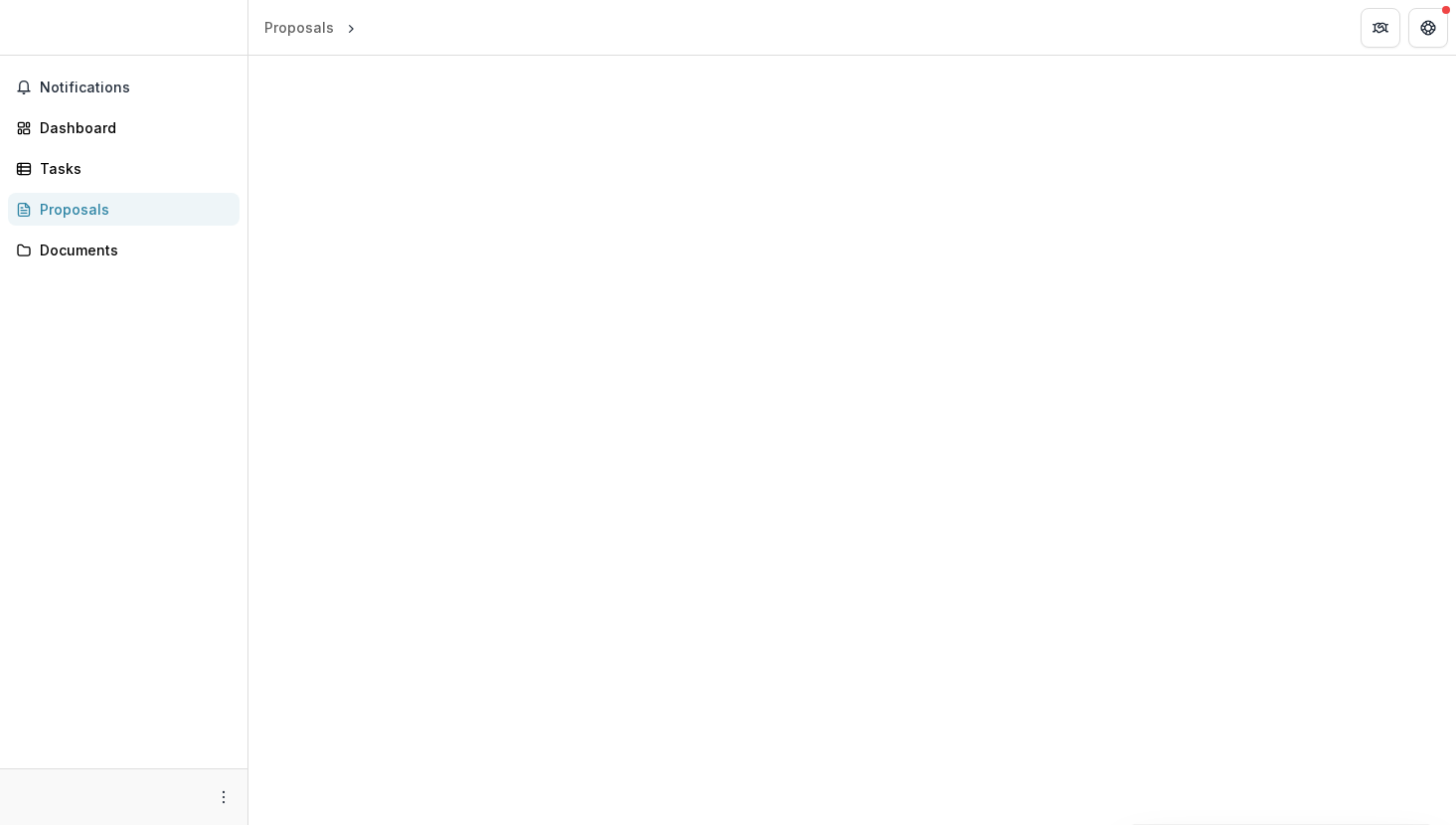 scroll, scrollTop: 0, scrollLeft: 0, axis: both 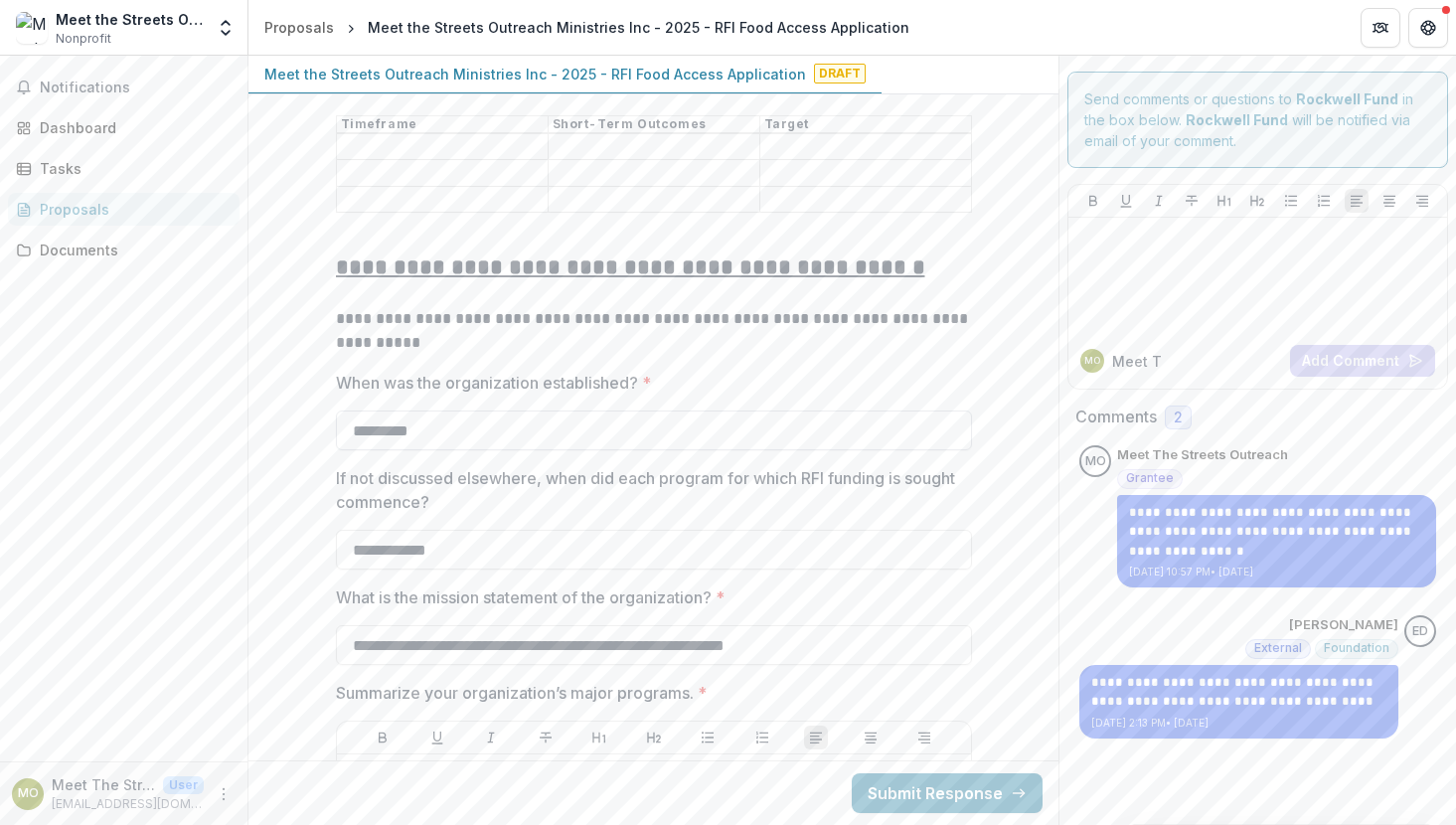 click on "*********" at bounding box center [654, 430] 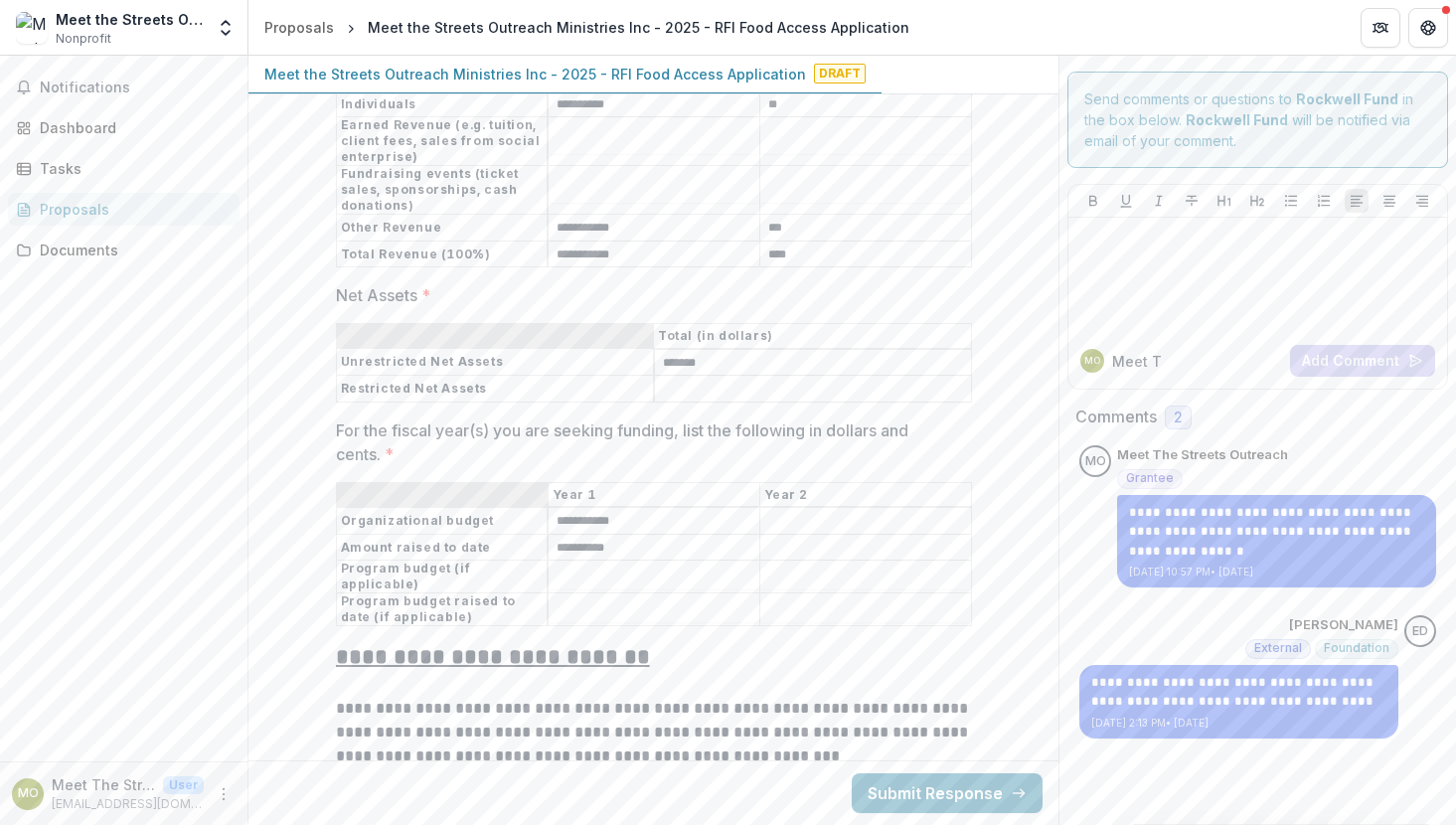 scroll, scrollTop: 14577, scrollLeft: 0, axis: vertical 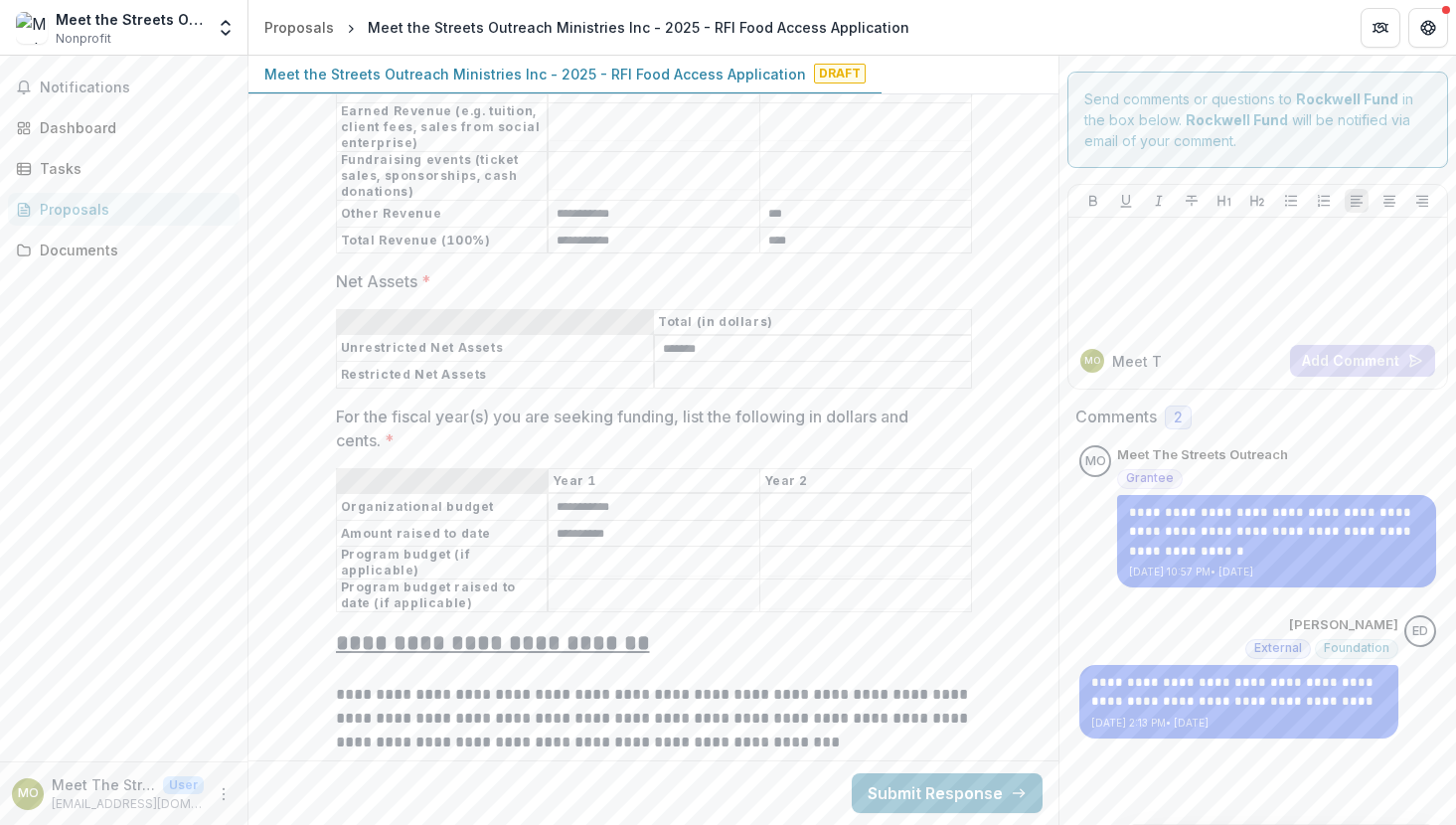 type on "**********" 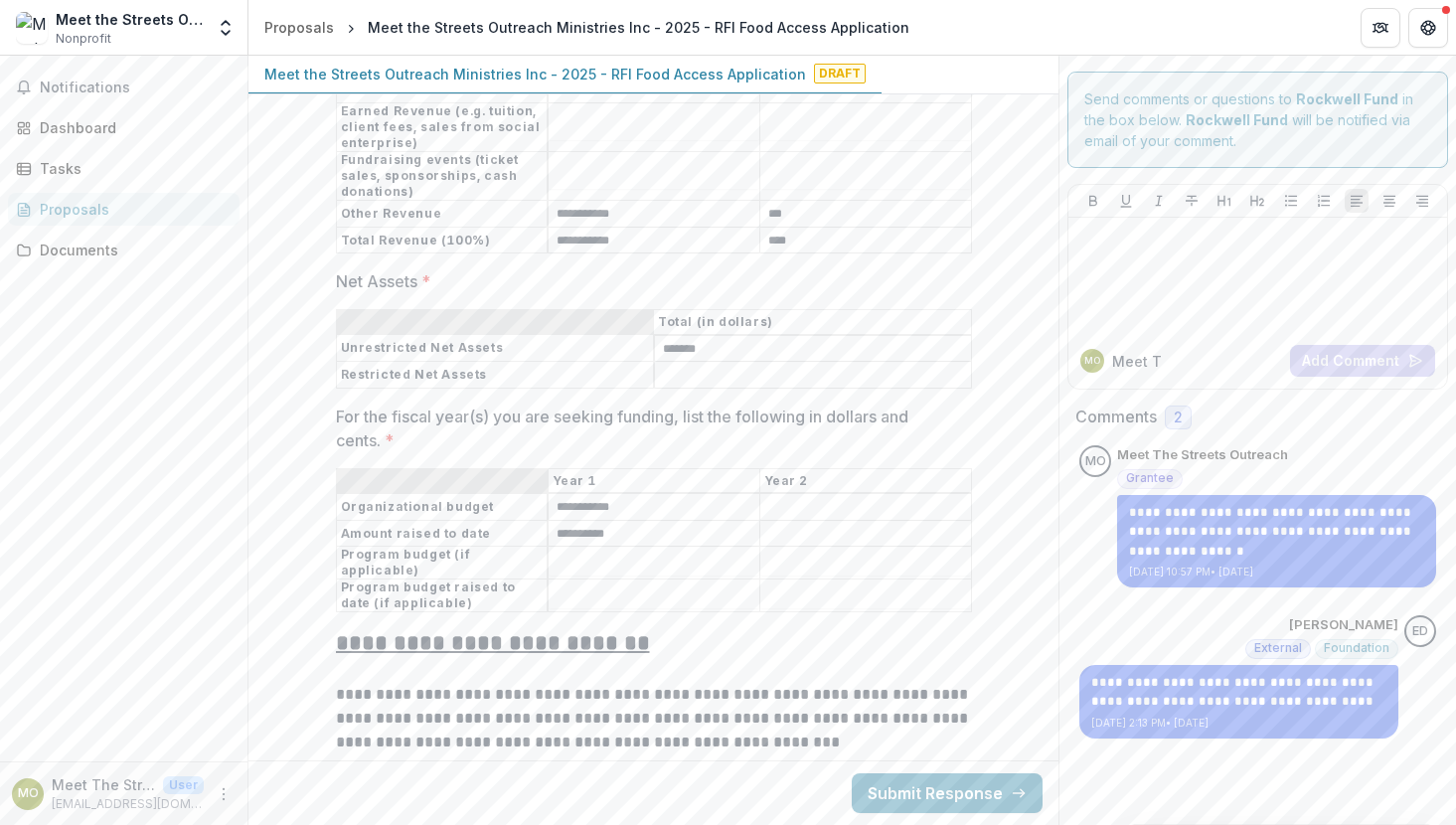 click on "**********" at bounding box center [654, 534] 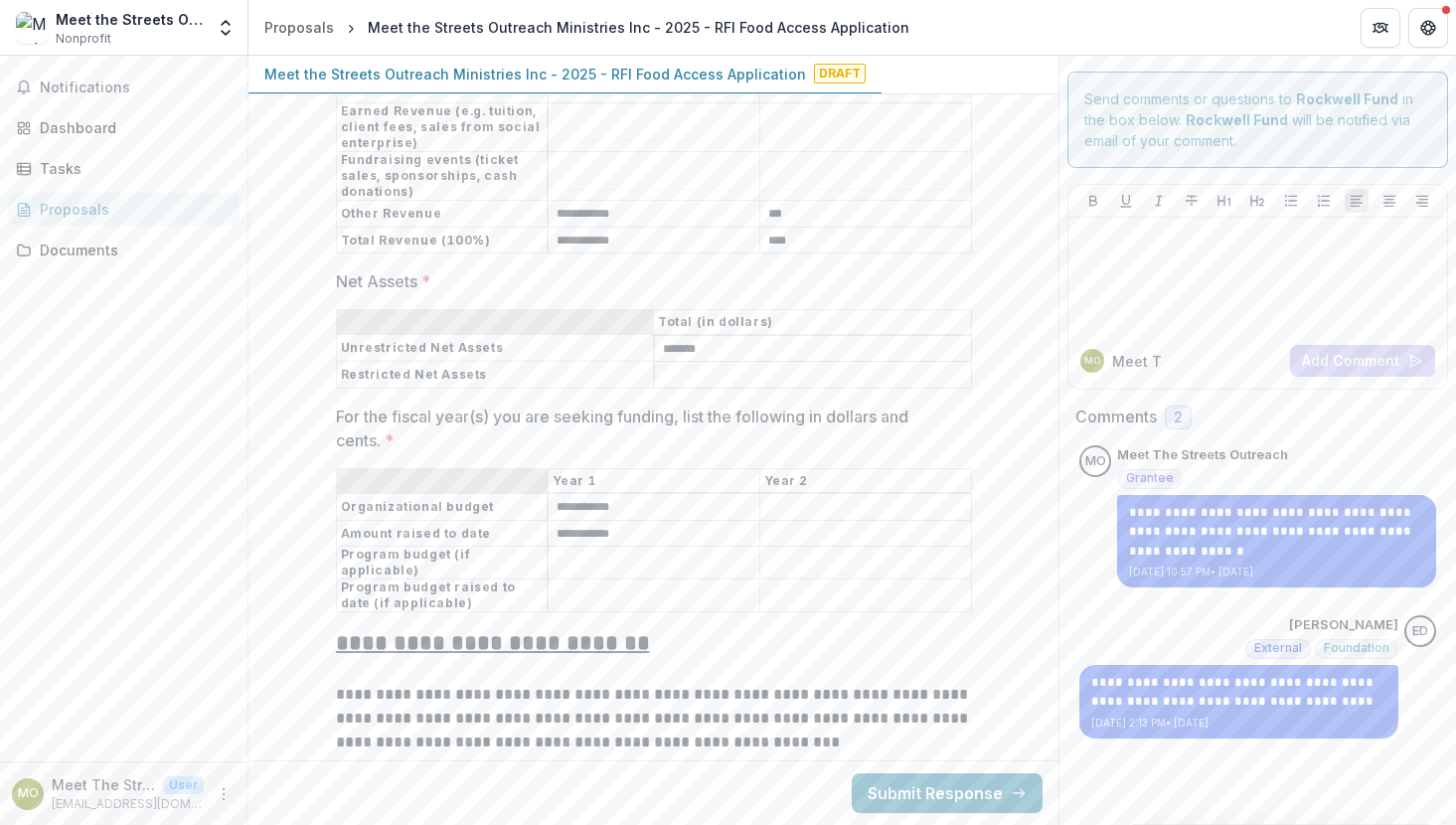 type on "**********" 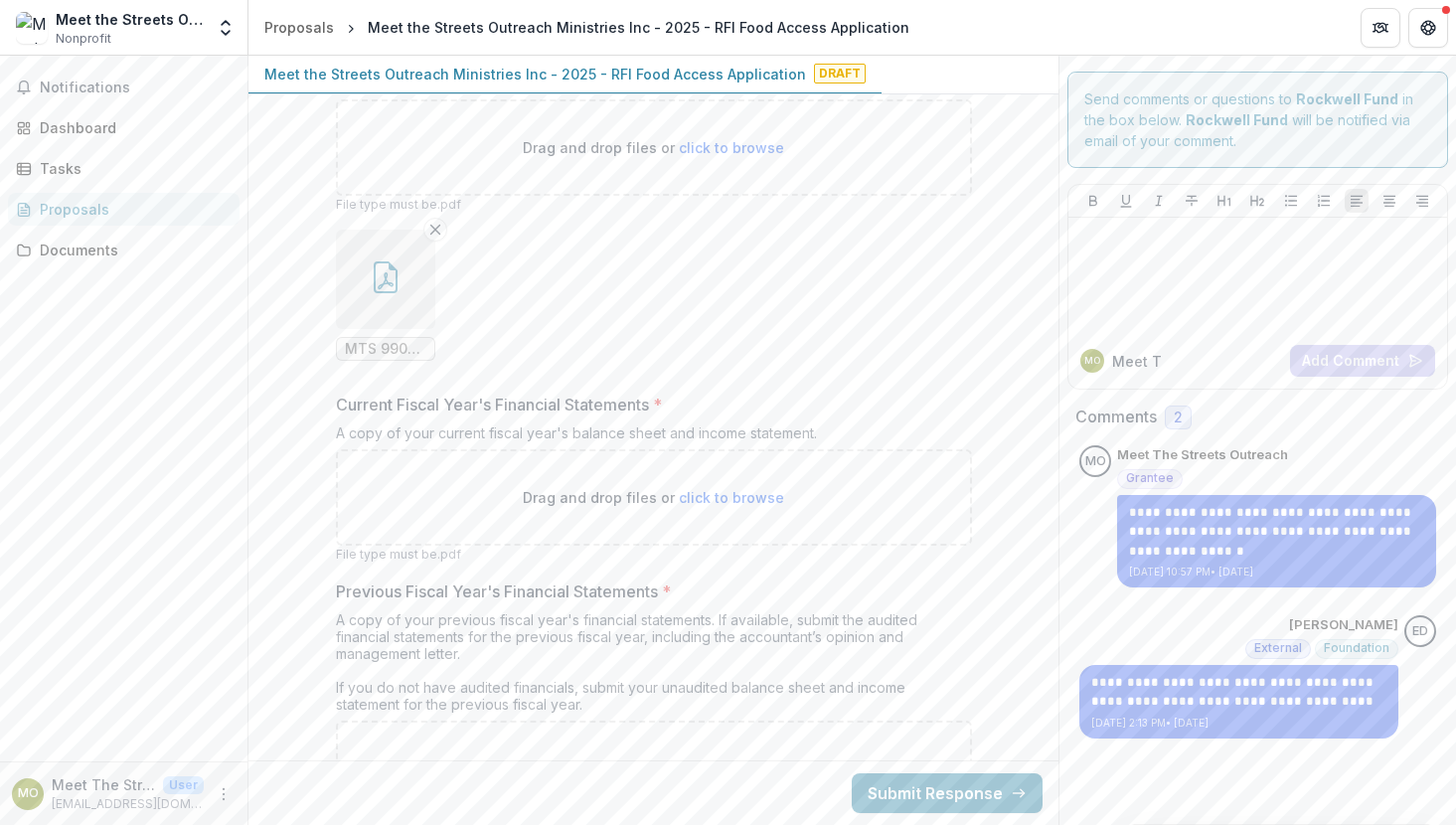 scroll, scrollTop: 15715, scrollLeft: 0, axis: vertical 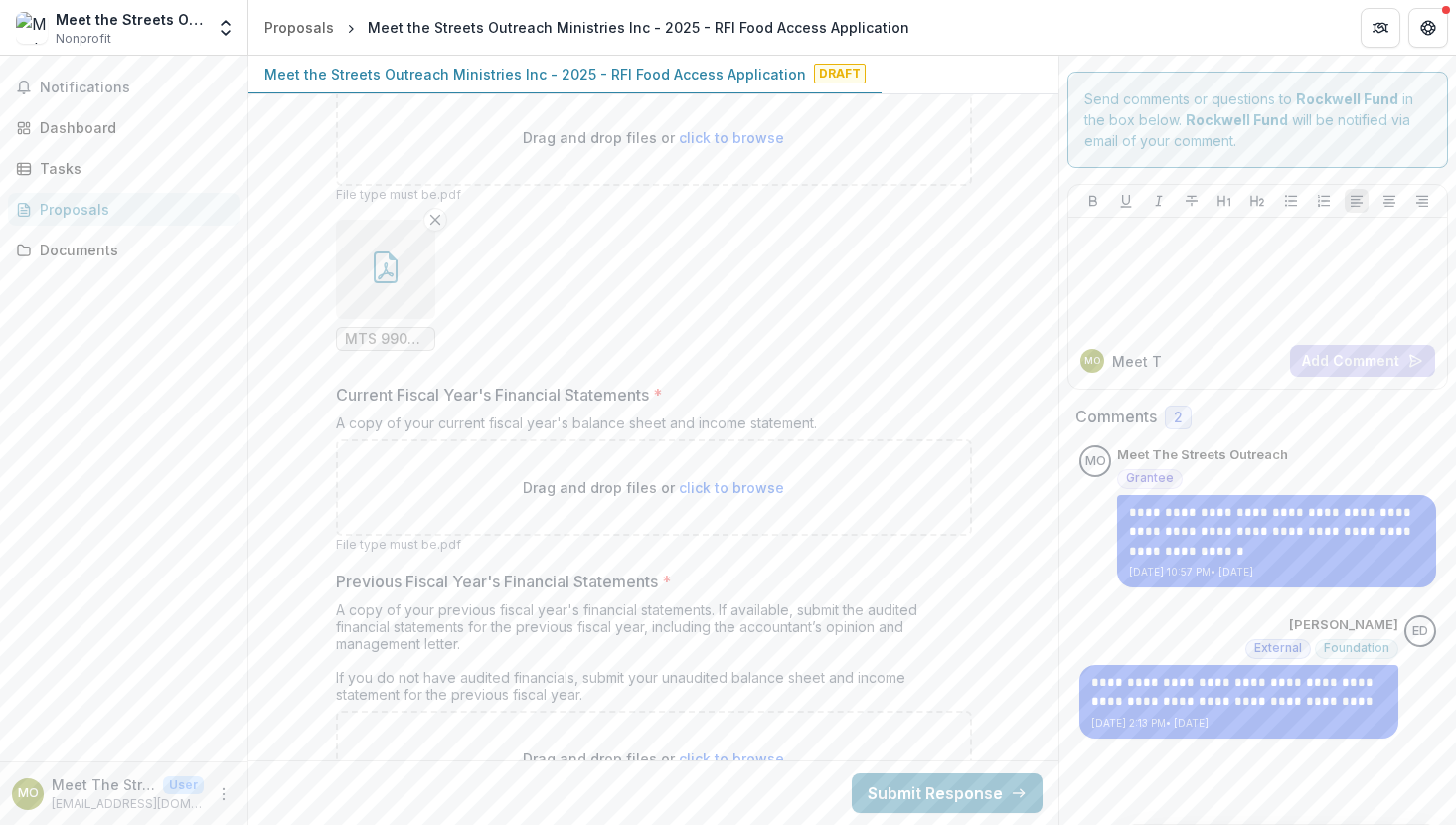 click on "click to browse" at bounding box center [731, 487] 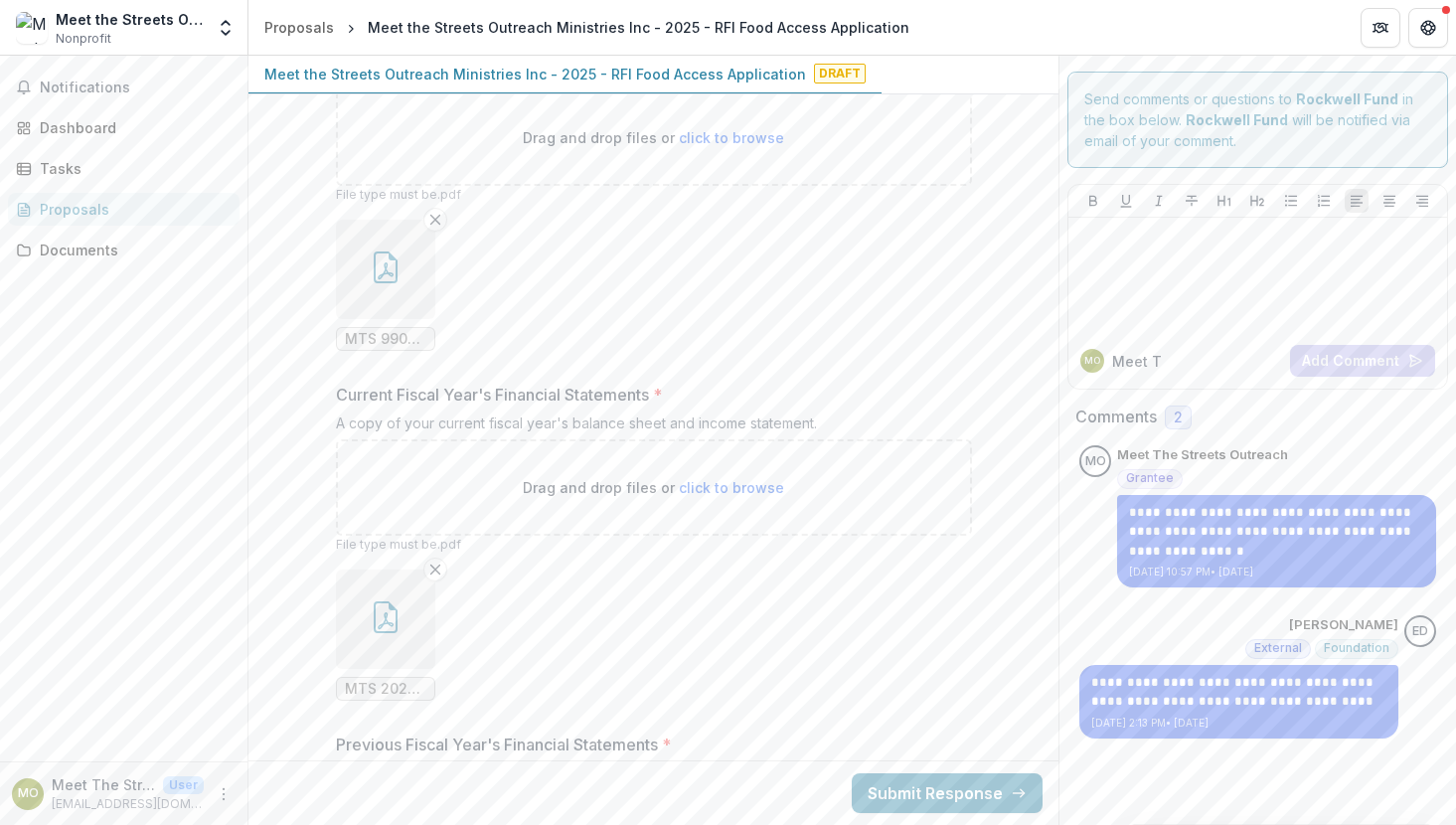 click at bounding box center [386, 619] 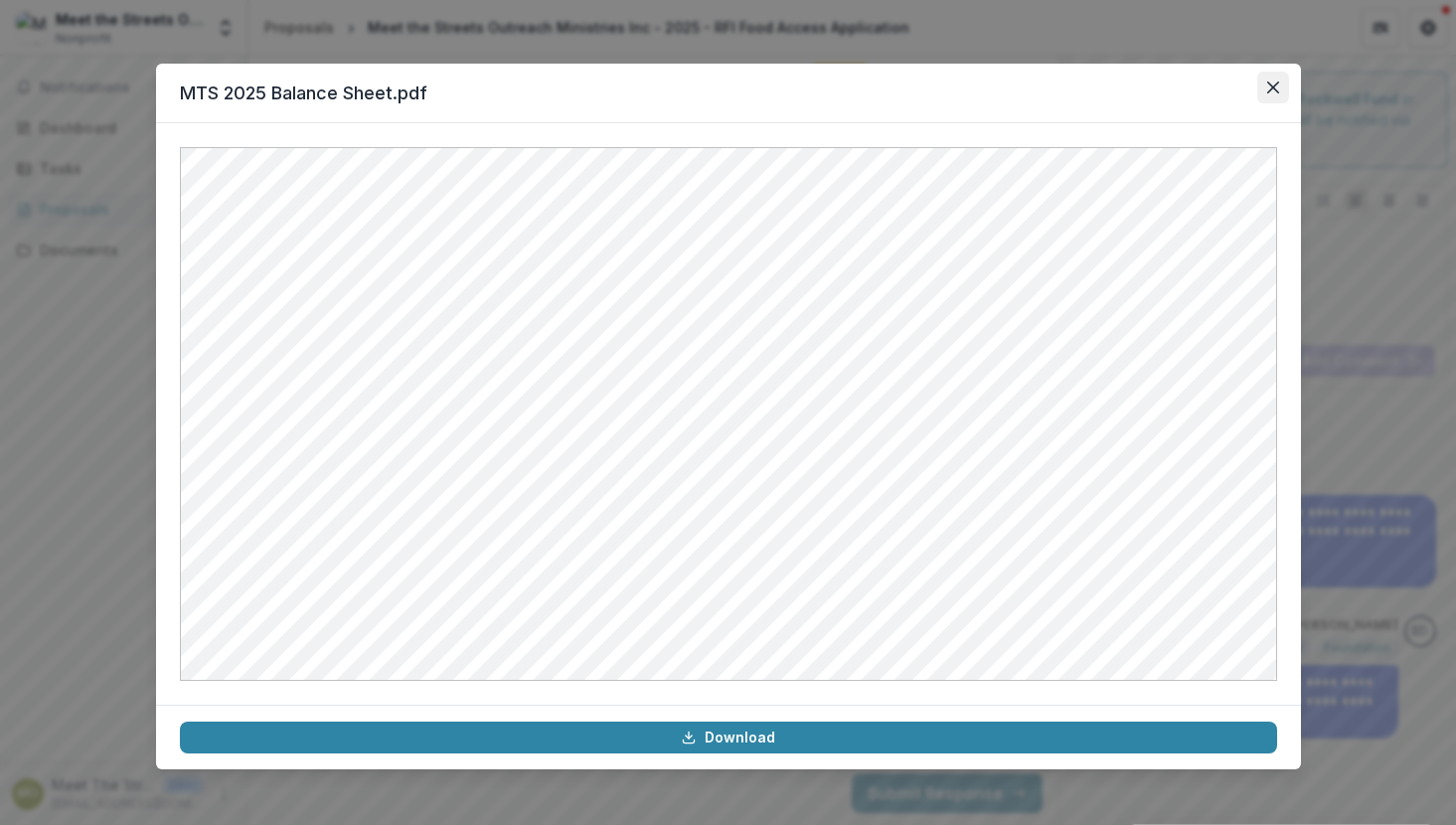 click 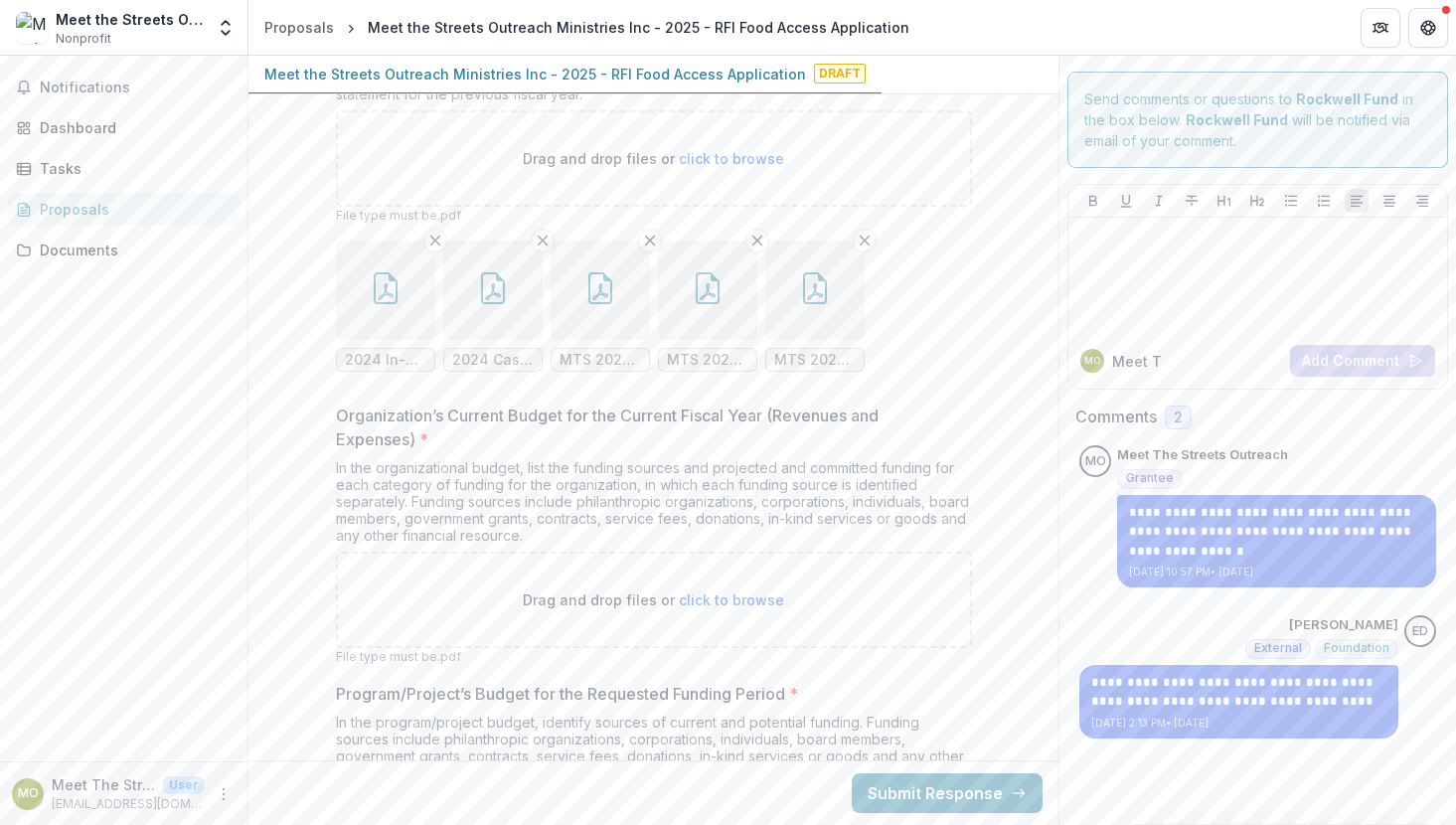 scroll, scrollTop: 16481, scrollLeft: 0, axis: vertical 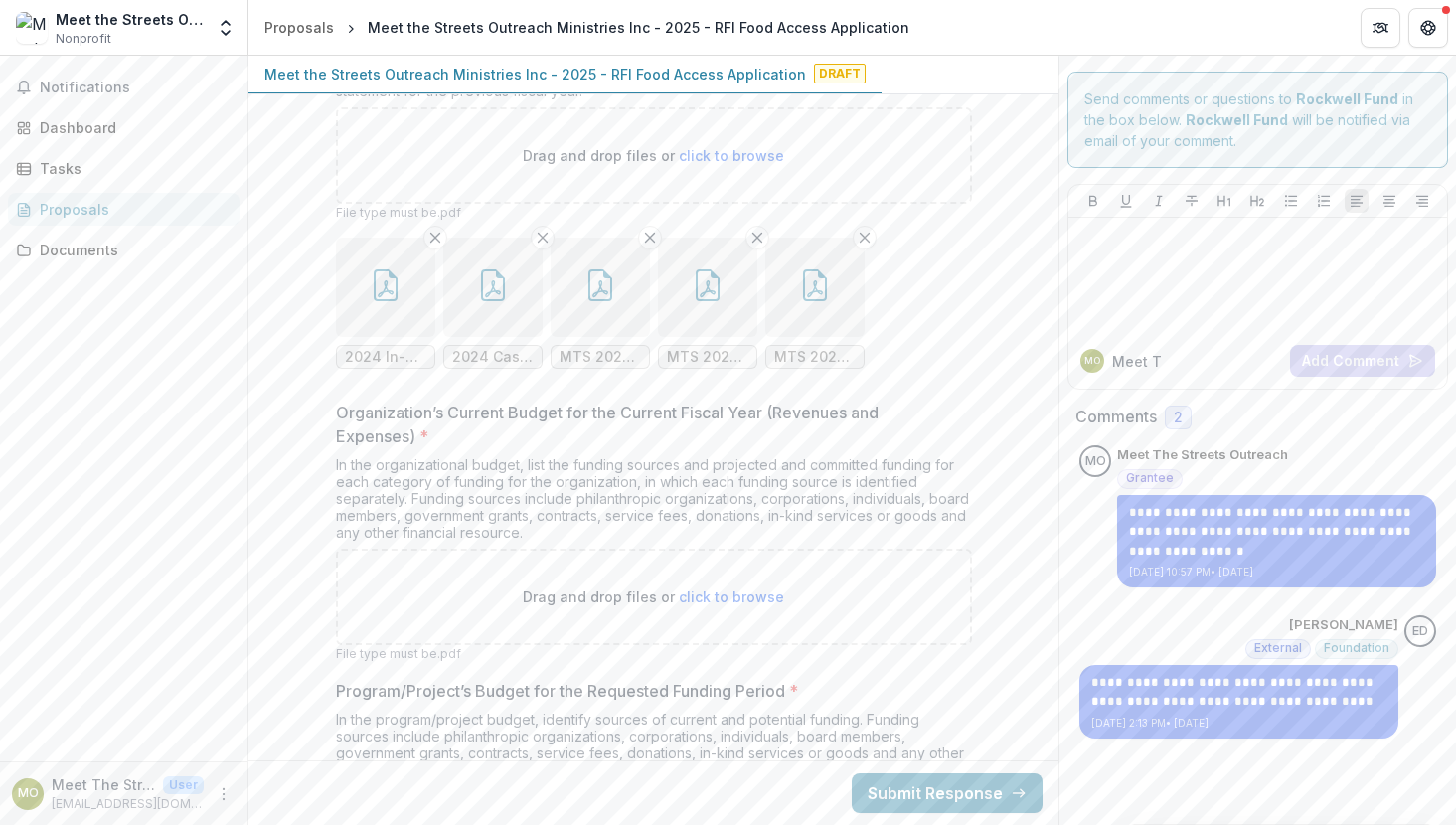click on "click to browse" at bounding box center (731, 596) 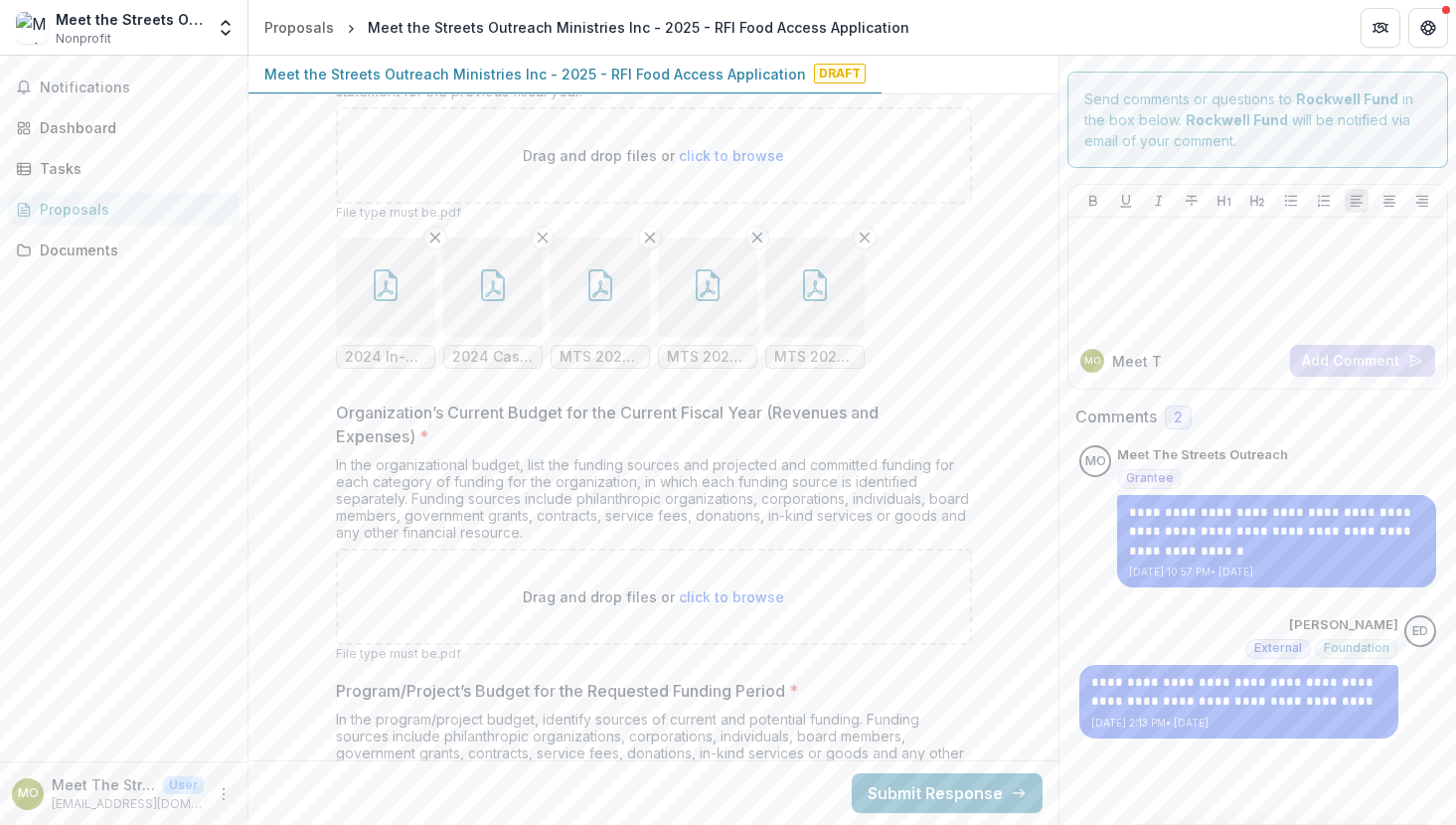 type on "**********" 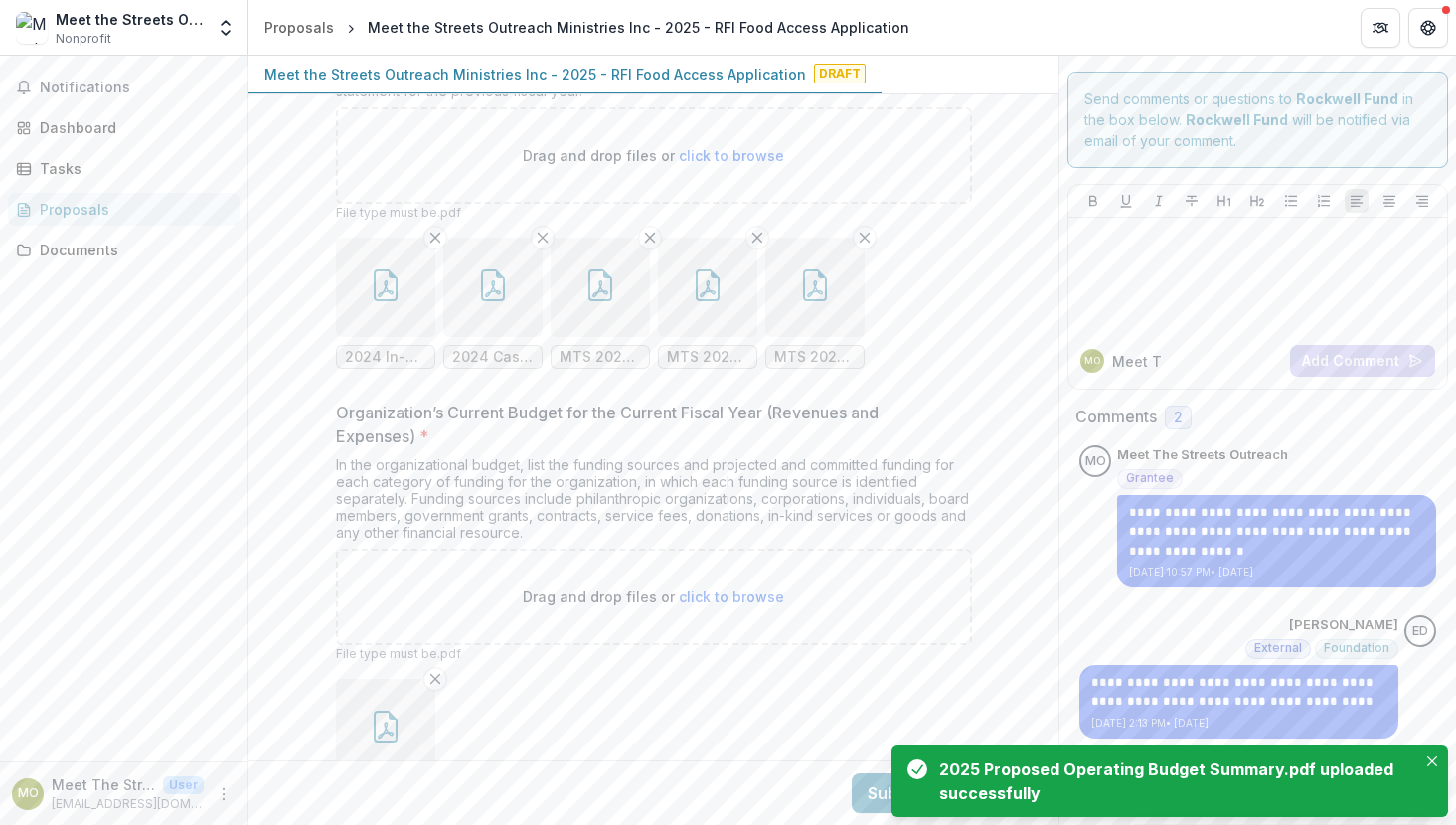 click on "click to browse" at bounding box center (731, 596) 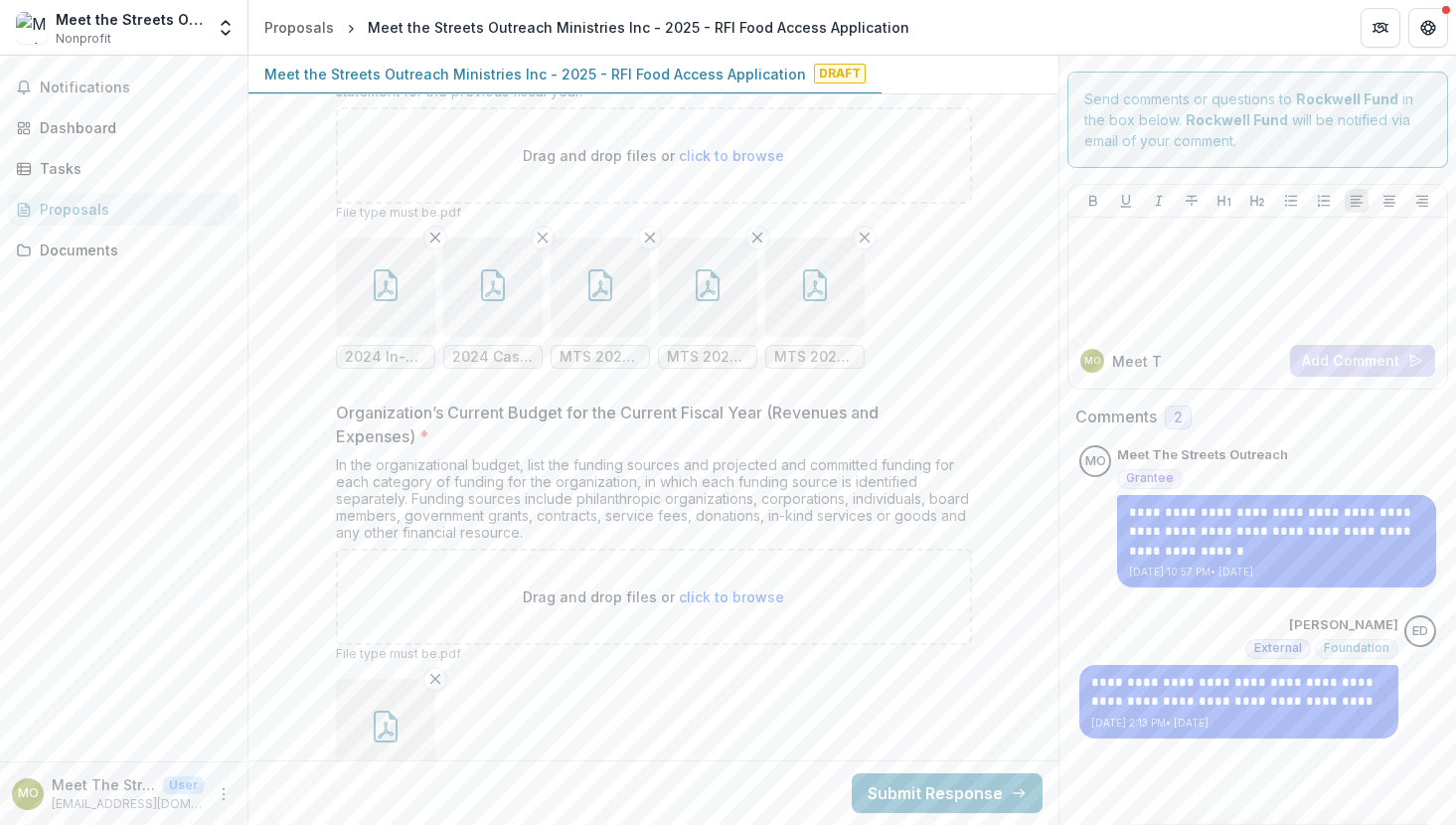 type on "**********" 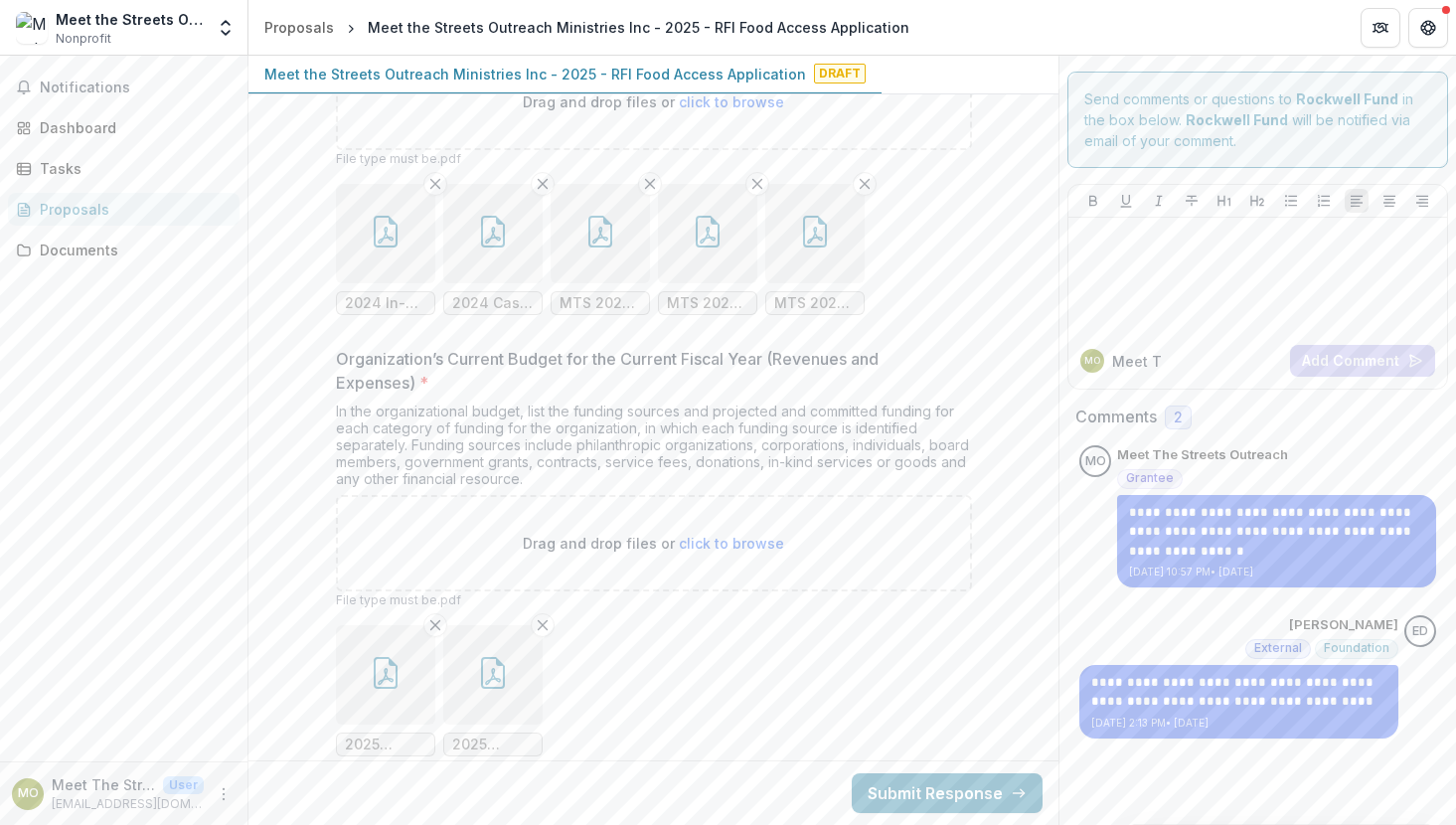 scroll, scrollTop: 16566, scrollLeft: 0, axis: vertical 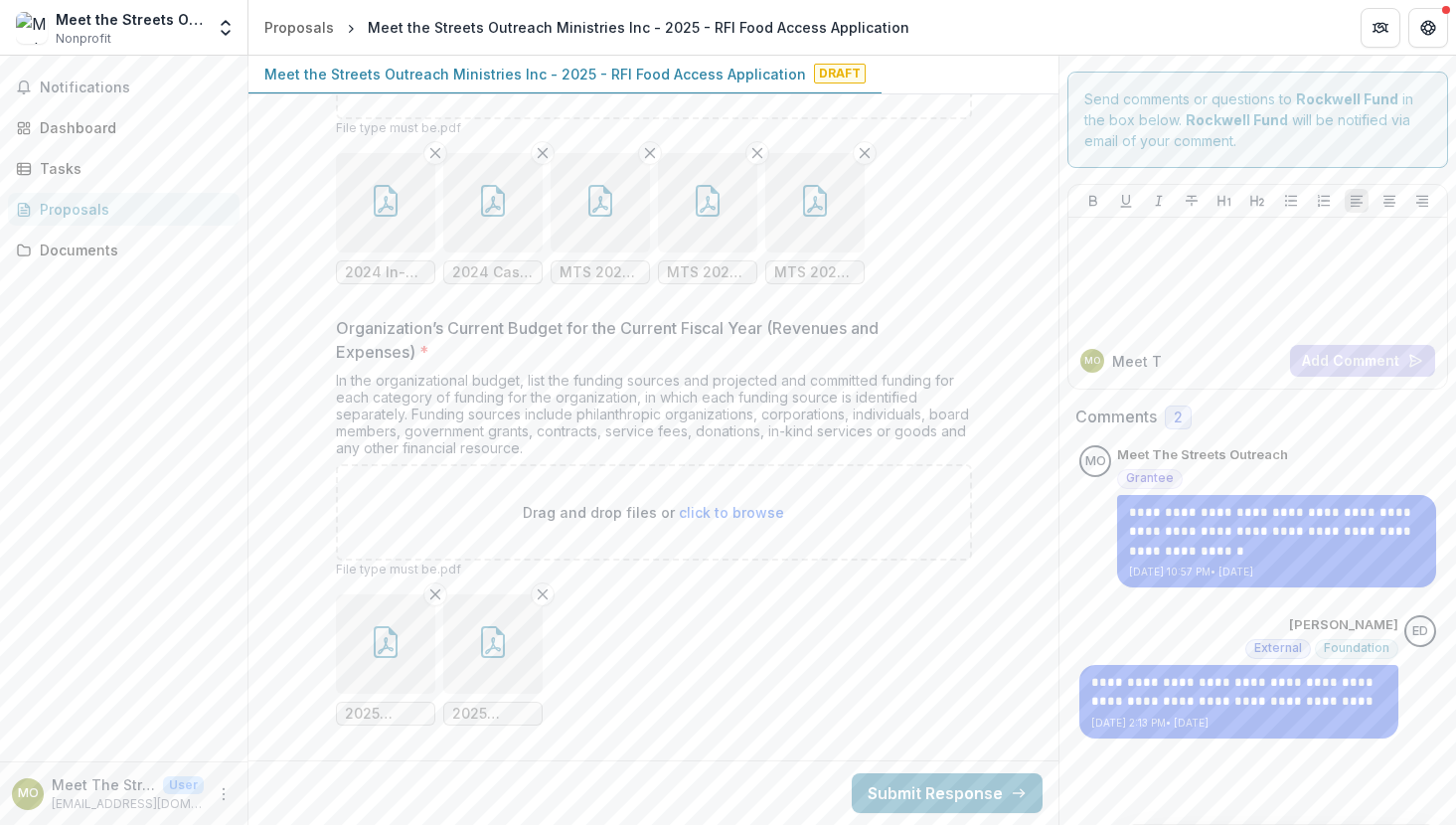 click 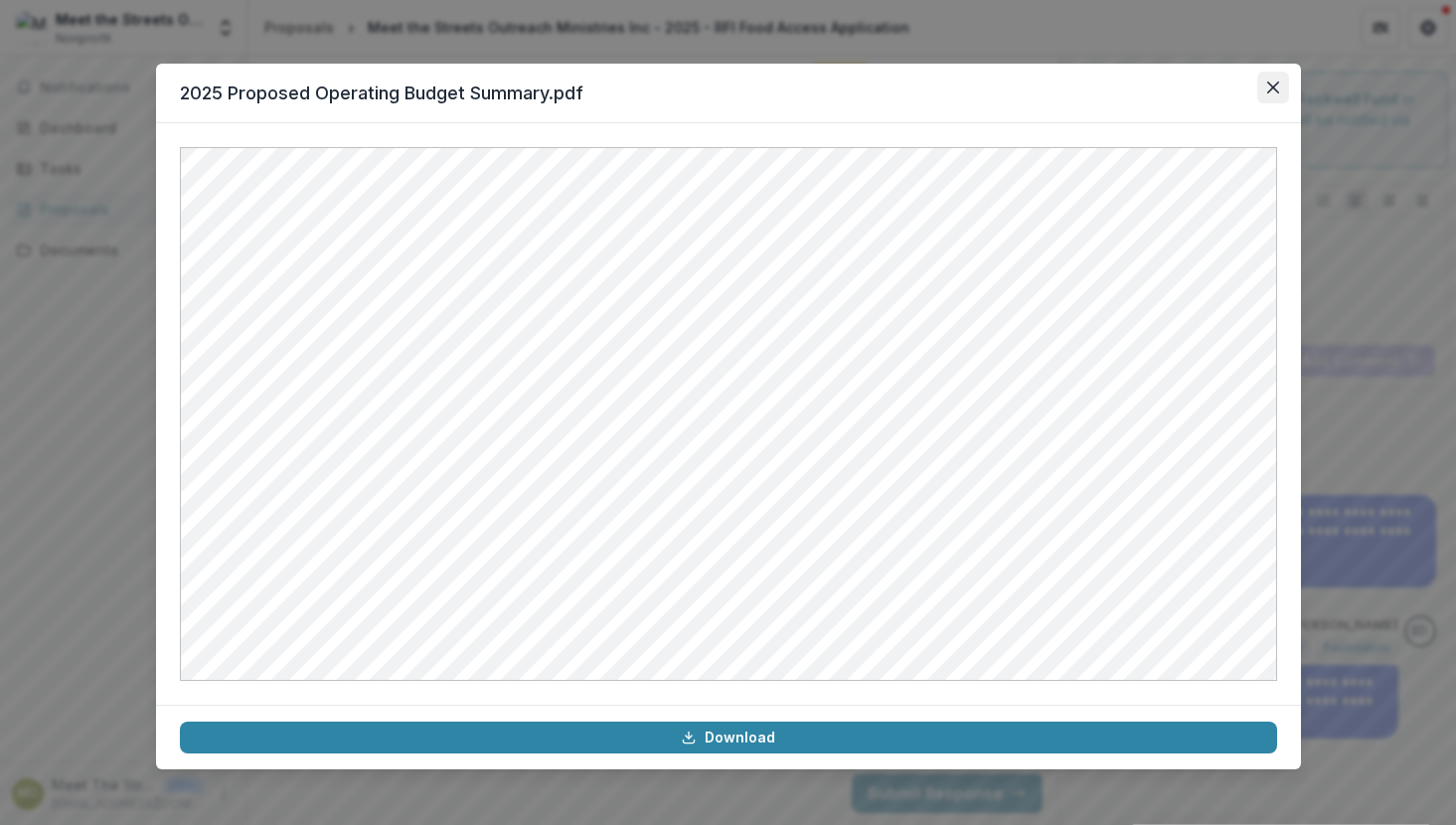 click 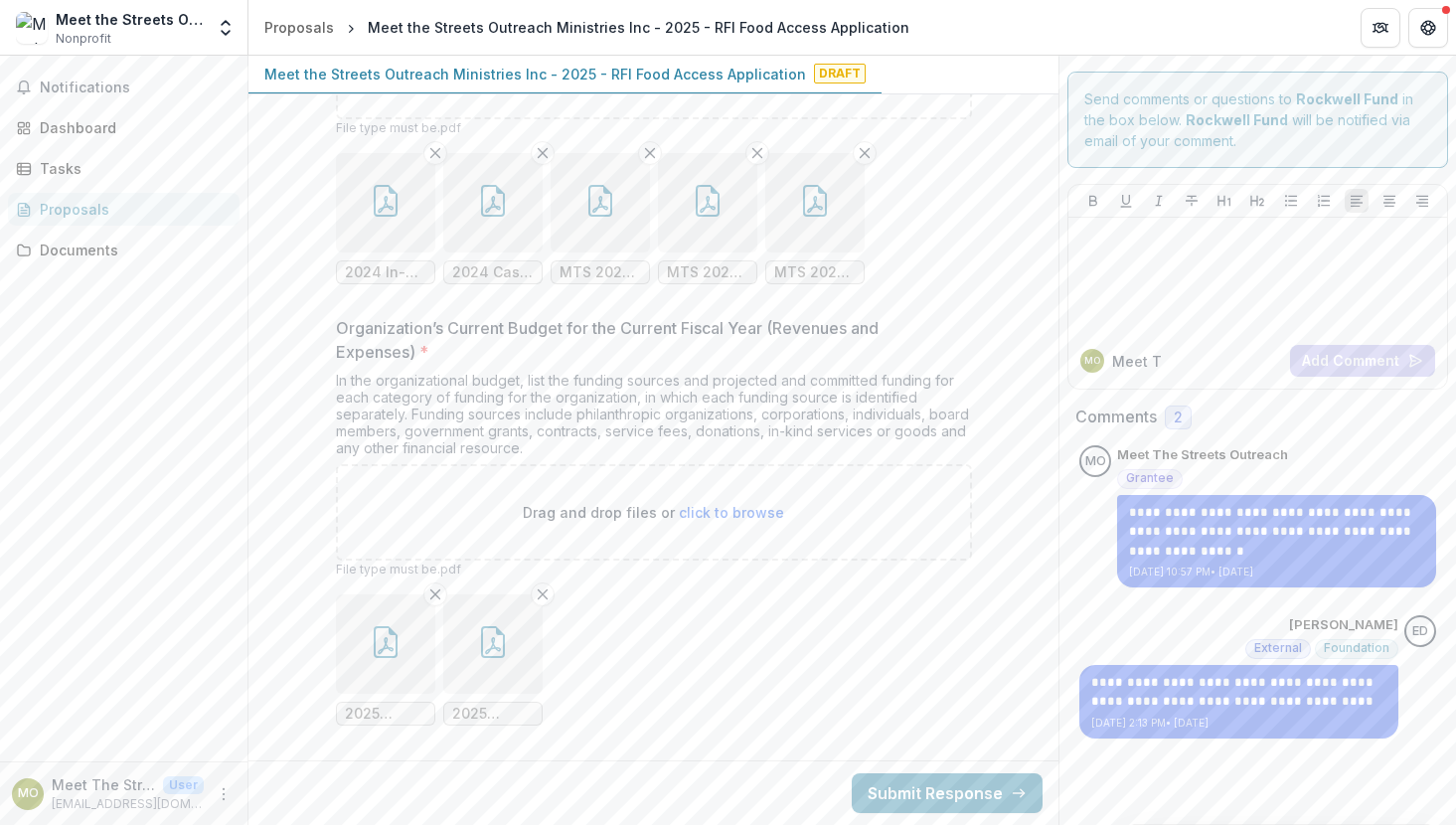 click at bounding box center [493, 644] 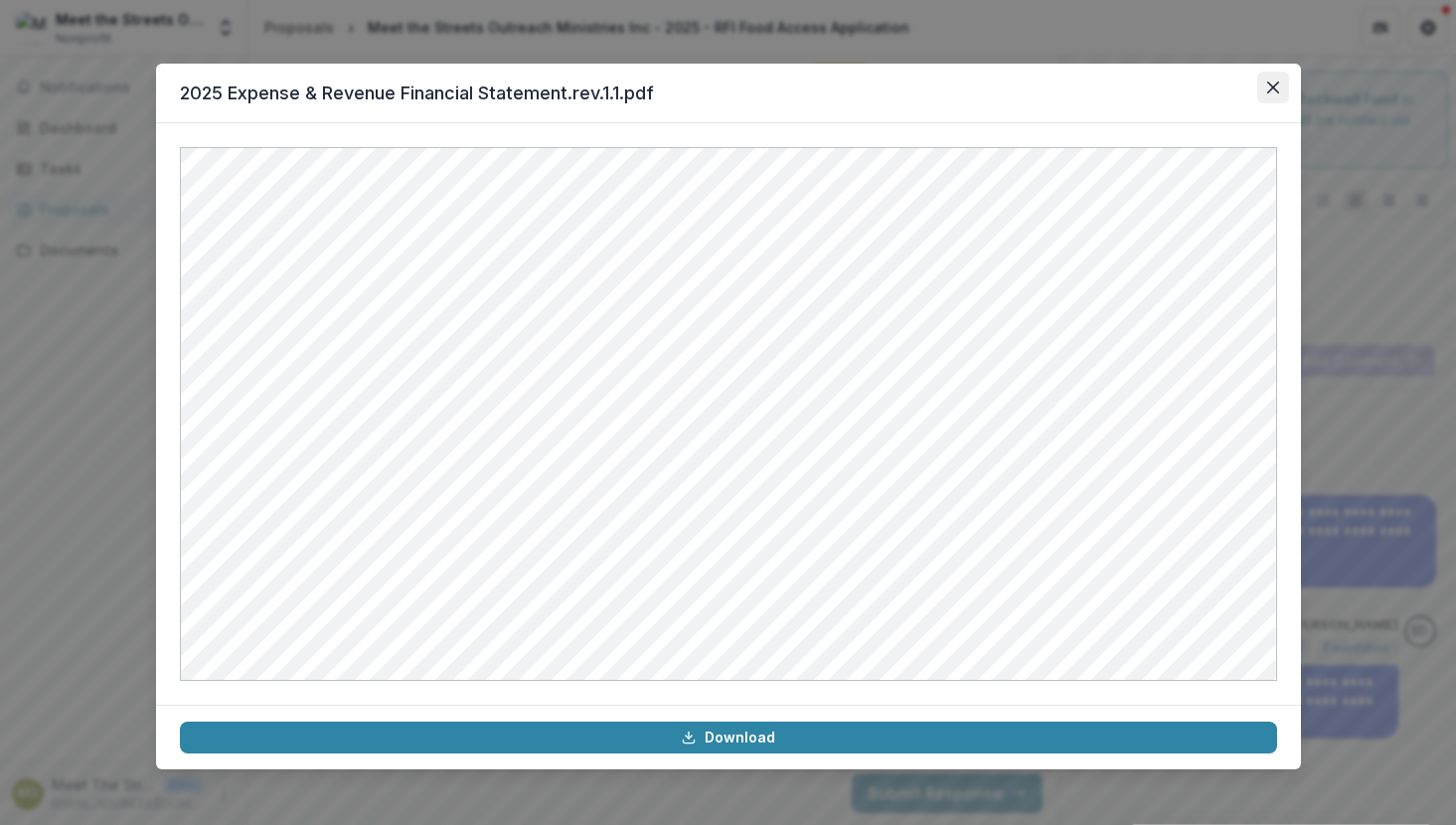 click 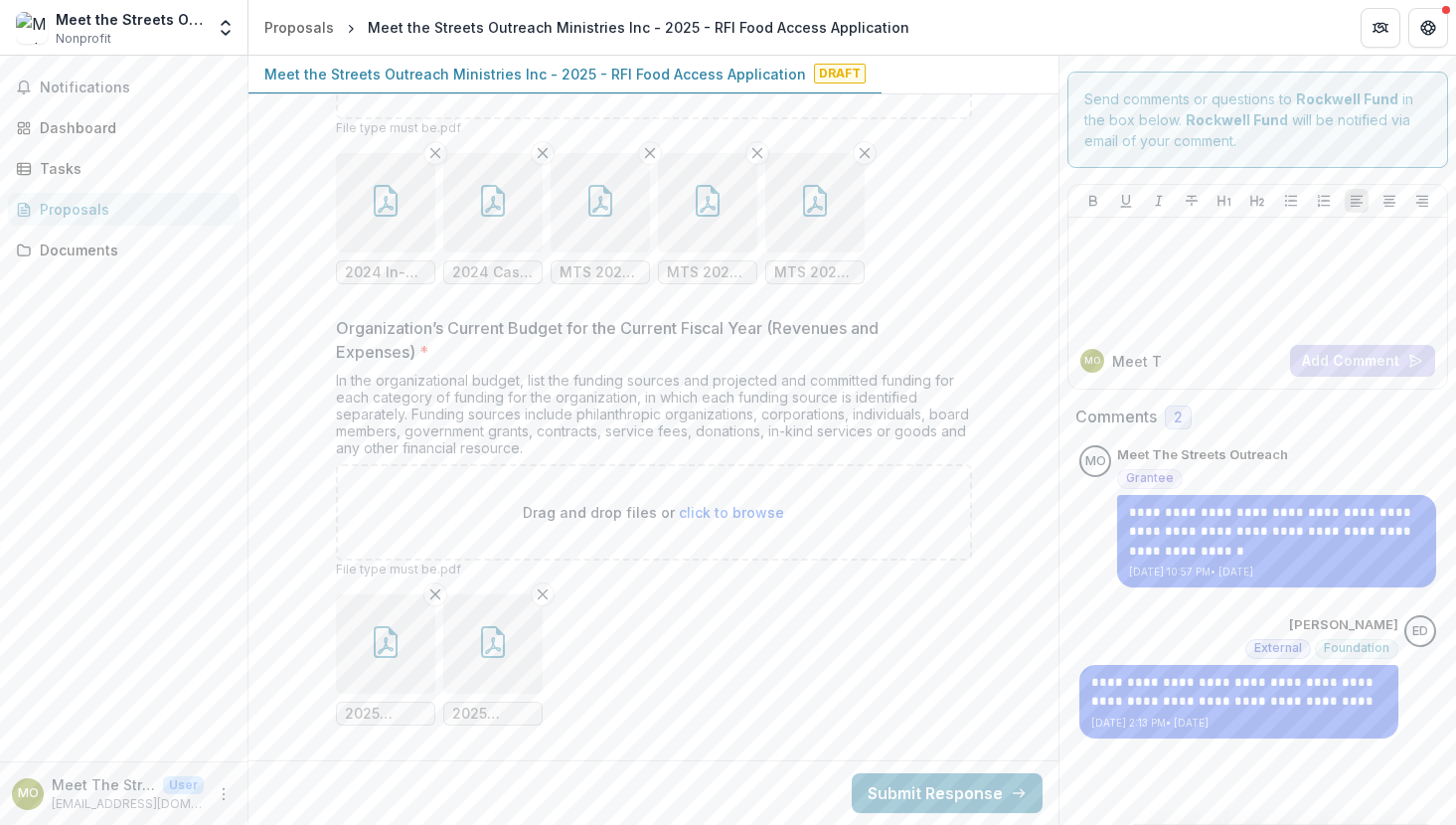click on "click to browse" at bounding box center (731, 512) 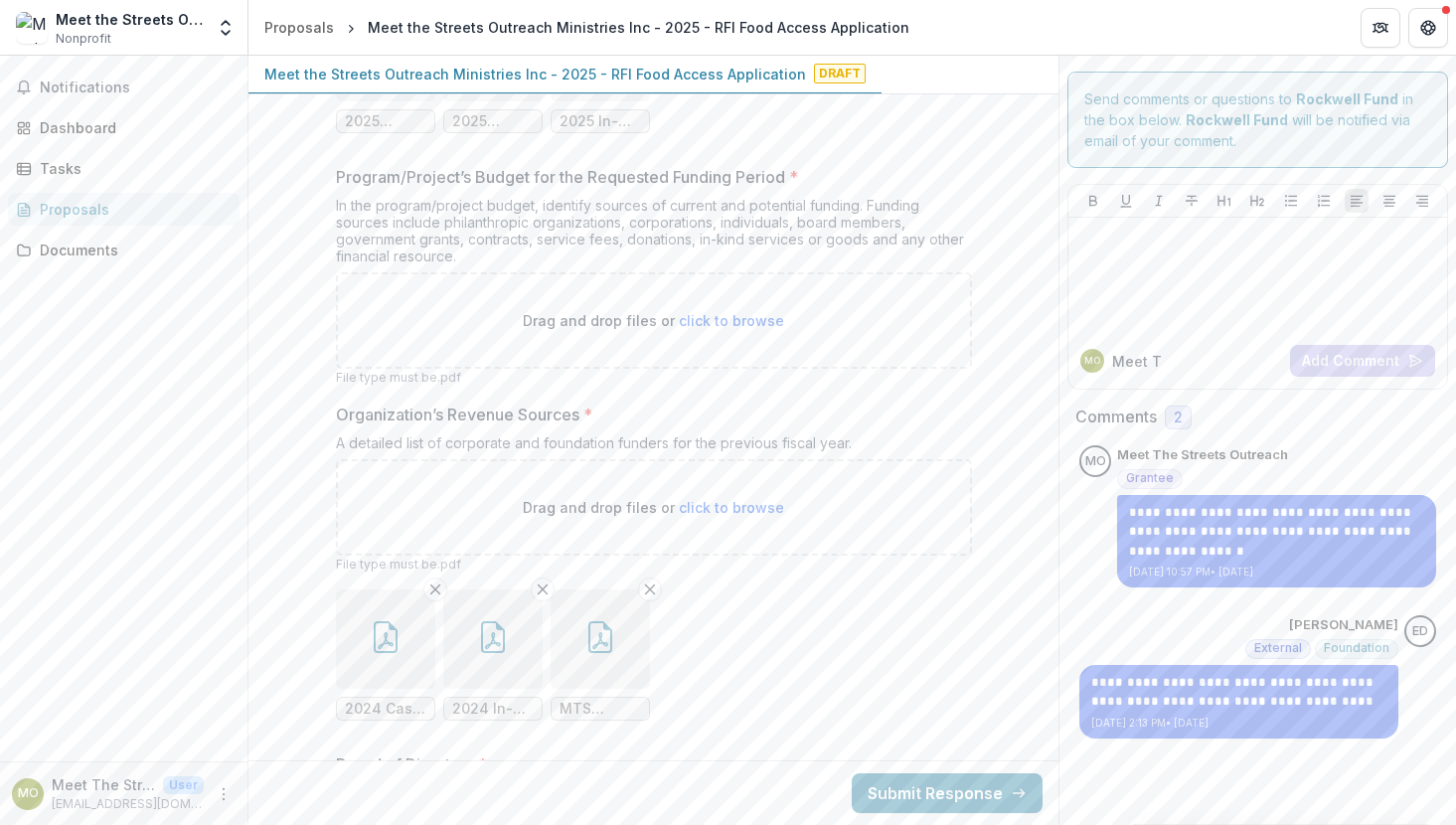 scroll, scrollTop: 17157, scrollLeft: 0, axis: vertical 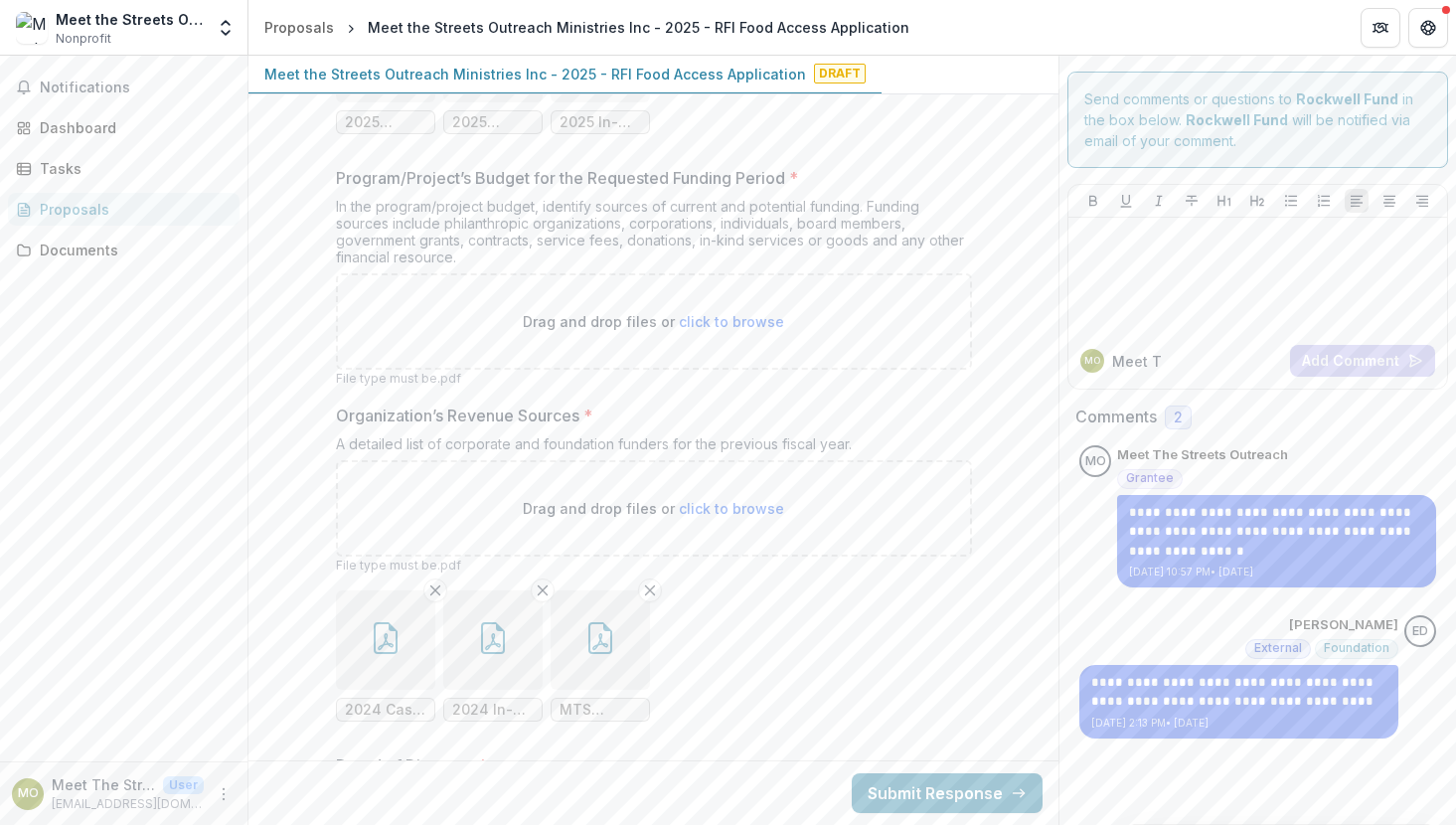 click 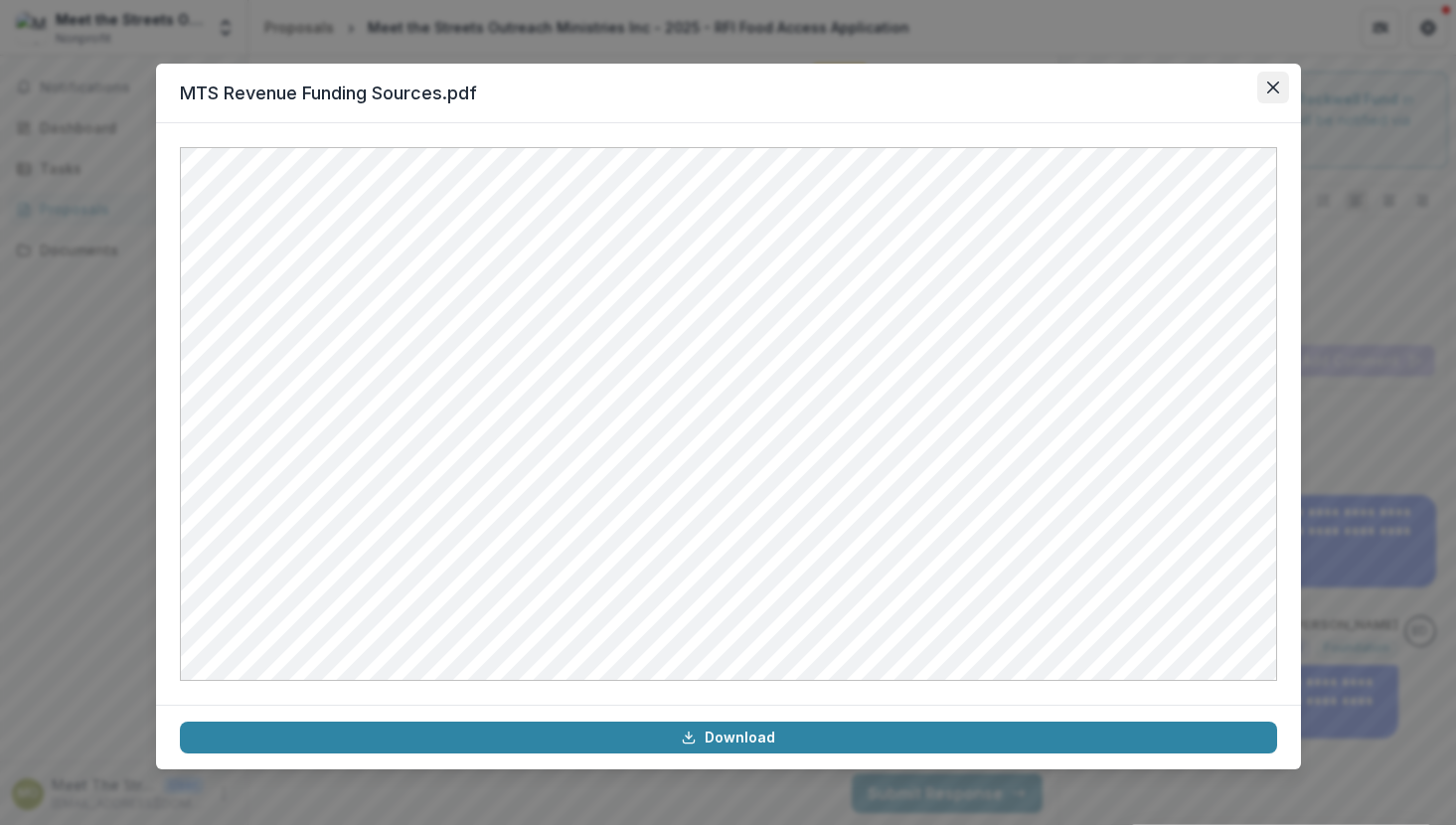 click 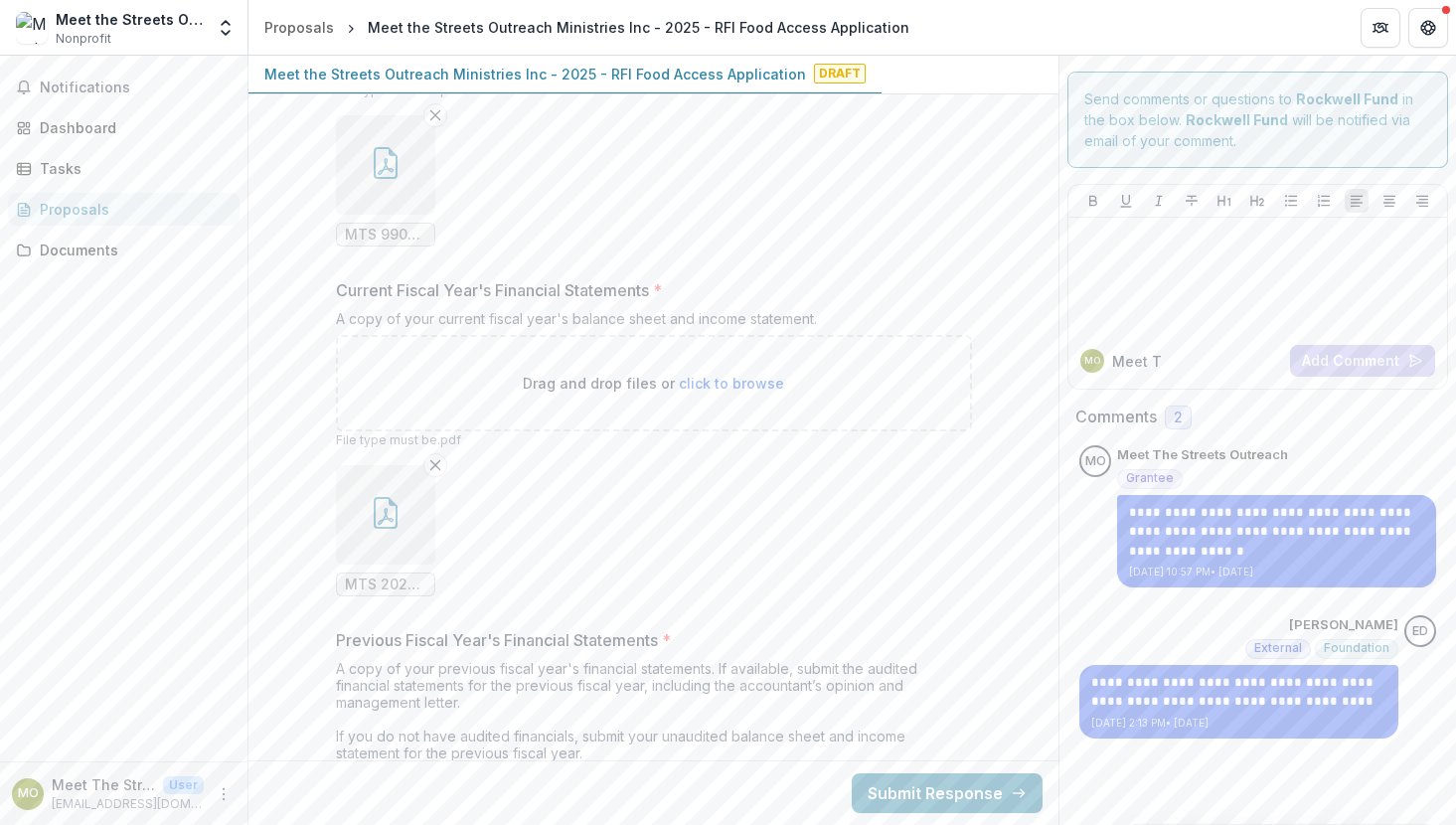 scroll, scrollTop: 15823, scrollLeft: 0, axis: vertical 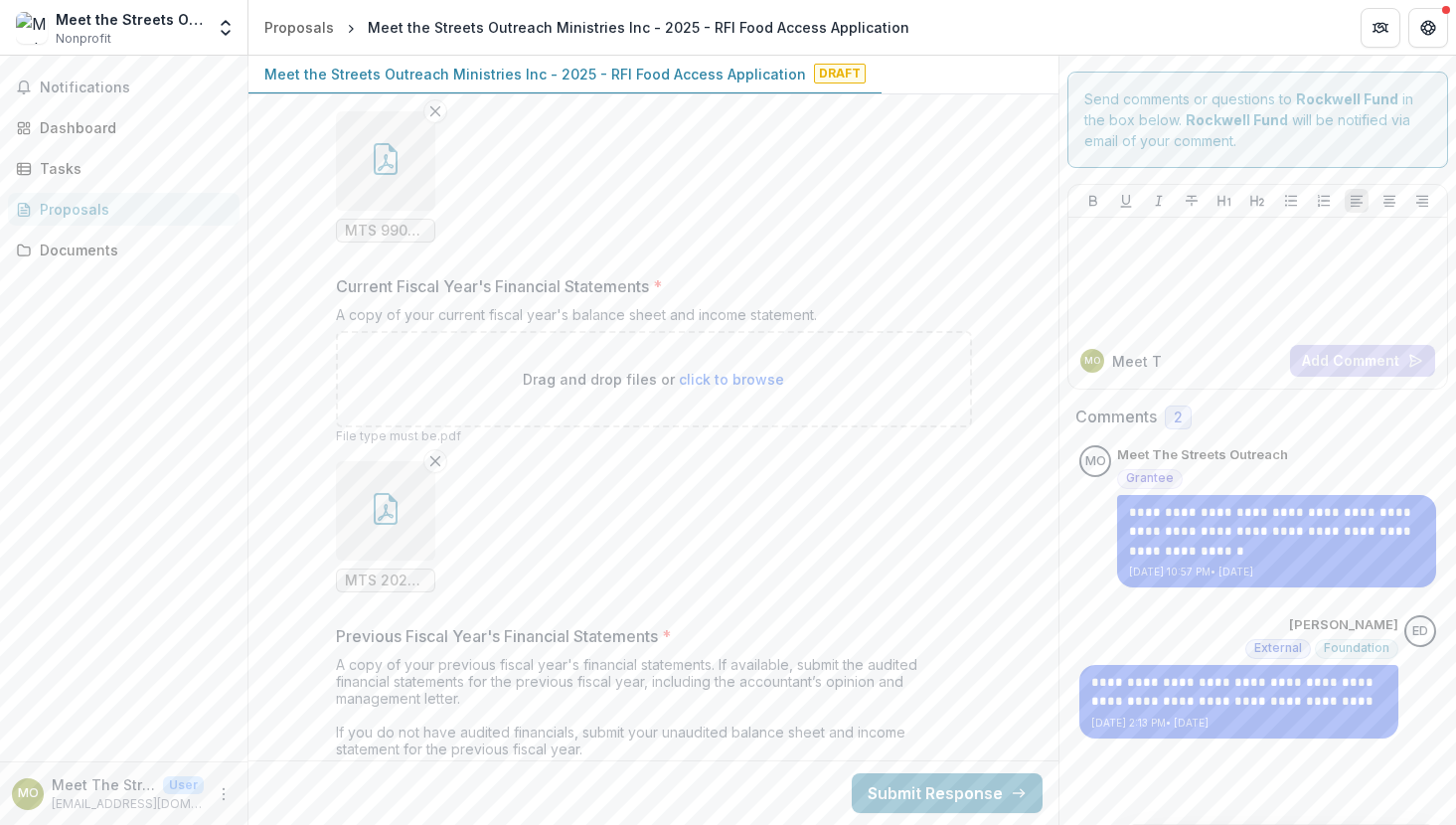 click at bounding box center [386, 511] 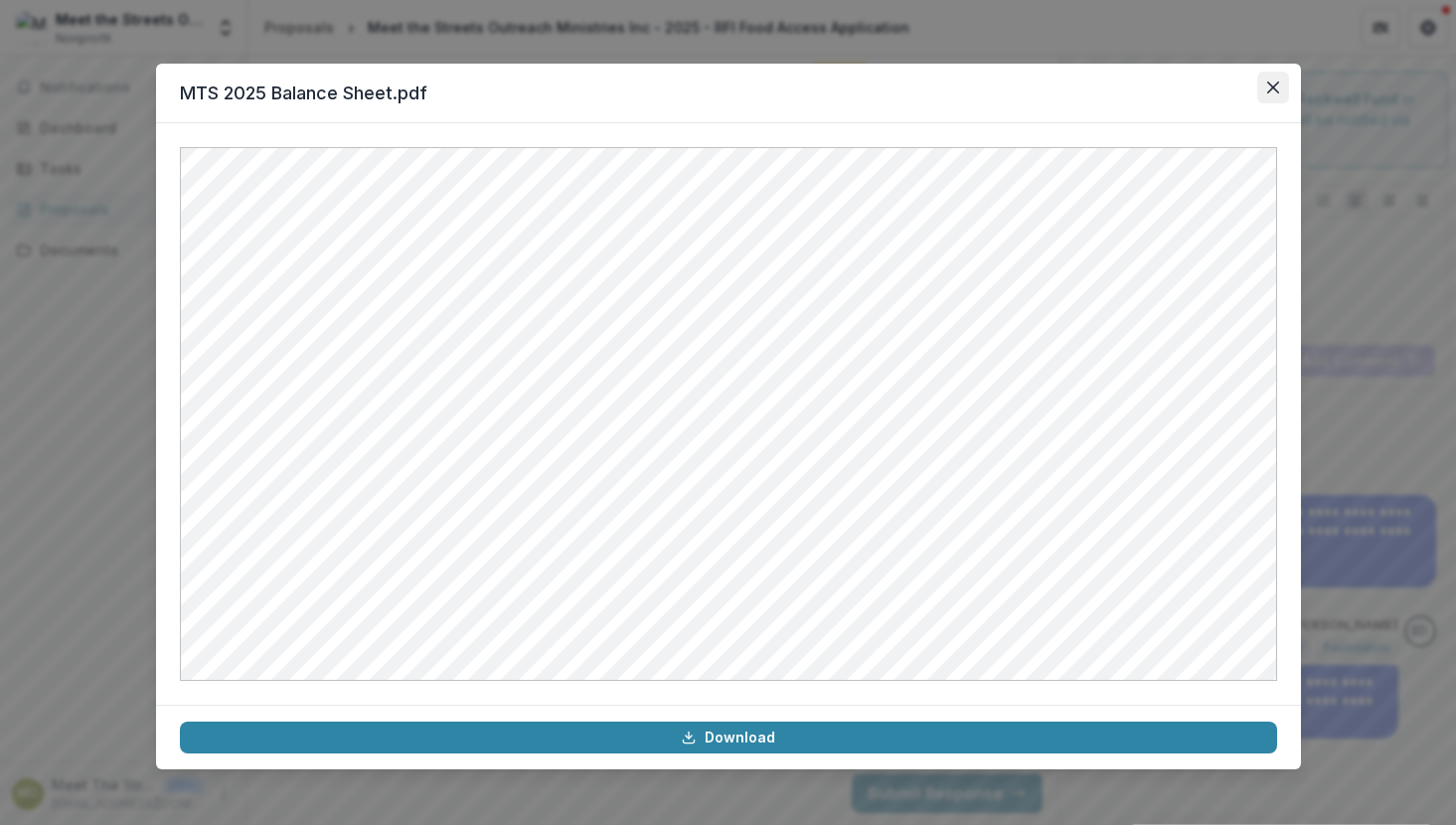 click 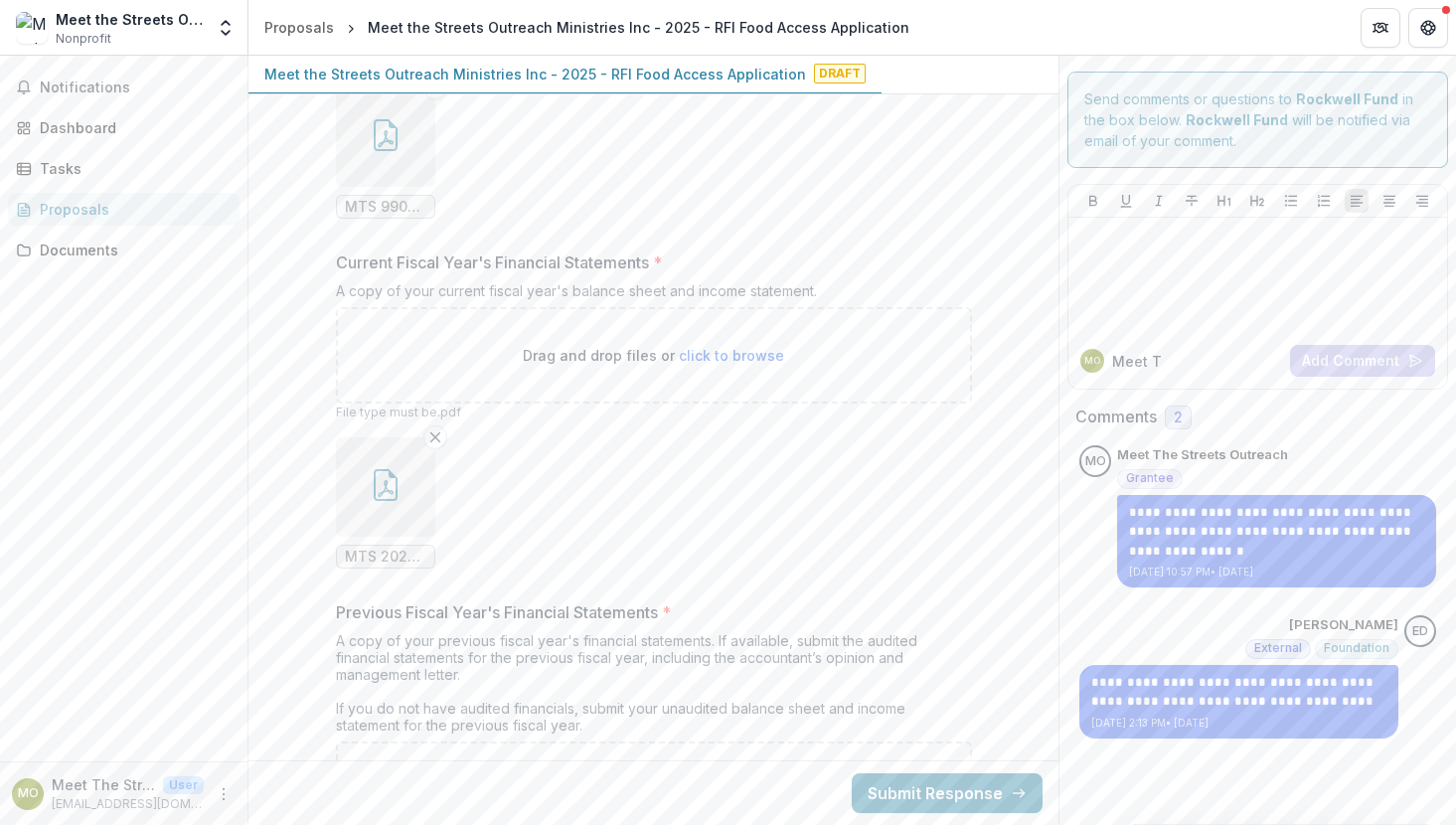 scroll, scrollTop: 15815, scrollLeft: 0, axis: vertical 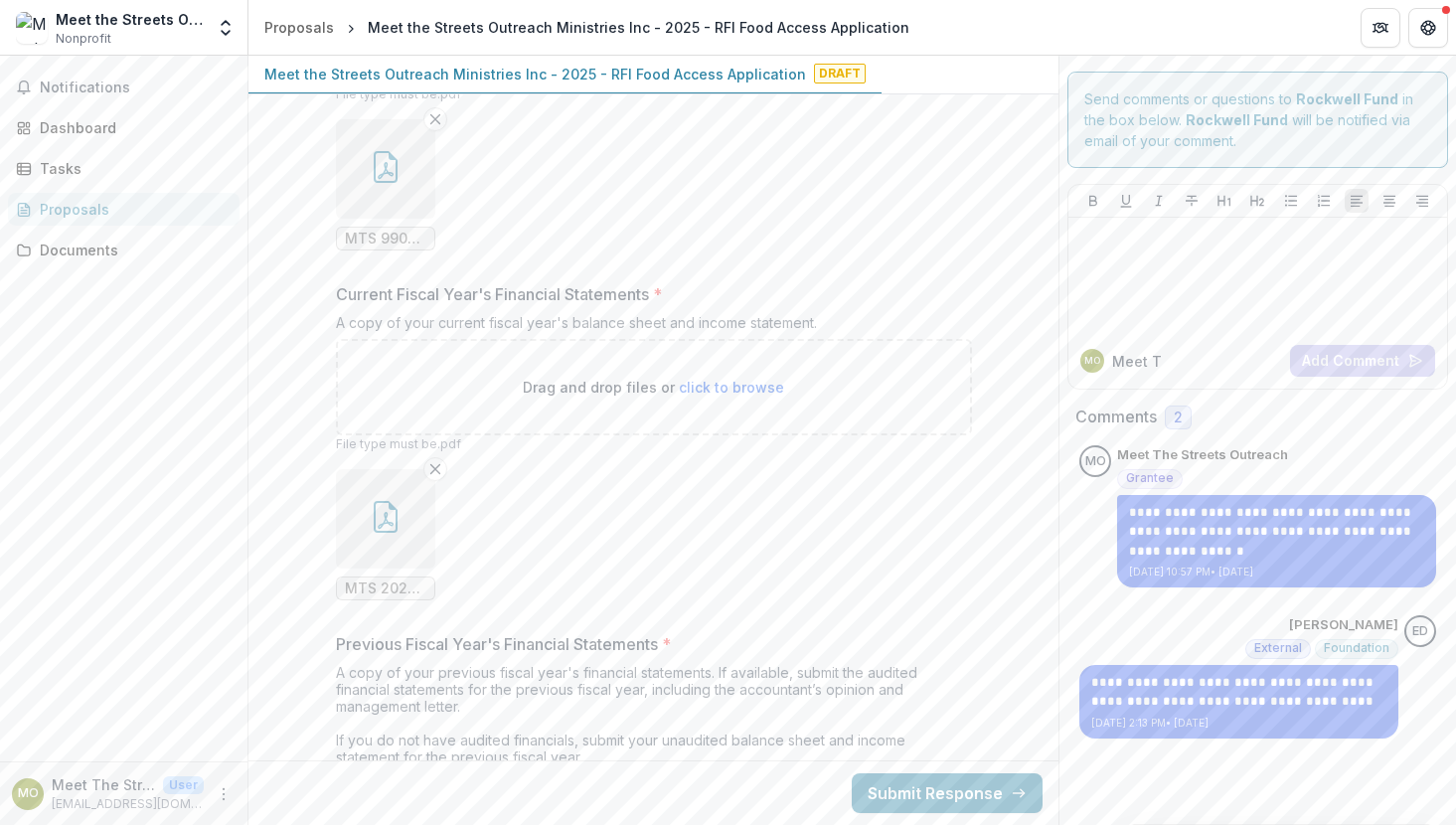 click on "click to browse" at bounding box center (731, 387) 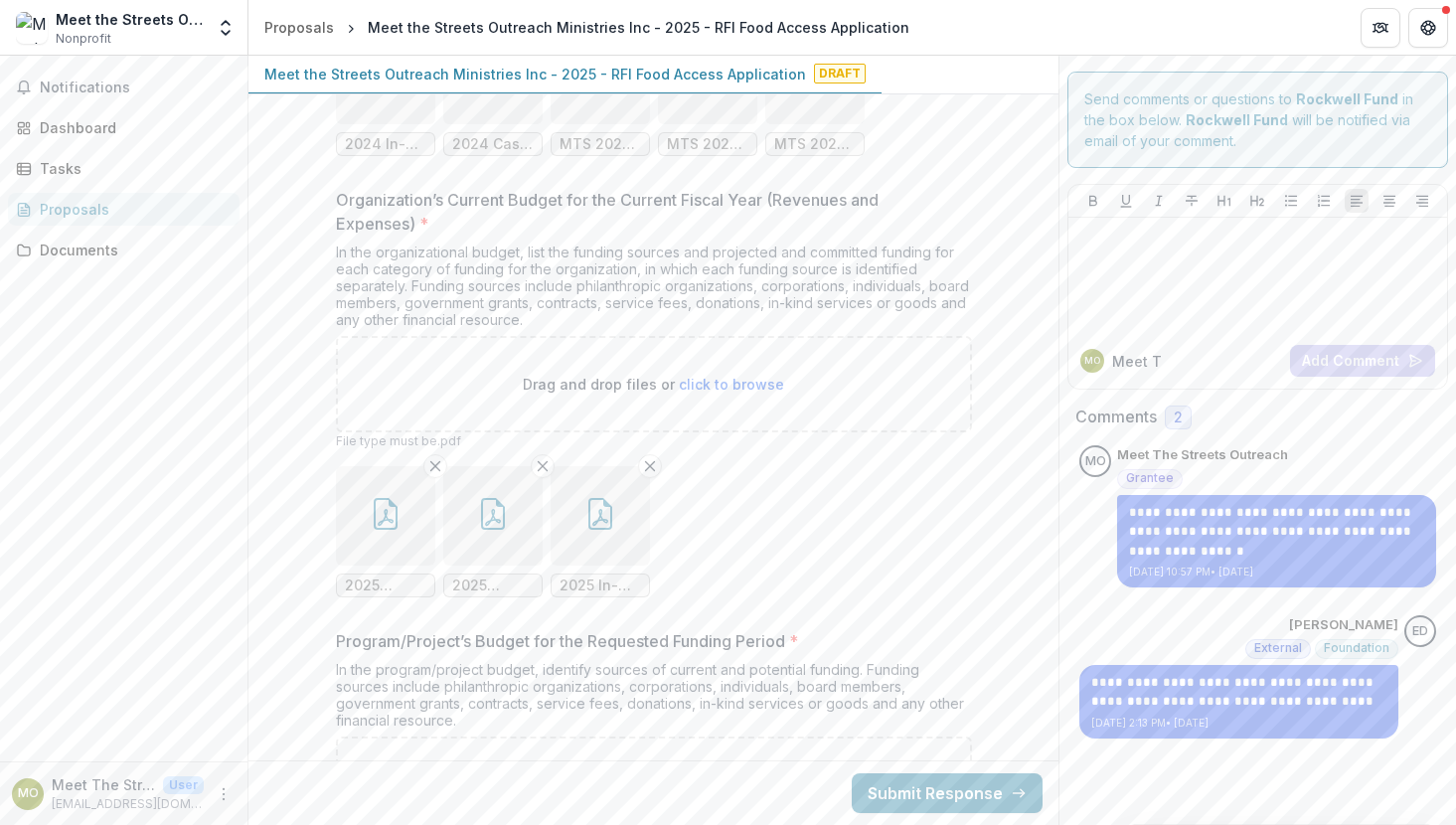 scroll, scrollTop: 16689, scrollLeft: 0, axis: vertical 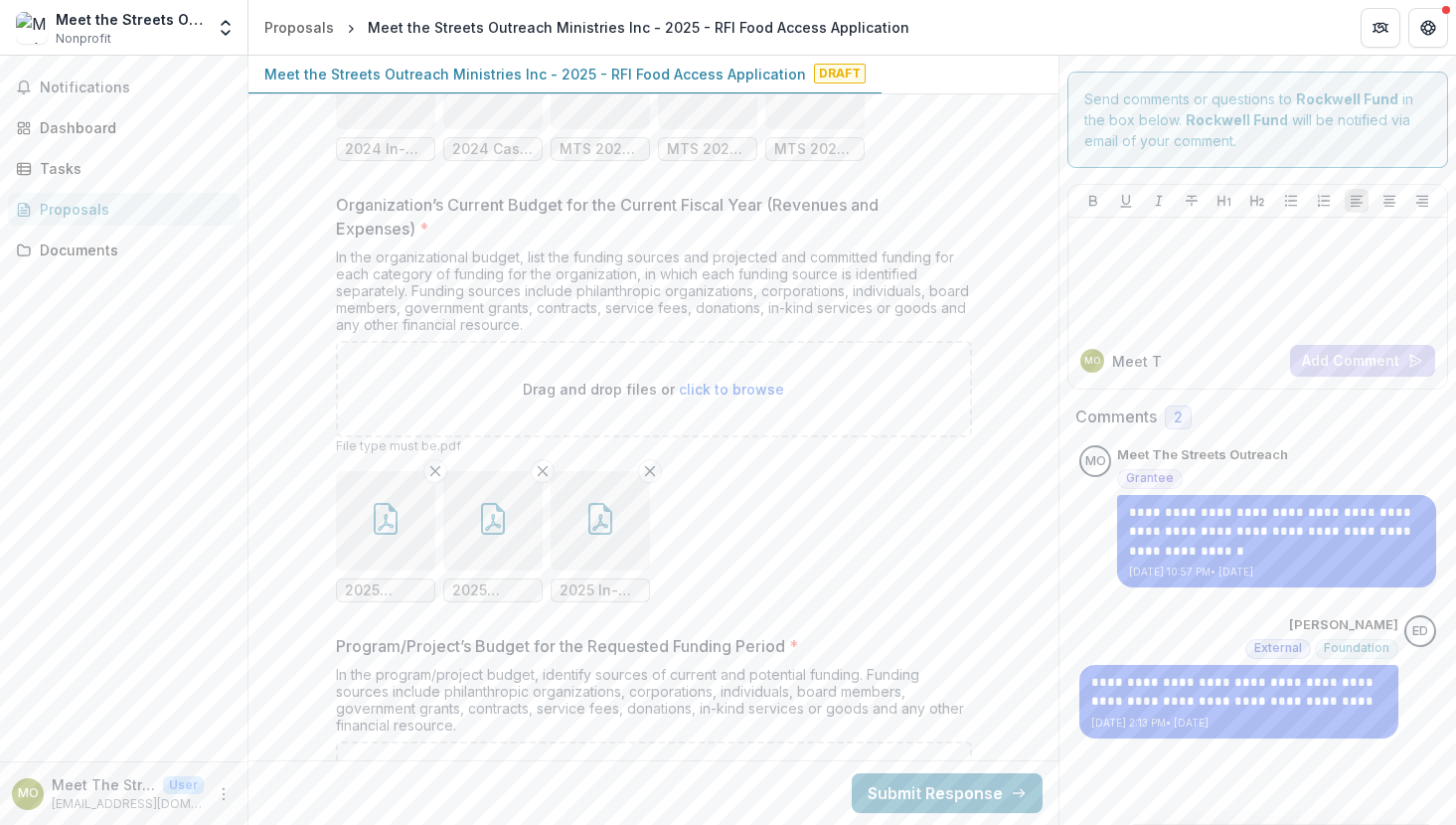 click on "2025 In-Kind Revenue Source Details.pdf" at bounding box center [600, 590] 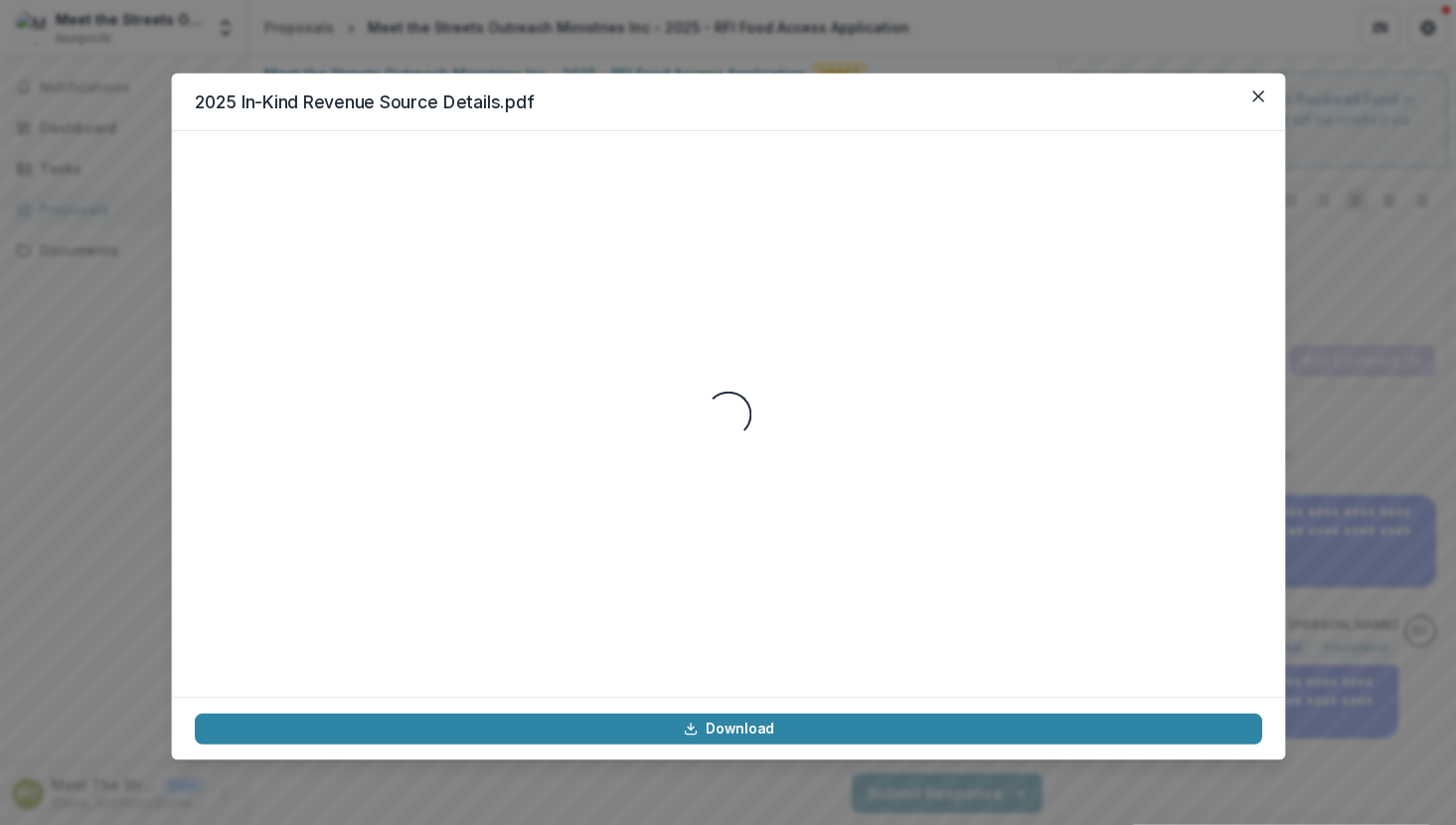 click on "Loading..." at bounding box center [728, 413] 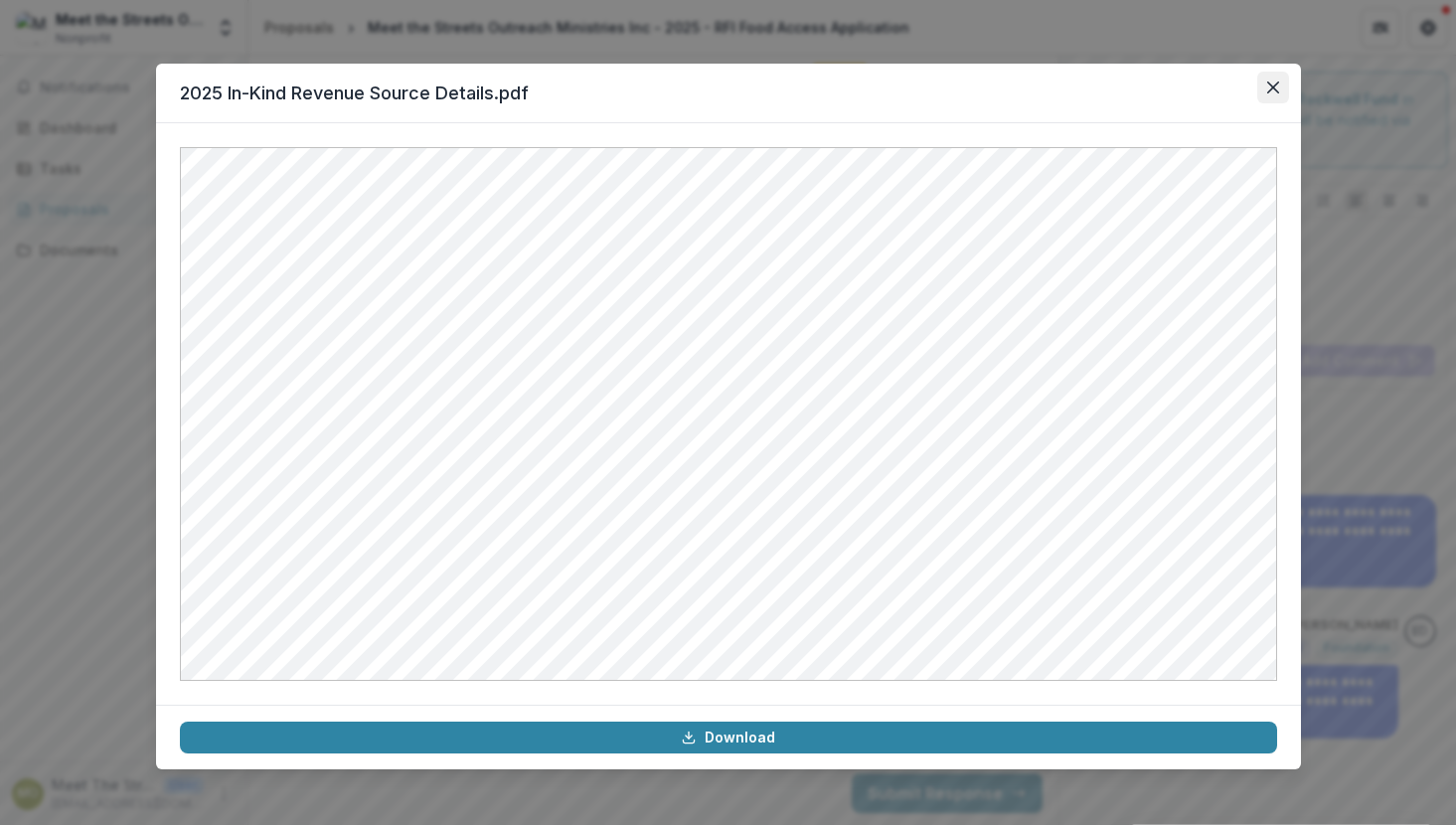 click 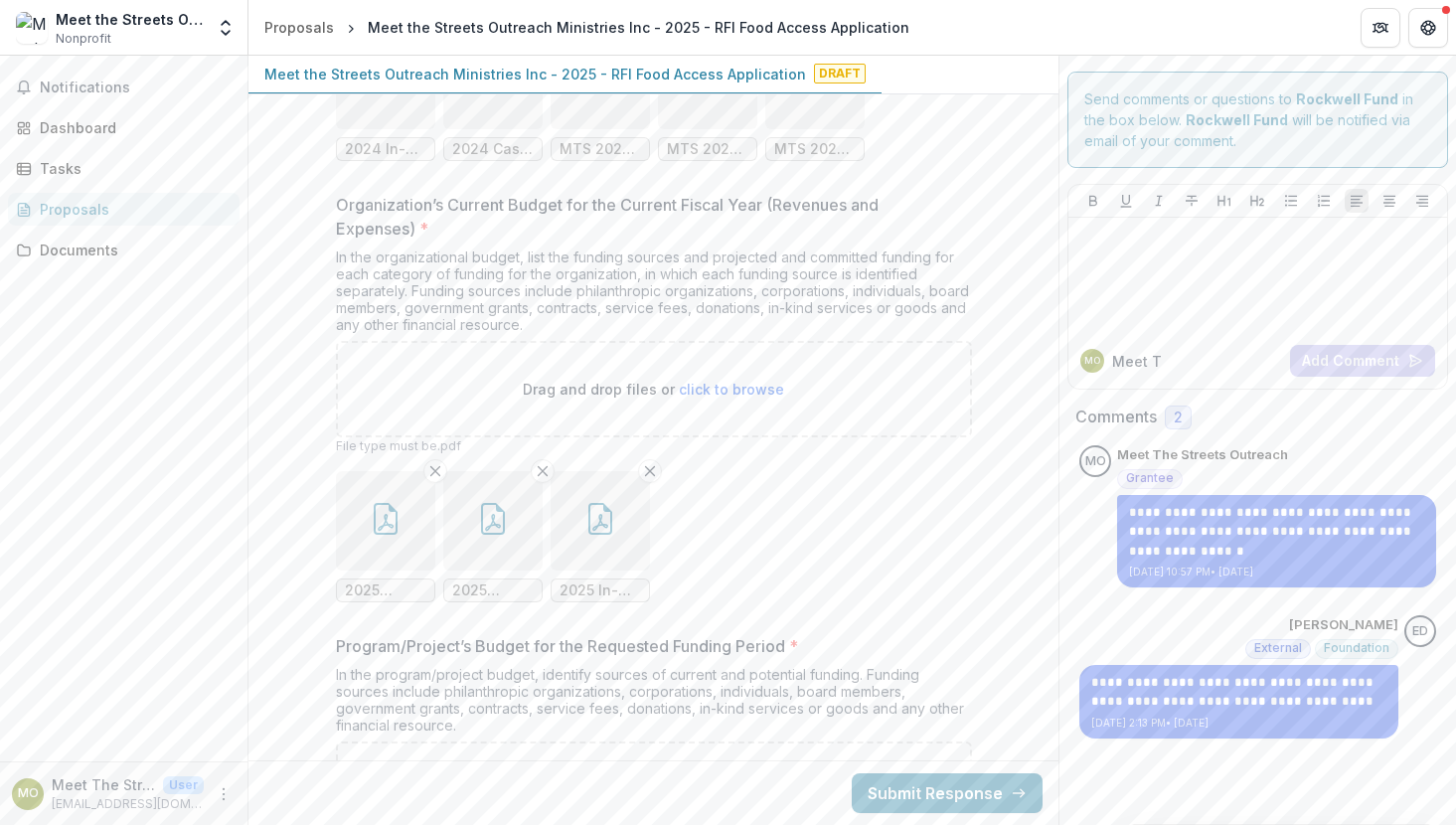 click at bounding box center (493, 521) 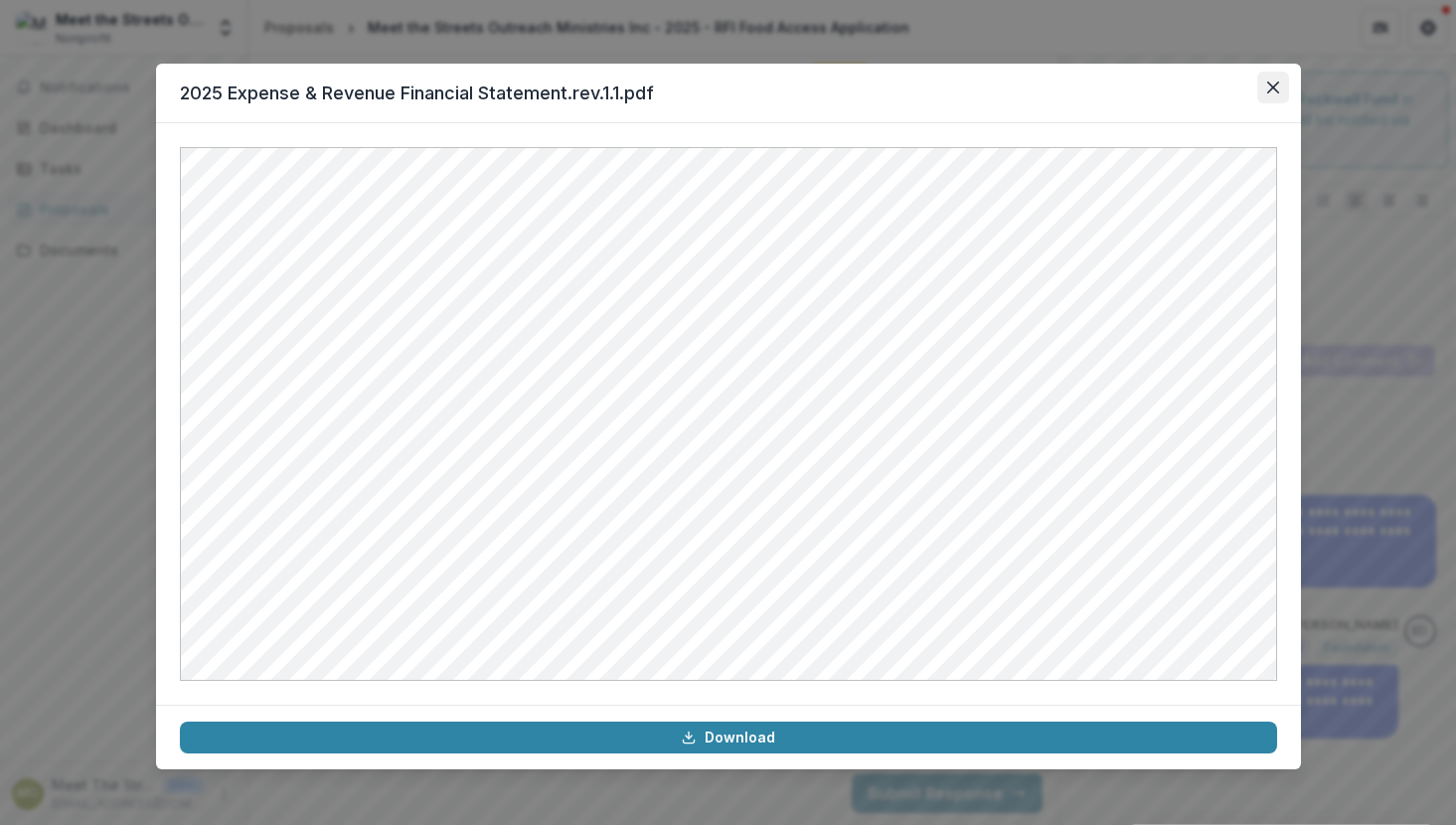 click at bounding box center [1273, 87] 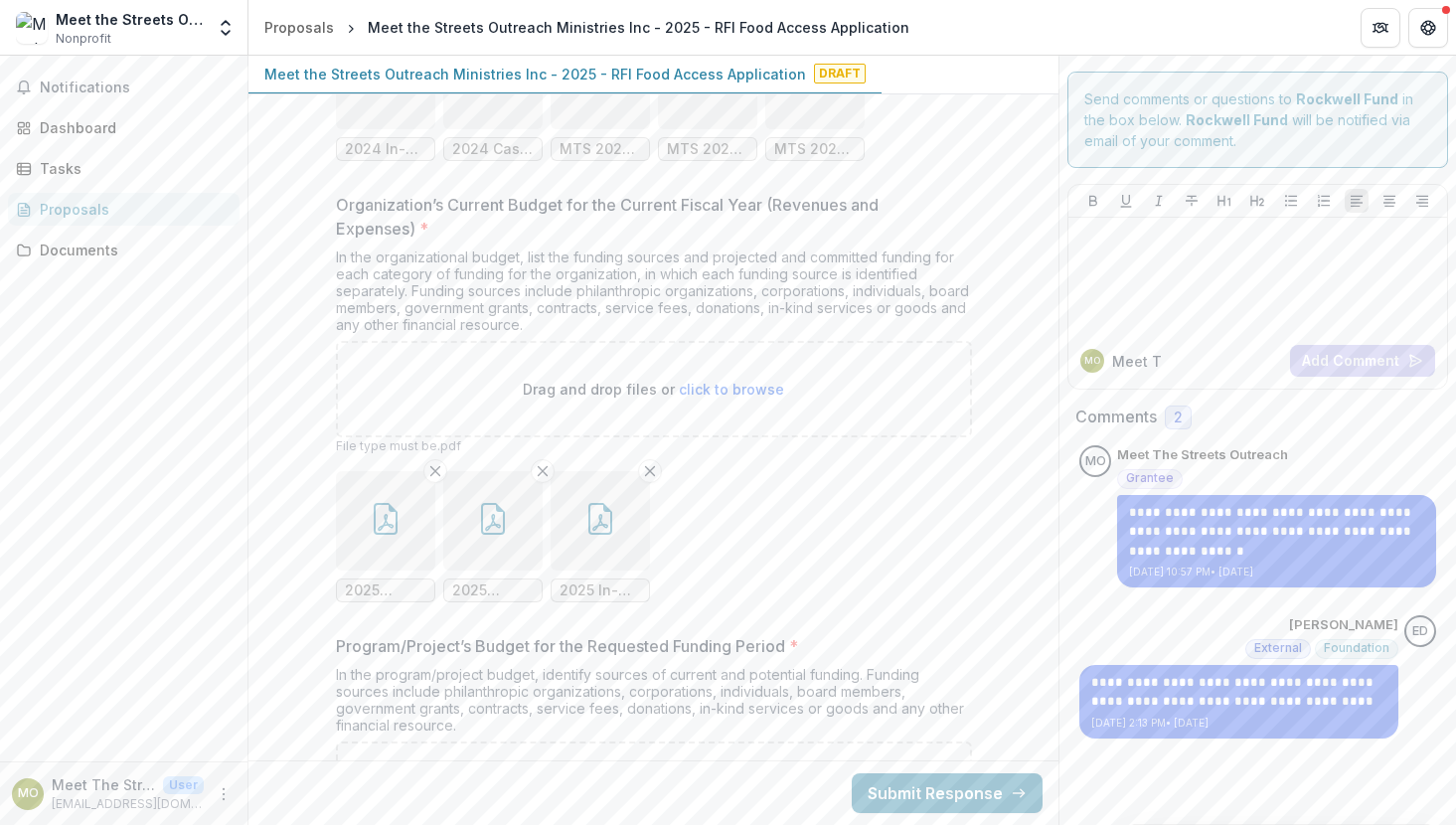 click at bounding box center [386, 521] 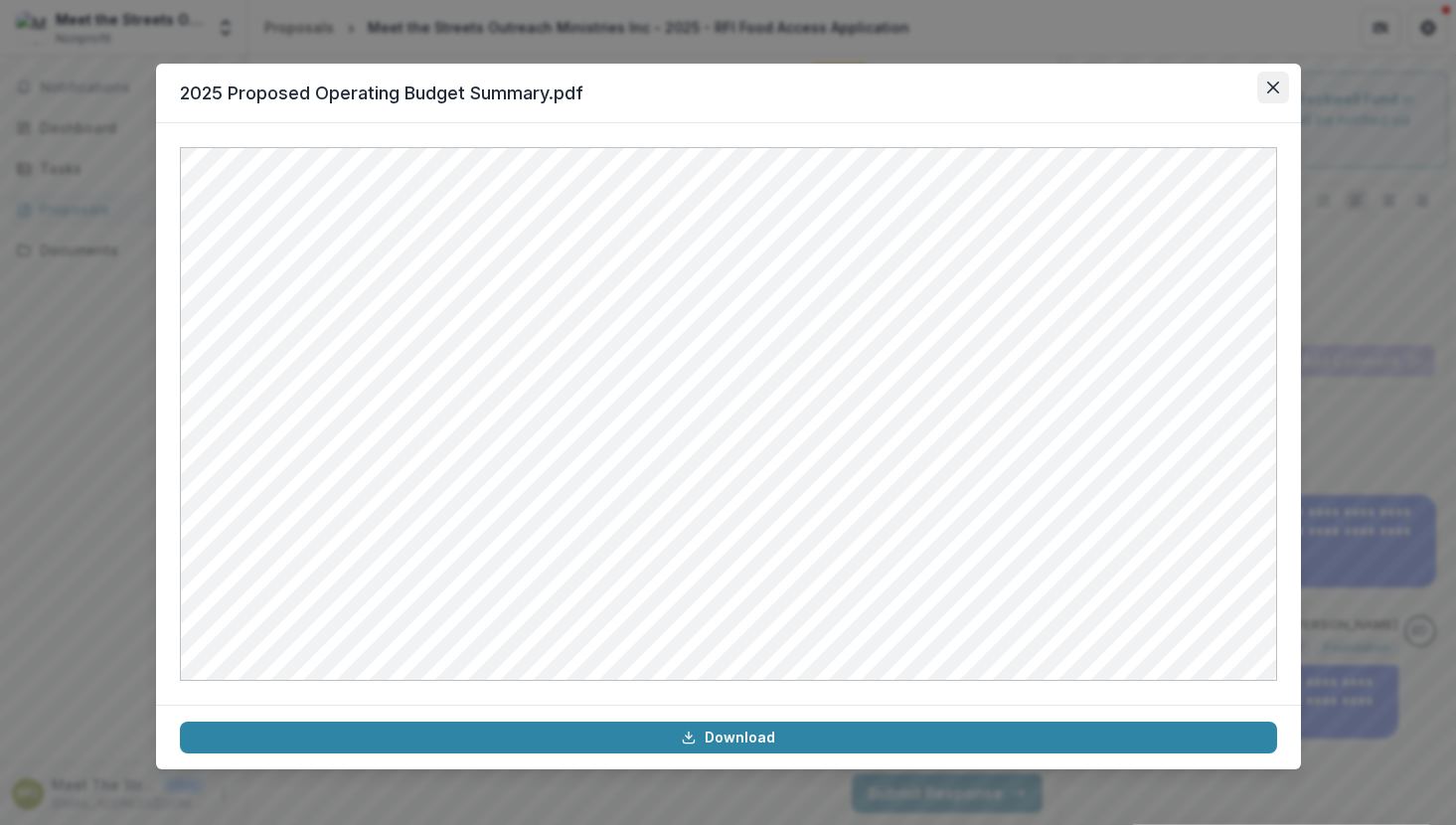 click at bounding box center [1273, 87] 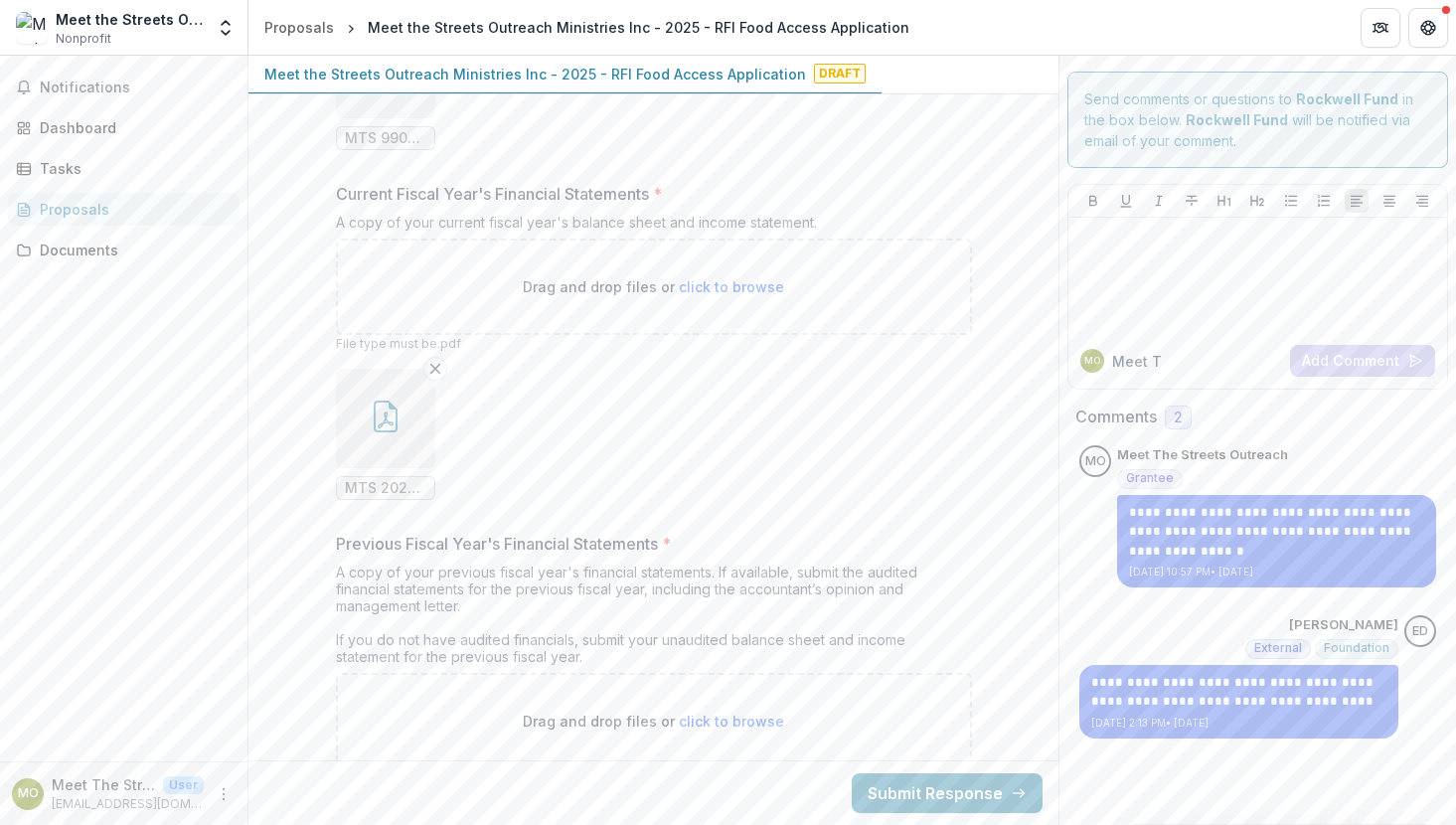 scroll, scrollTop: 15910, scrollLeft: 0, axis: vertical 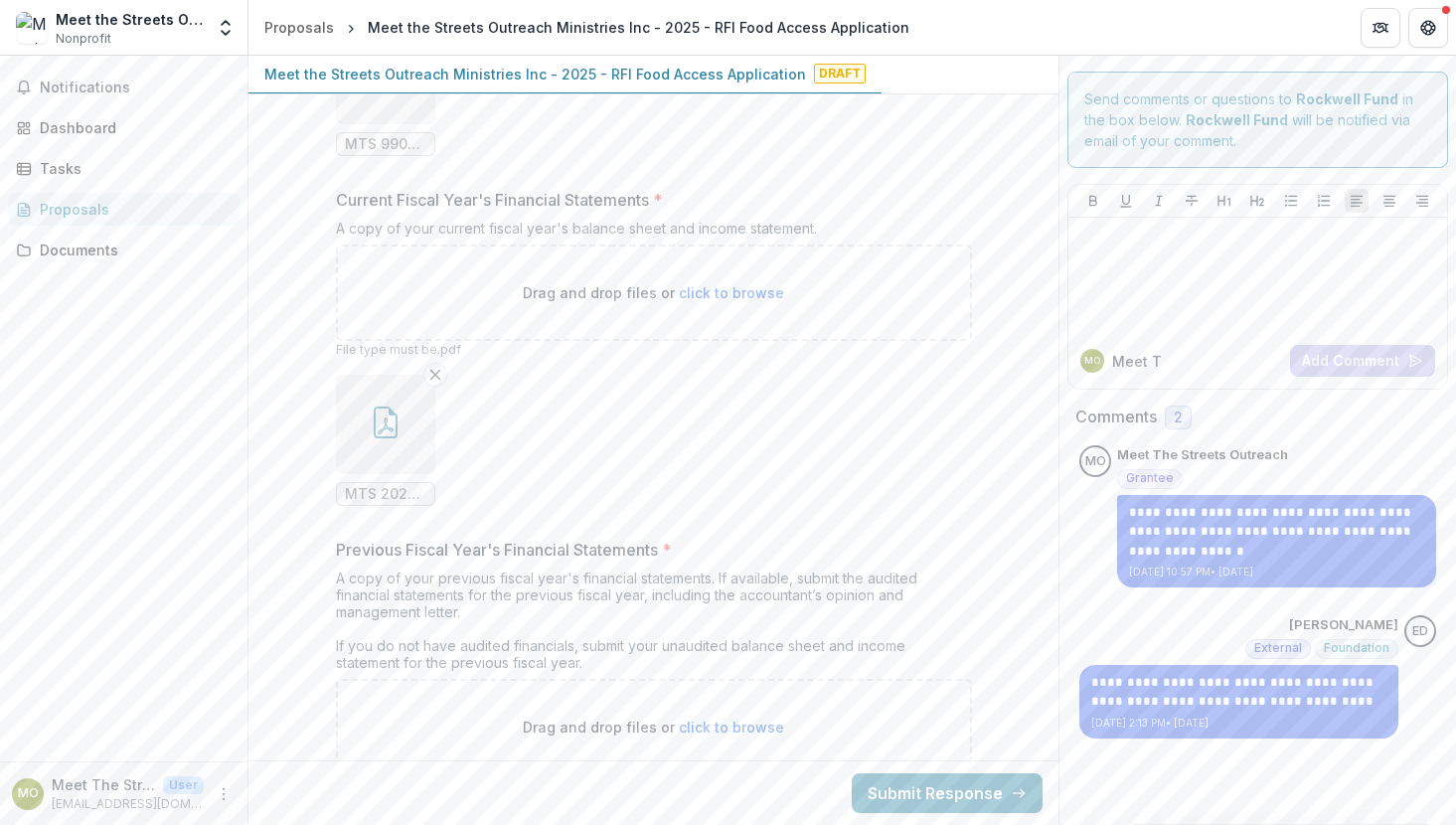 click at bounding box center [386, 424] 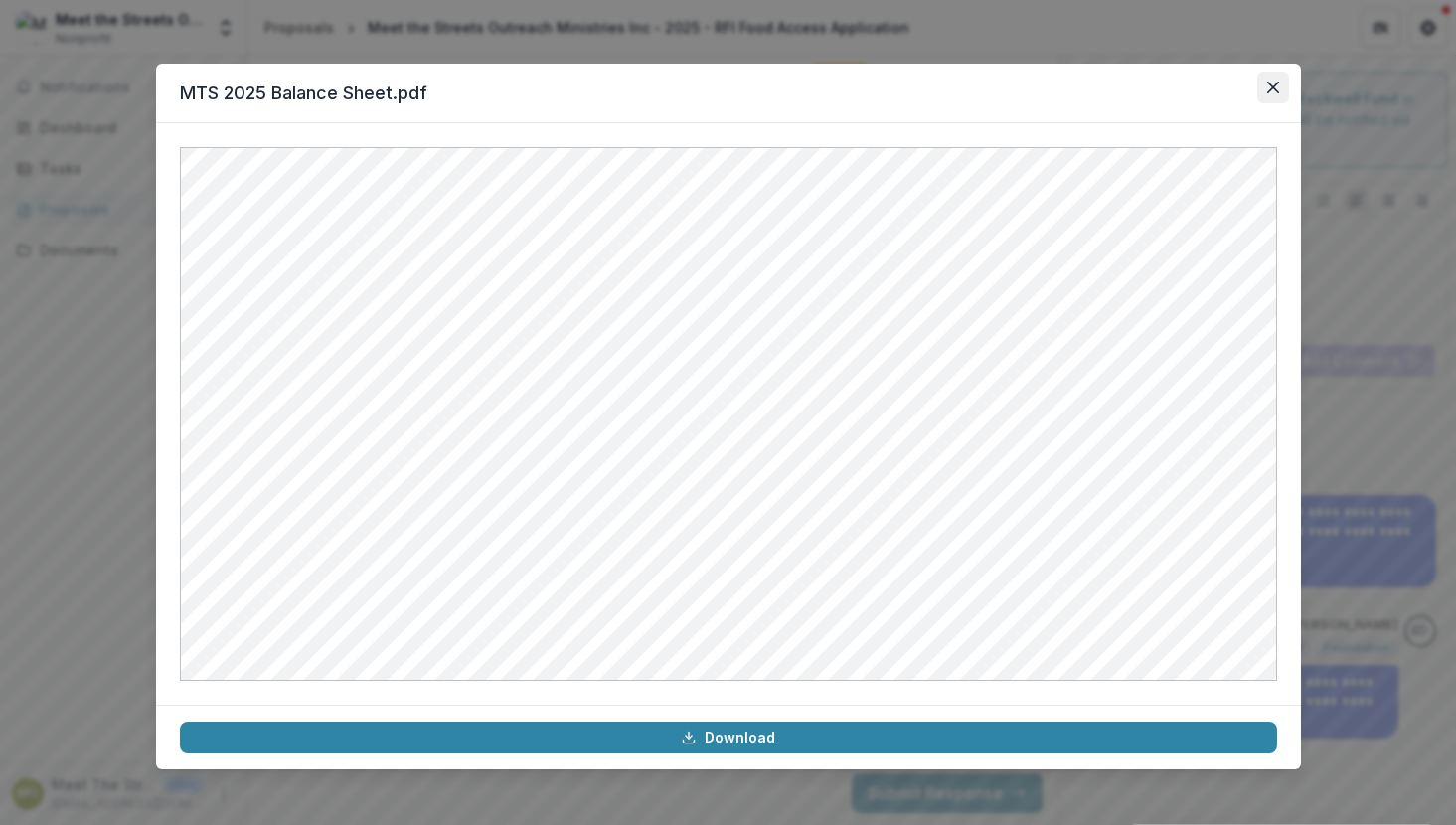 click 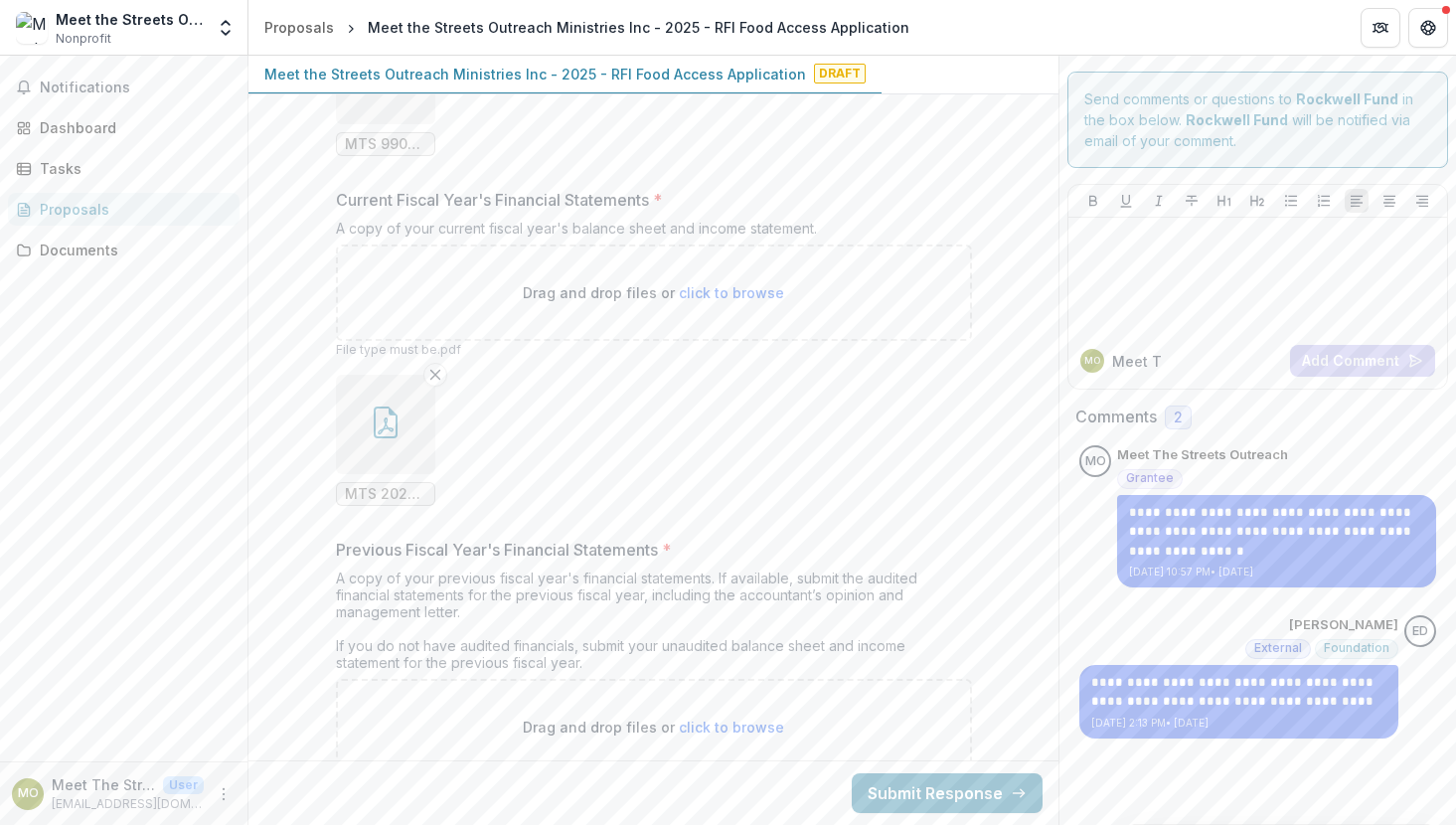 click on "click to browse" at bounding box center [731, 292] 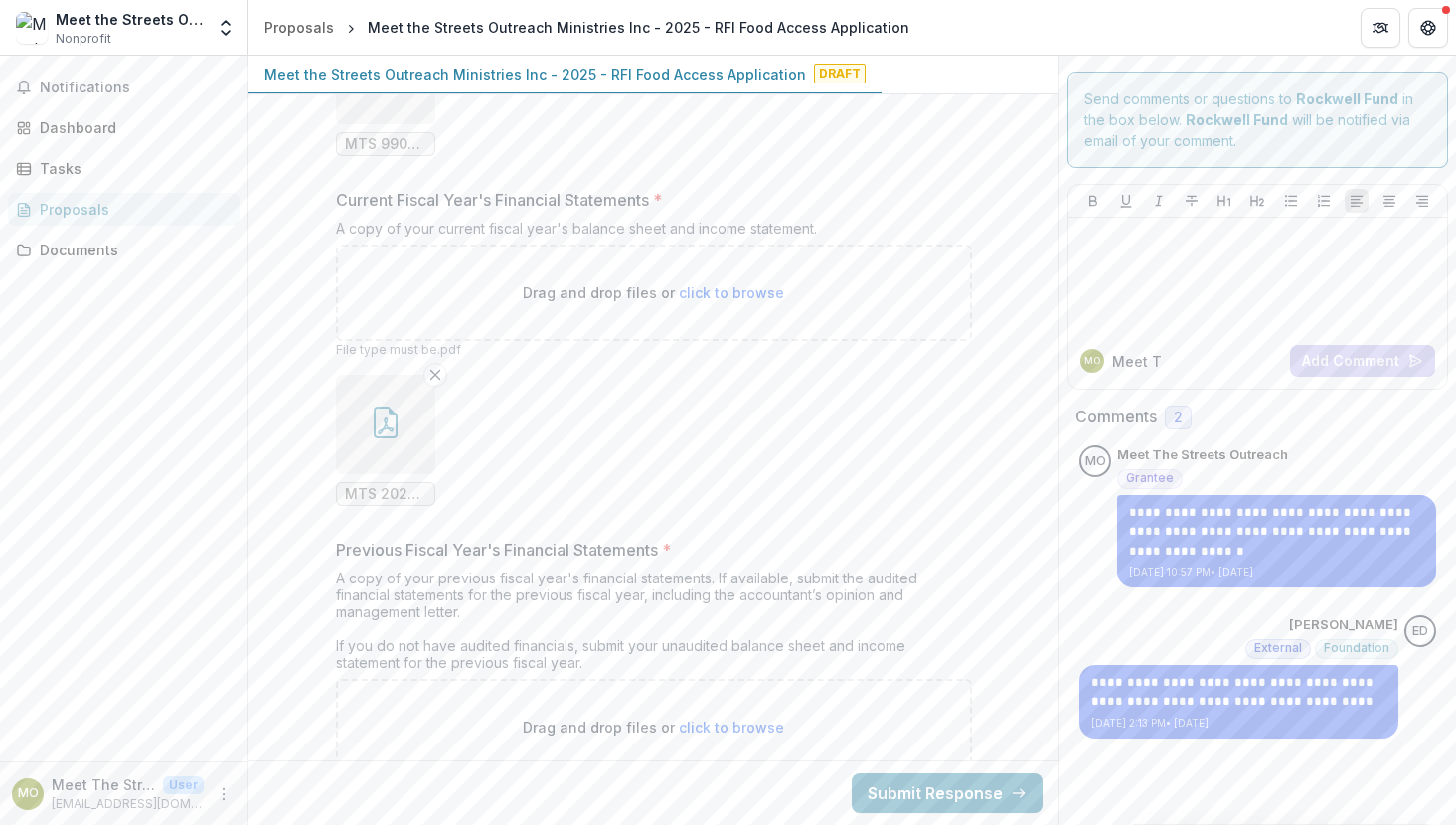 type on "**********" 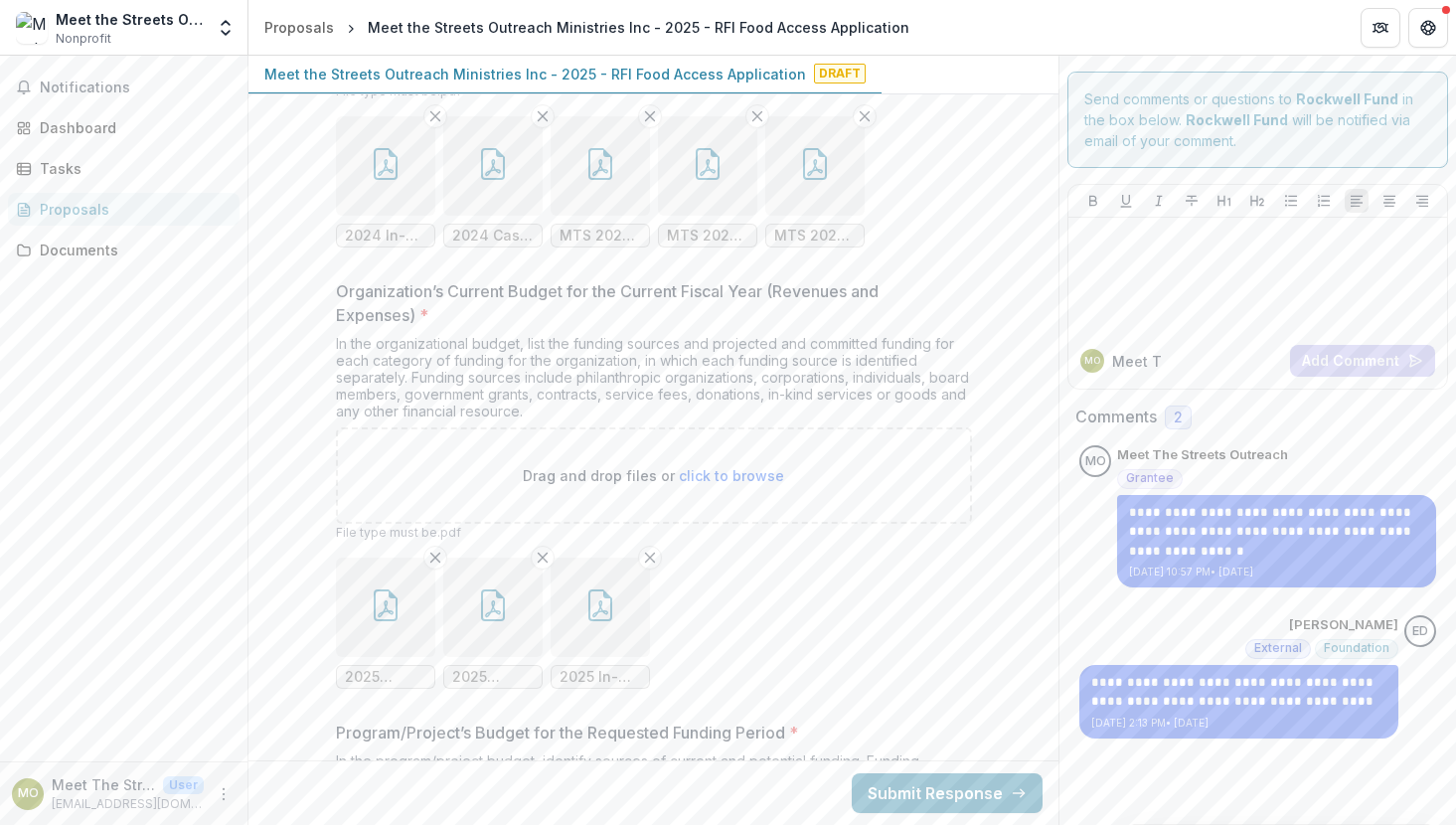 scroll, scrollTop: 16603, scrollLeft: 0, axis: vertical 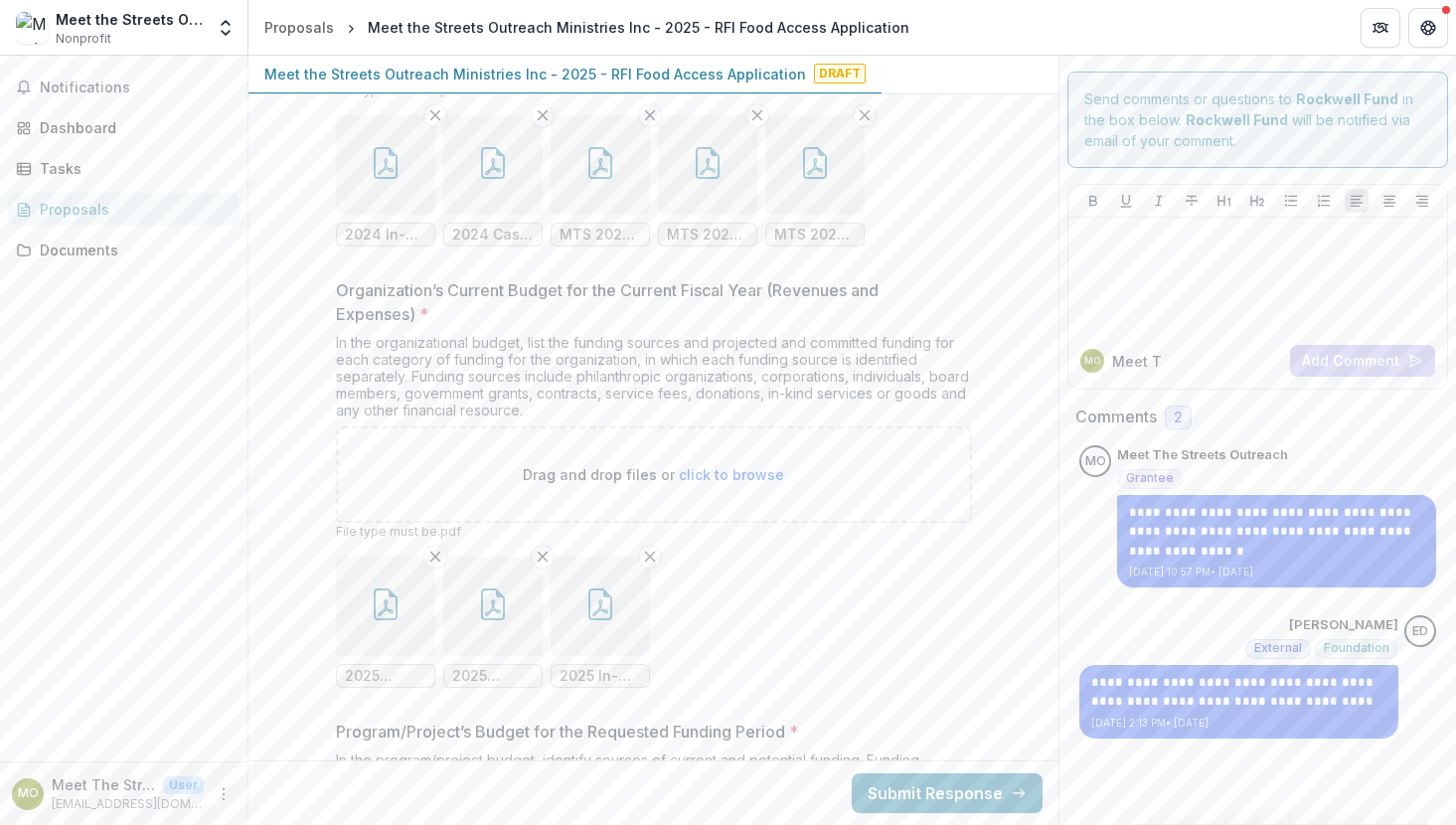 click 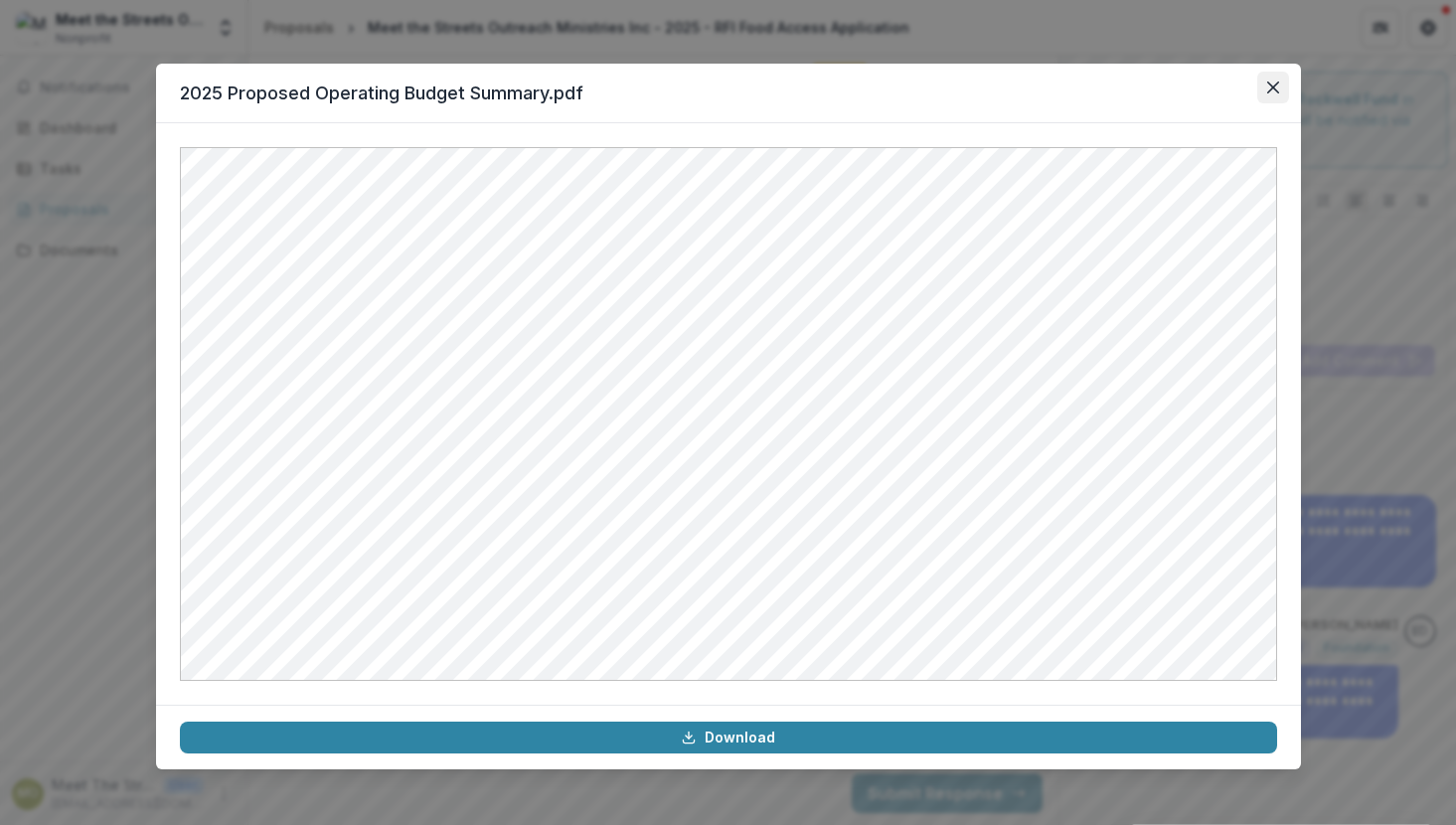 click 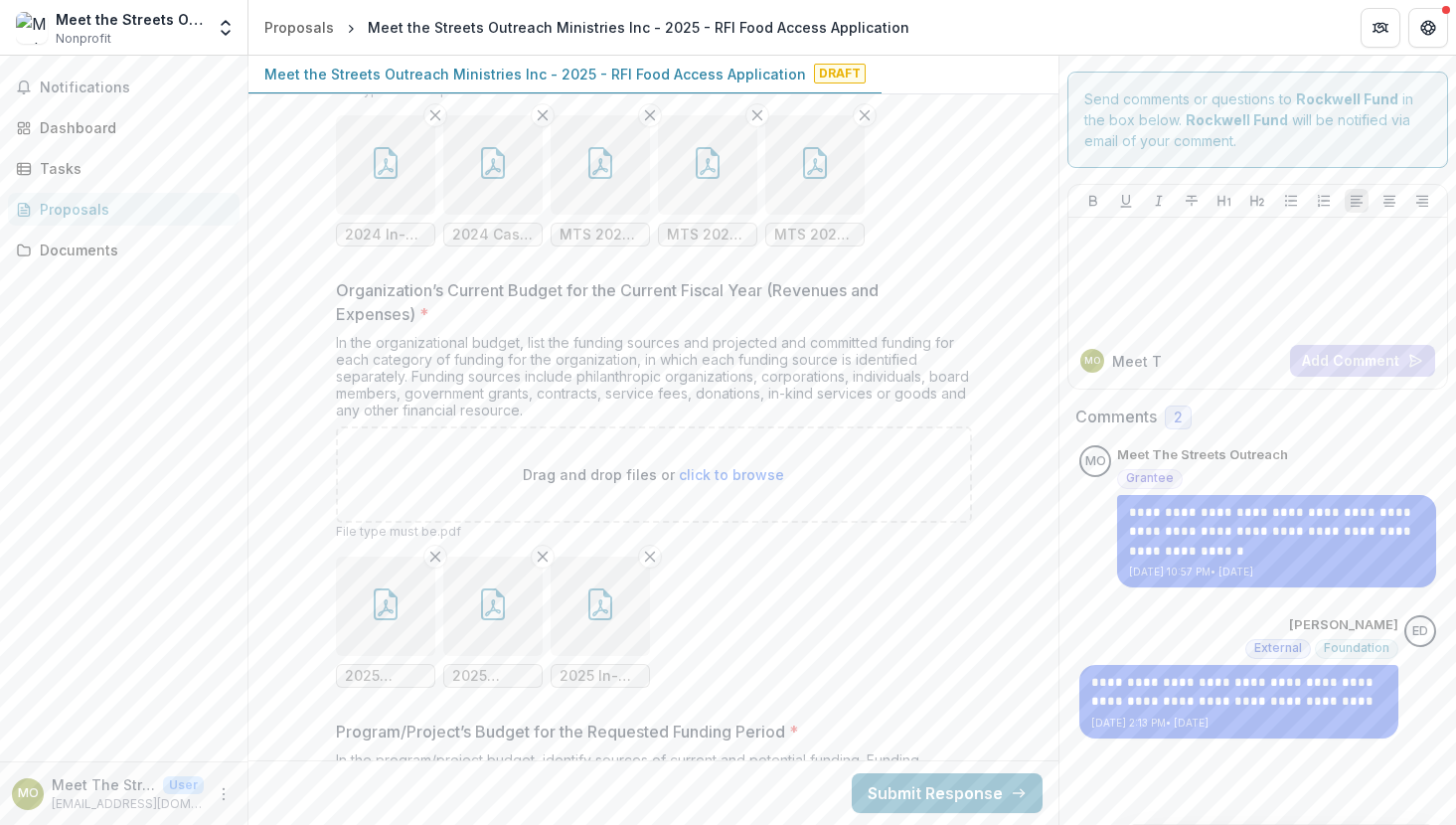 click 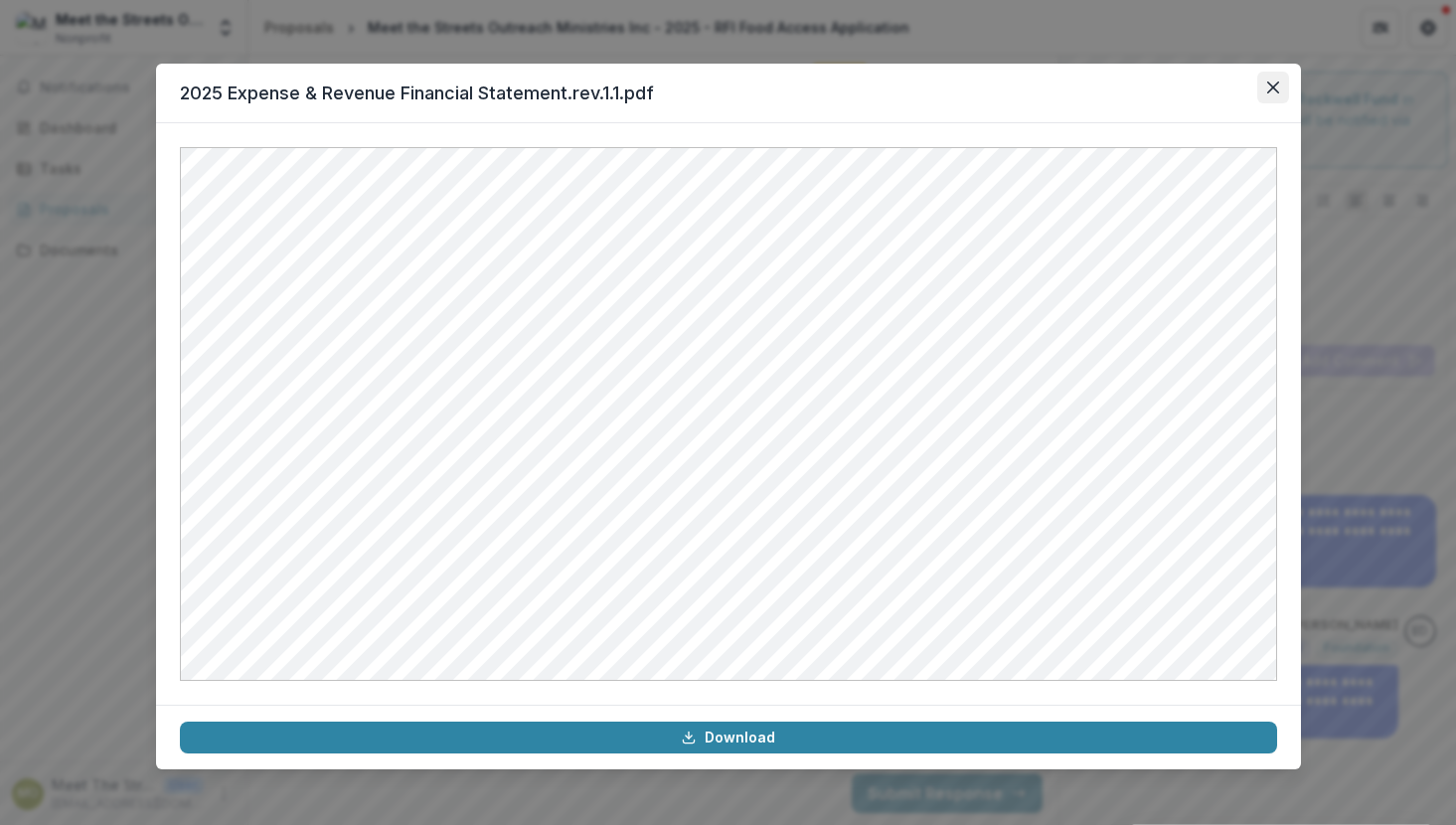 click 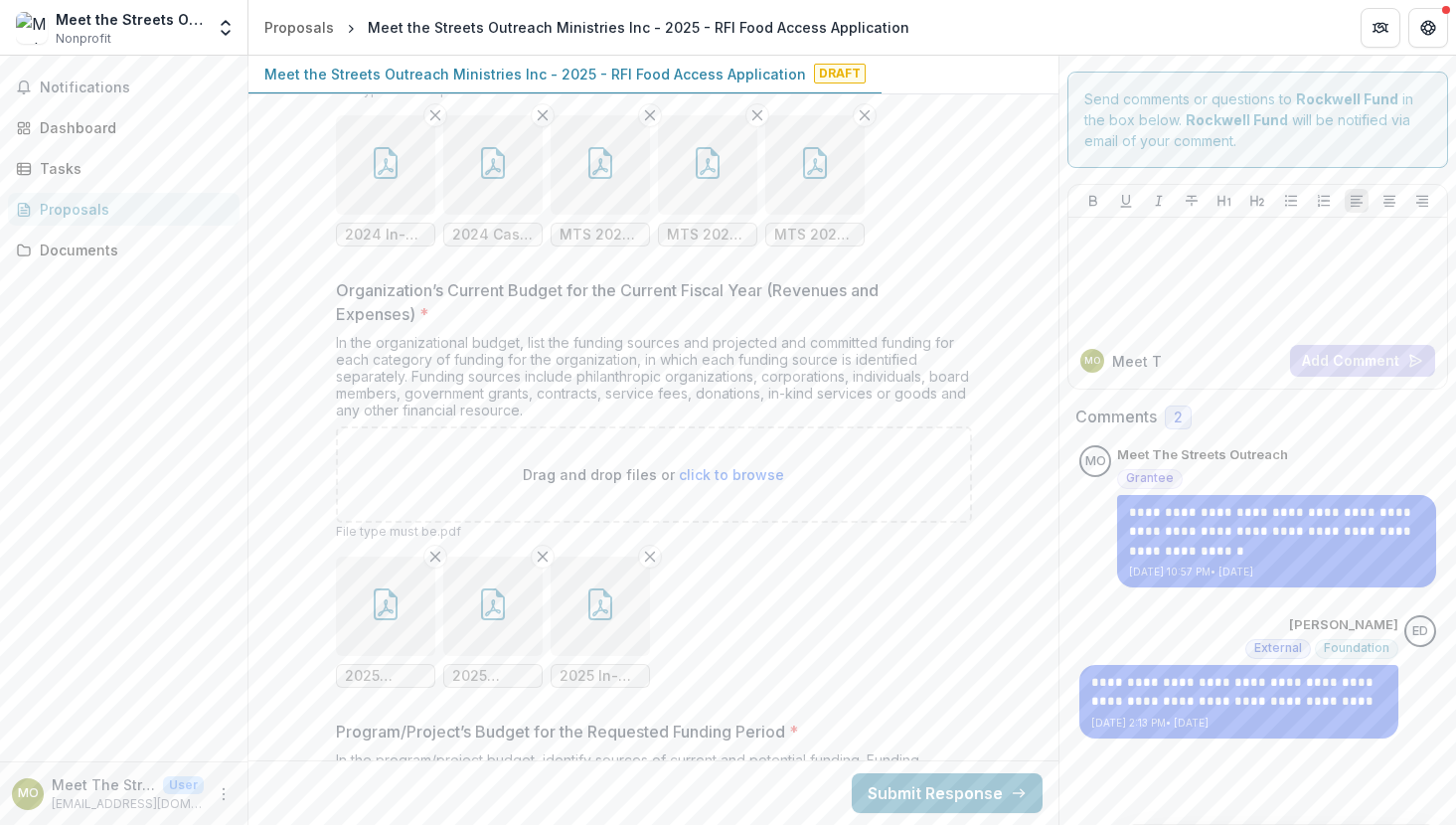 click at bounding box center (600, 606) 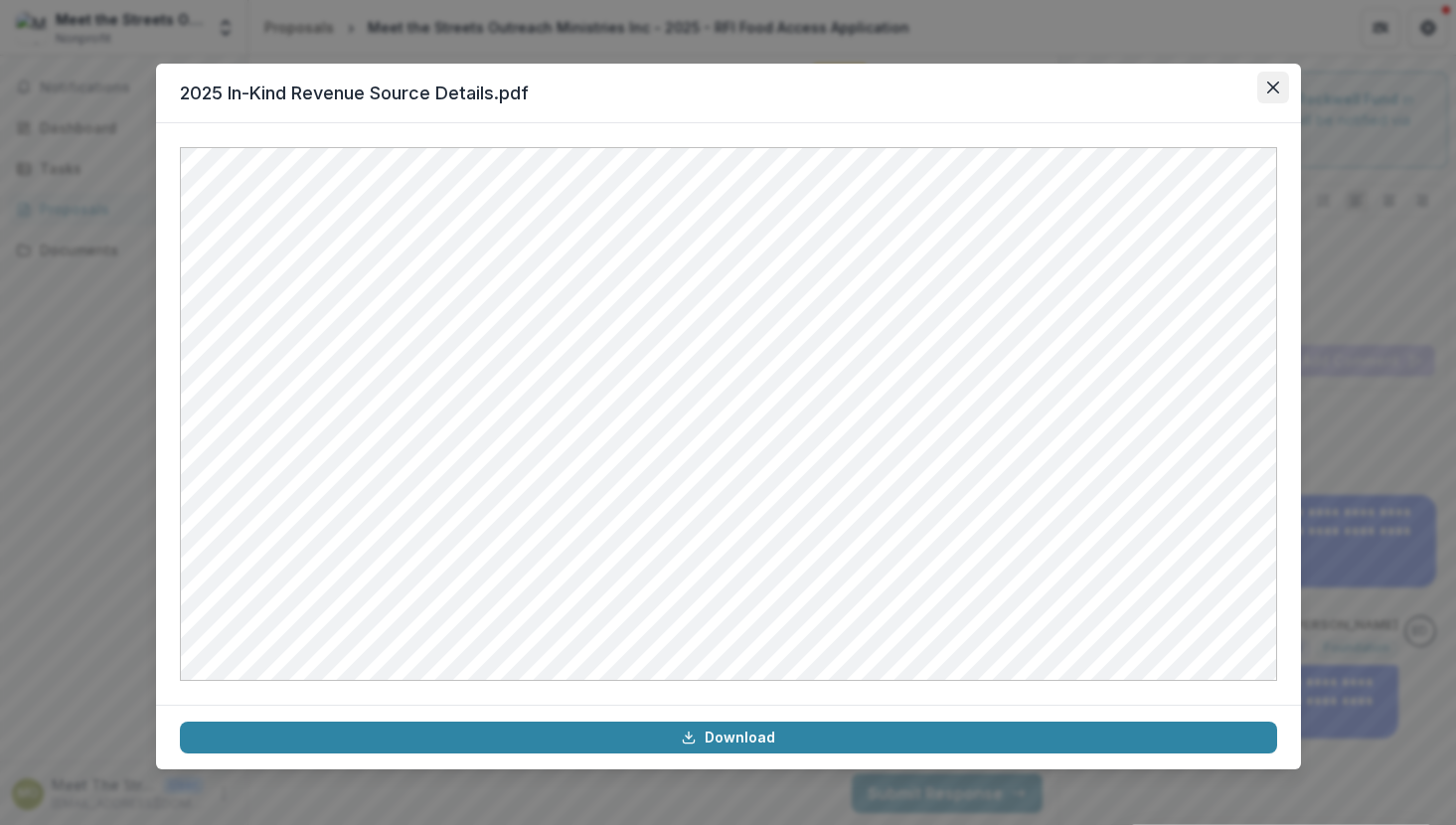 click 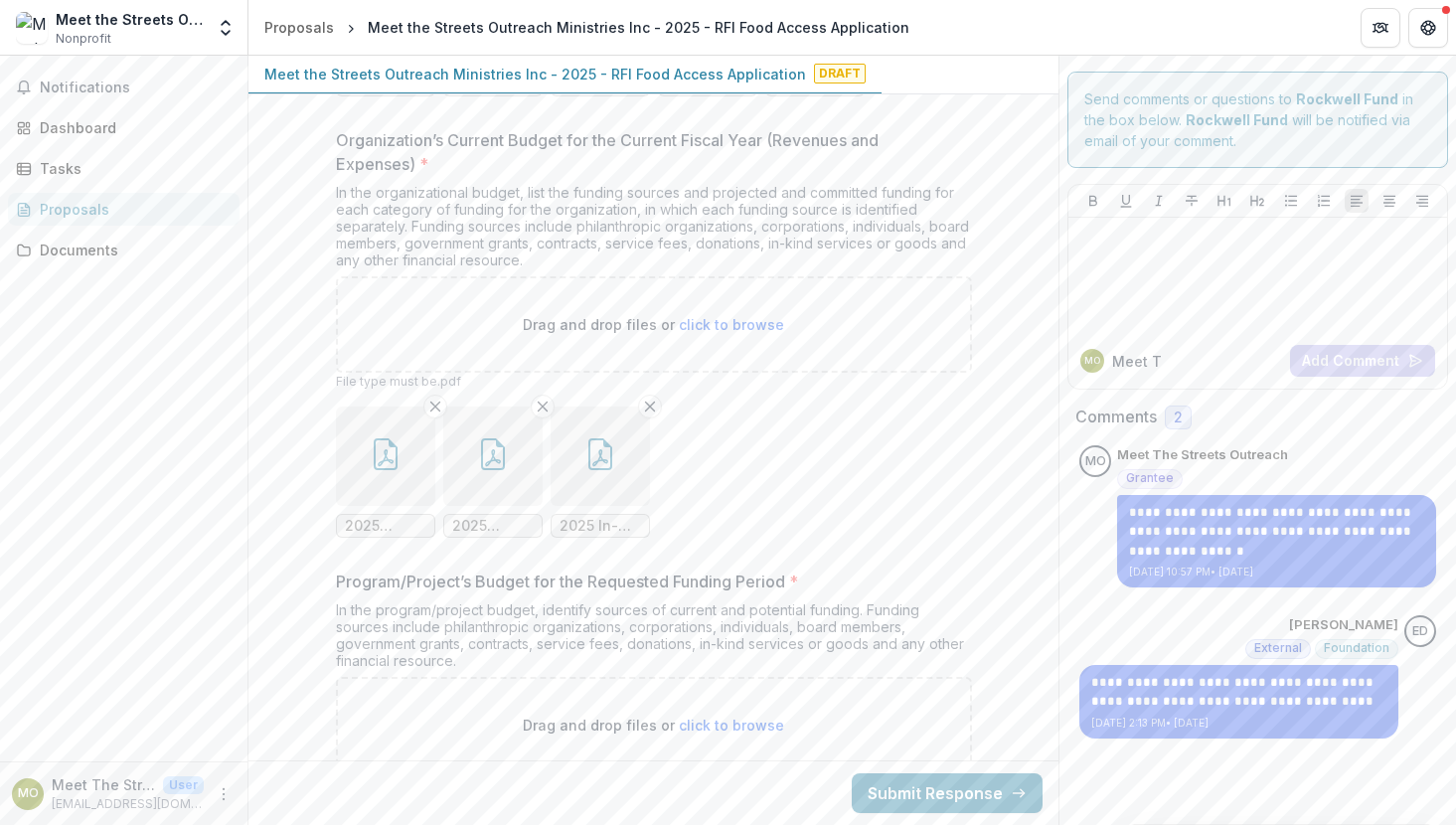 scroll, scrollTop: 16751, scrollLeft: 0, axis: vertical 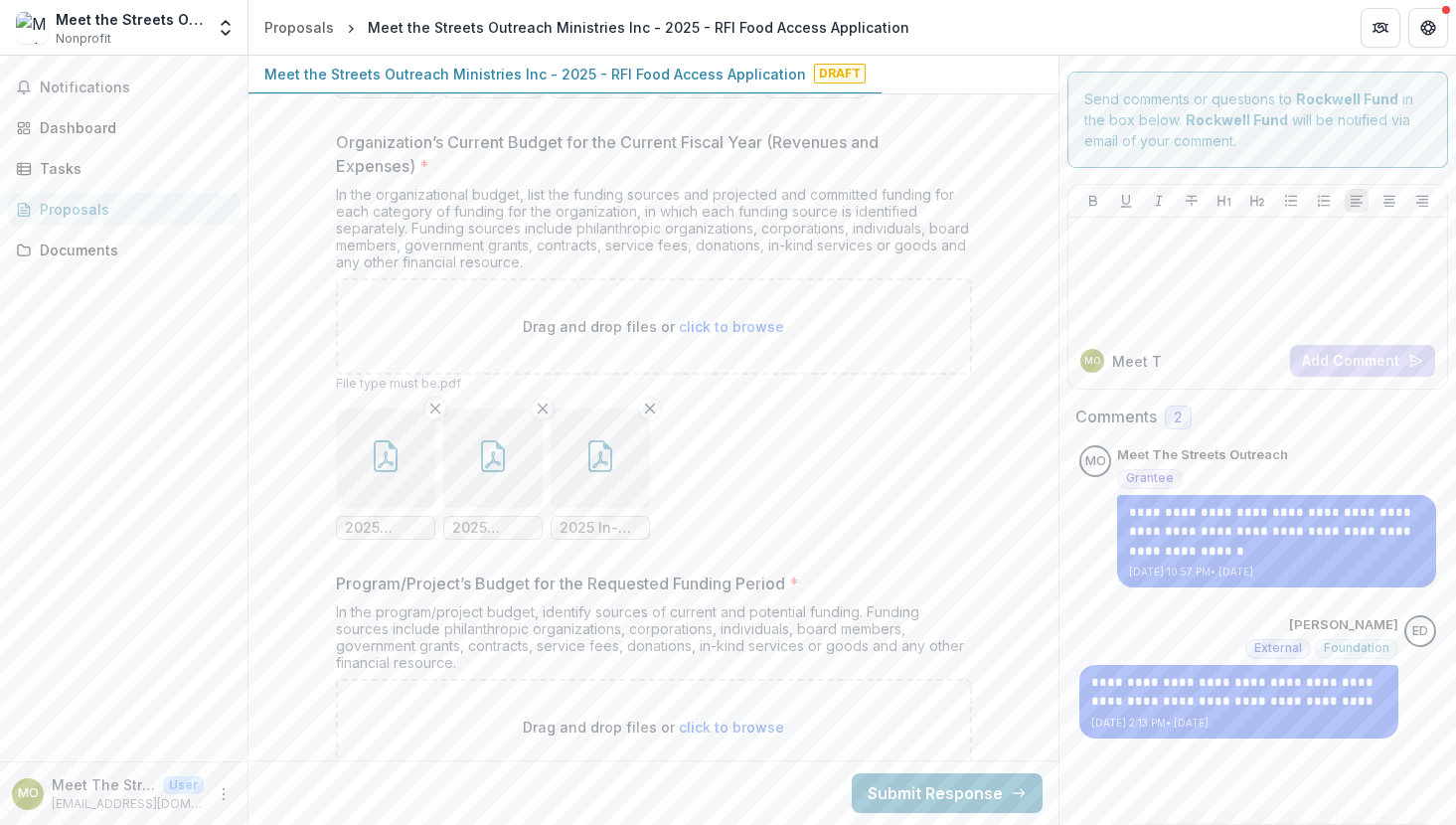 click on "click to browse" at bounding box center [731, 326] 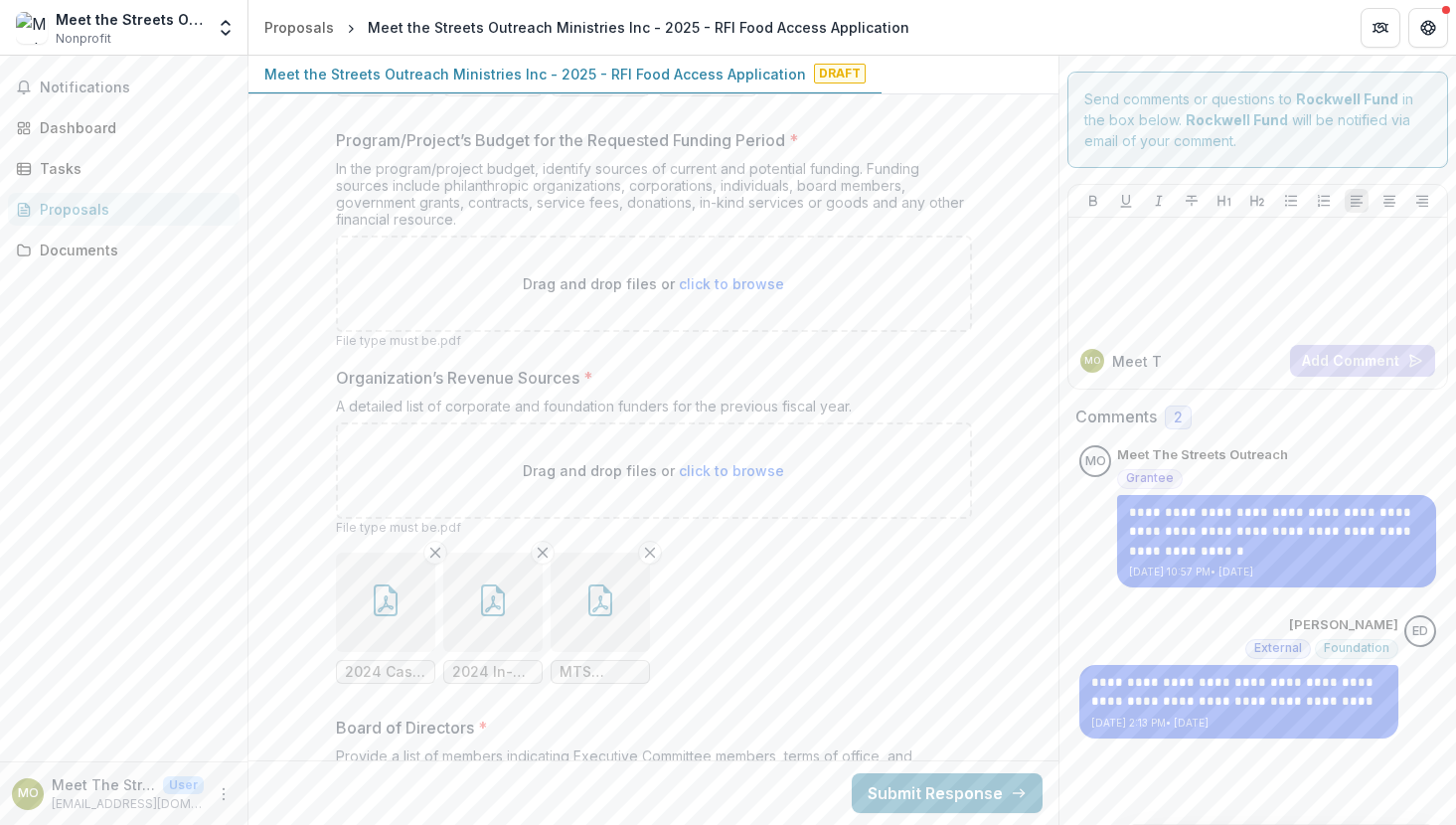 scroll, scrollTop: 17231, scrollLeft: 0, axis: vertical 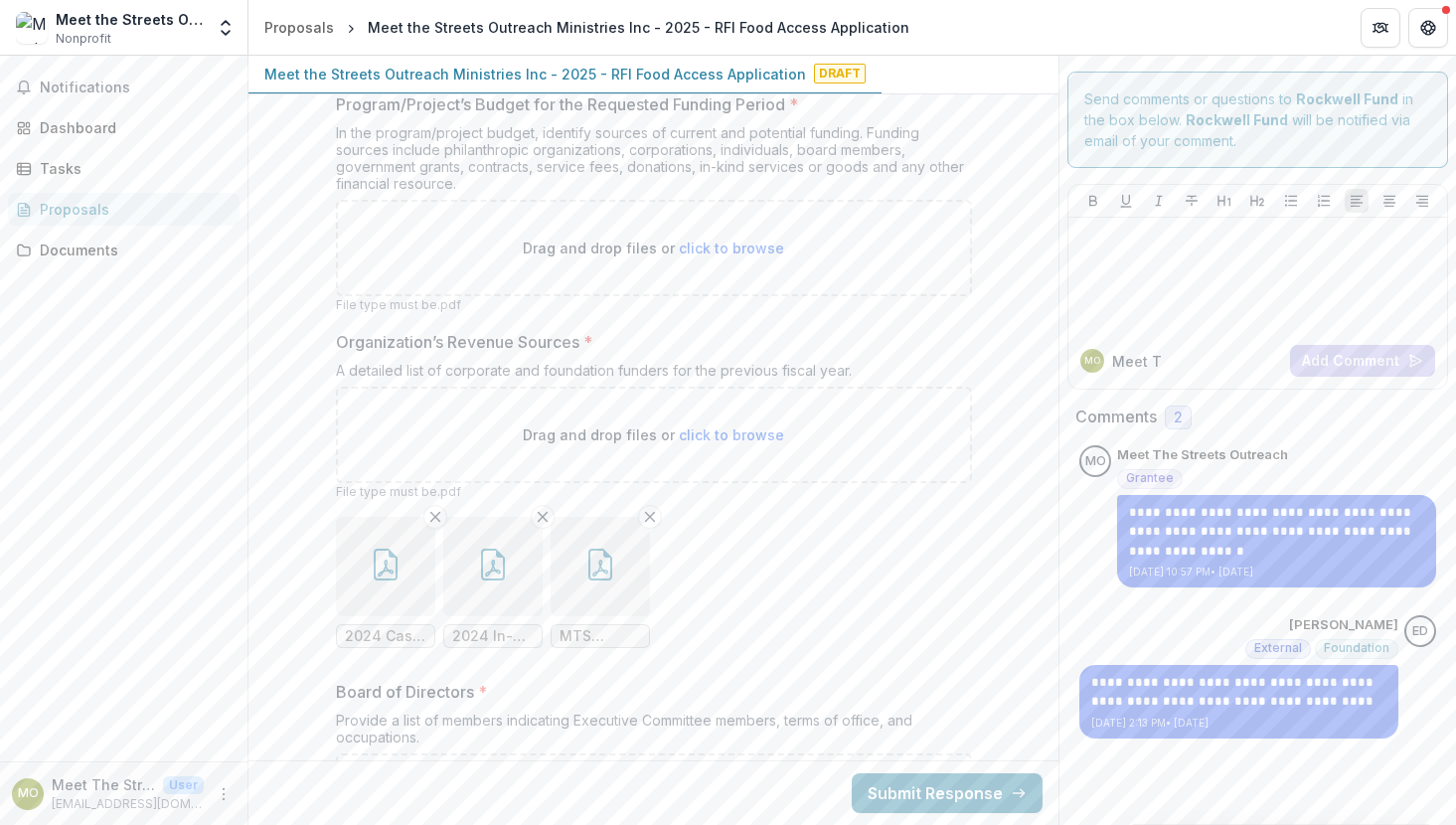 click on "click to browse" at bounding box center [731, 434] 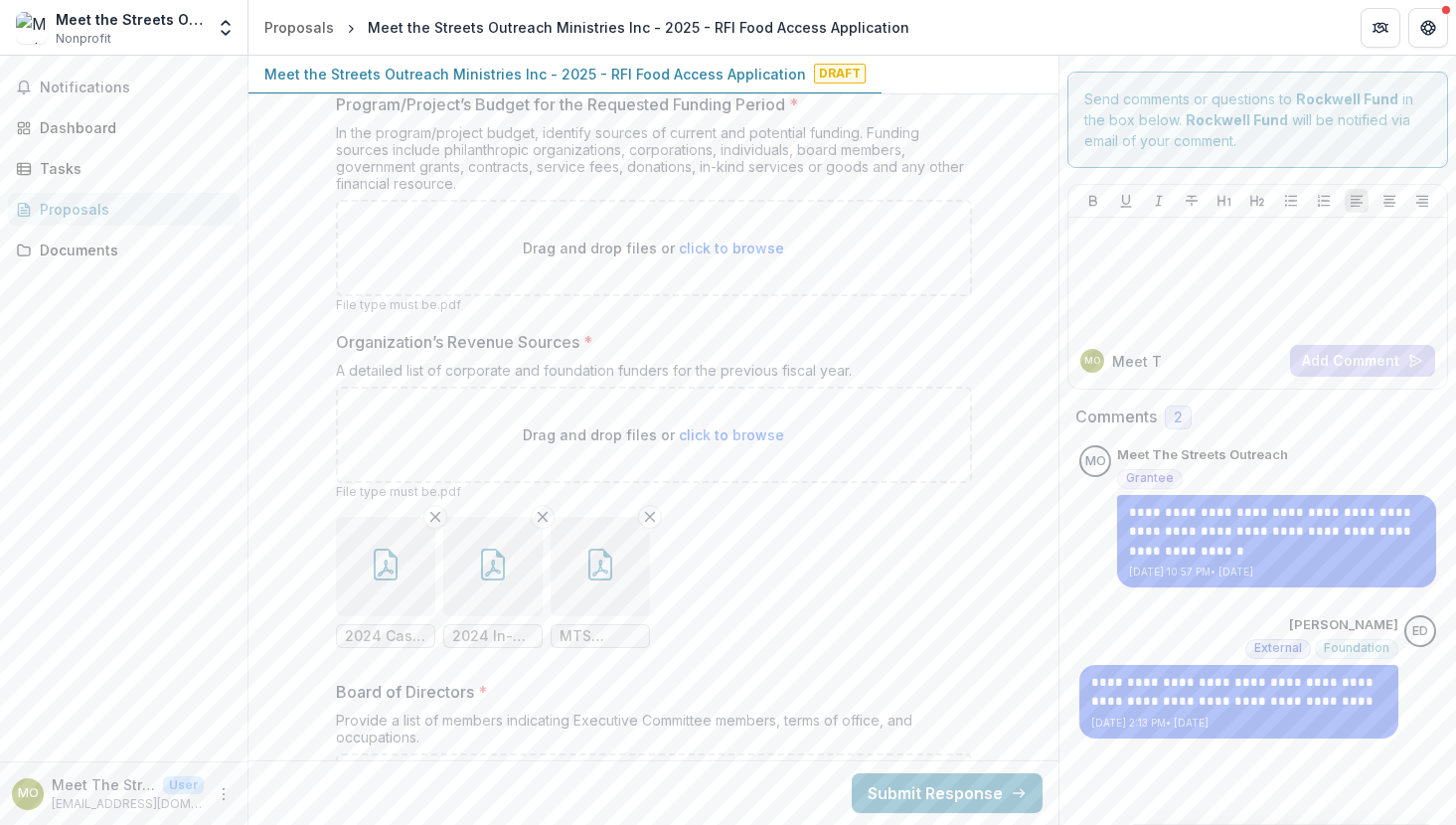 type on "**********" 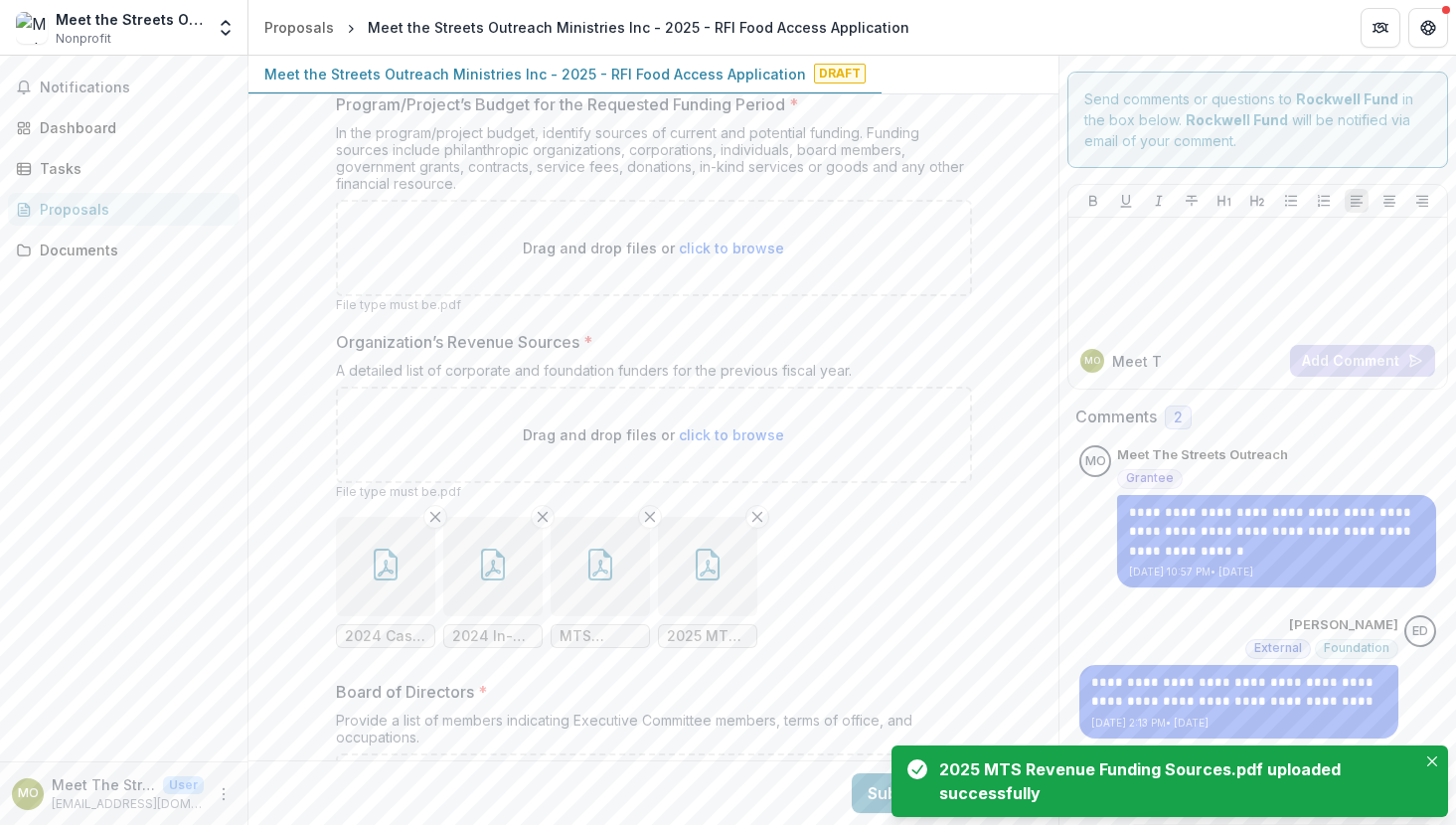 click at bounding box center [386, 567] 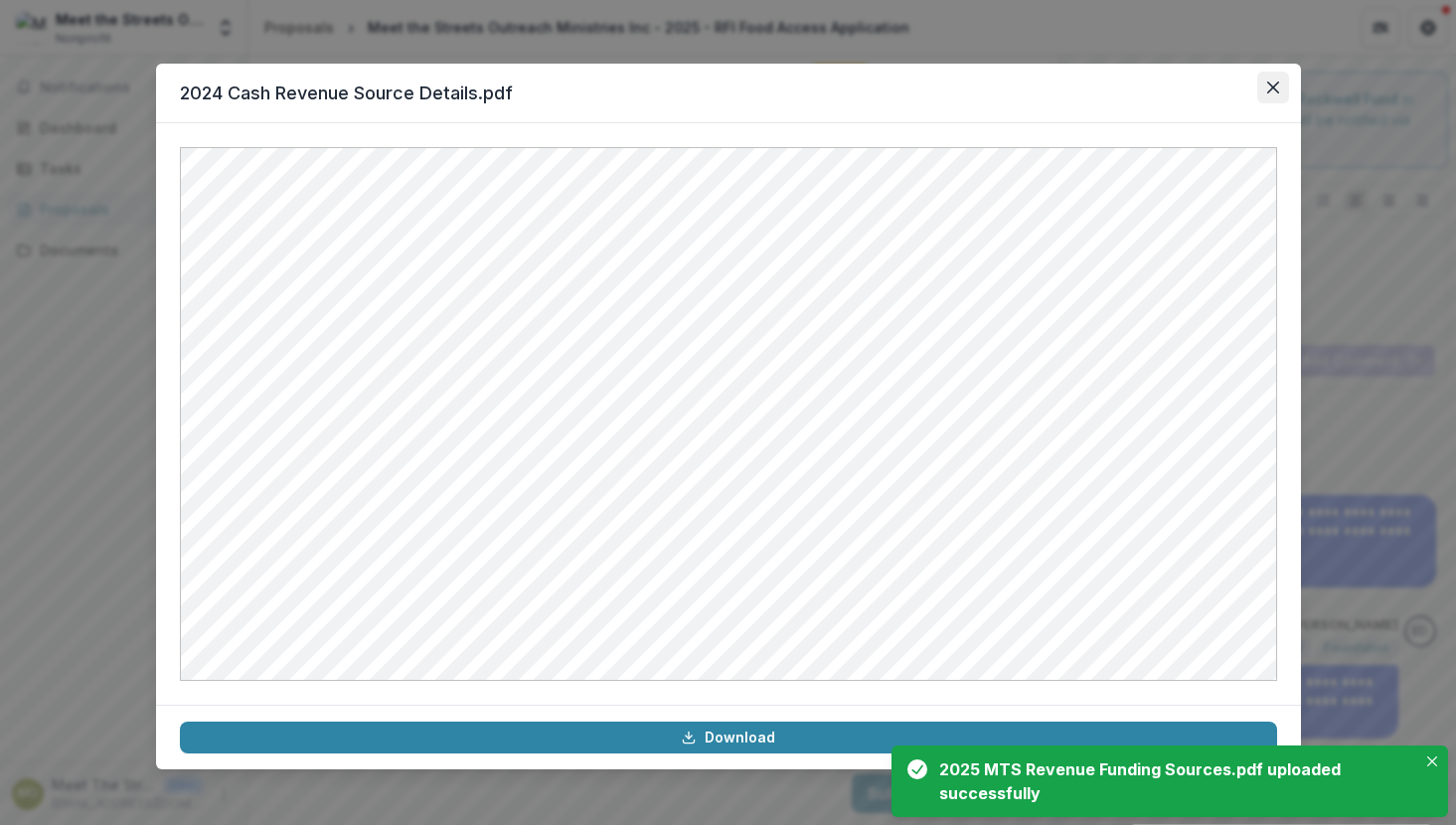 click 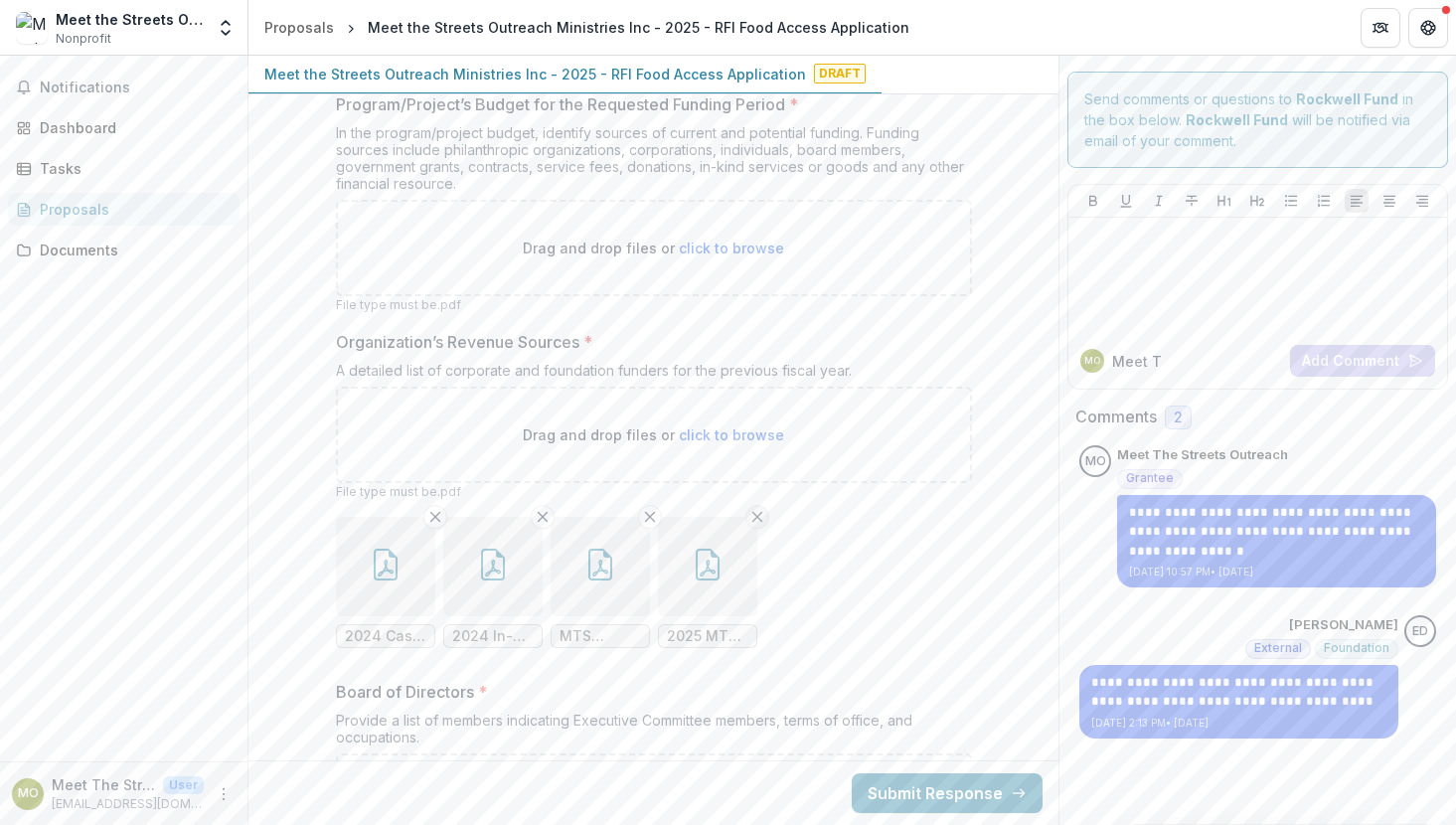 click 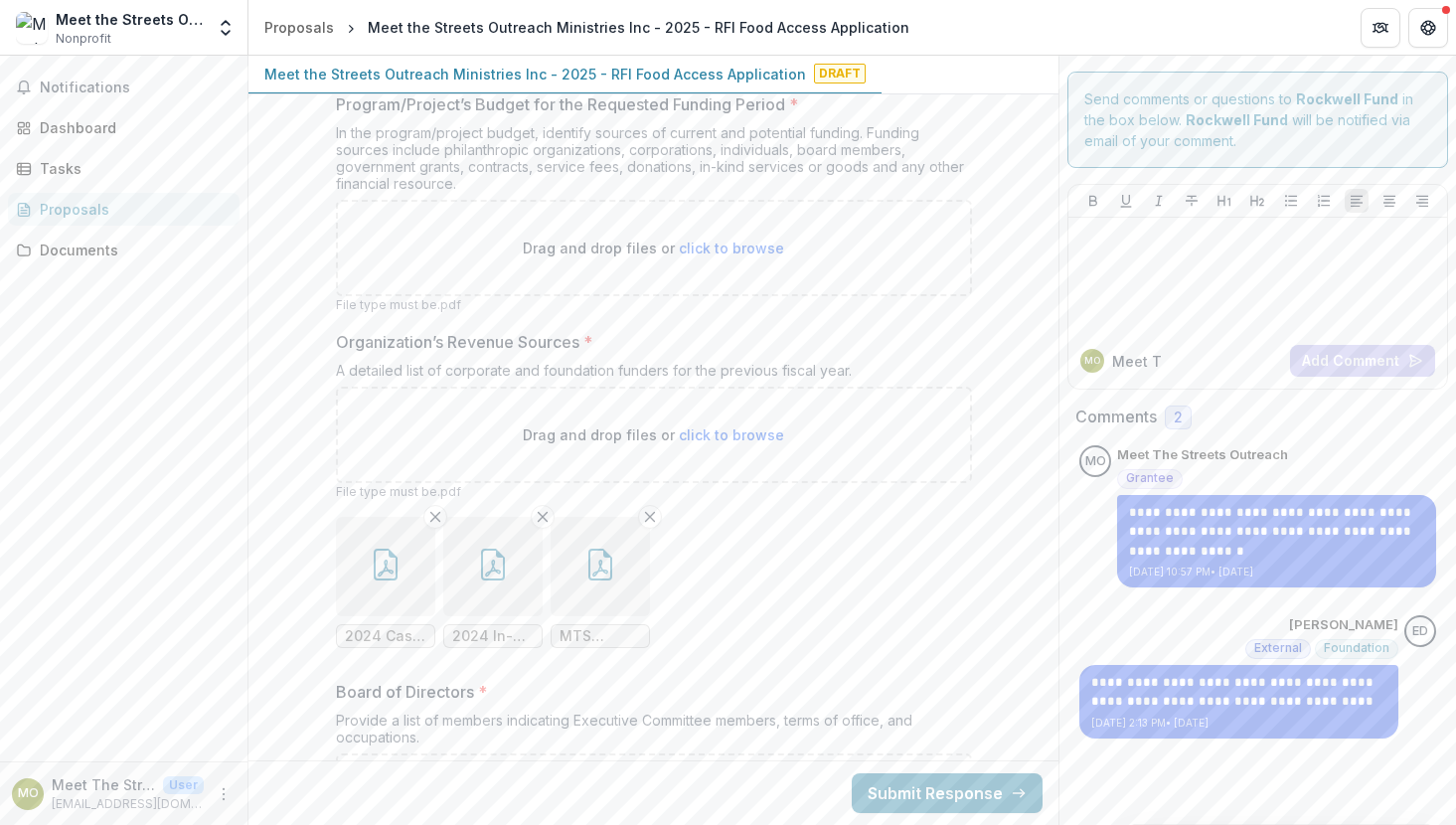 click at bounding box center (600, 567) 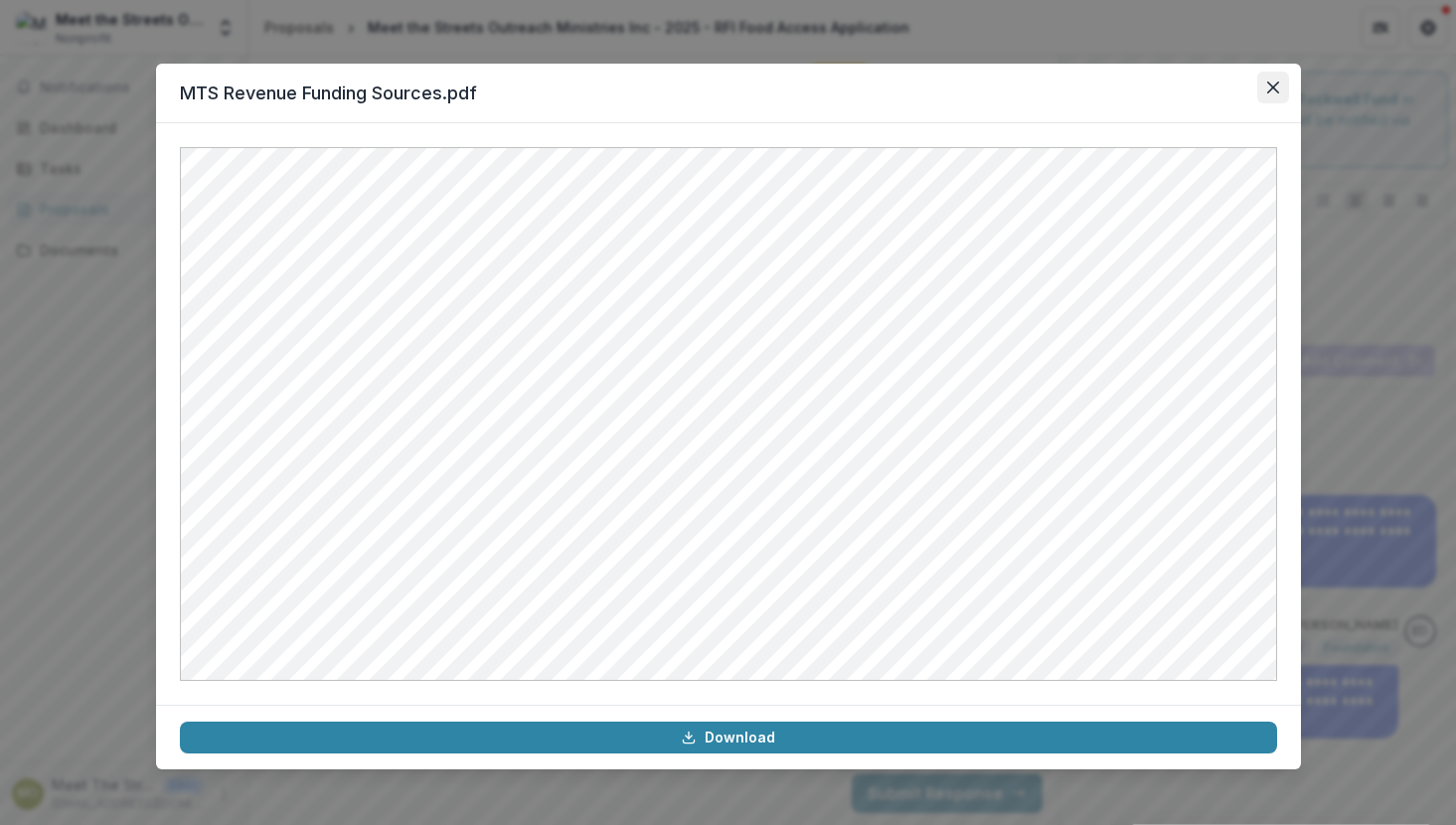 click at bounding box center (1273, 87) 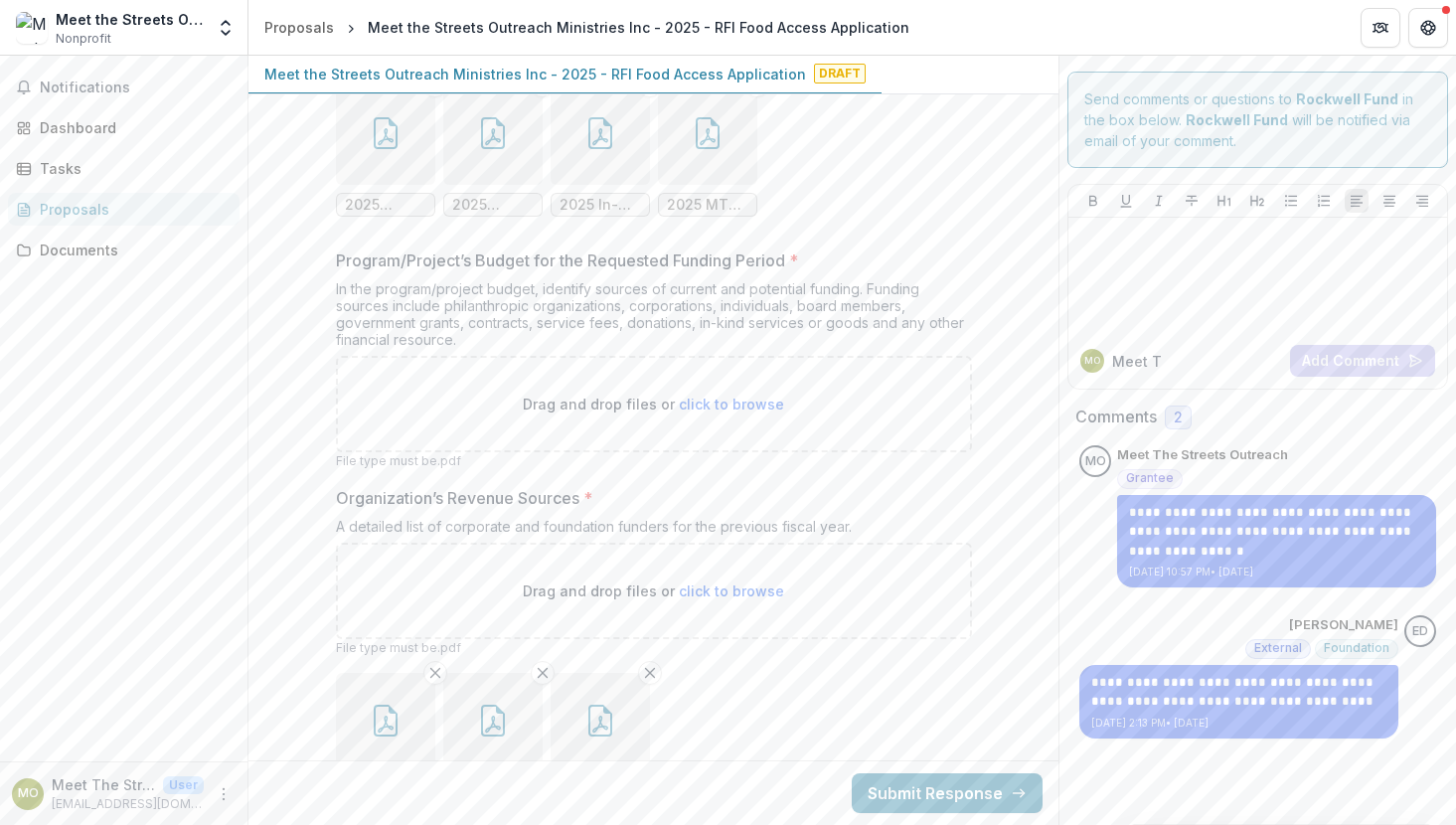 scroll, scrollTop: 17070, scrollLeft: 0, axis: vertical 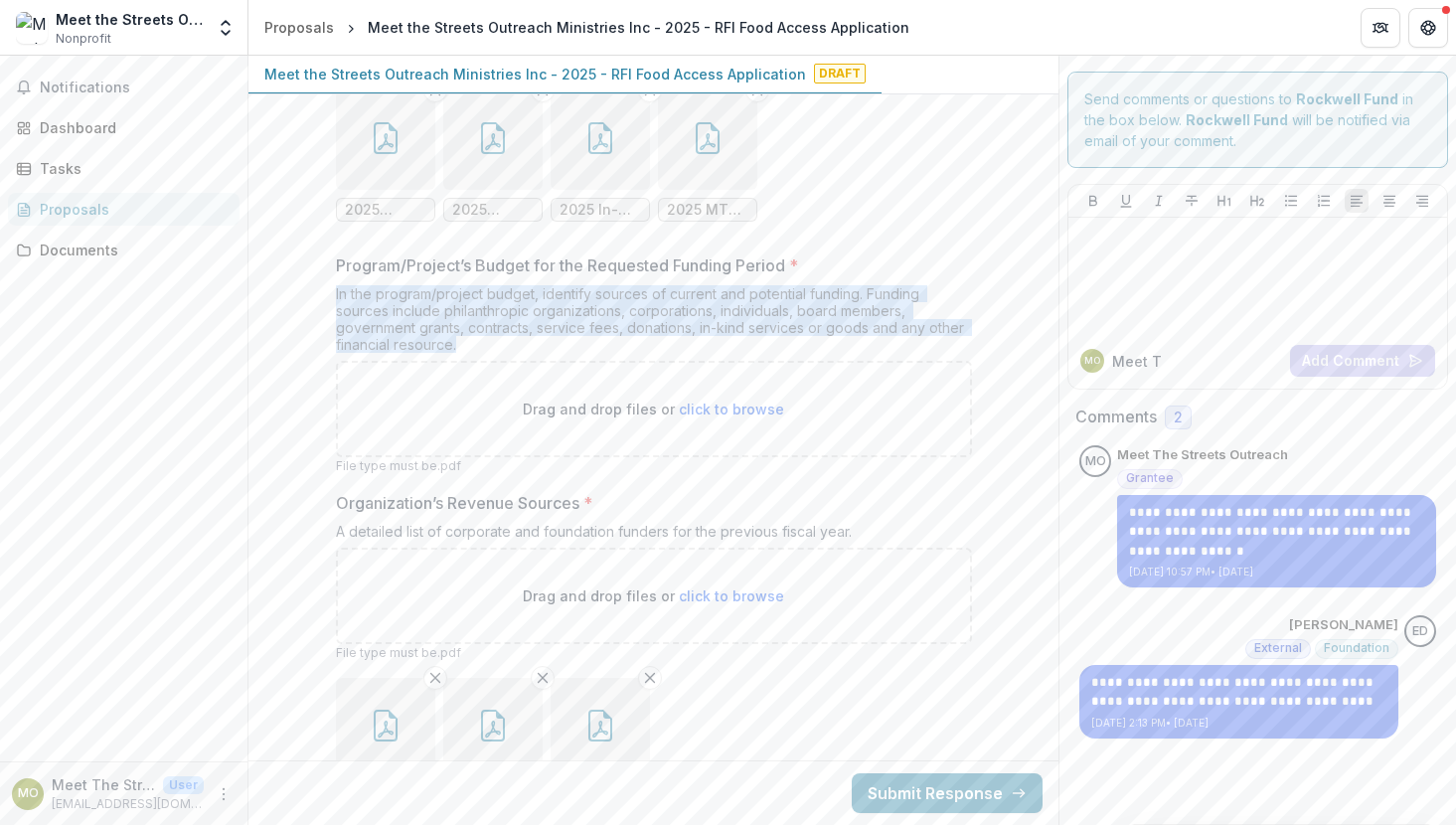 drag, startPoint x: 483, startPoint y: 336, endPoint x: 329, endPoint y: 283, distance: 162.86497 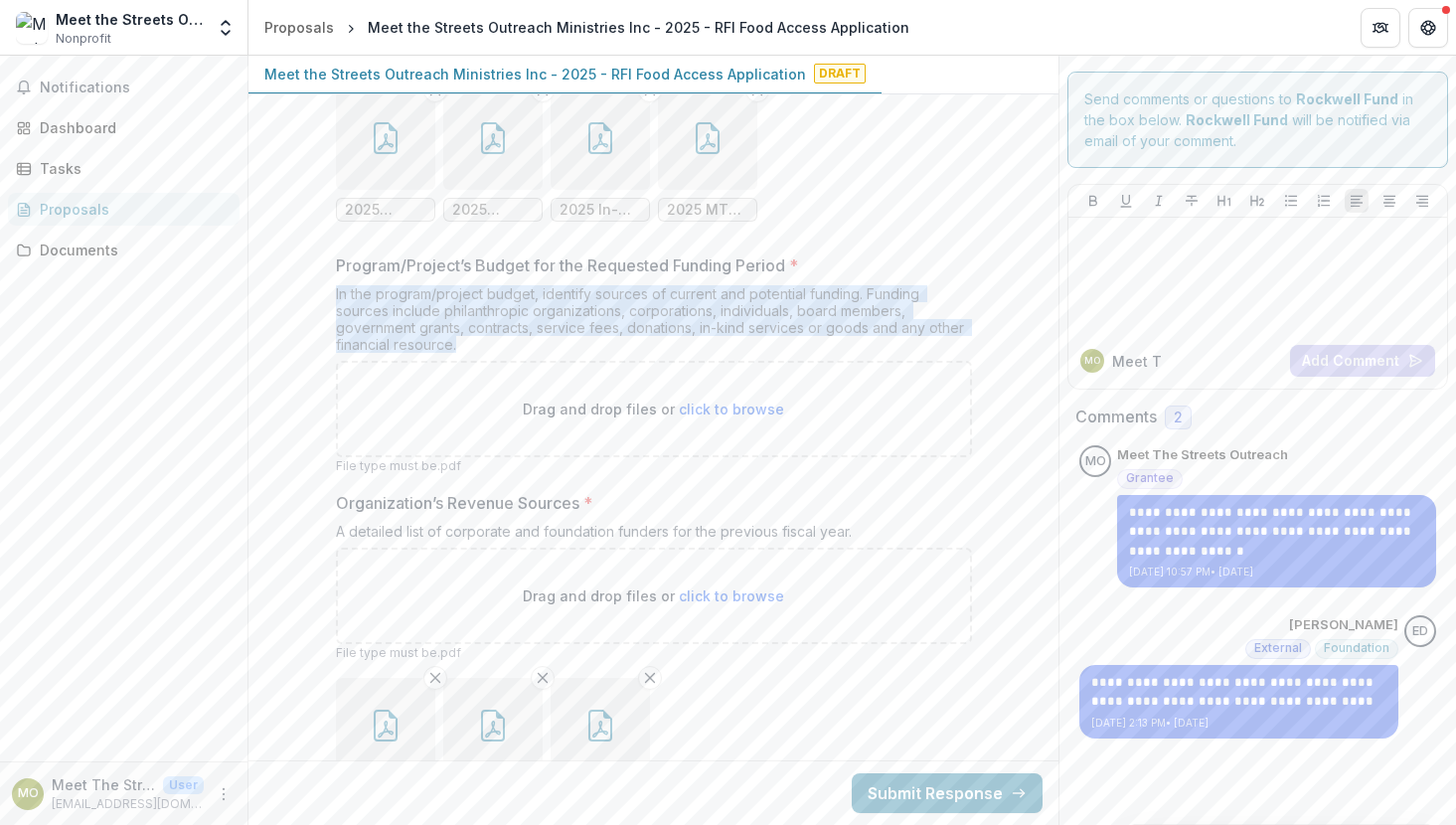 click on "**********" at bounding box center [654, -7622] 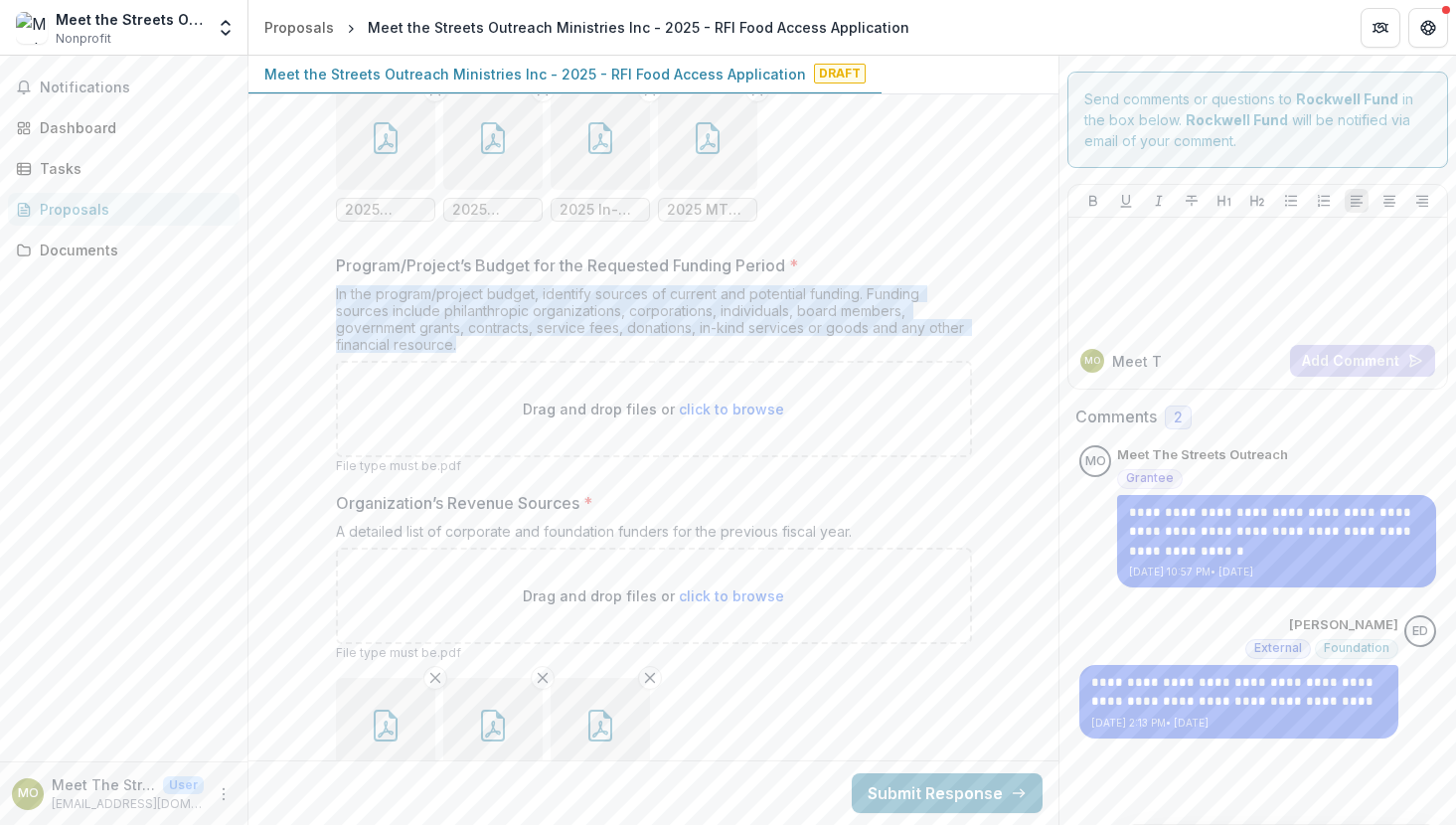 copy on "In the program/project budget, identify sources of current and potential funding. Funding sources include philanthropic organizations, corporations, individuals, board members, government grants, contracts, service fees, donations, in-kind services or goods and any other financial resource." 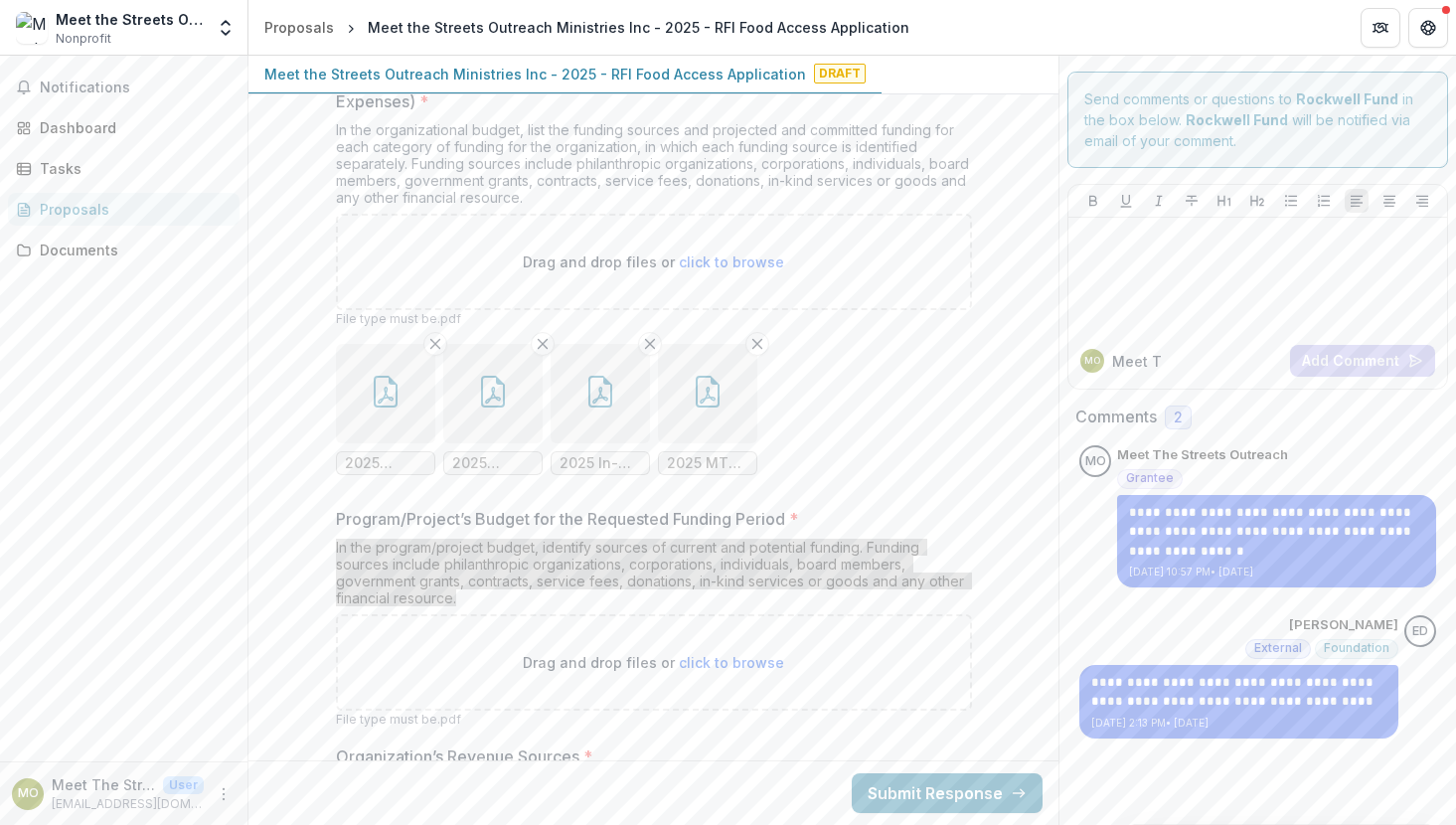 scroll, scrollTop: 16784, scrollLeft: 0, axis: vertical 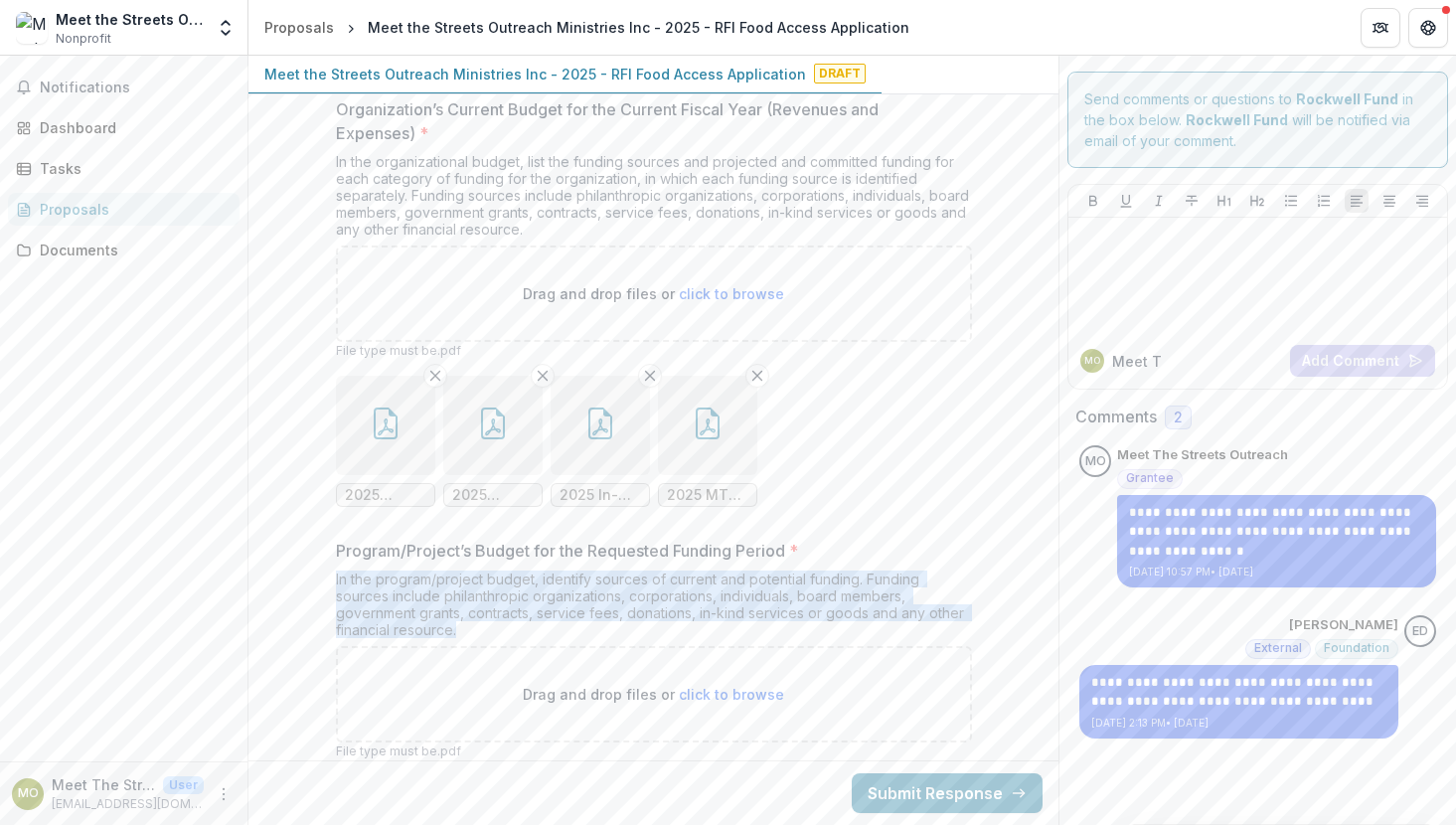 click 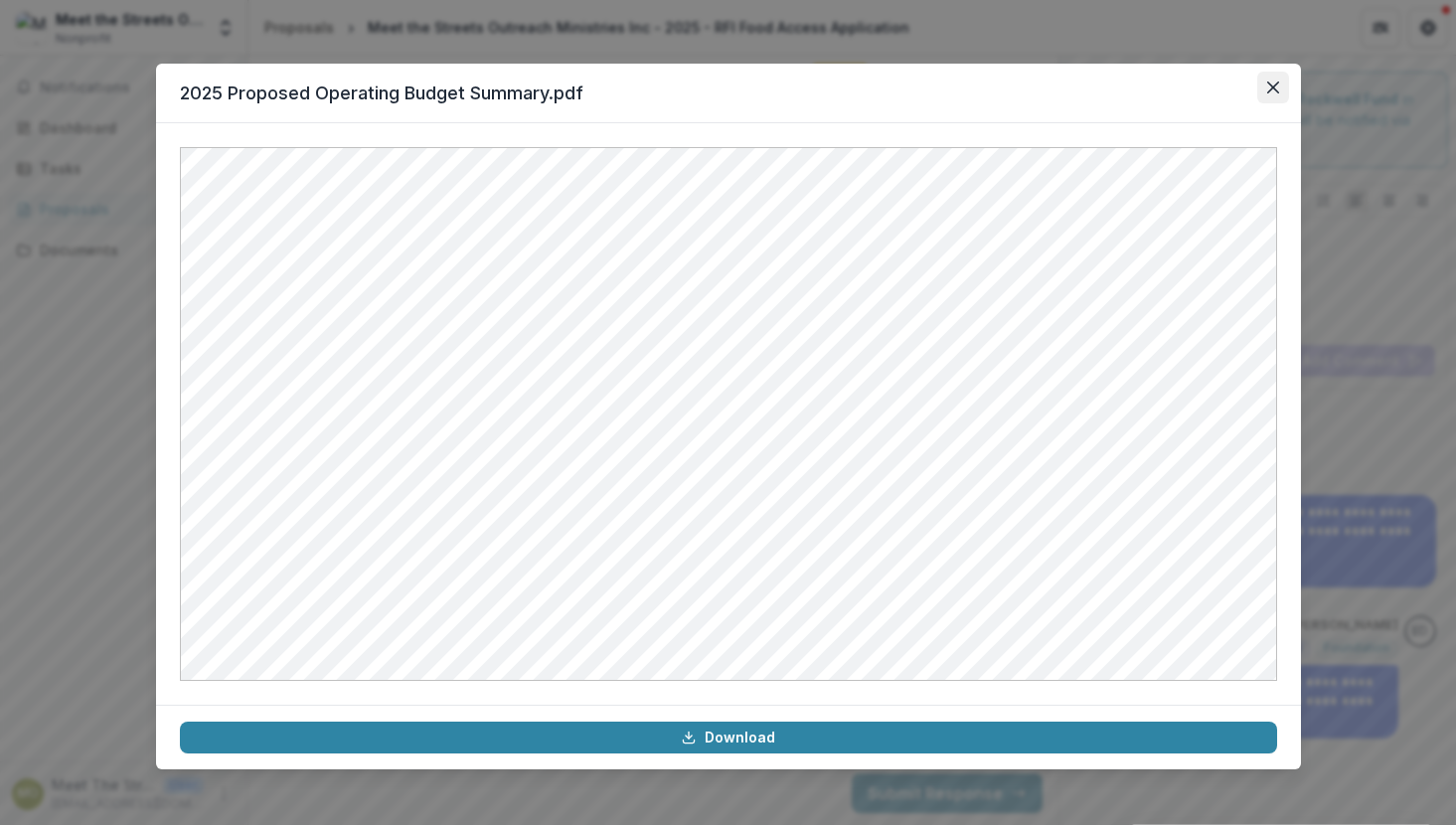 click 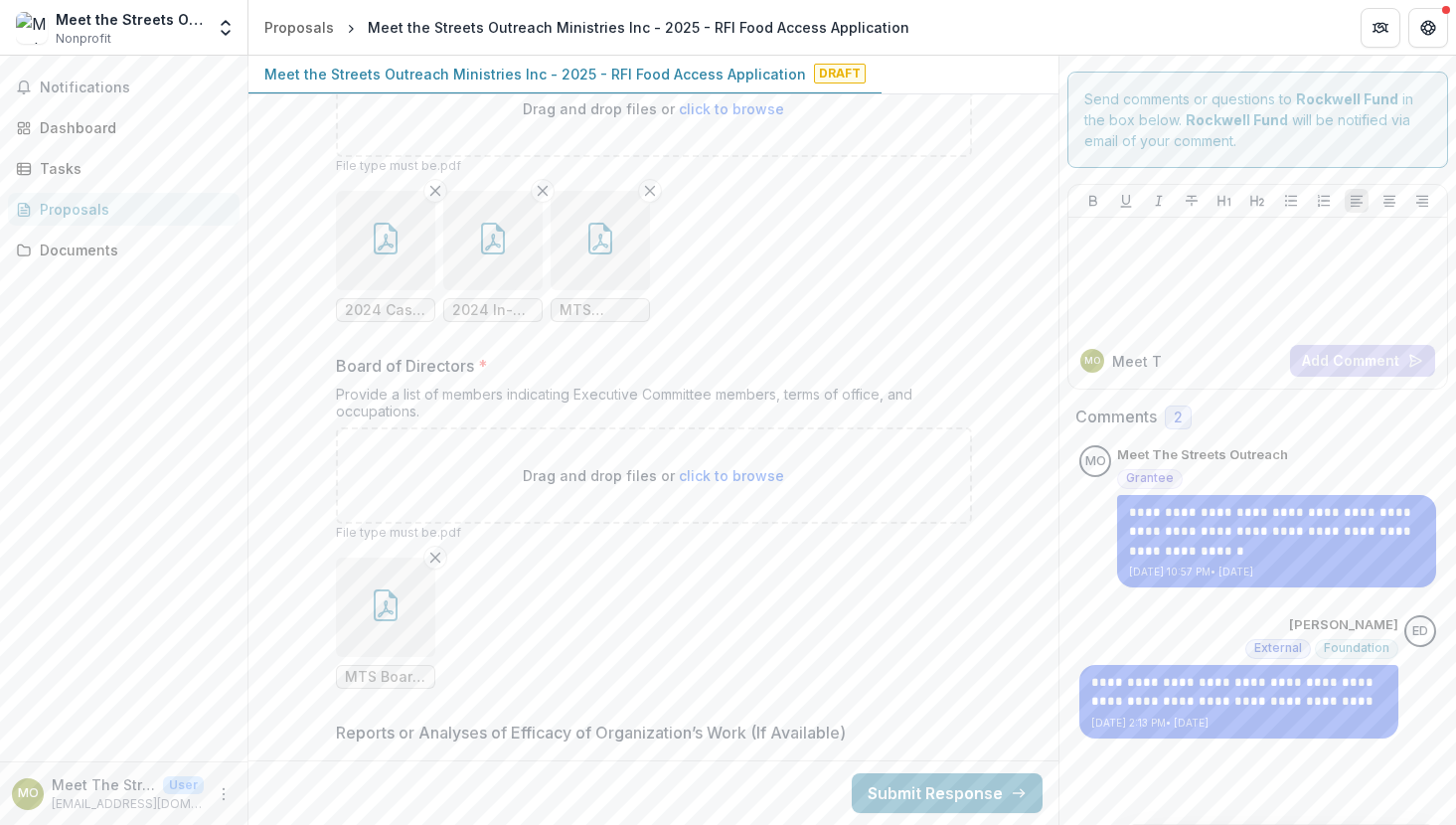 scroll, scrollTop: 17750, scrollLeft: 0, axis: vertical 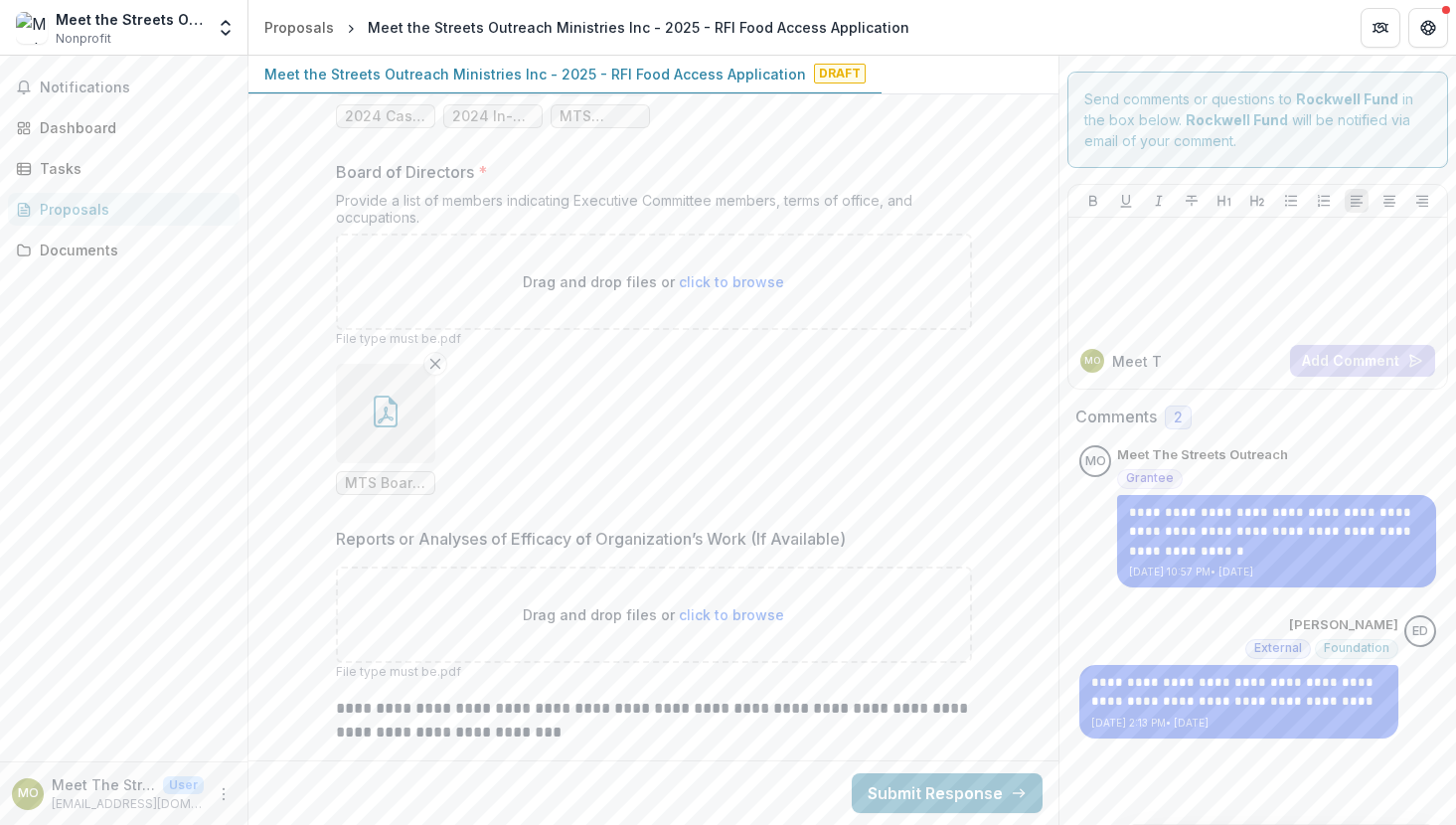 click 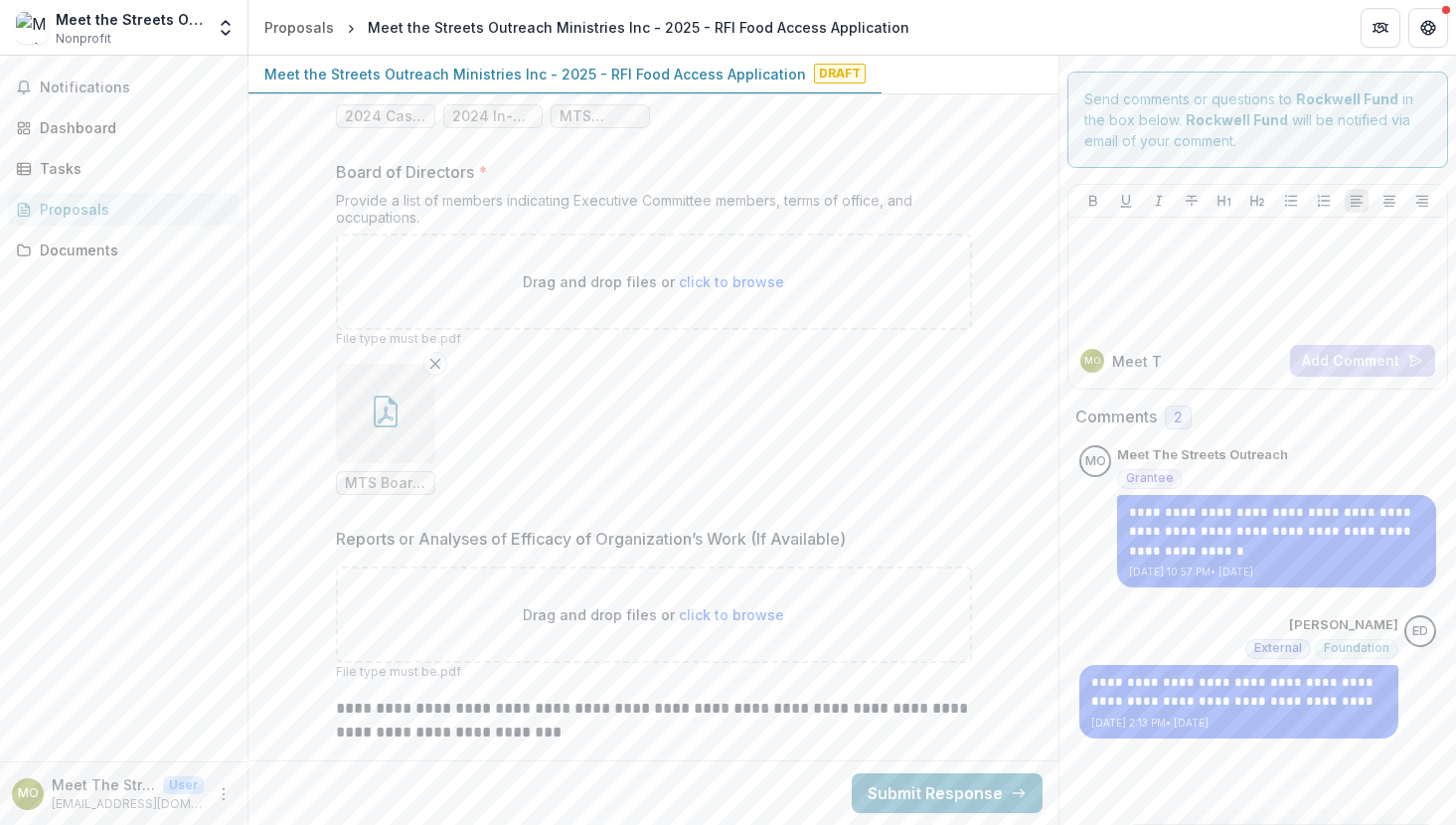 click on "Loading..." at bounding box center (728, 413) 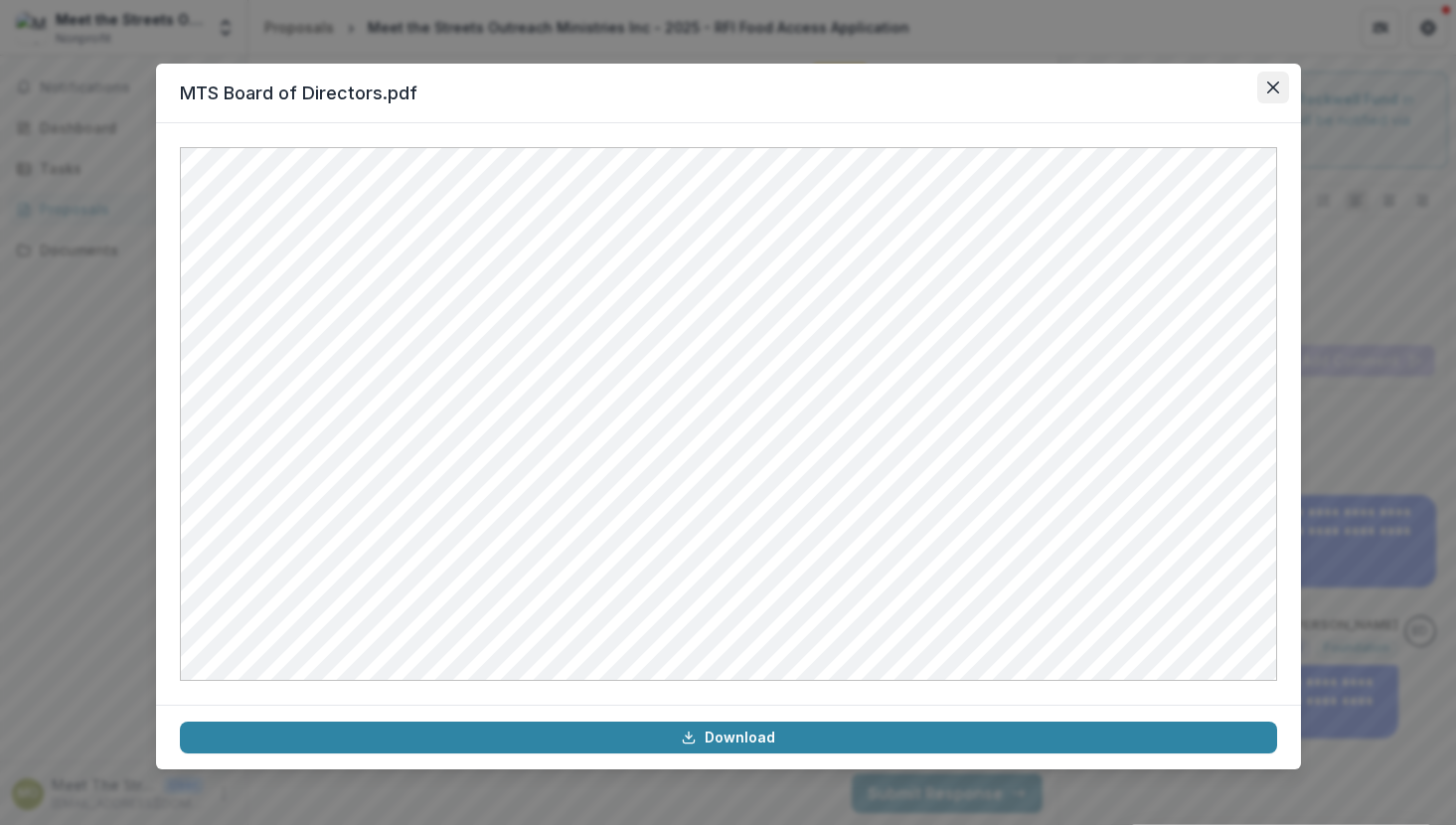 click 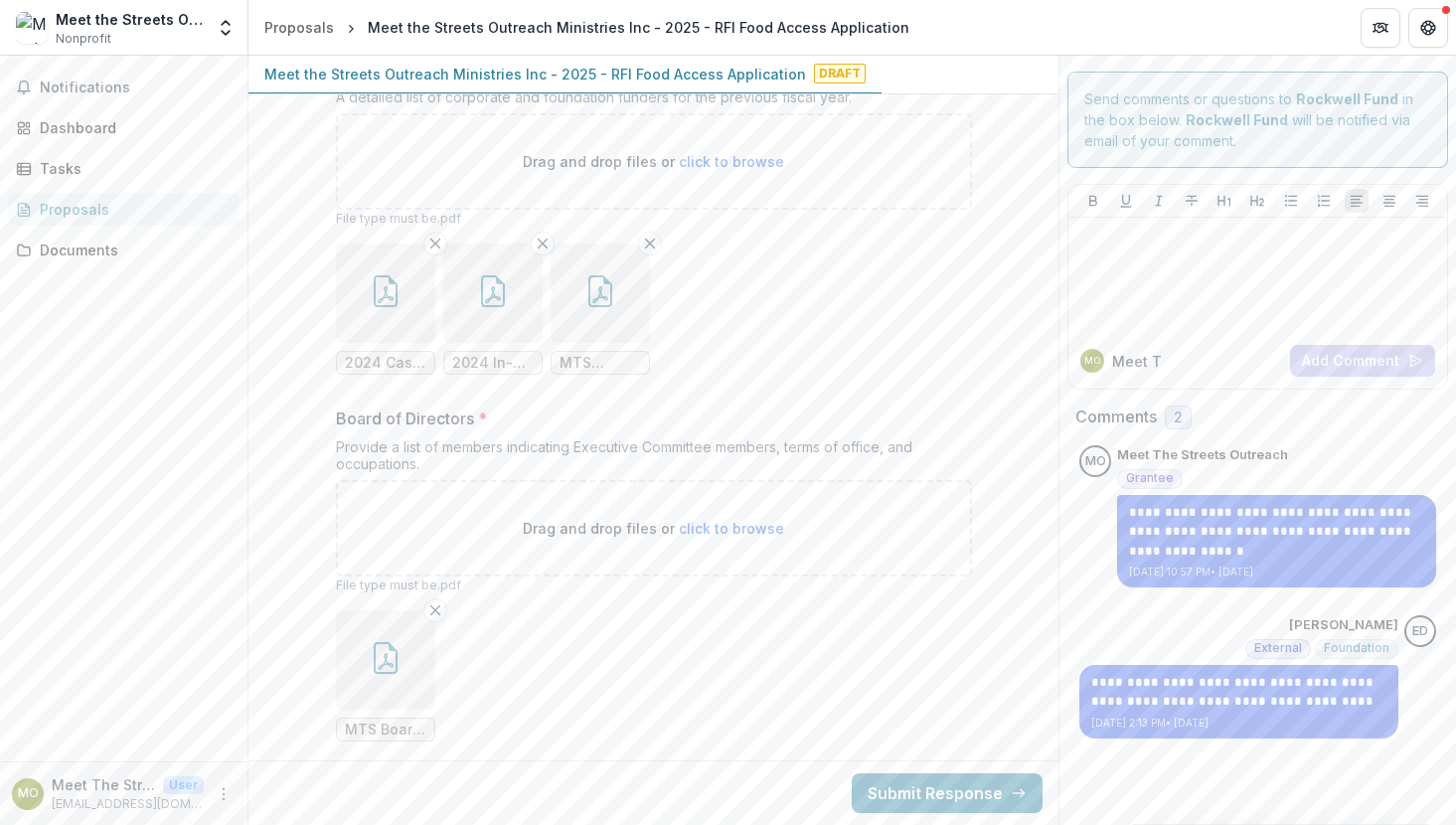 scroll, scrollTop: 17448, scrollLeft: 0, axis: vertical 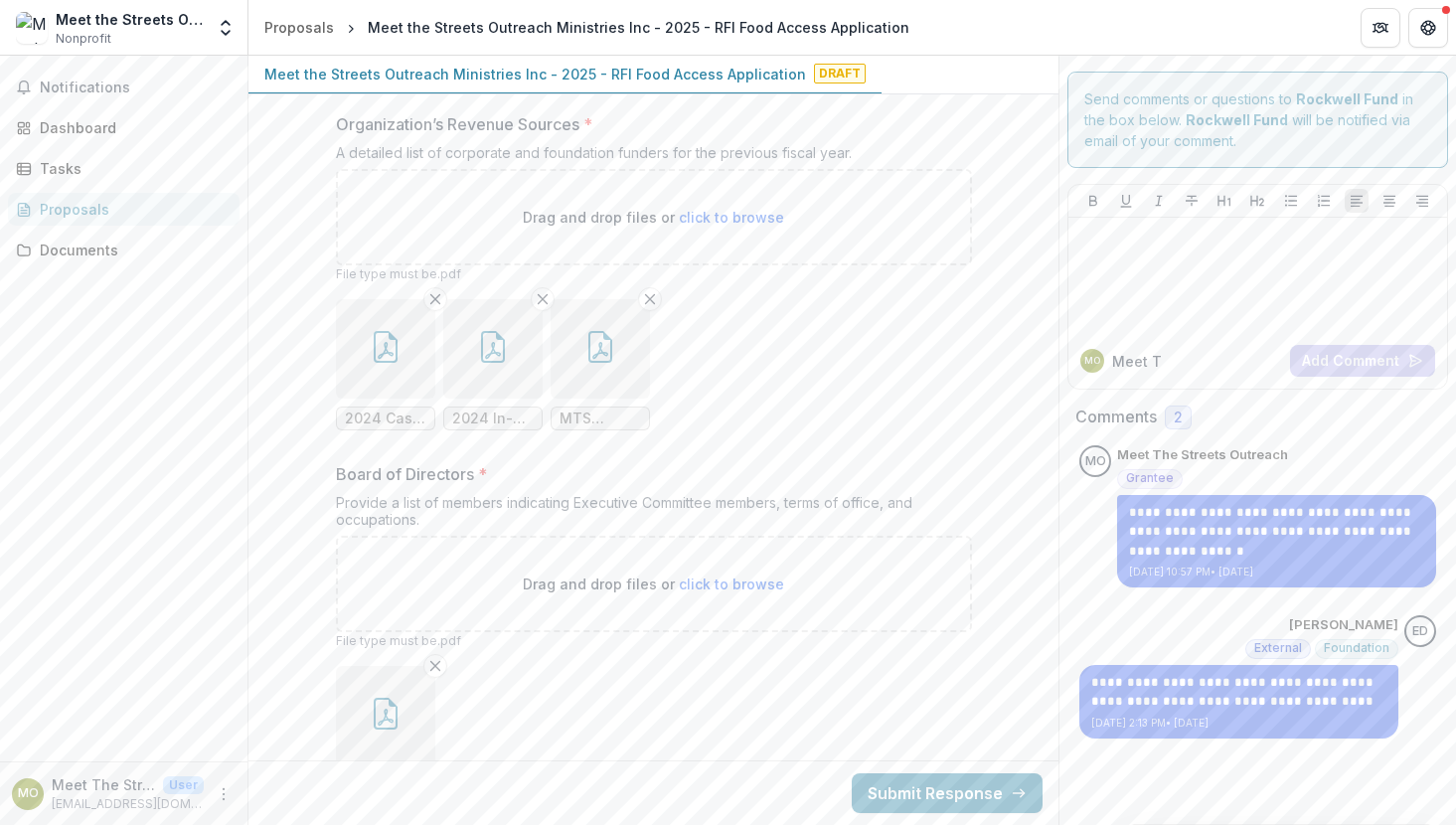 click at bounding box center (386, 349) 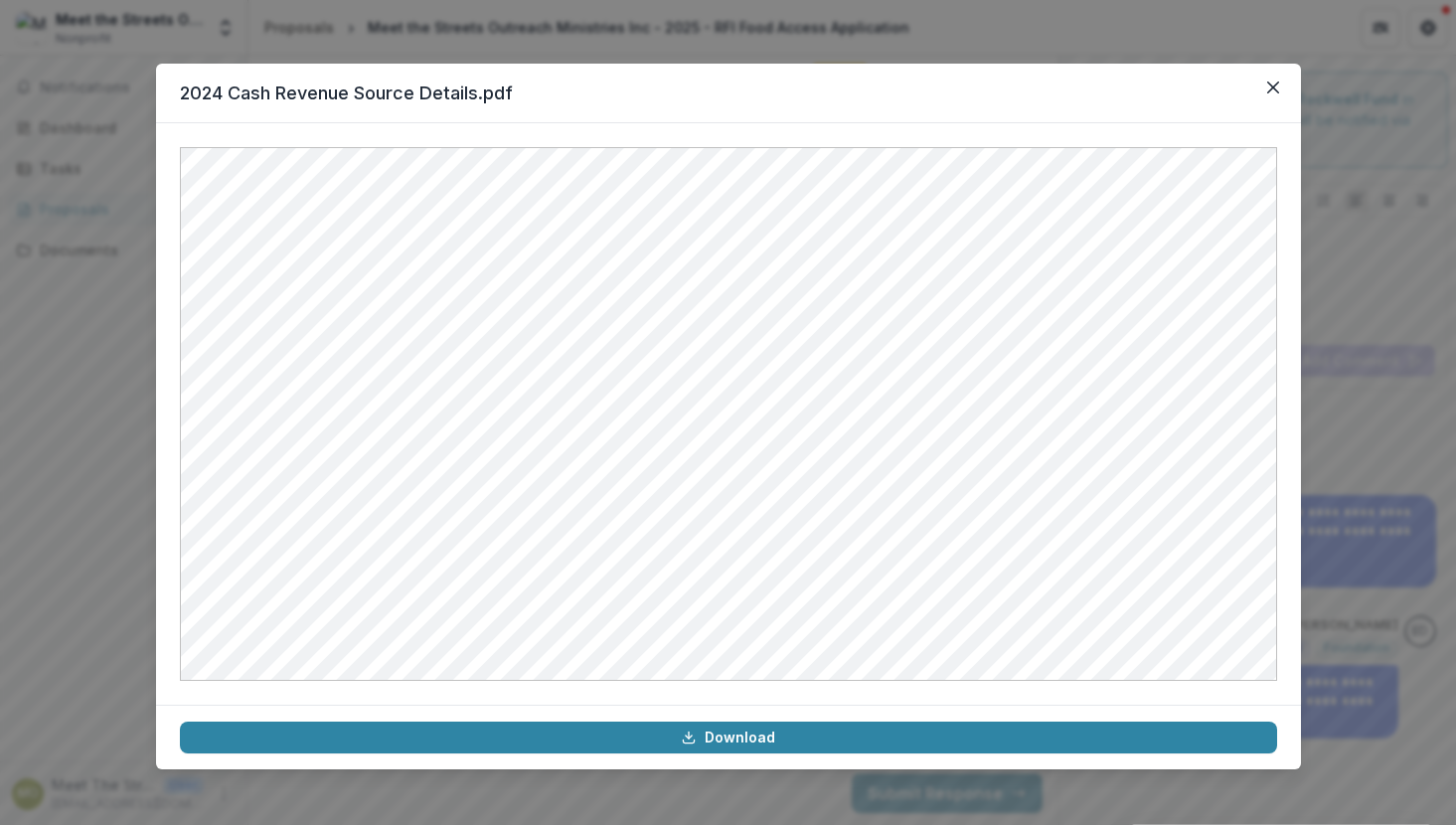 click on "2024 Cash Revenue Source Details.pdf" at bounding box center [728, 93] 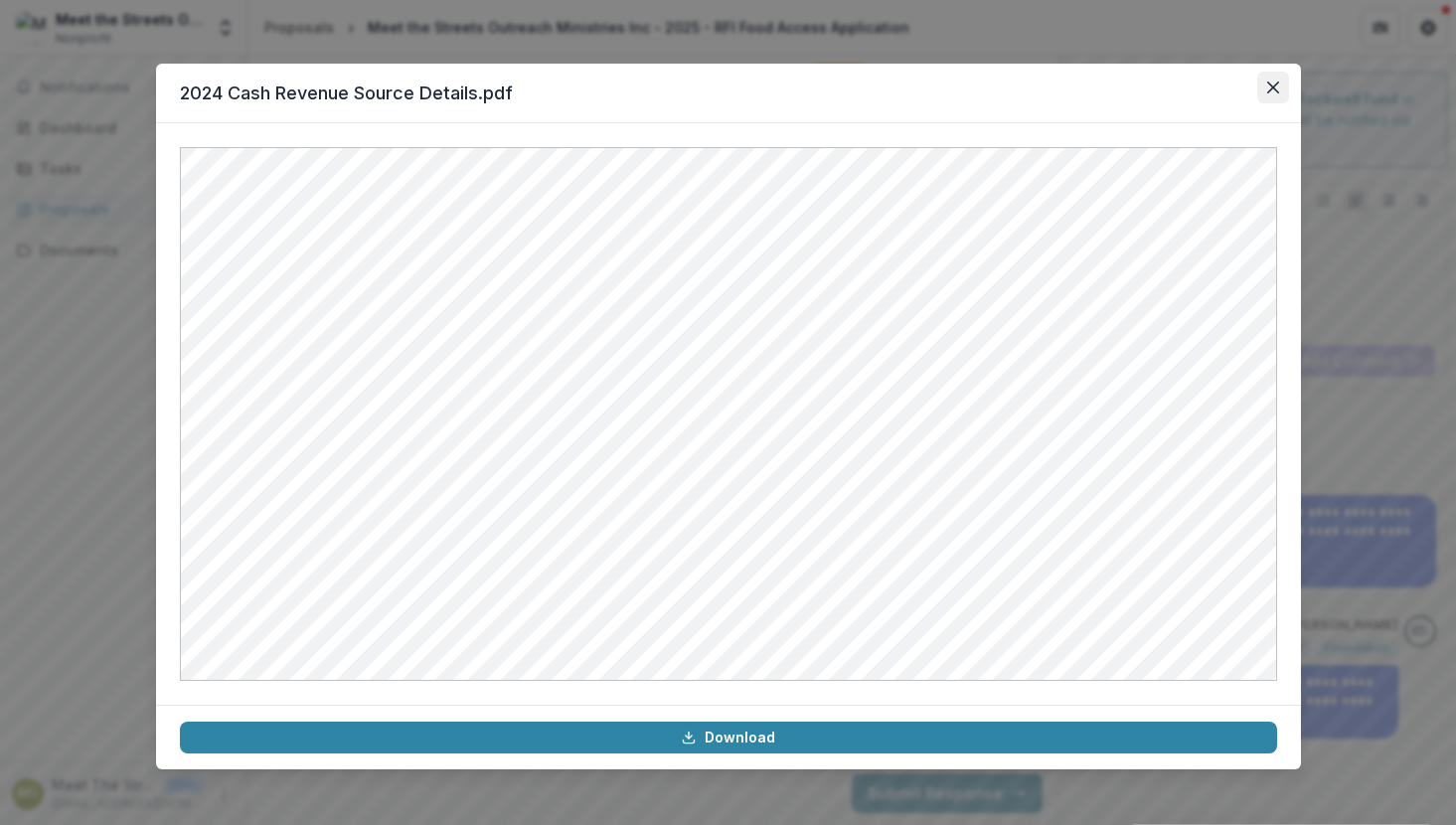 click 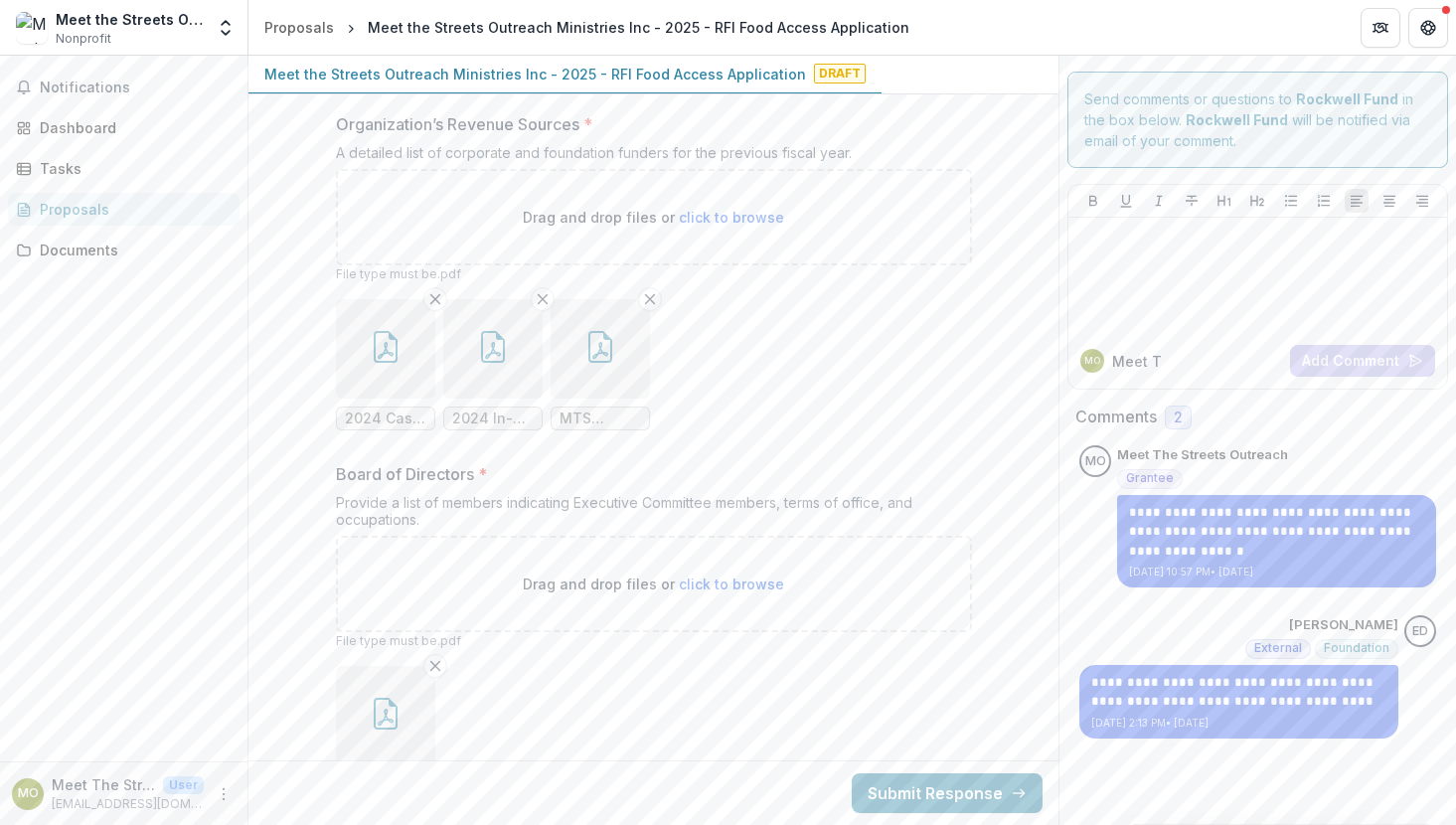 click 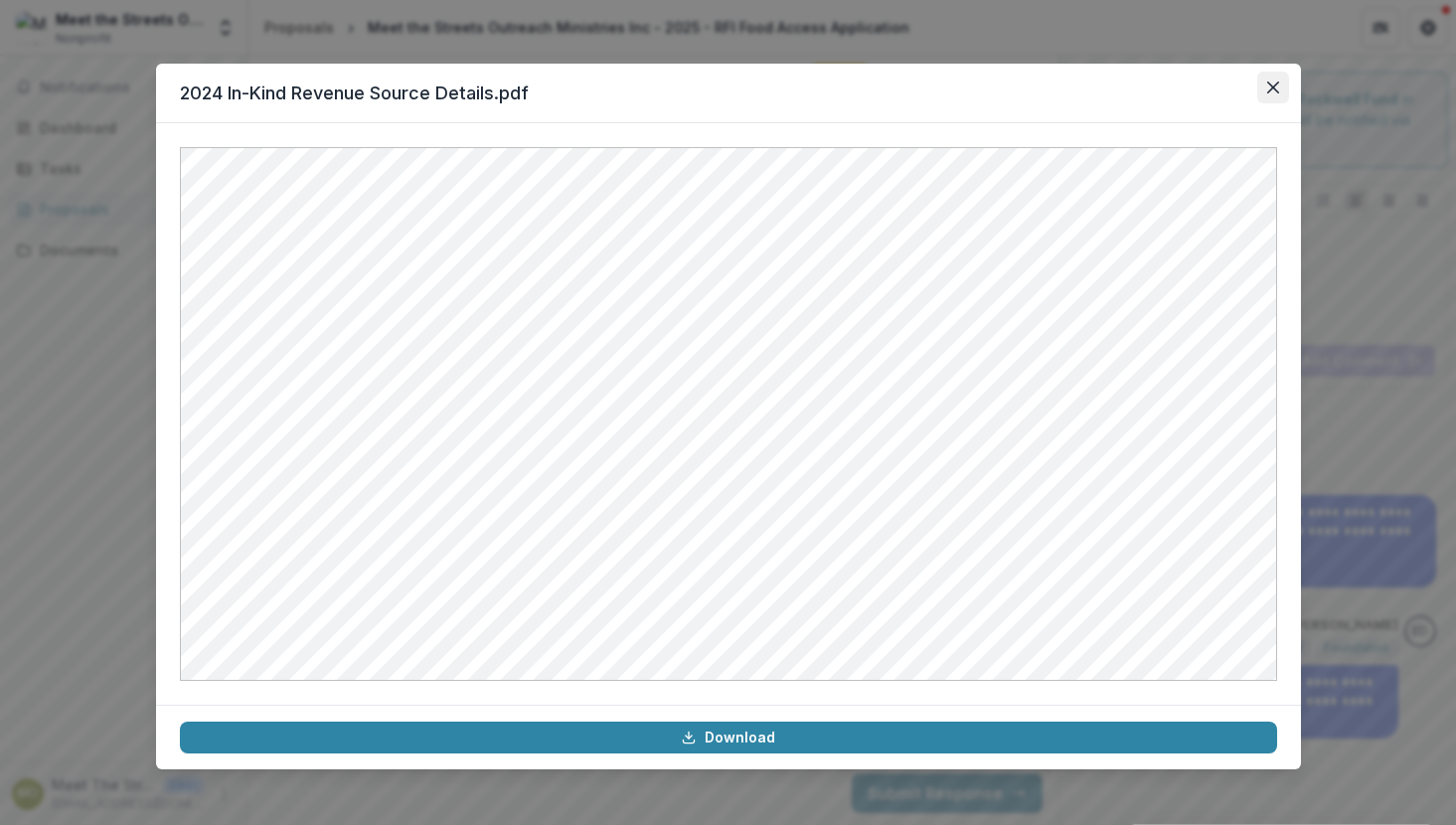 click 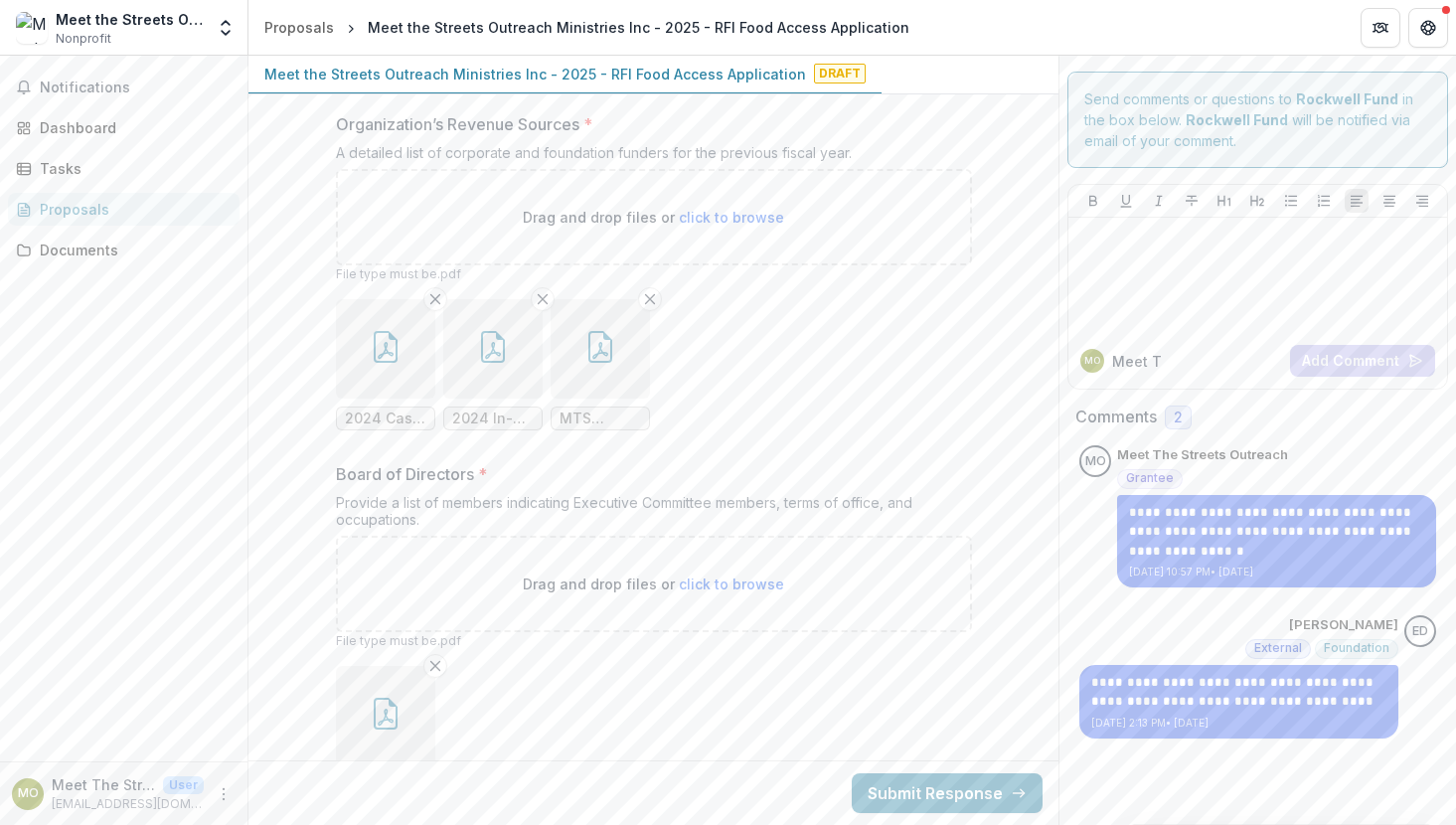 click at bounding box center (600, 349) 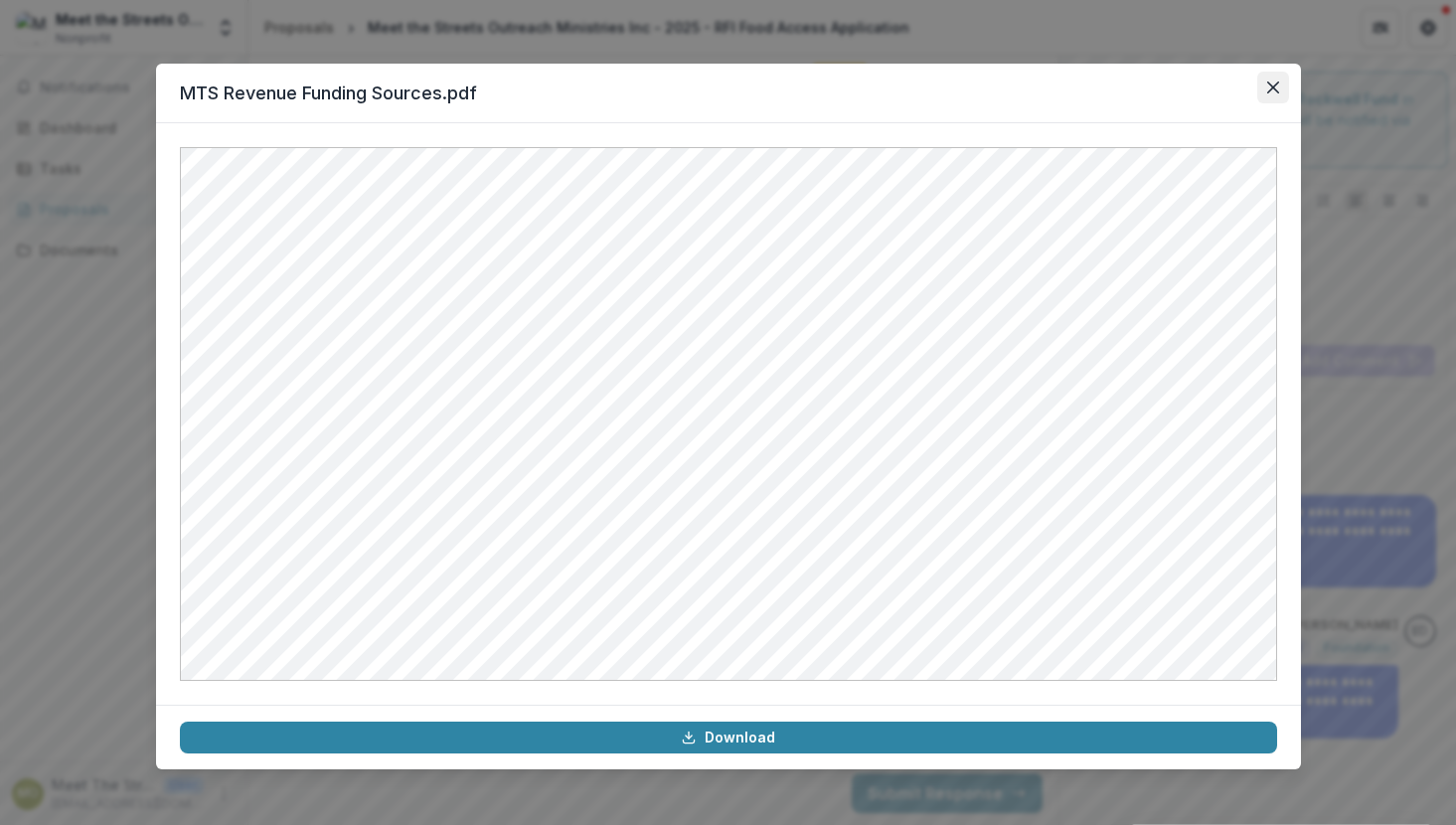 click 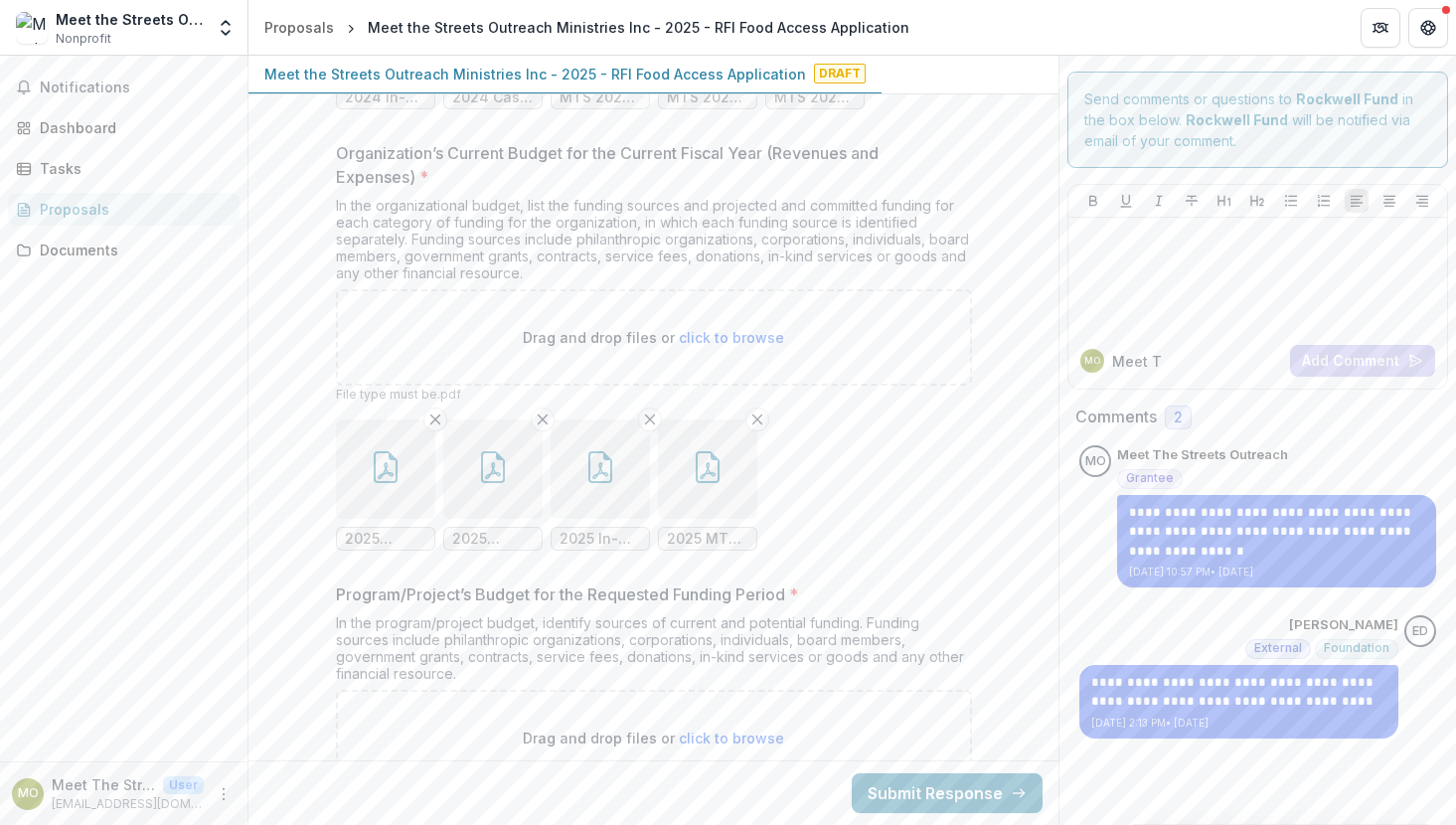scroll, scrollTop: 16735, scrollLeft: 0, axis: vertical 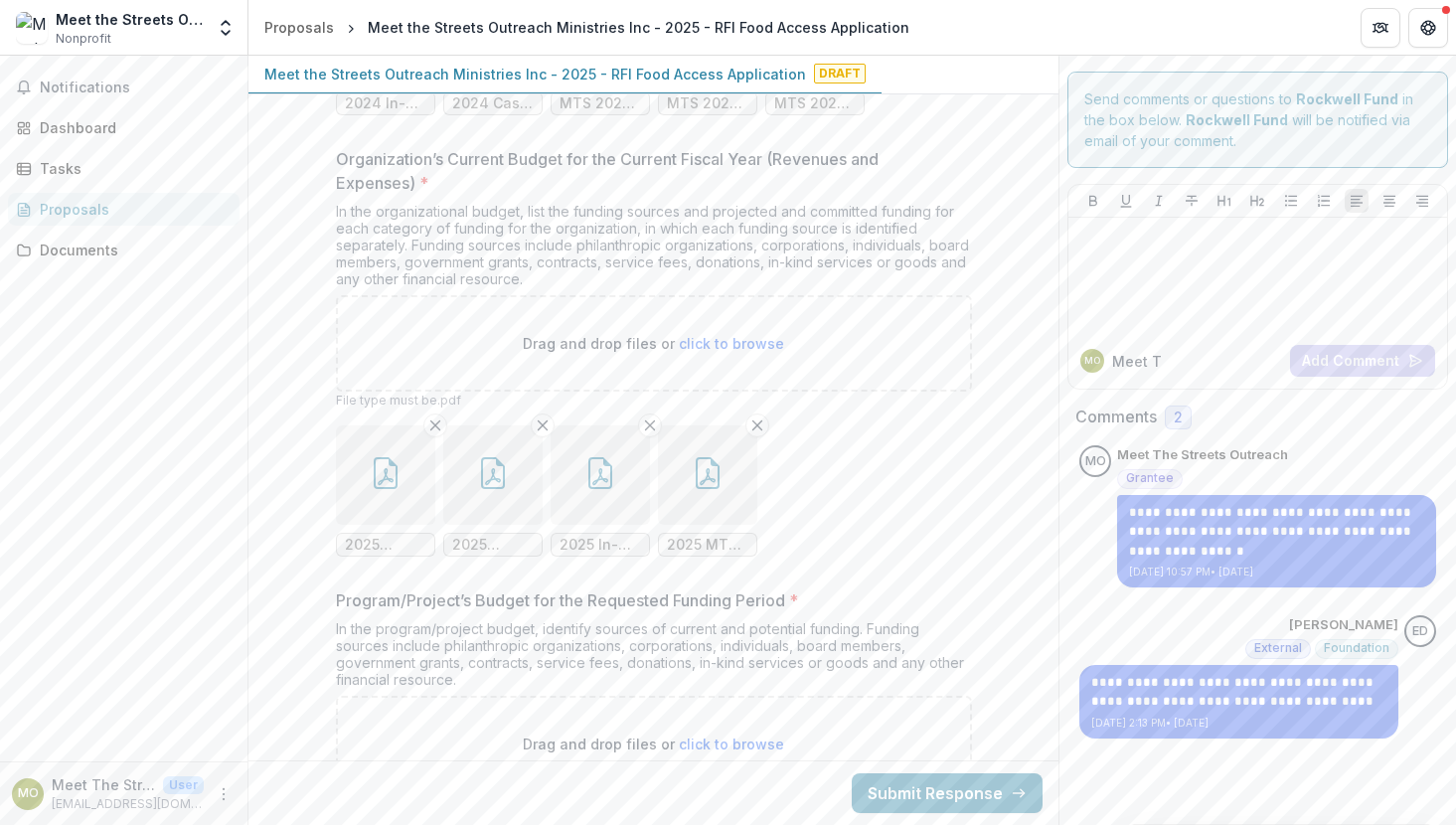 click 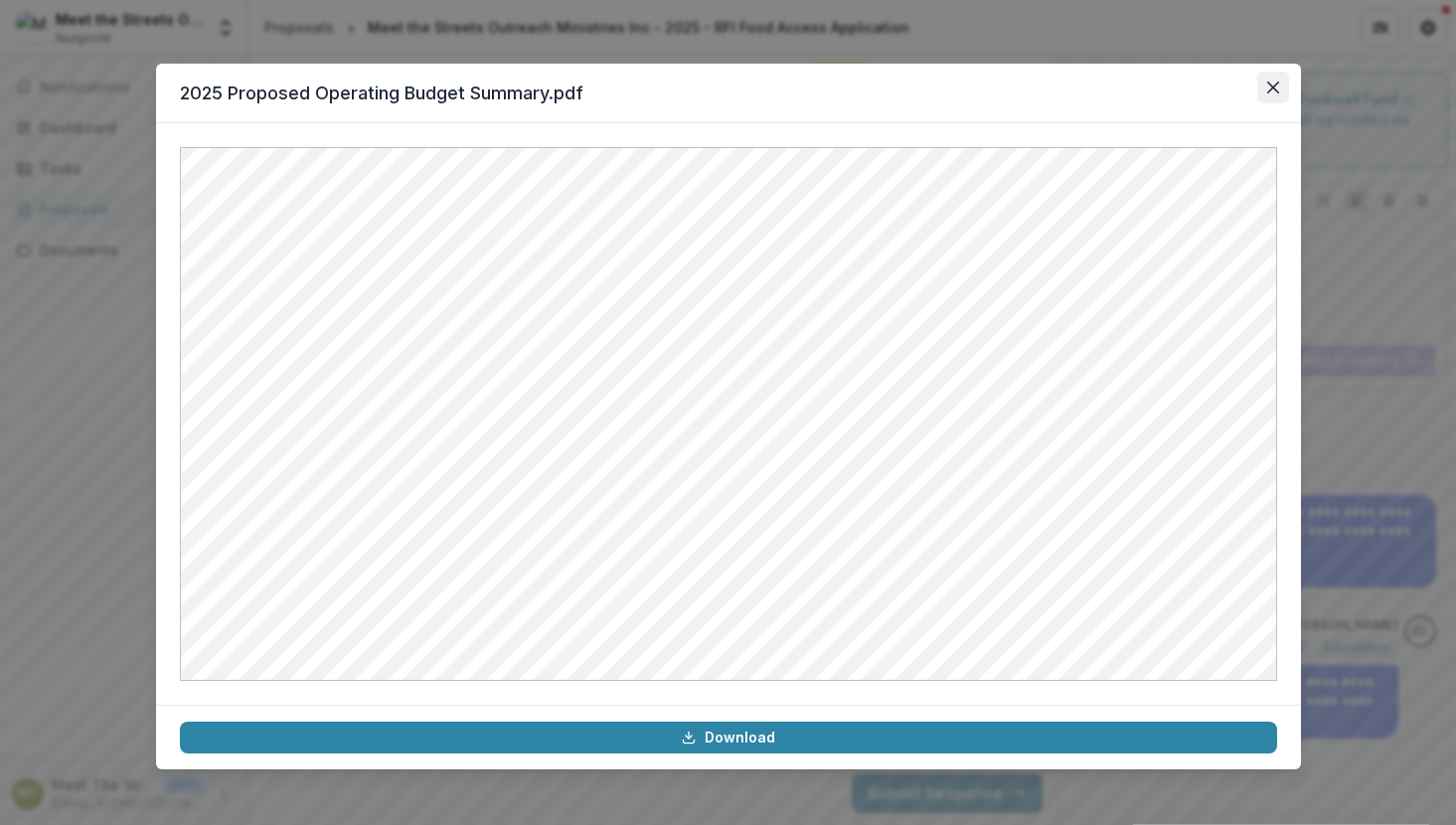 click 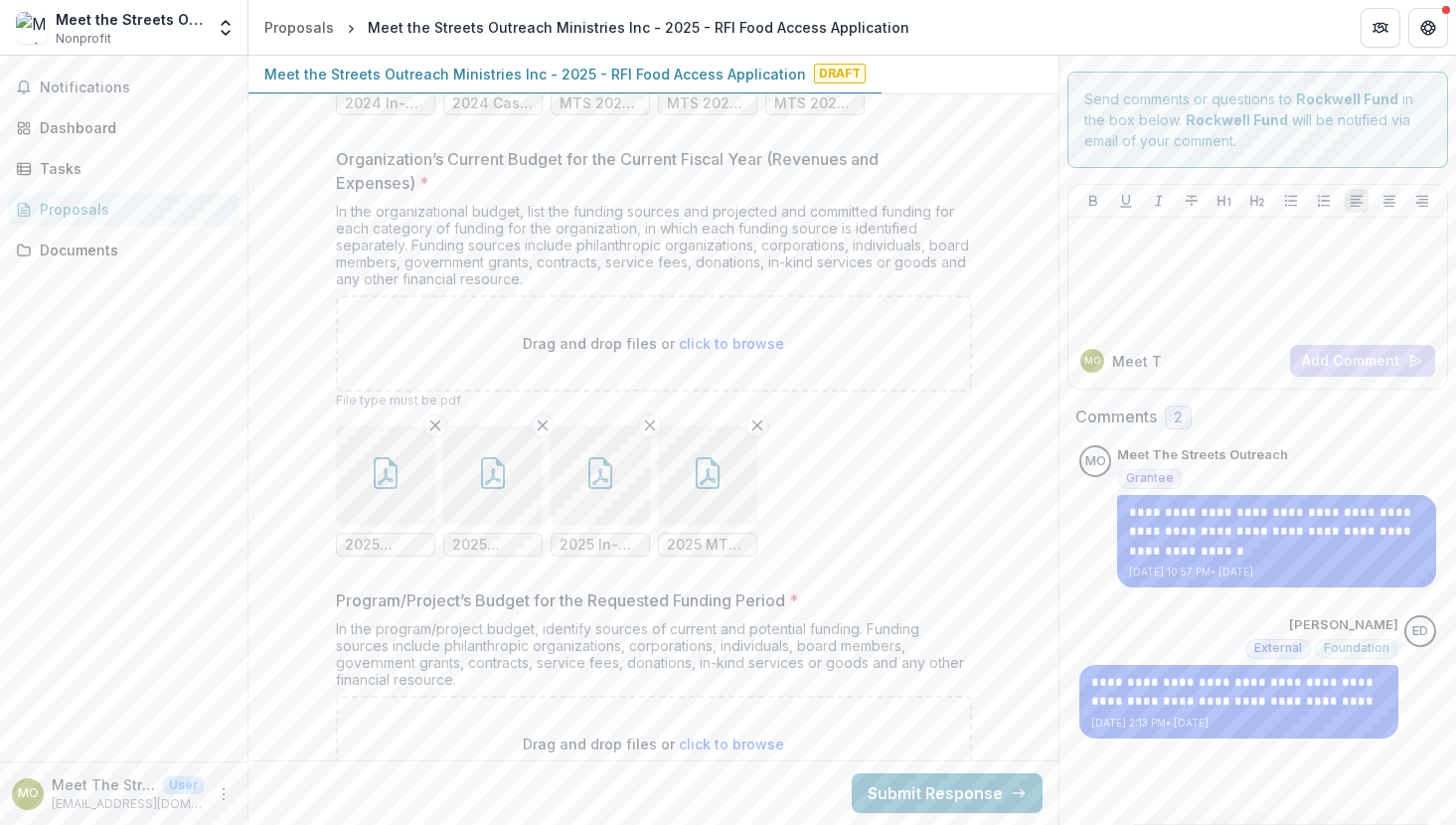 click at bounding box center [1272, 87] 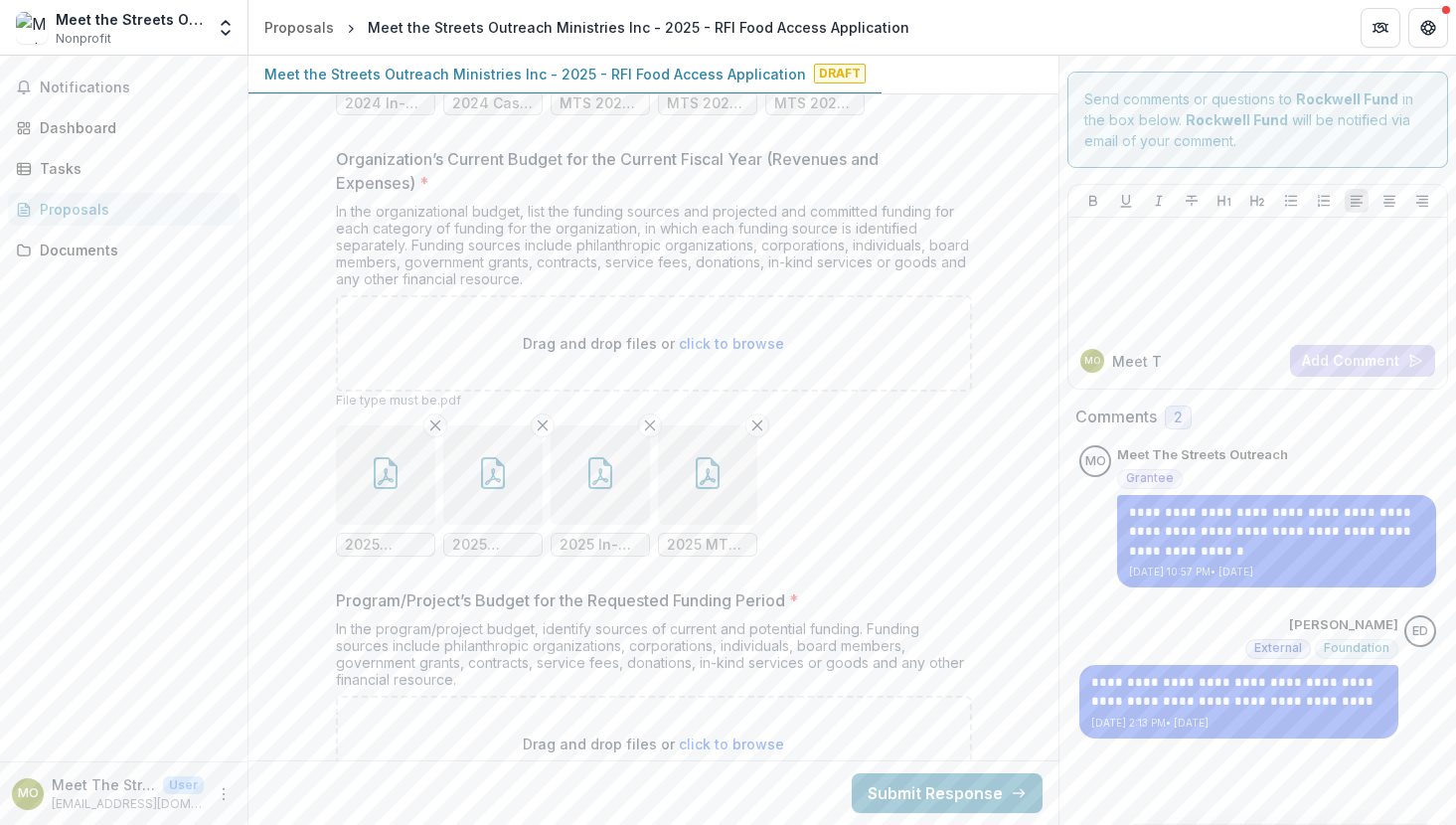 click at bounding box center (493, 475) 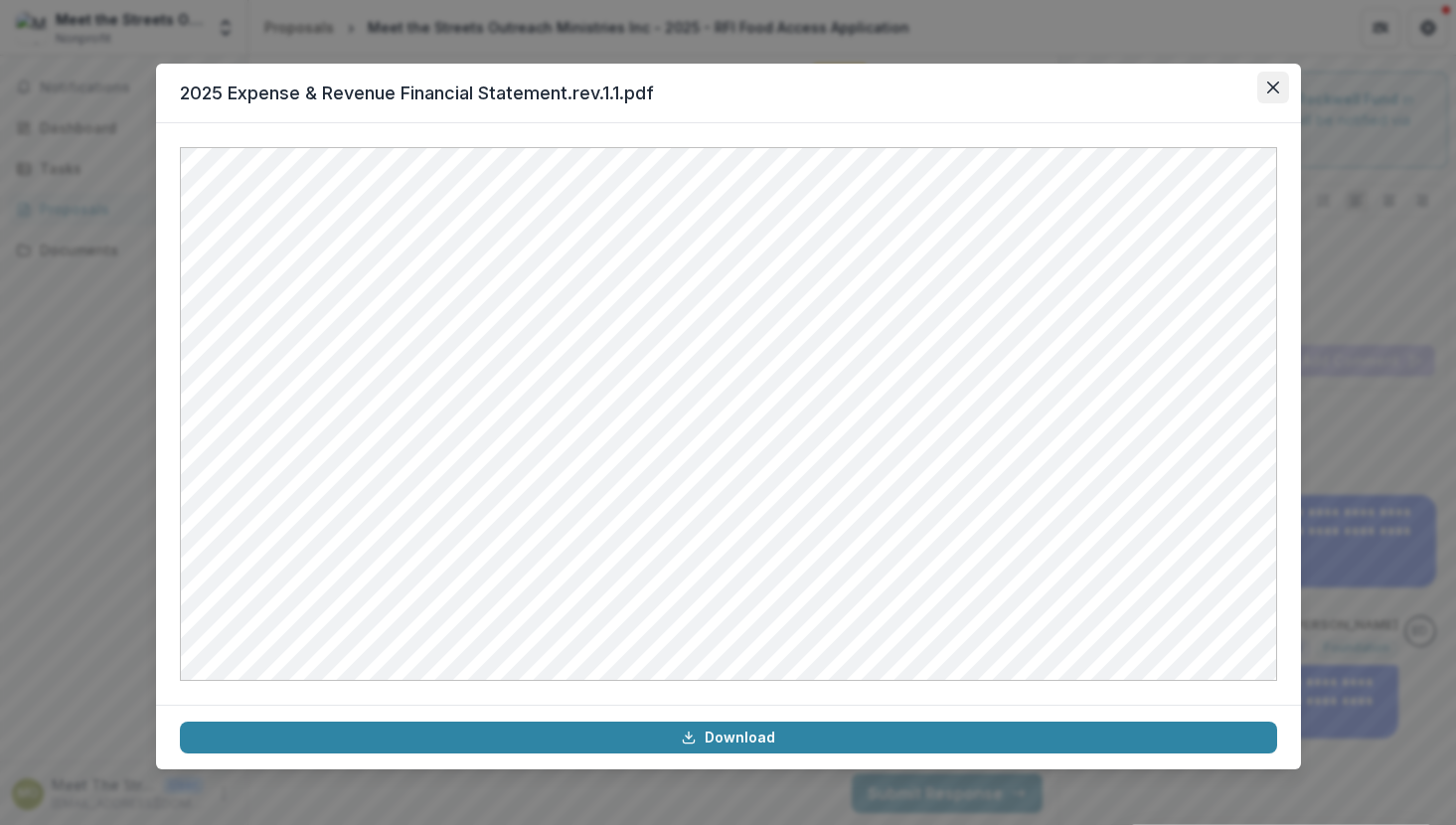 click at bounding box center [1273, 87] 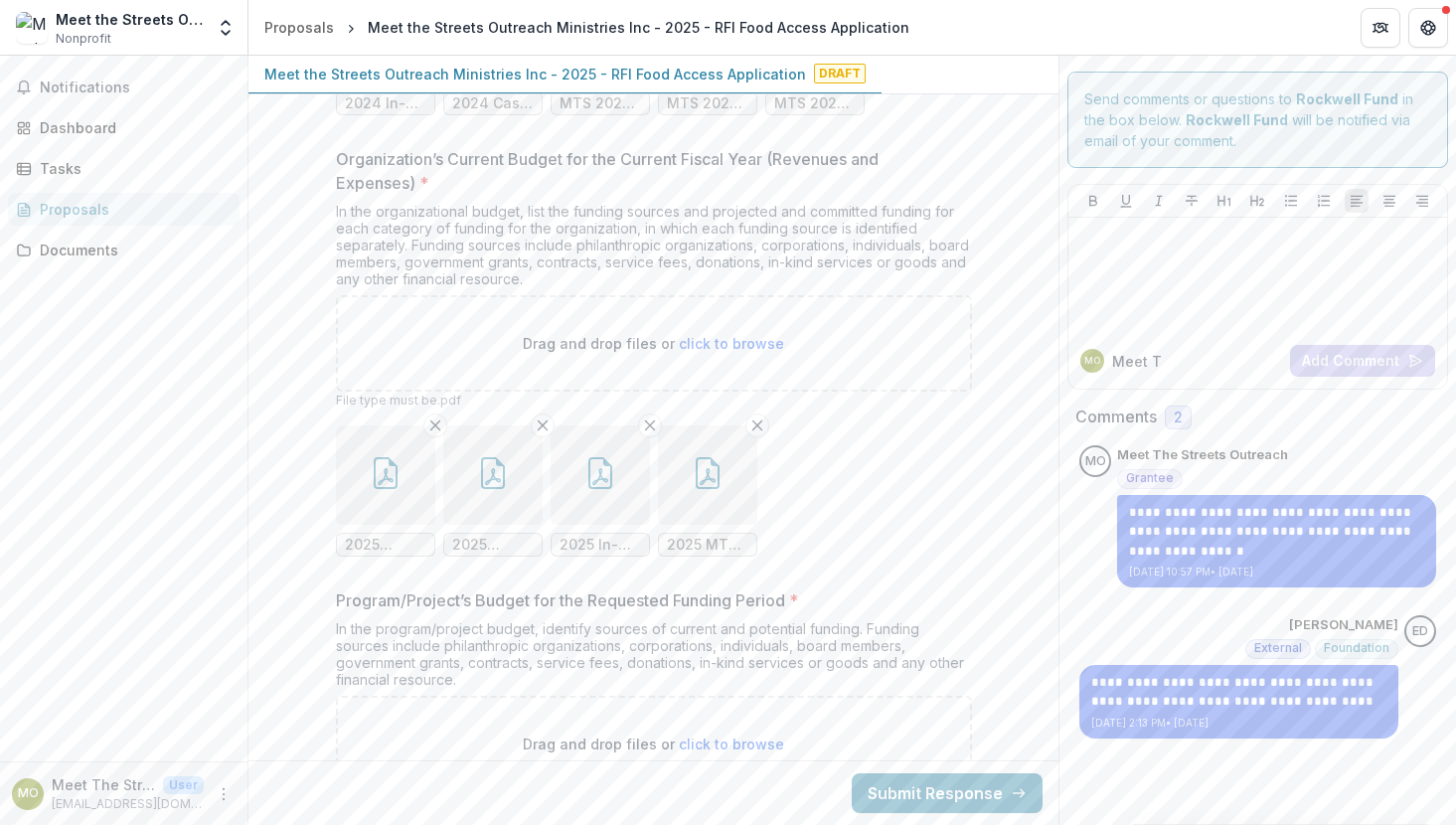 click at bounding box center (600, 475) 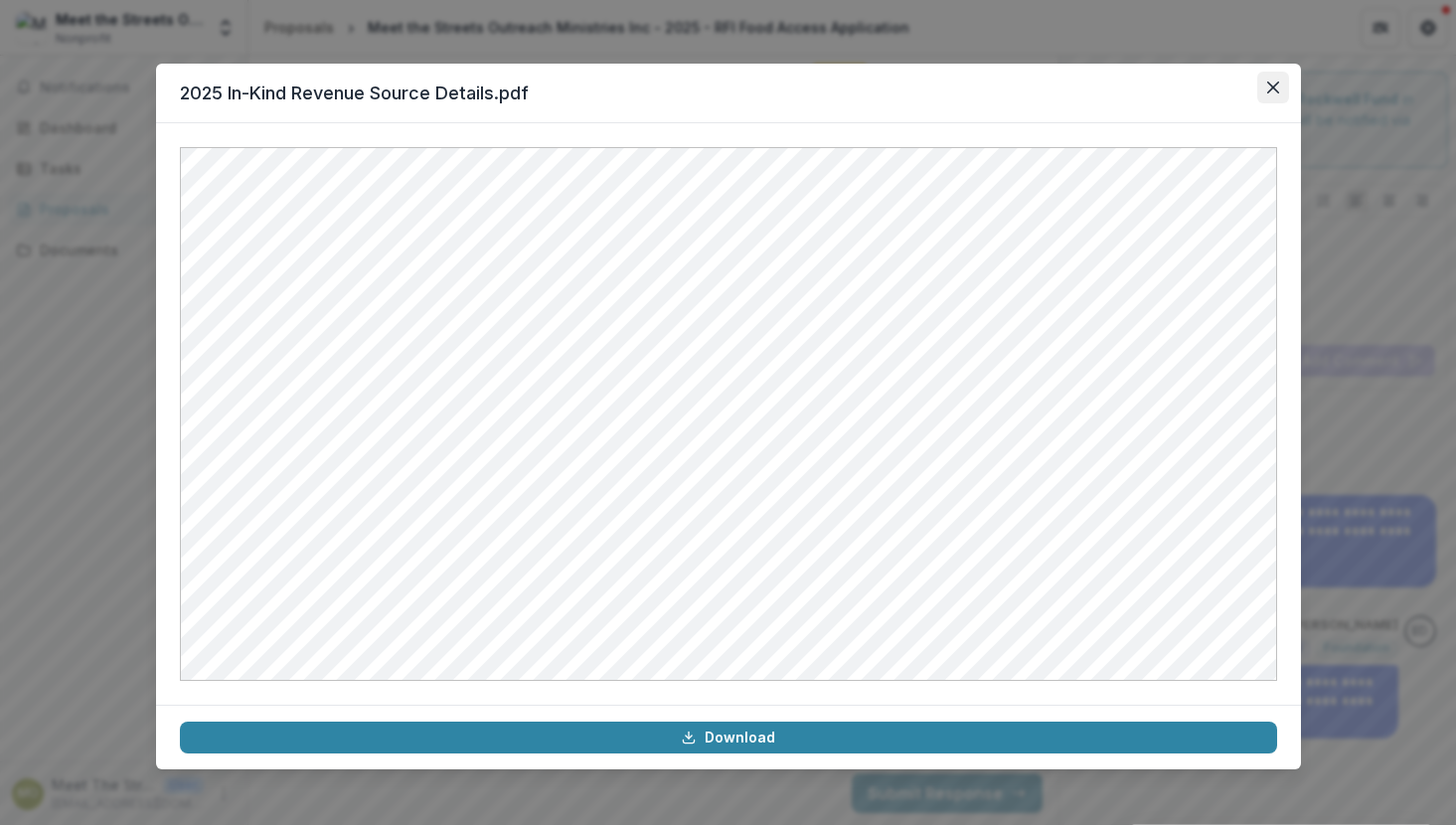 click 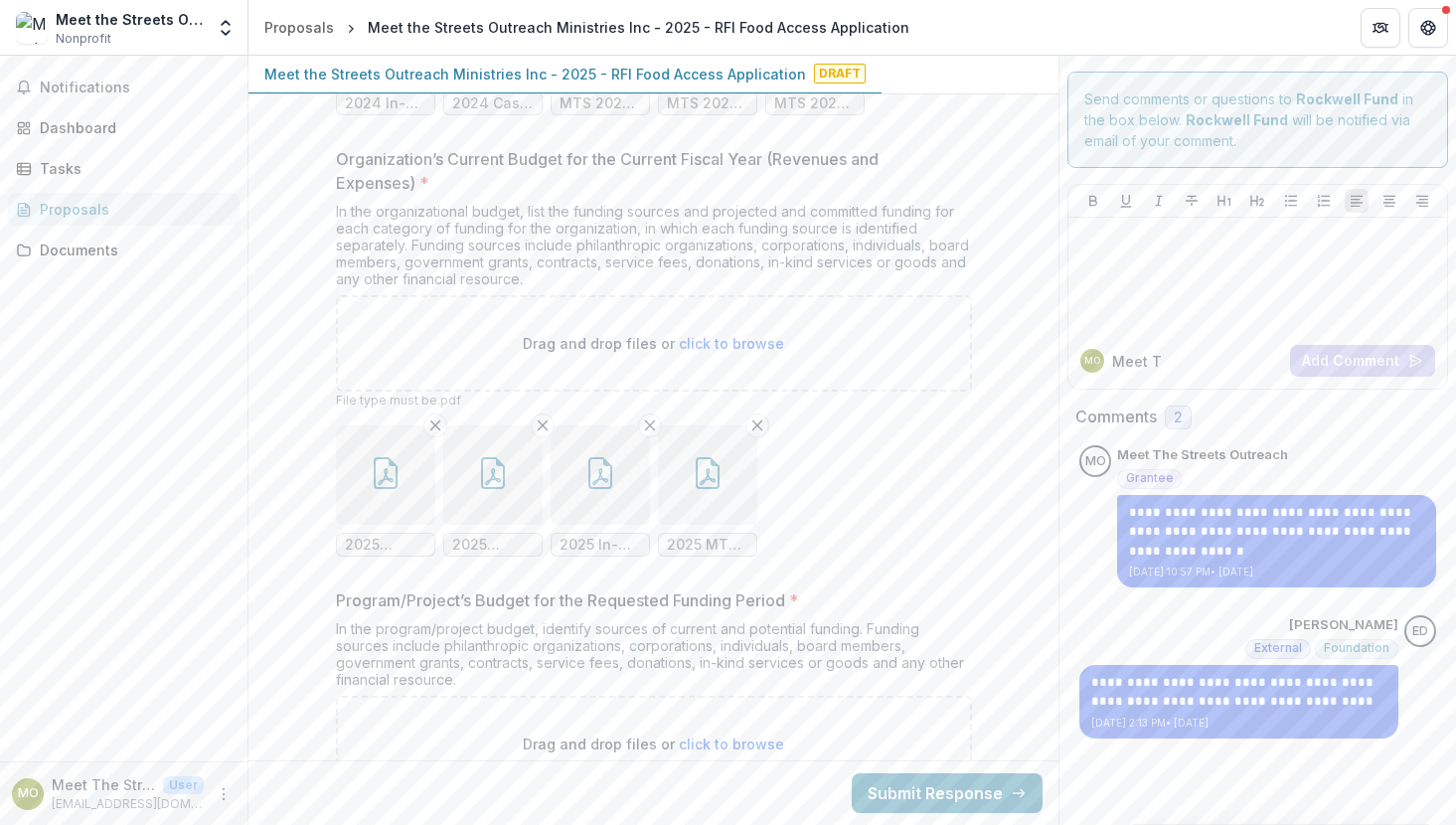 click at bounding box center (708, 475) 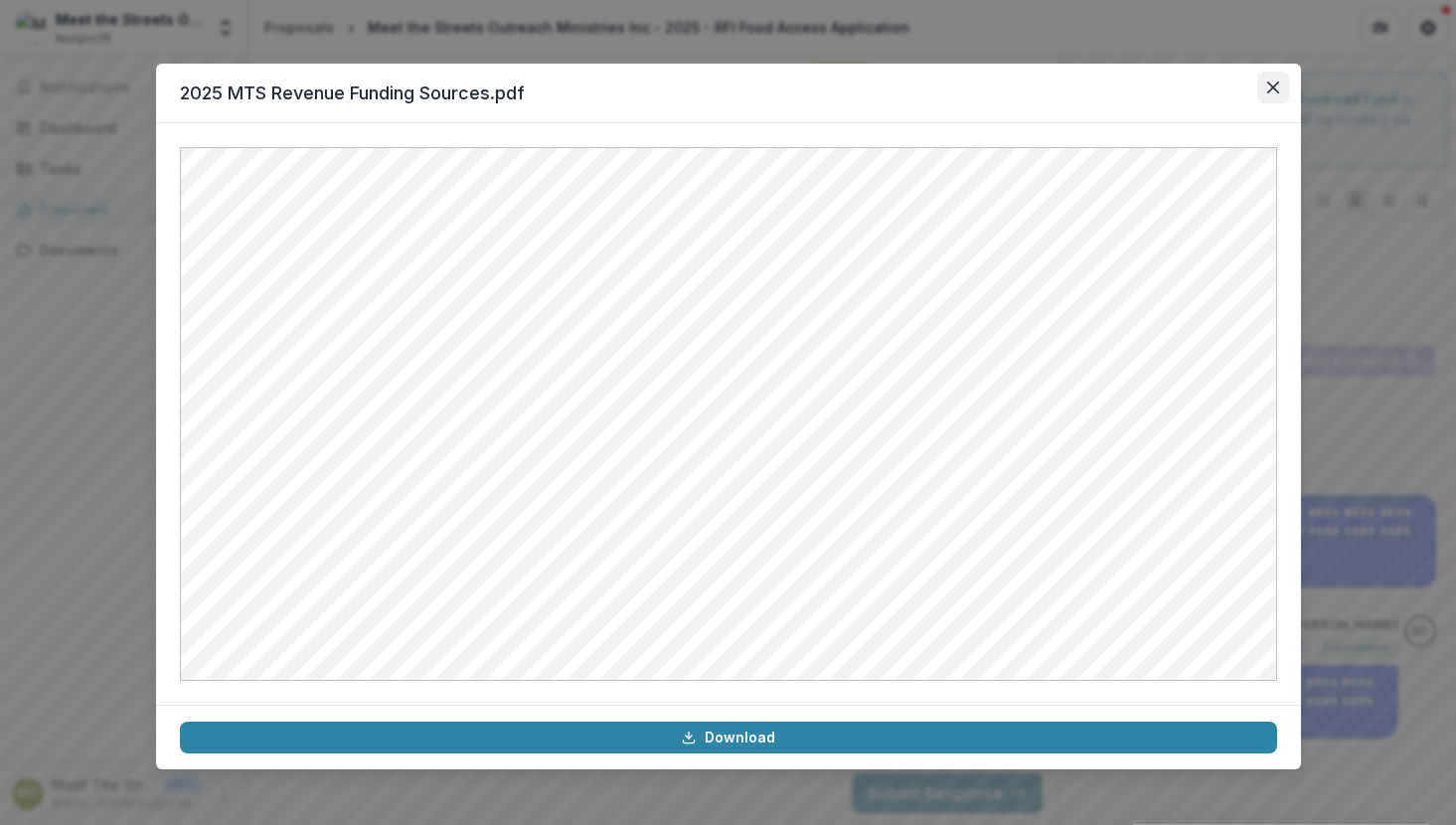 click at bounding box center [1273, 87] 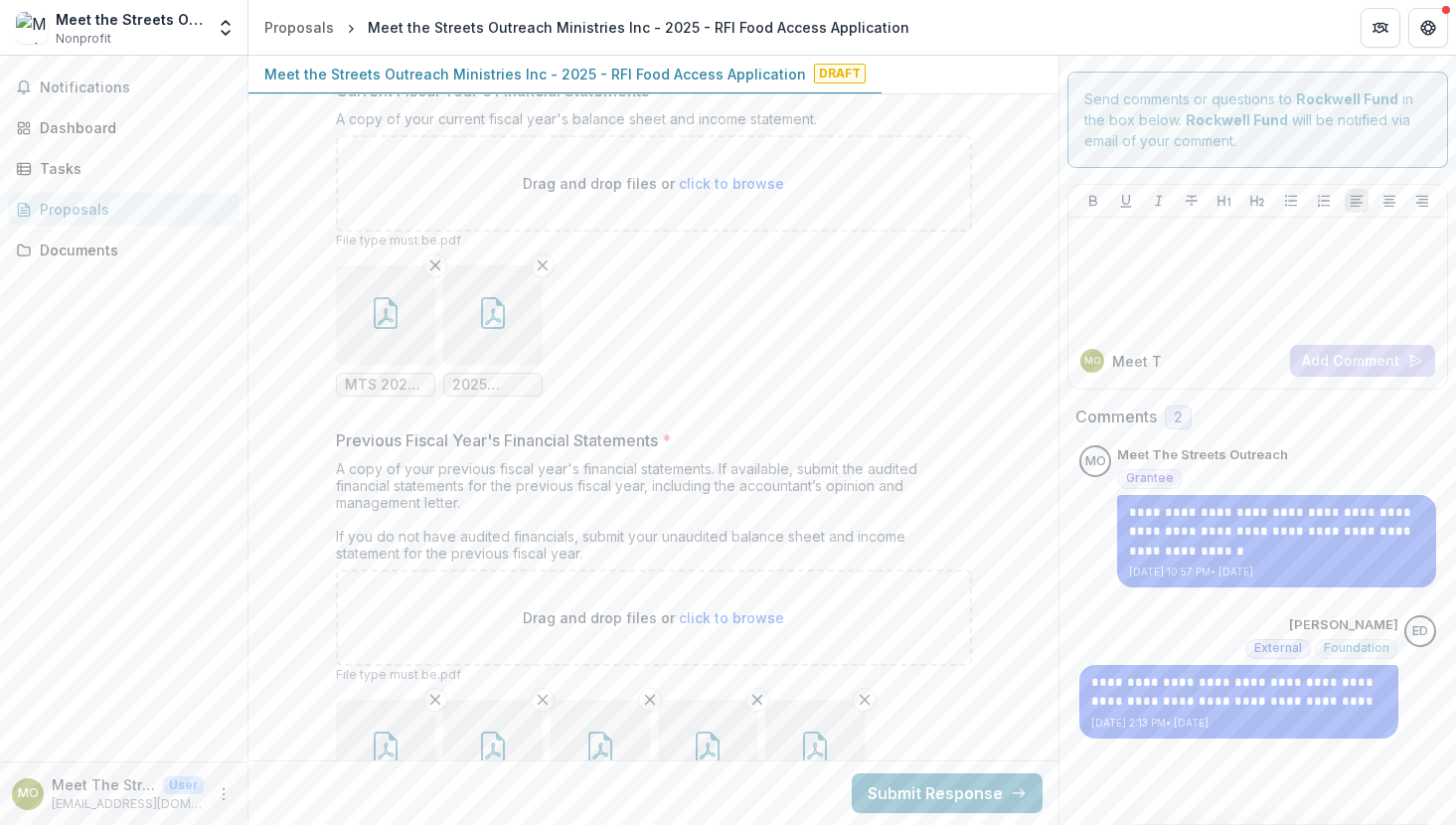 scroll, scrollTop: 16017, scrollLeft: 0, axis: vertical 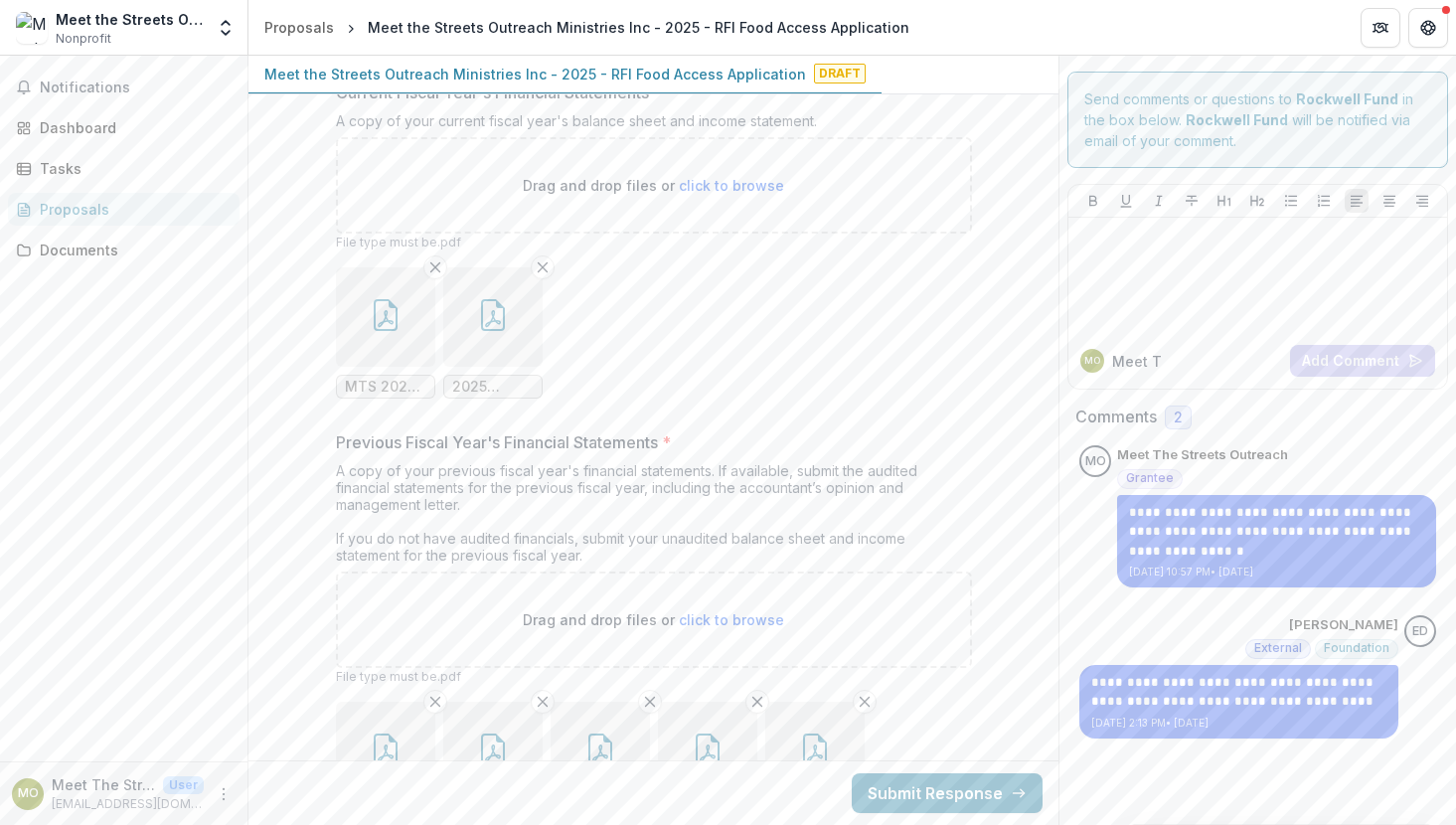 click at bounding box center (386, 317) 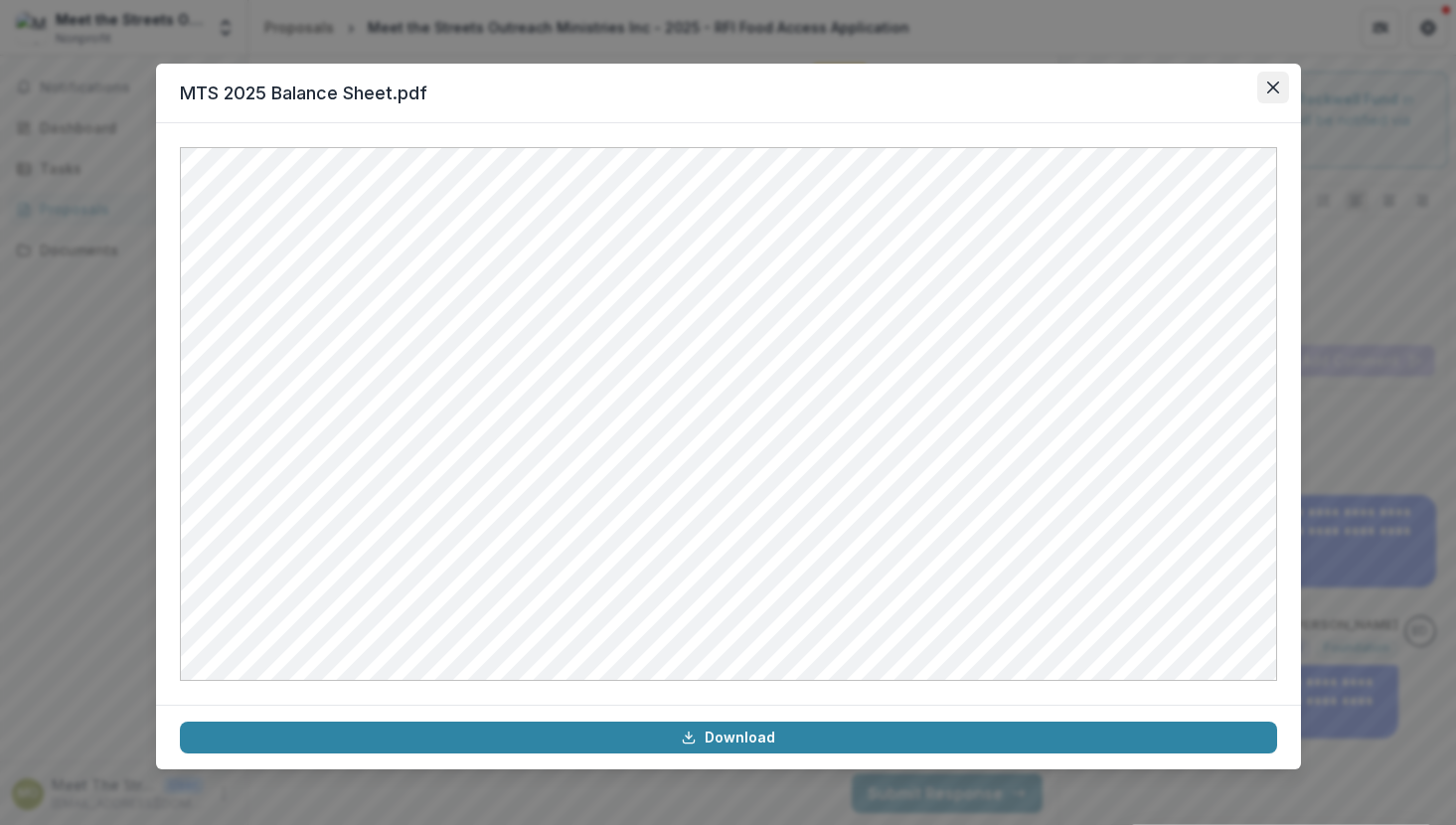 click 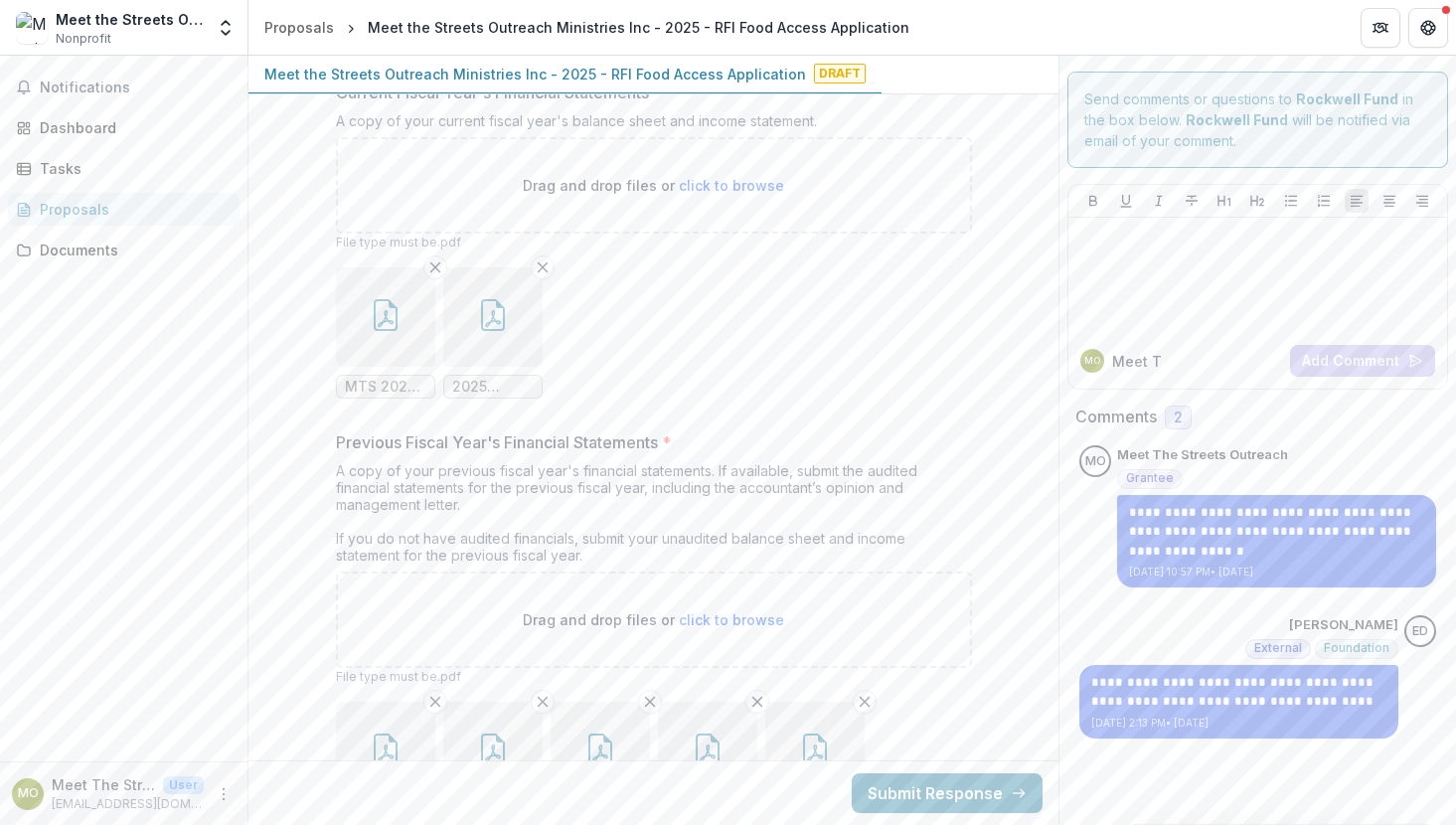 click 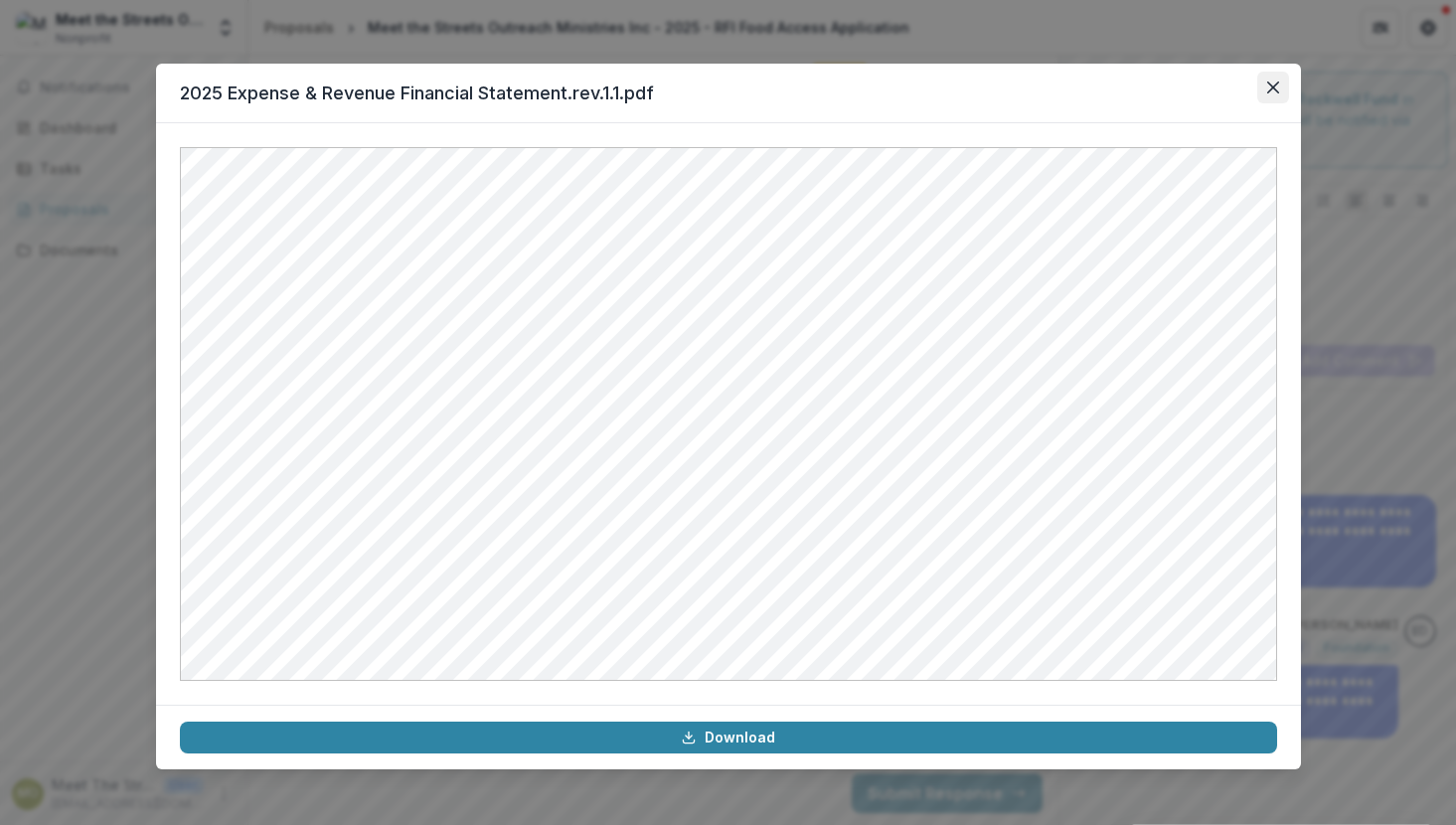 click 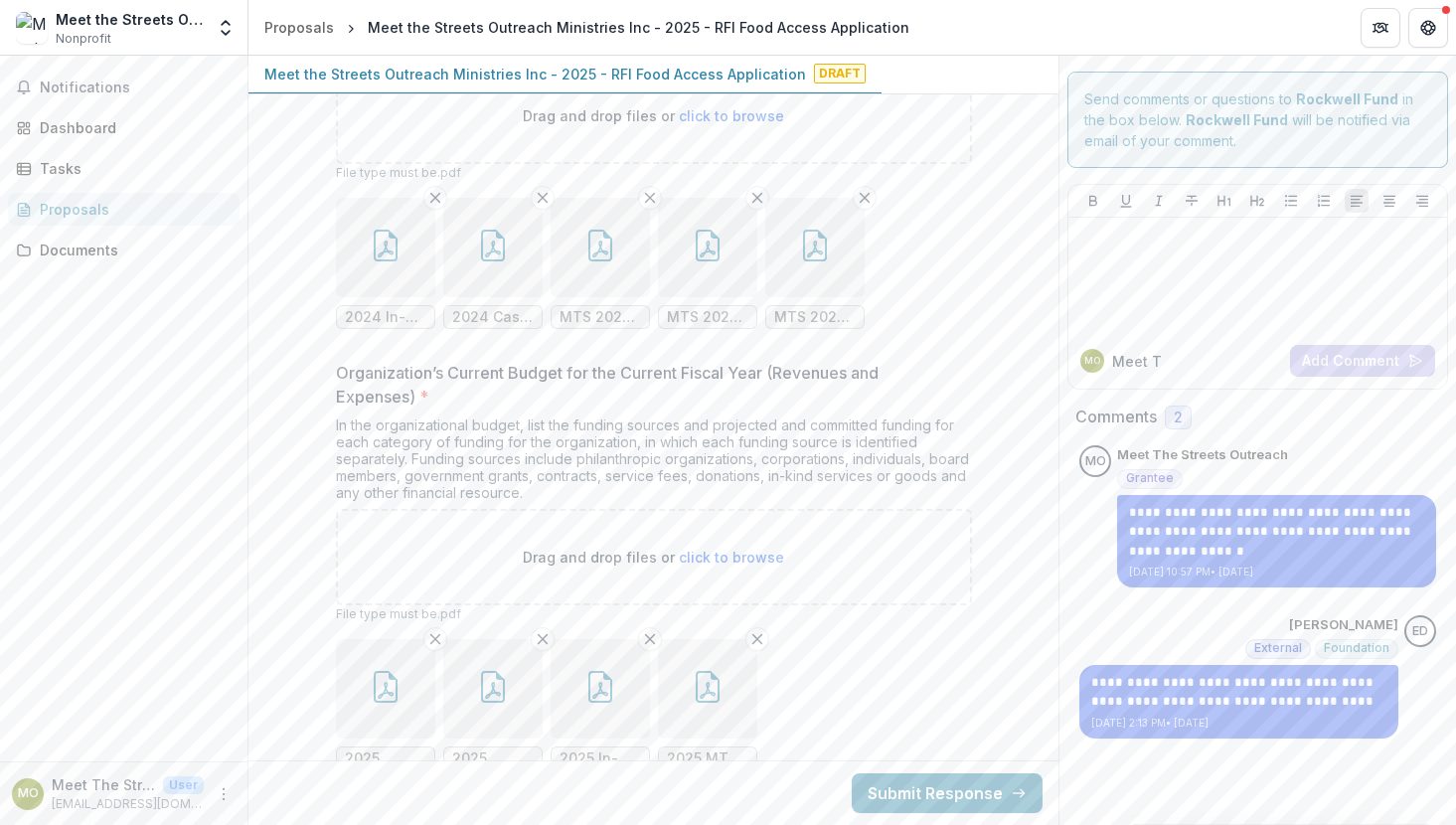 scroll, scrollTop: 16535, scrollLeft: 0, axis: vertical 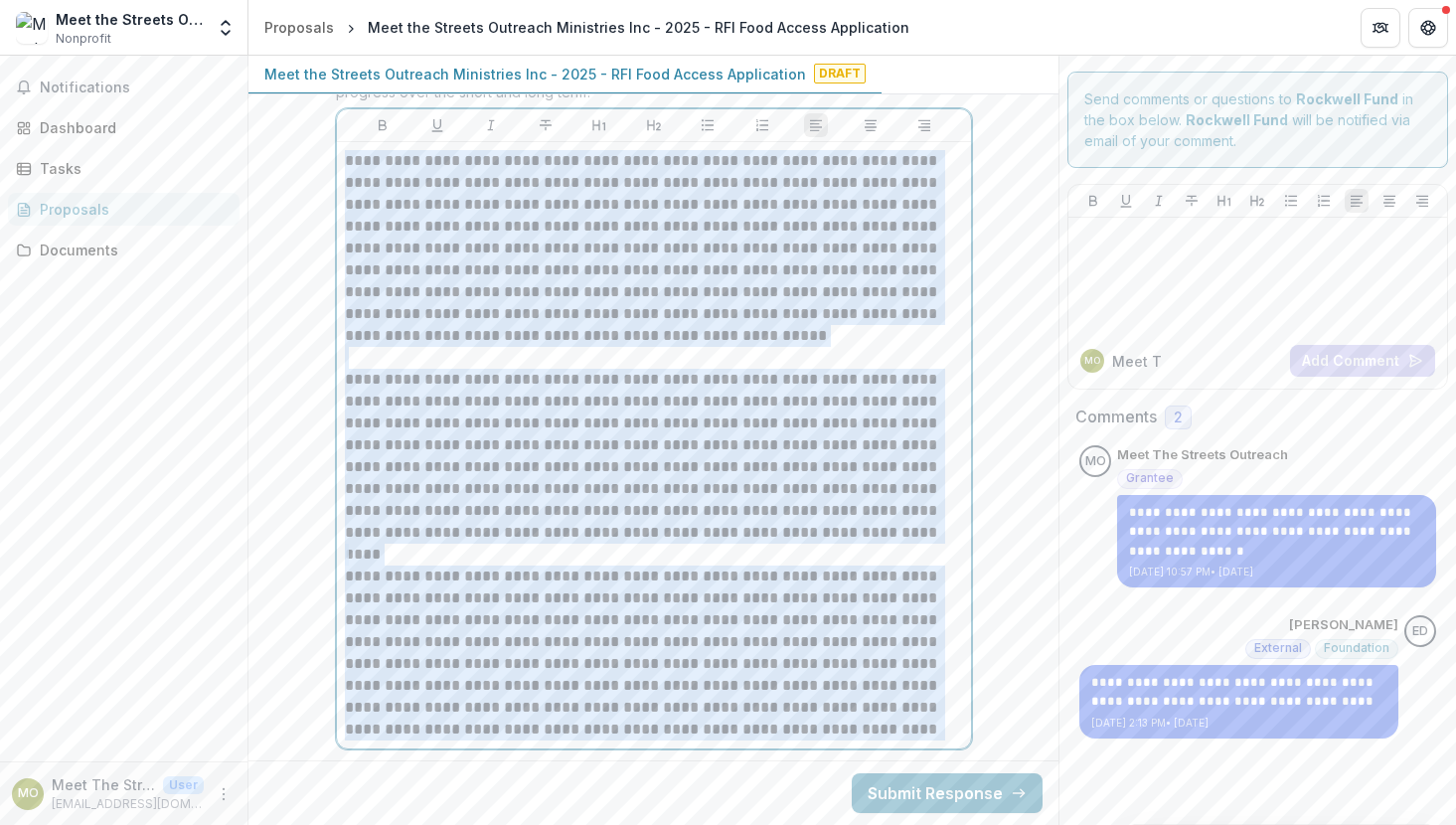 drag, startPoint x: 344, startPoint y: 186, endPoint x: 820, endPoint y: 809, distance: 784.03125 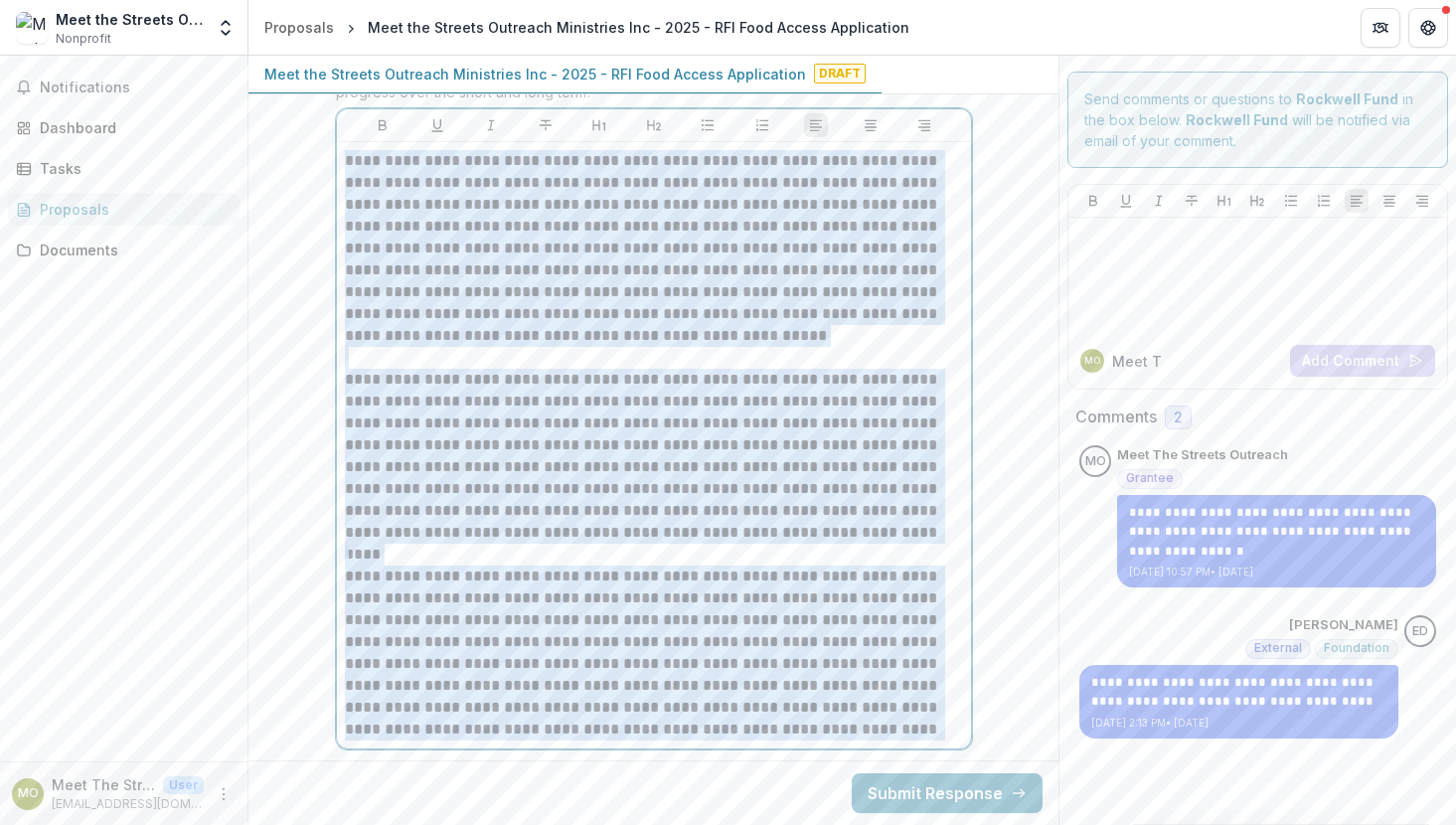 click on "**********" at bounding box center [653, 1822] 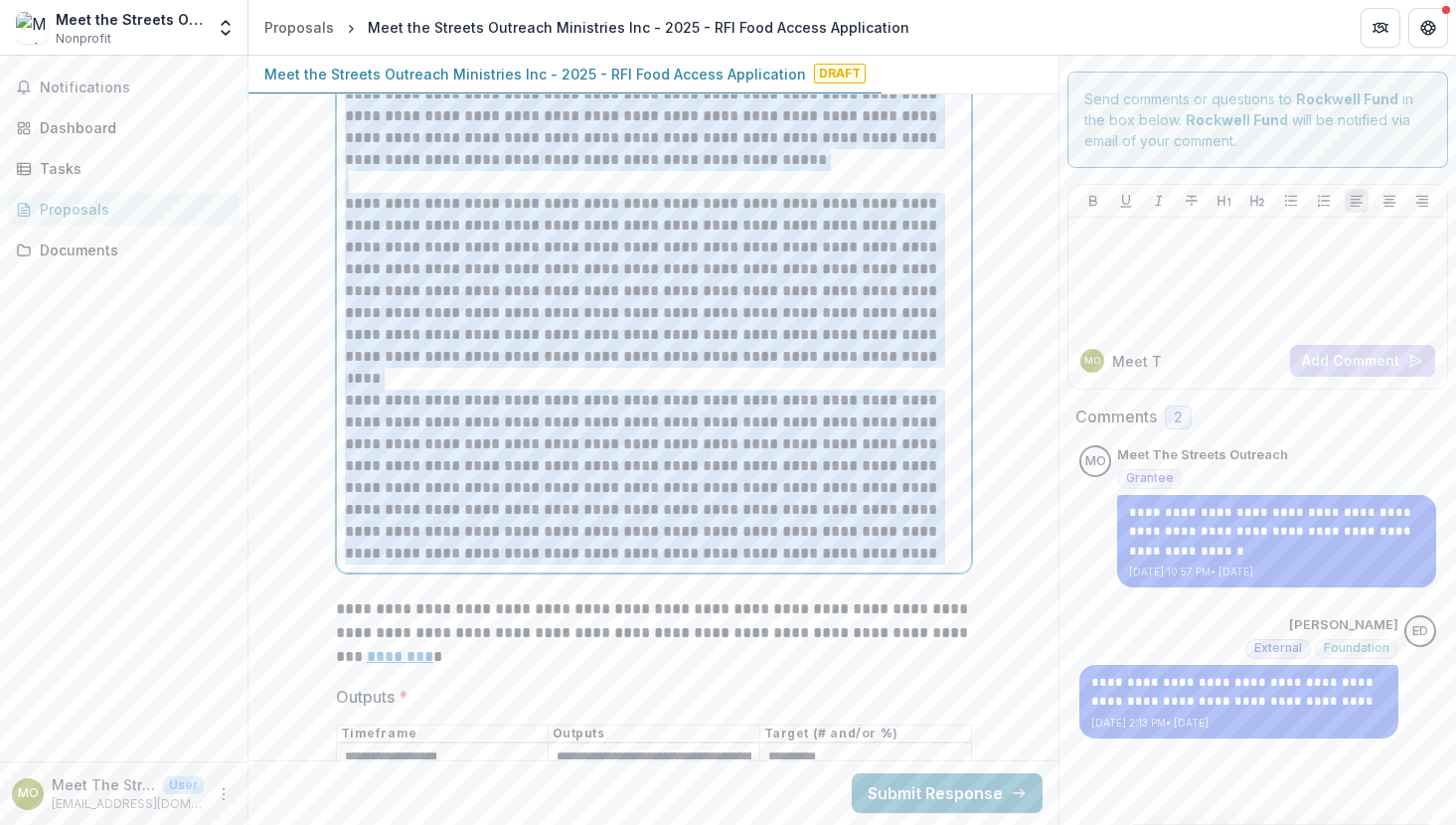 scroll, scrollTop: 7813, scrollLeft: 0, axis: vertical 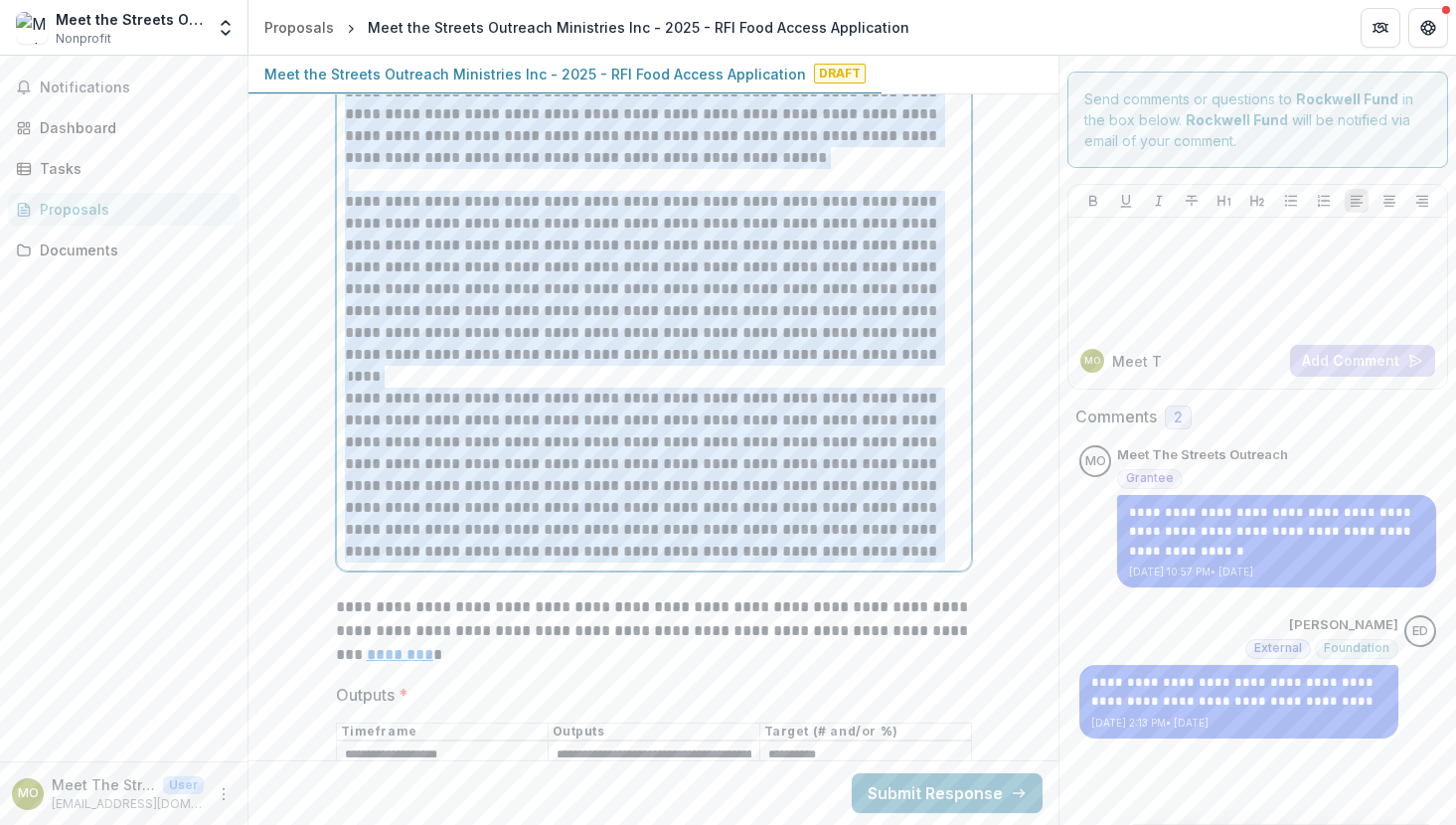copy on "**********" 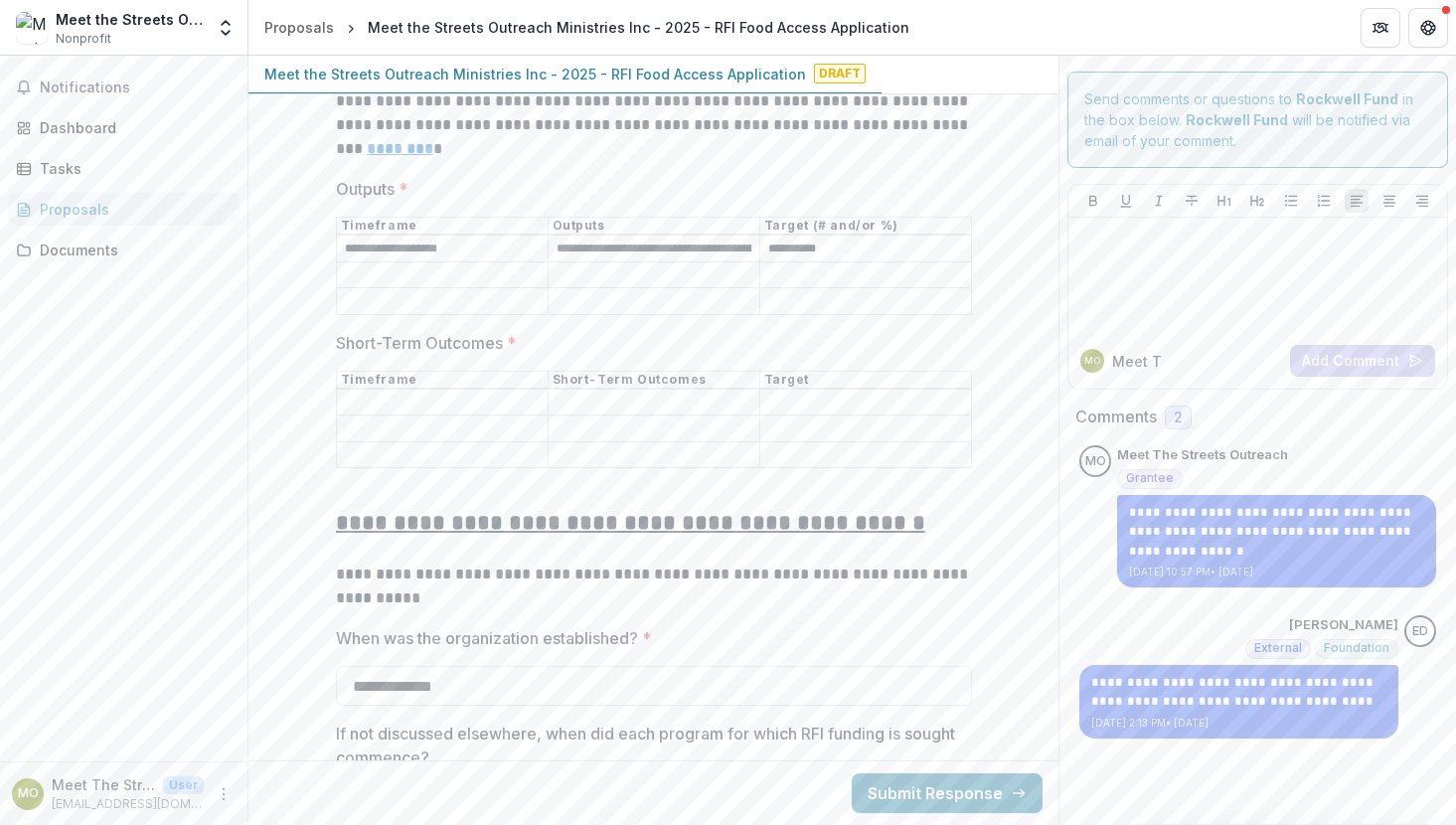 scroll, scrollTop: 8323, scrollLeft: 0, axis: vertical 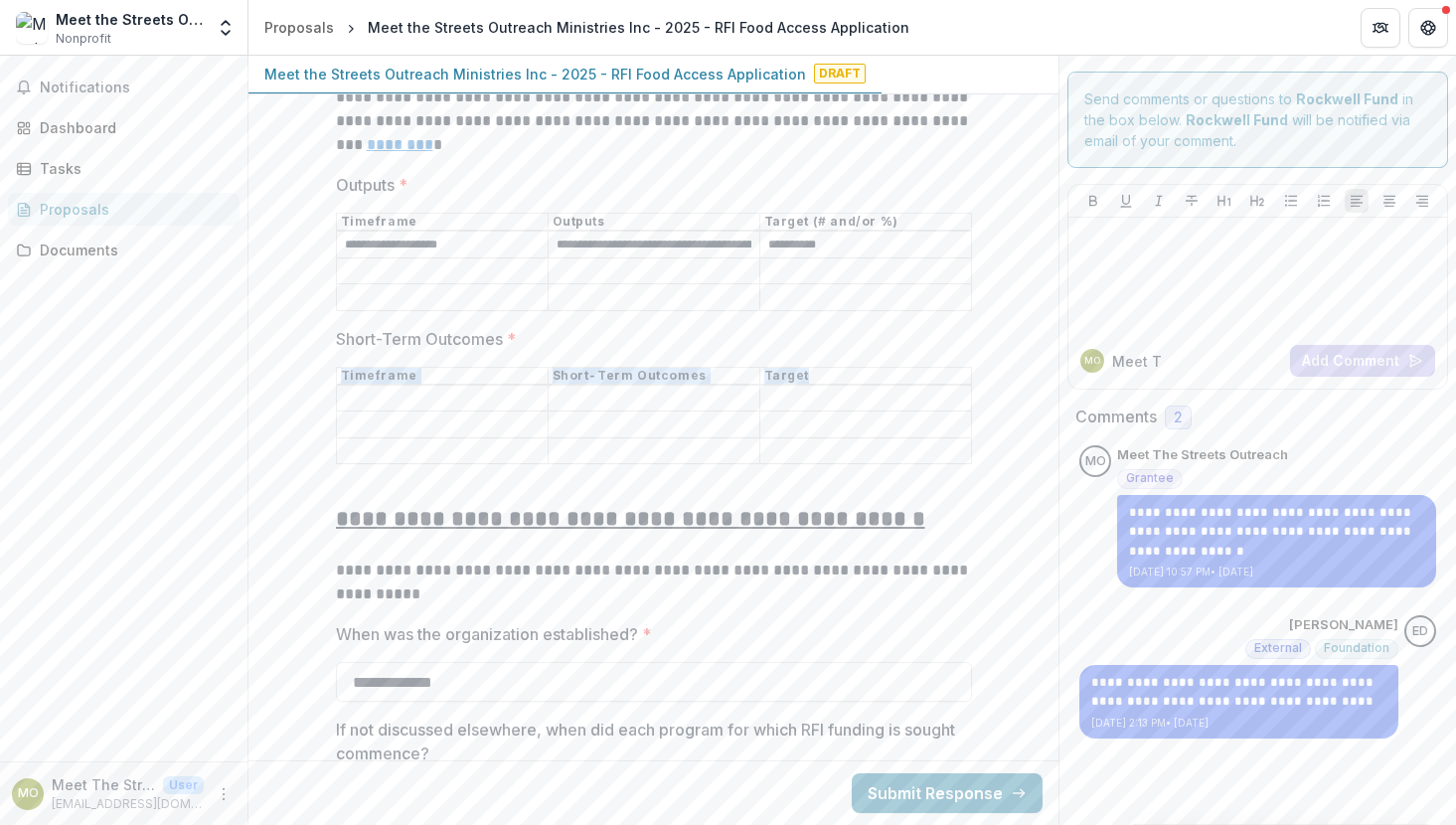 drag, startPoint x: 976, startPoint y: 468, endPoint x: 679, endPoint y: 422, distance: 300.54118 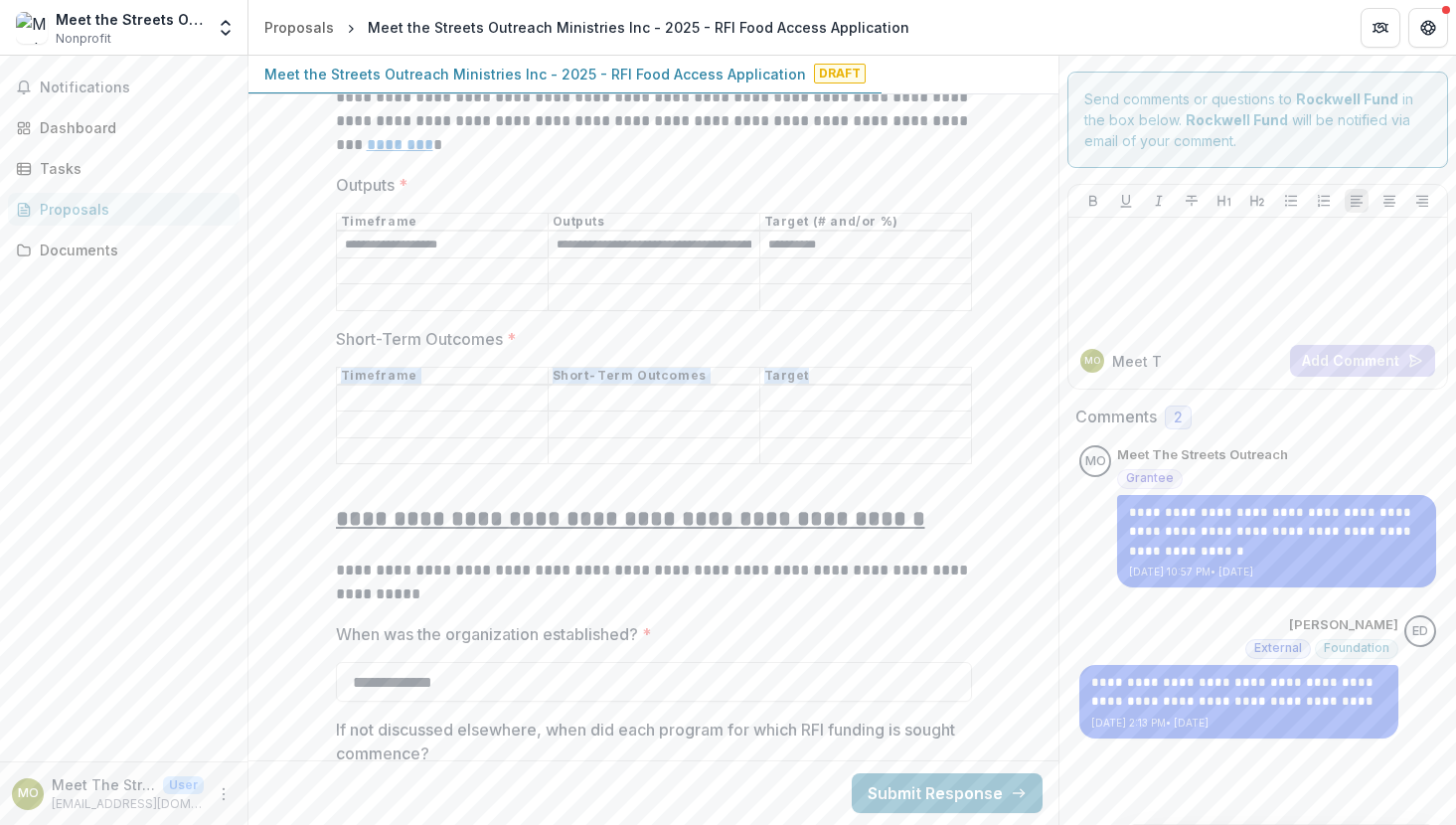 drag, startPoint x: 981, startPoint y: 474, endPoint x: 599, endPoint y: 442, distance: 383.33797 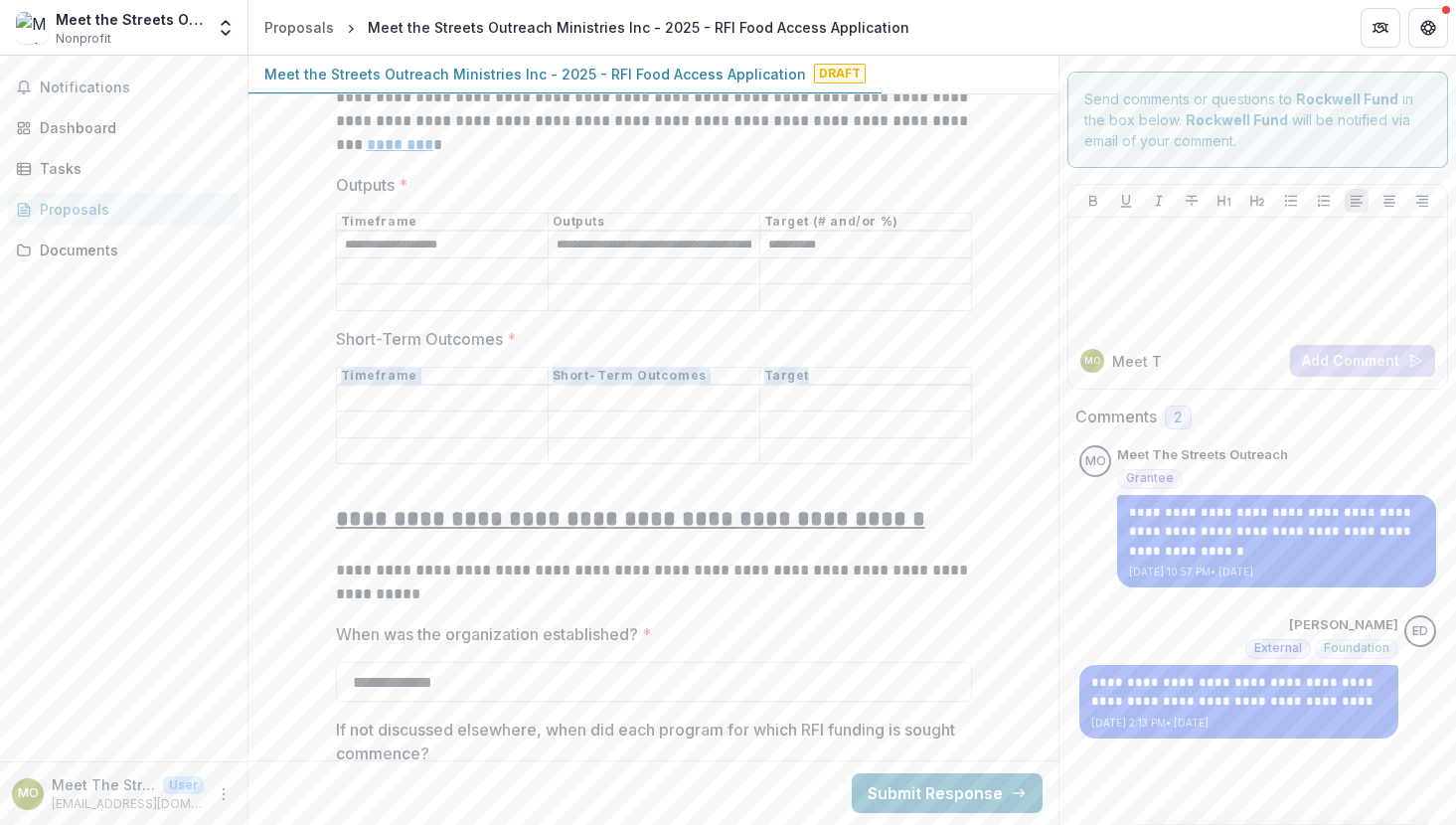 click on "**********" at bounding box center (654, 1125) 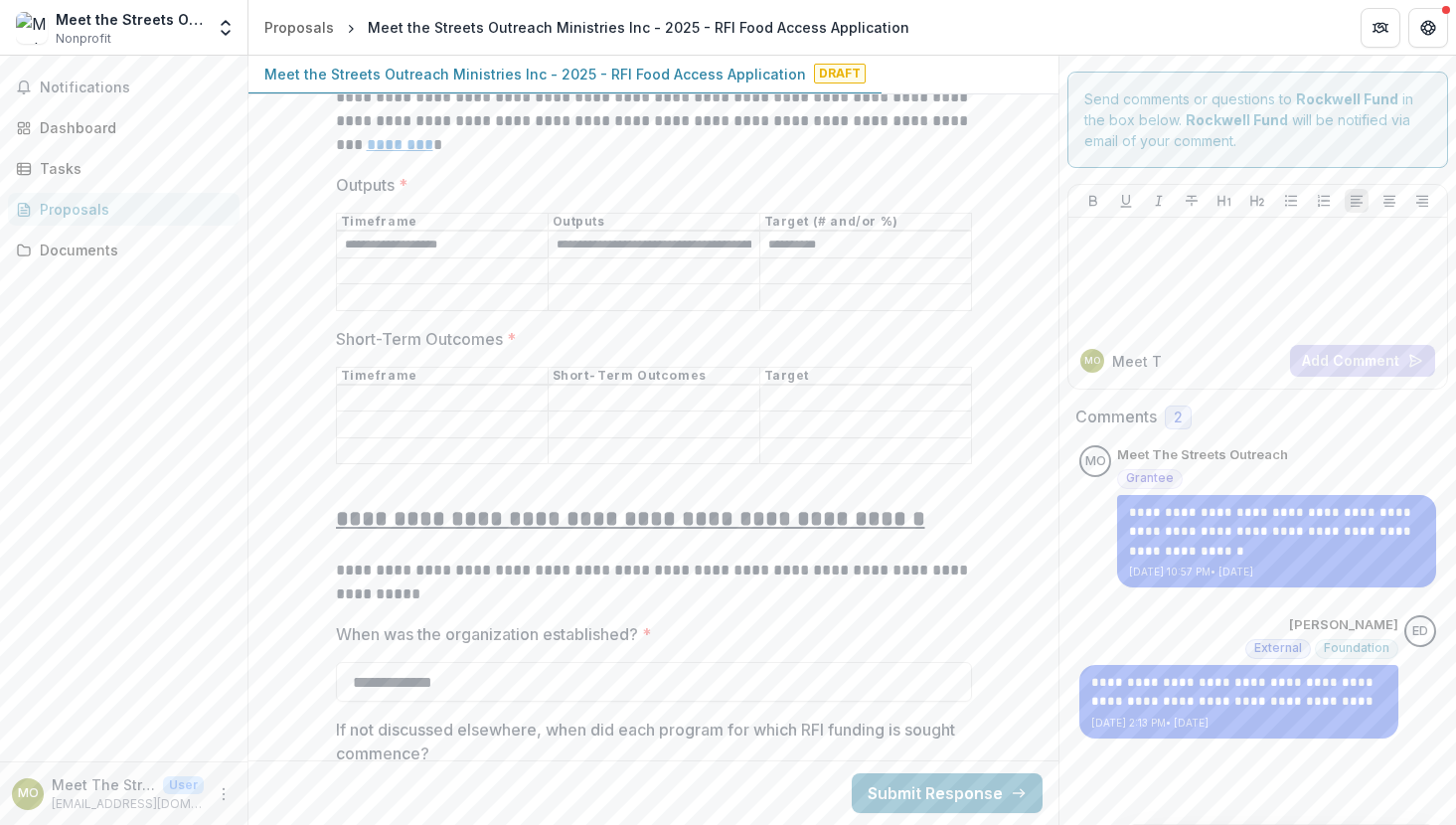 click on "**********" at bounding box center (654, 1125) 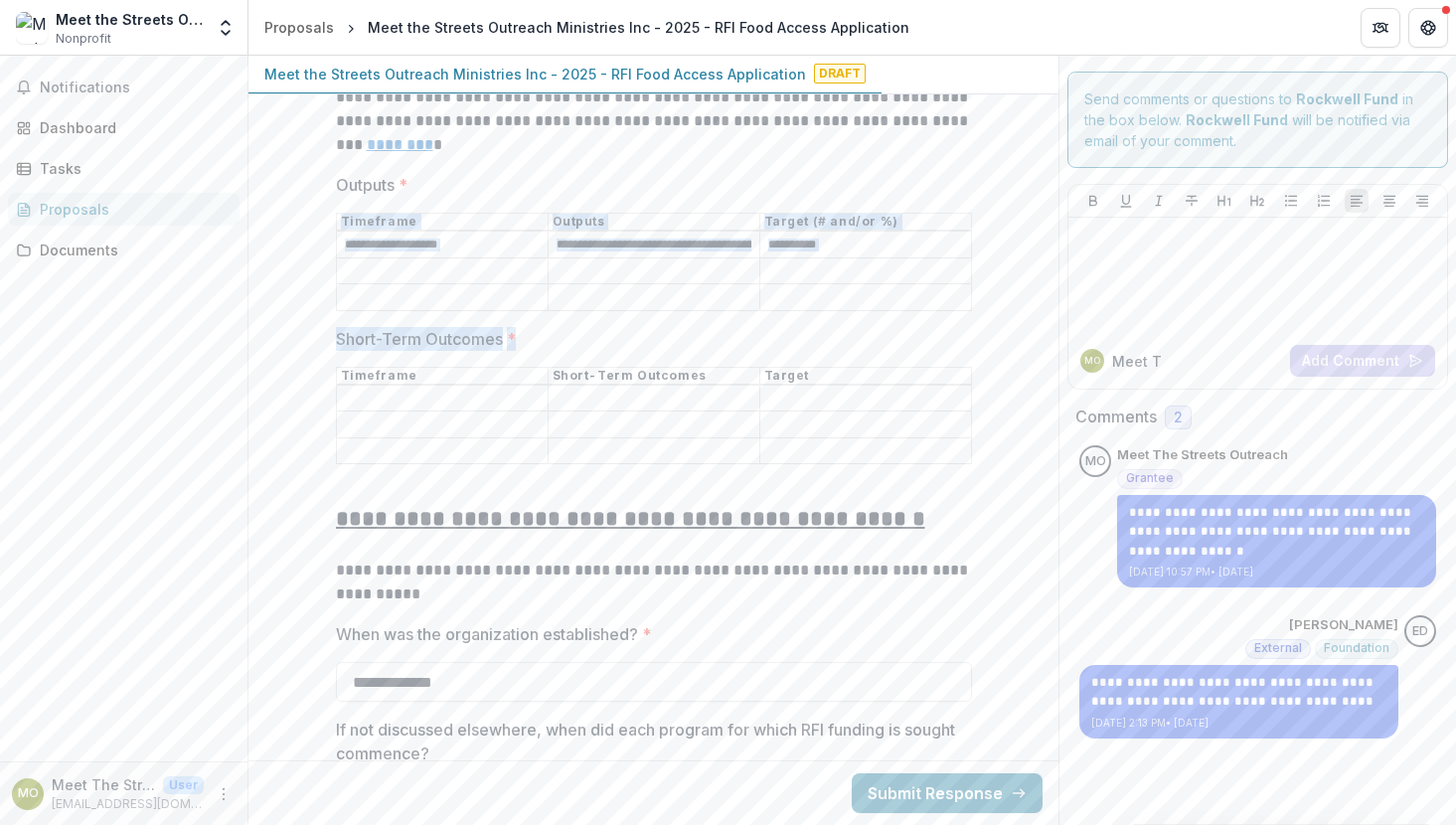 drag, startPoint x: 327, startPoint y: 235, endPoint x: 987, endPoint y: 479, distance: 703.659 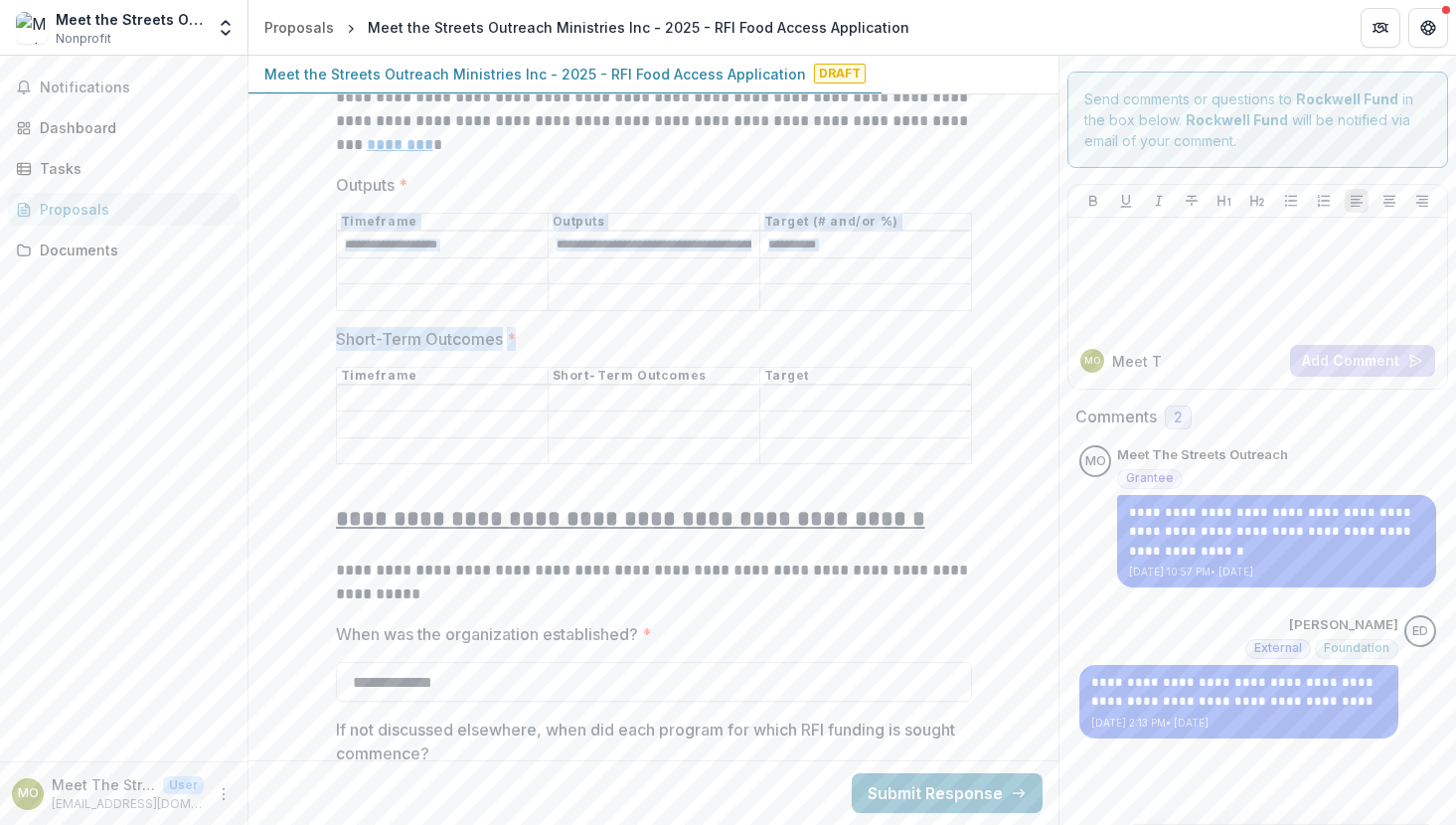 click on "**********" at bounding box center (653, 1125) 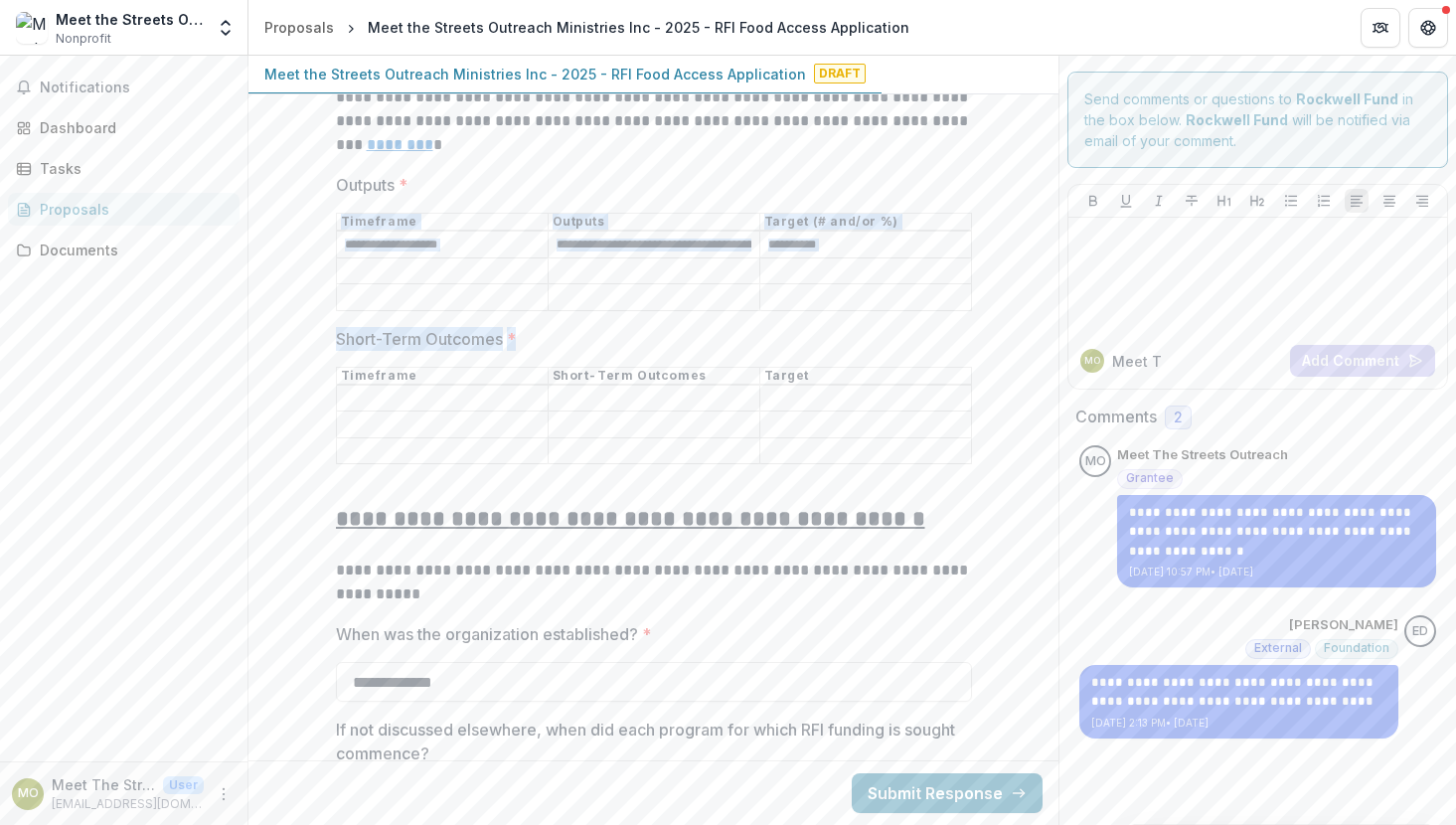 copy on "Timeframe Outputs Target (# and/or %)  Short-Term Outcomes *" 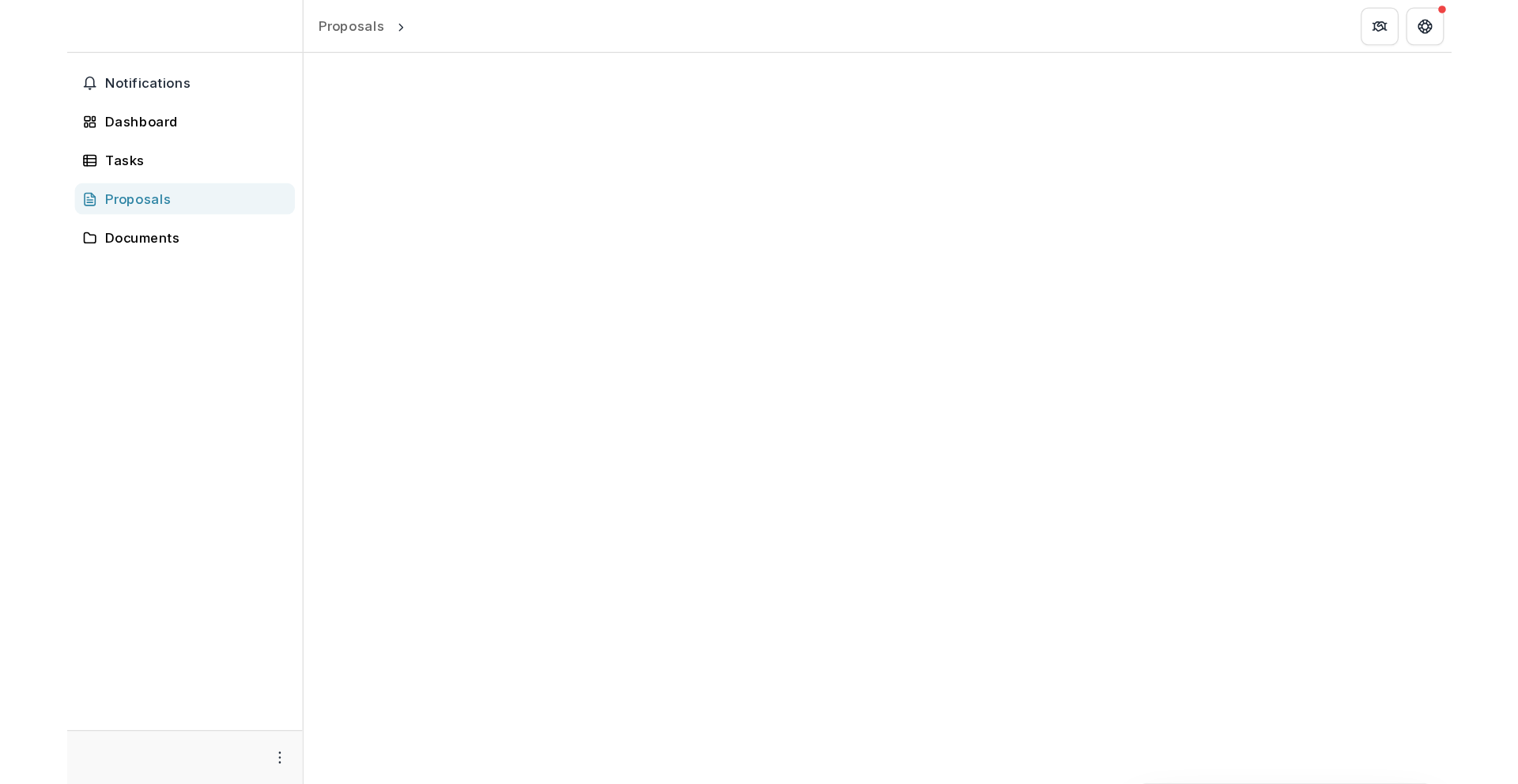 scroll, scrollTop: 0, scrollLeft: 0, axis: both 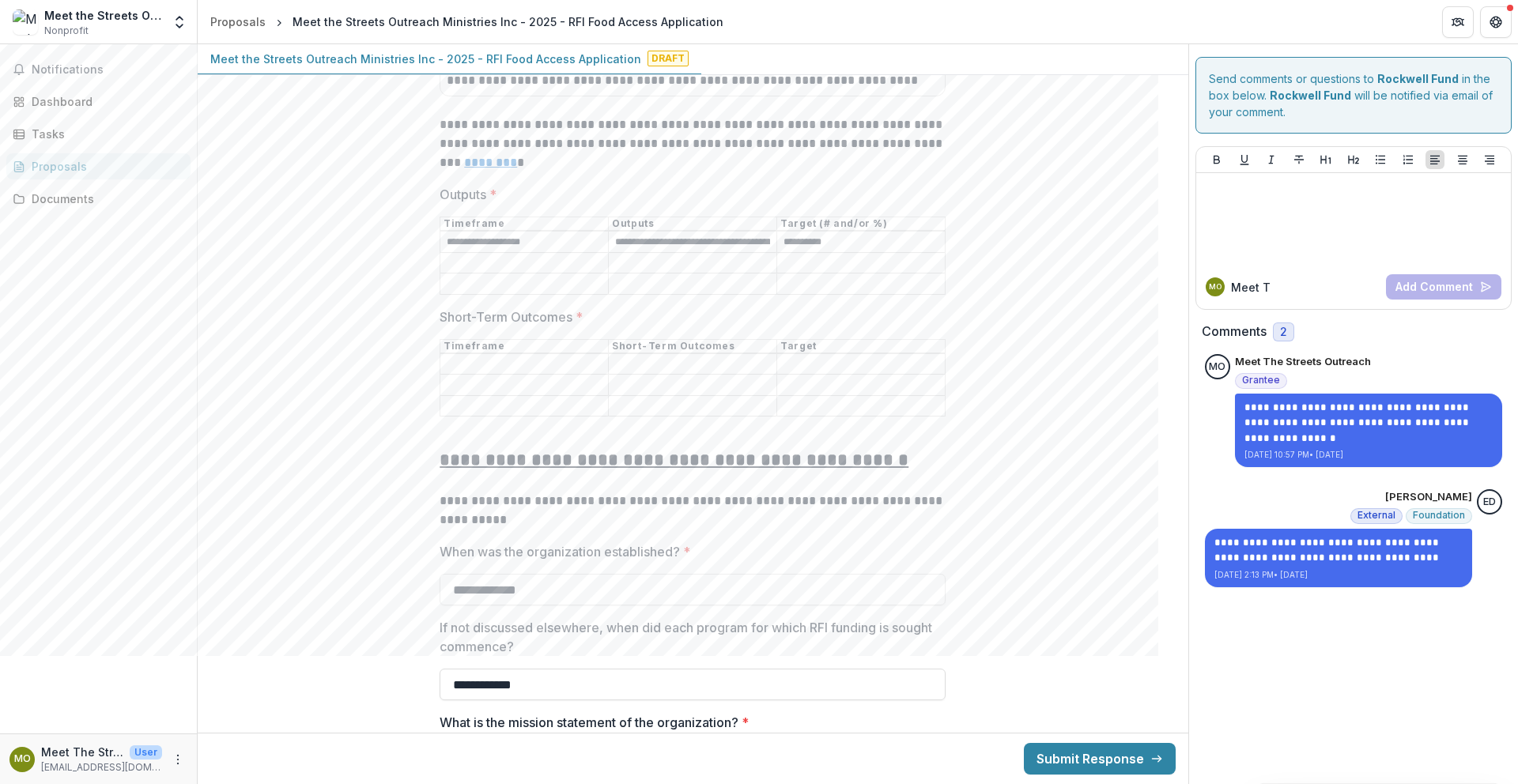 click on "**********" at bounding box center (693, 243) 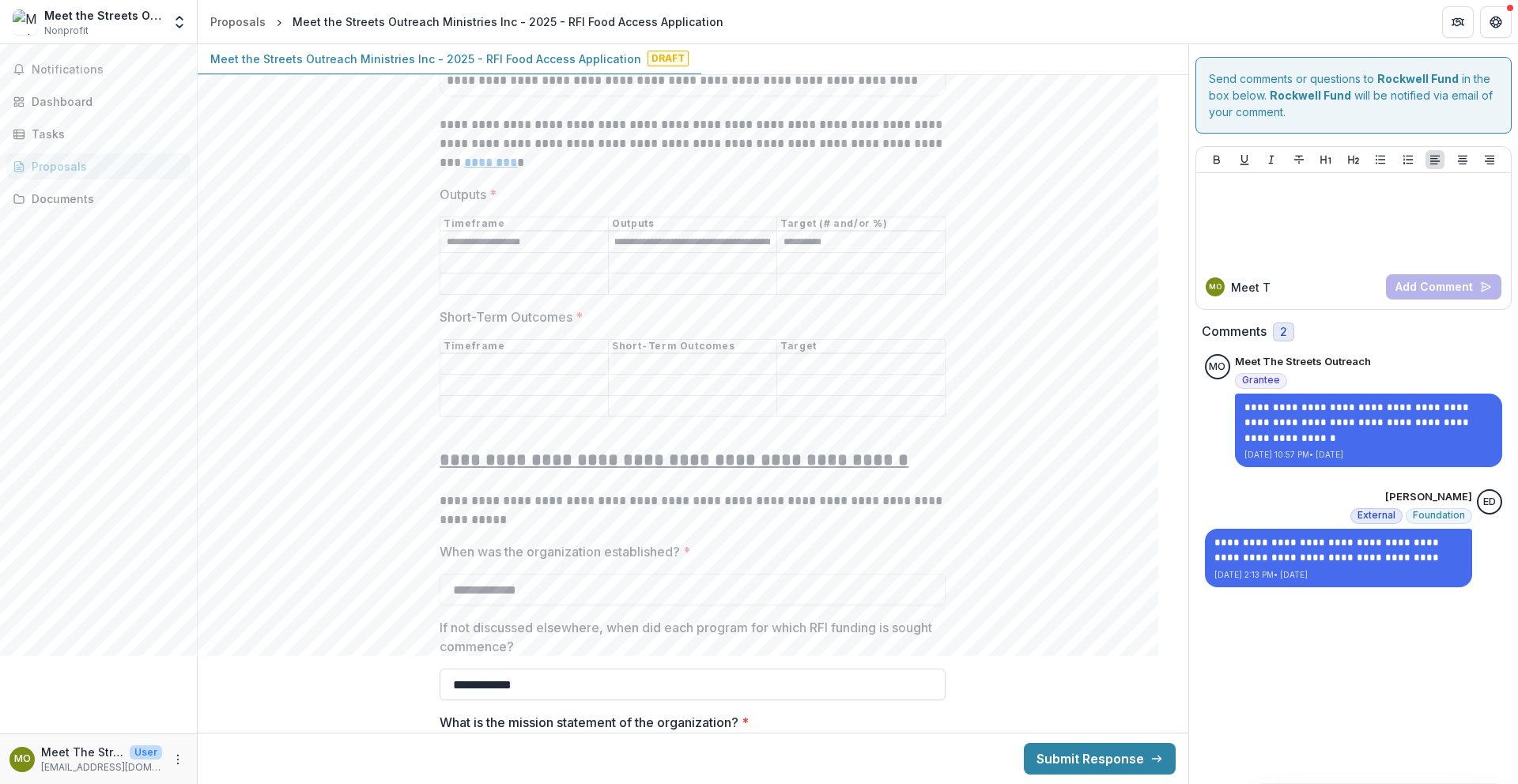 scroll, scrollTop: 0, scrollLeft: 0, axis: both 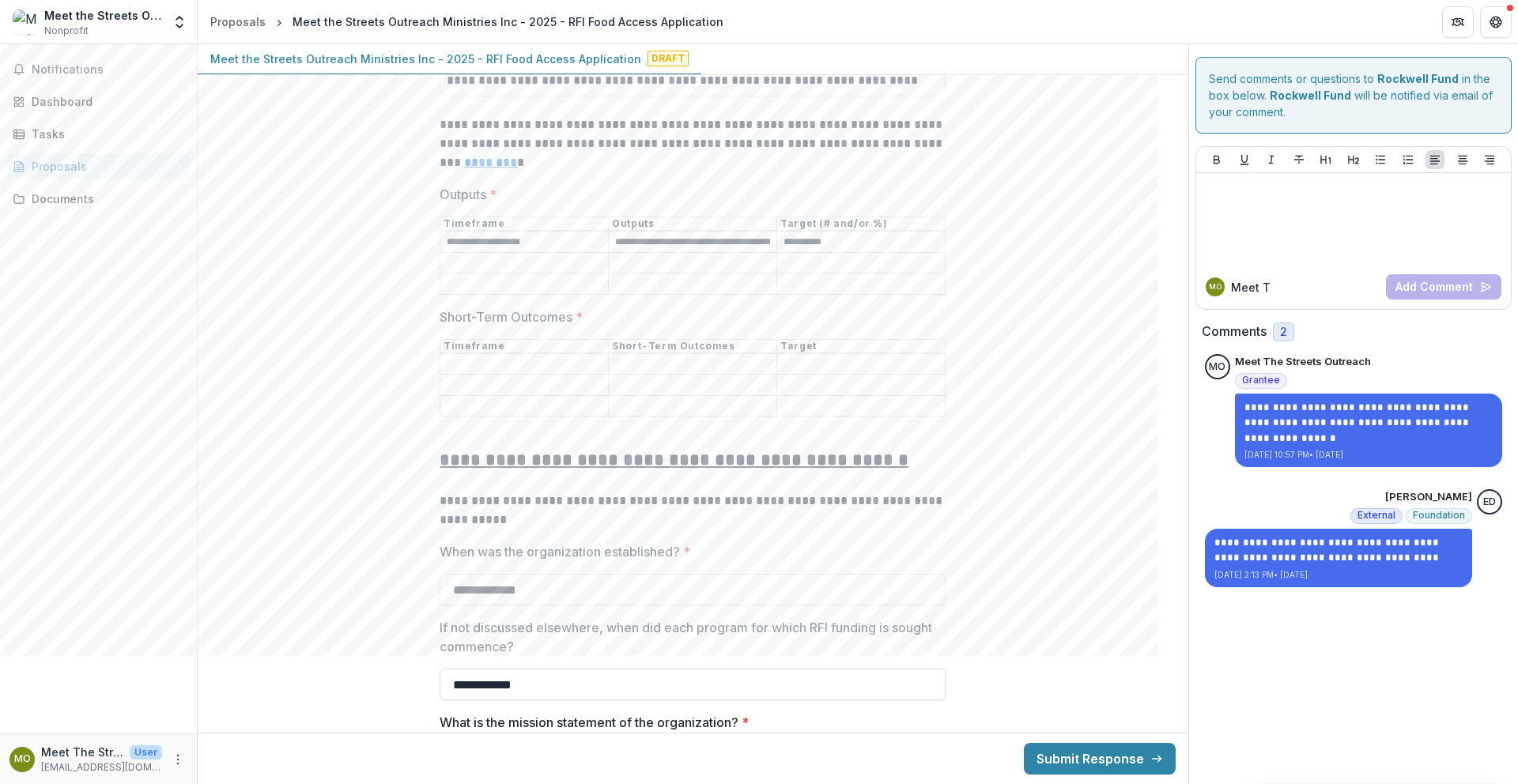 drag, startPoint x: 770, startPoint y: 243, endPoint x: 614, endPoint y: 243, distance: 156 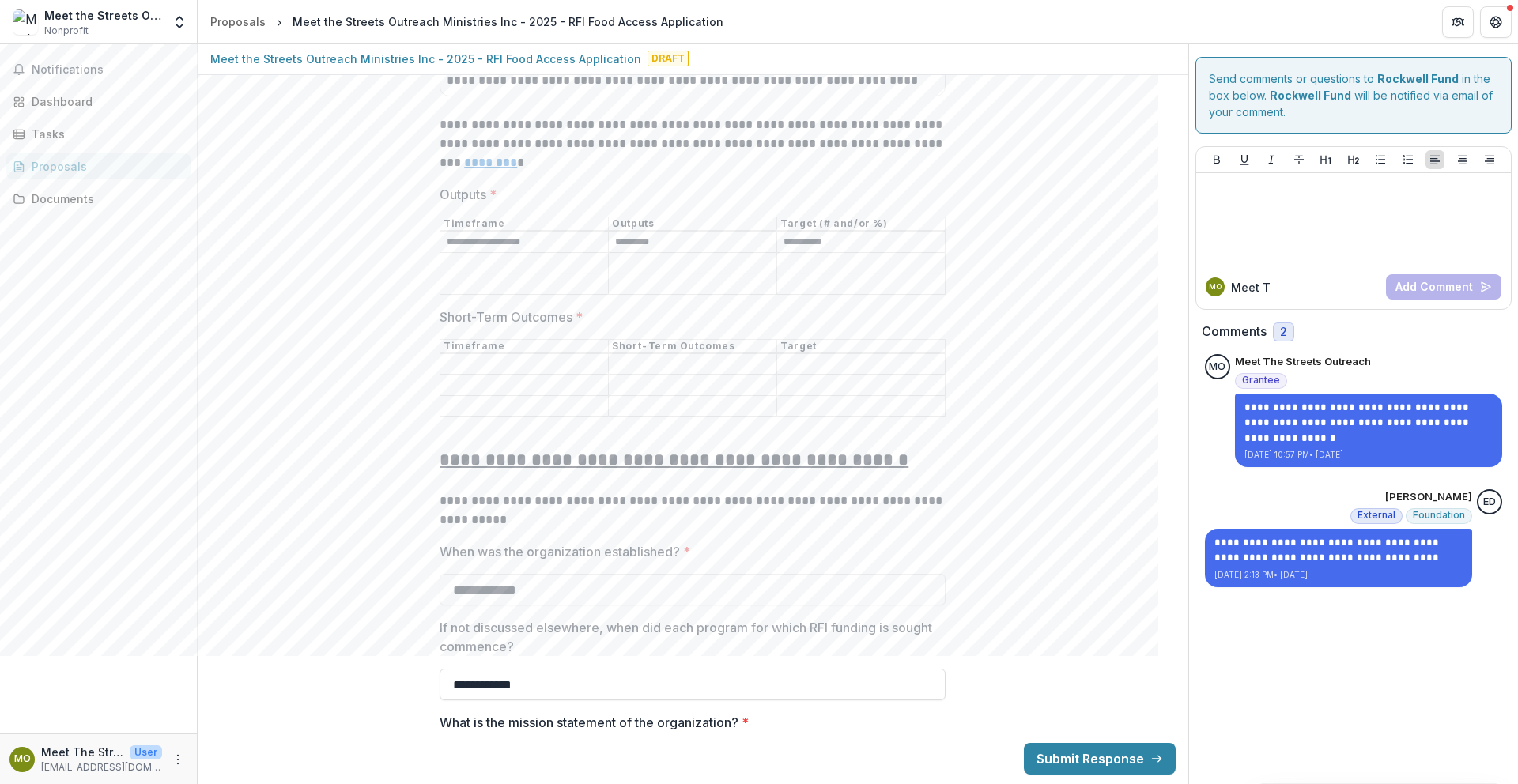 drag, startPoint x: 674, startPoint y: 241, endPoint x: 579, endPoint y: 231, distance: 95.52487 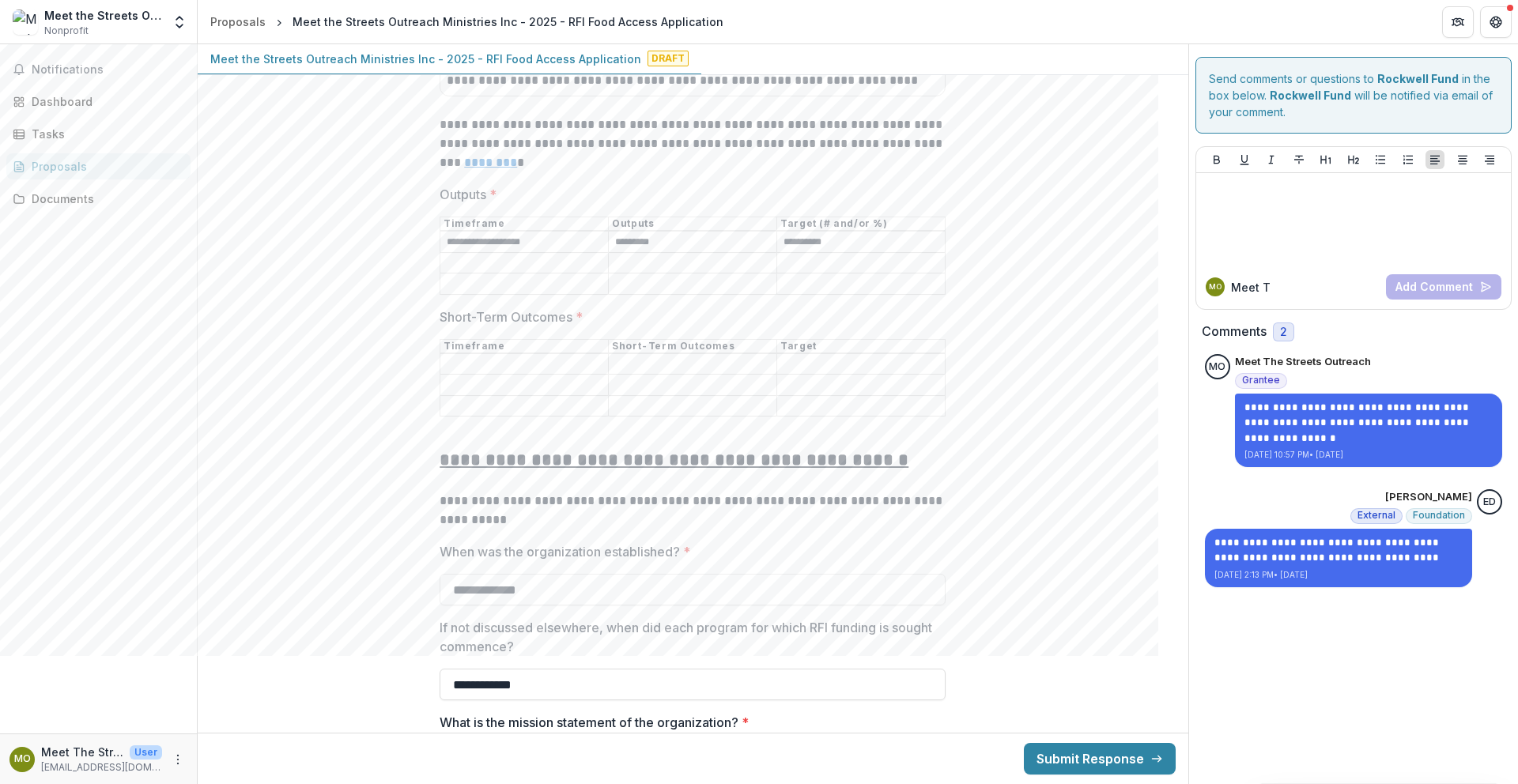 click on "**********" at bounding box center [693, 241] 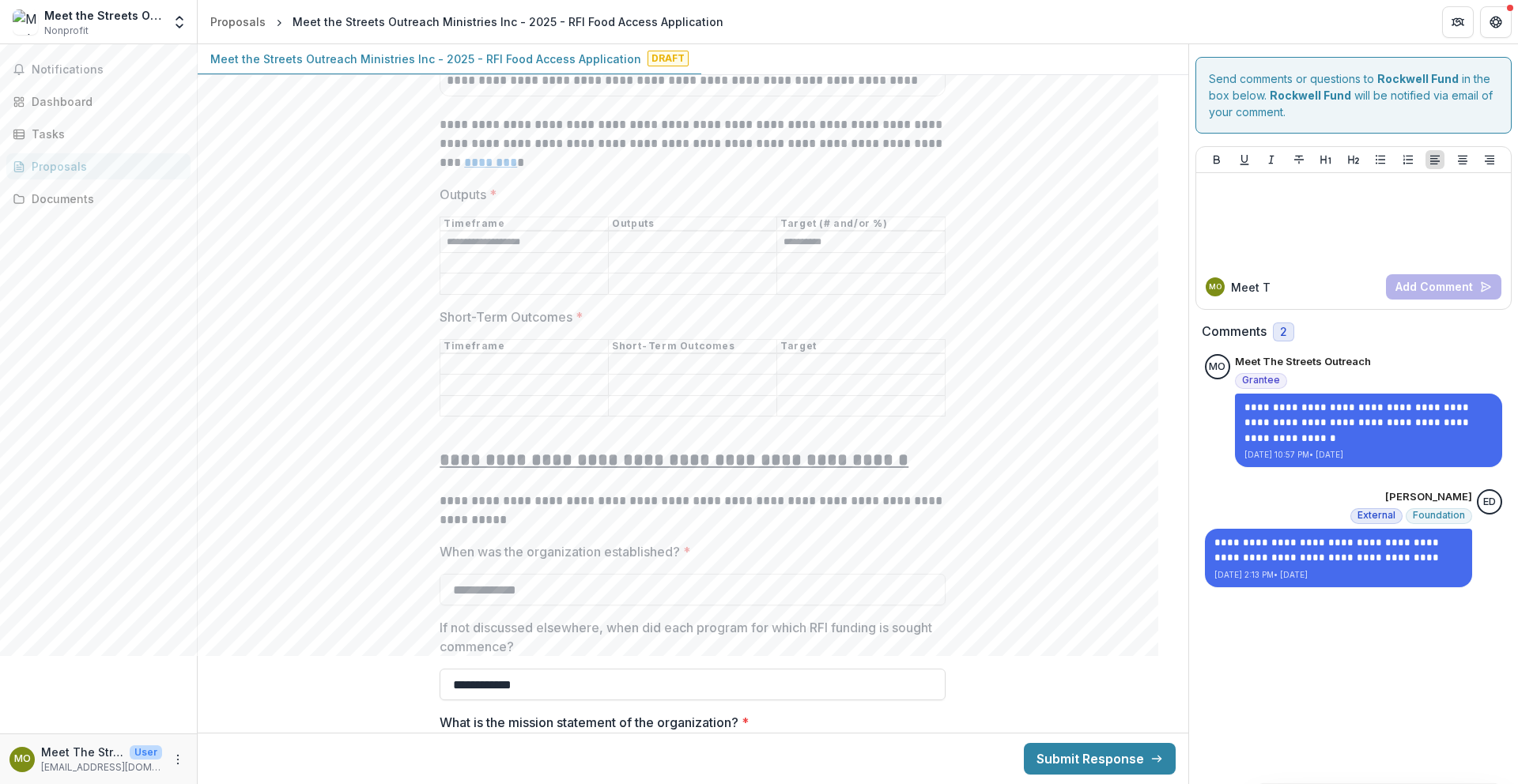 type 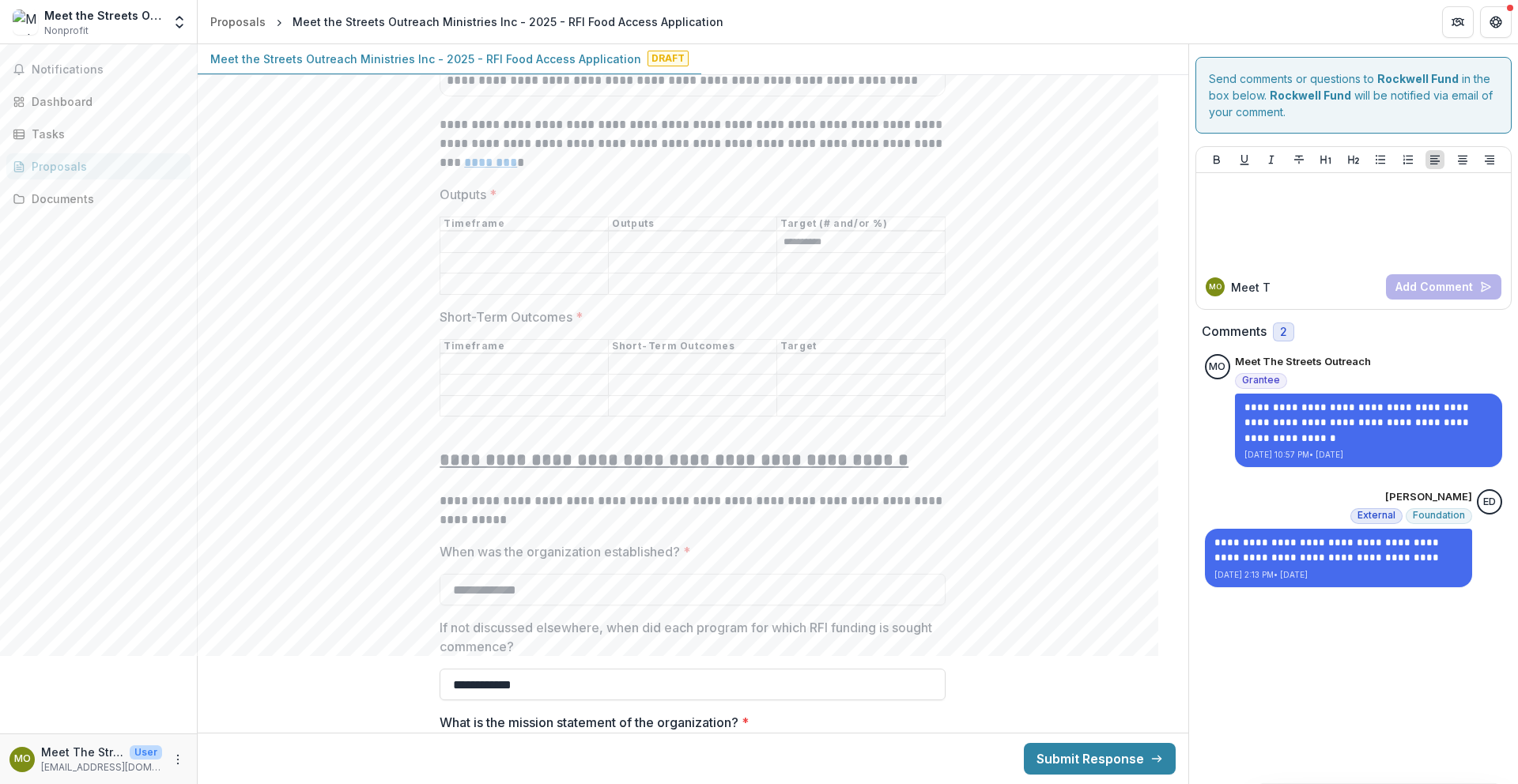 type 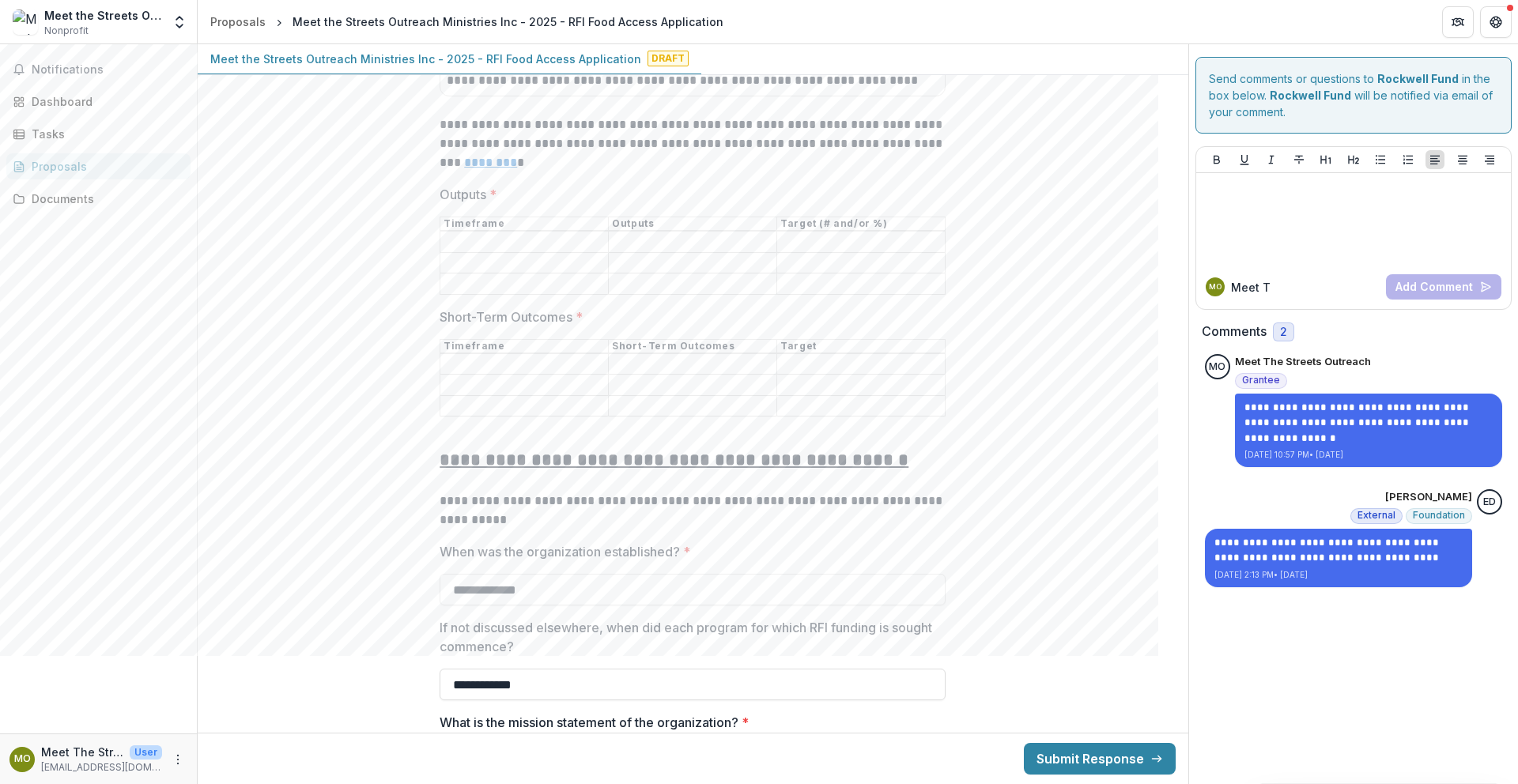 type 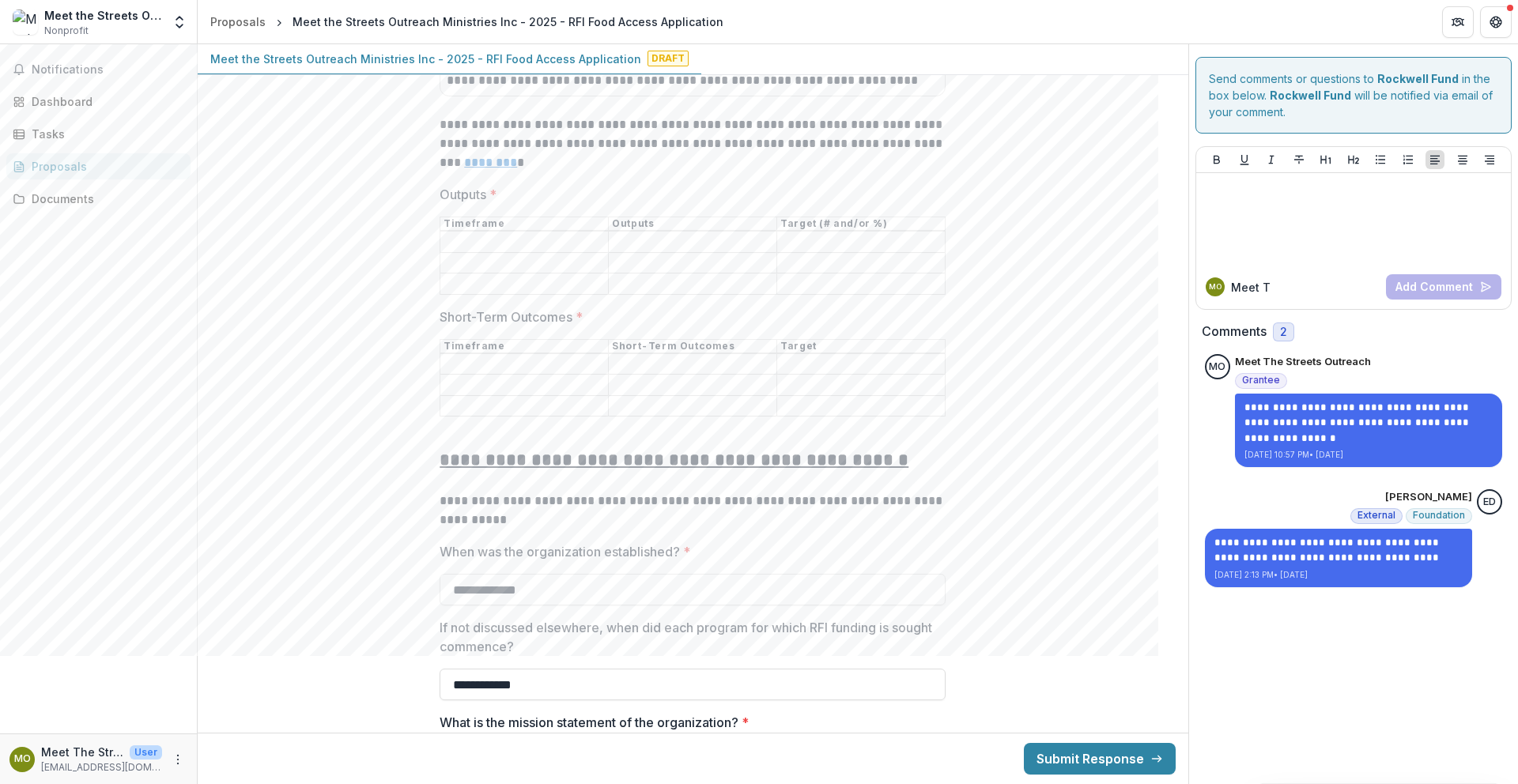 click on "Outputs *" at bounding box center [524, 243] 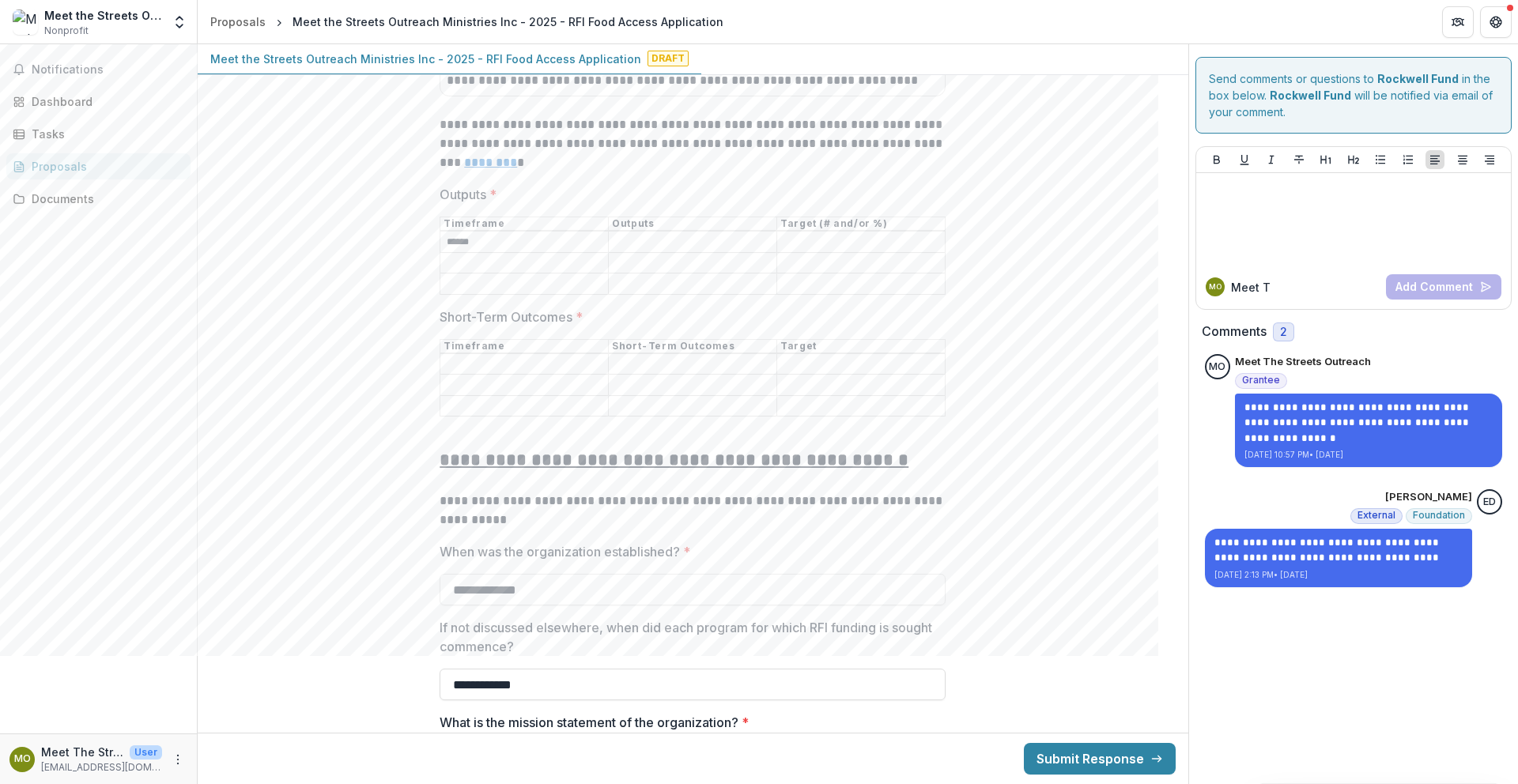 type on "******" 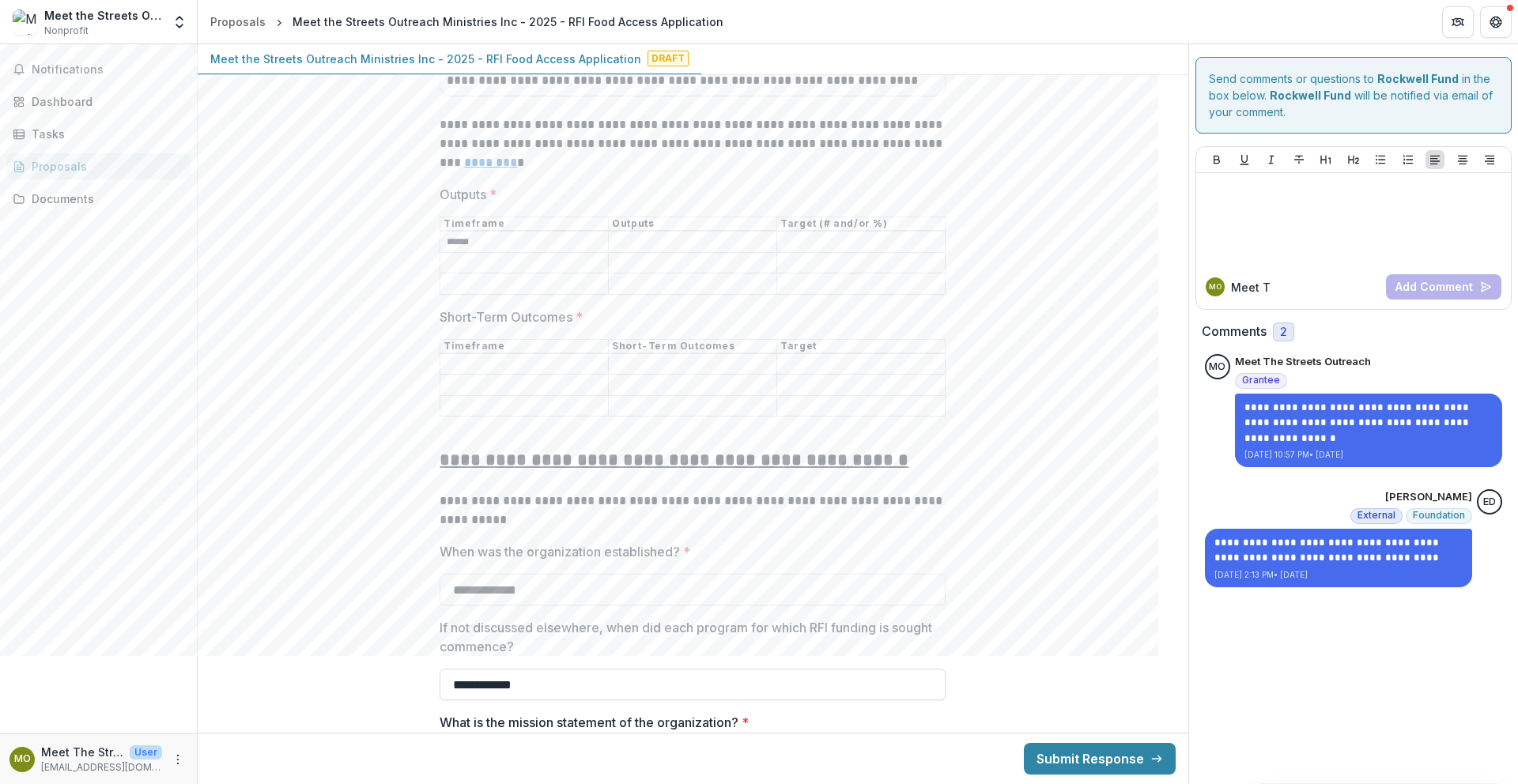 click on "Outputs *" at bounding box center [693, 243] 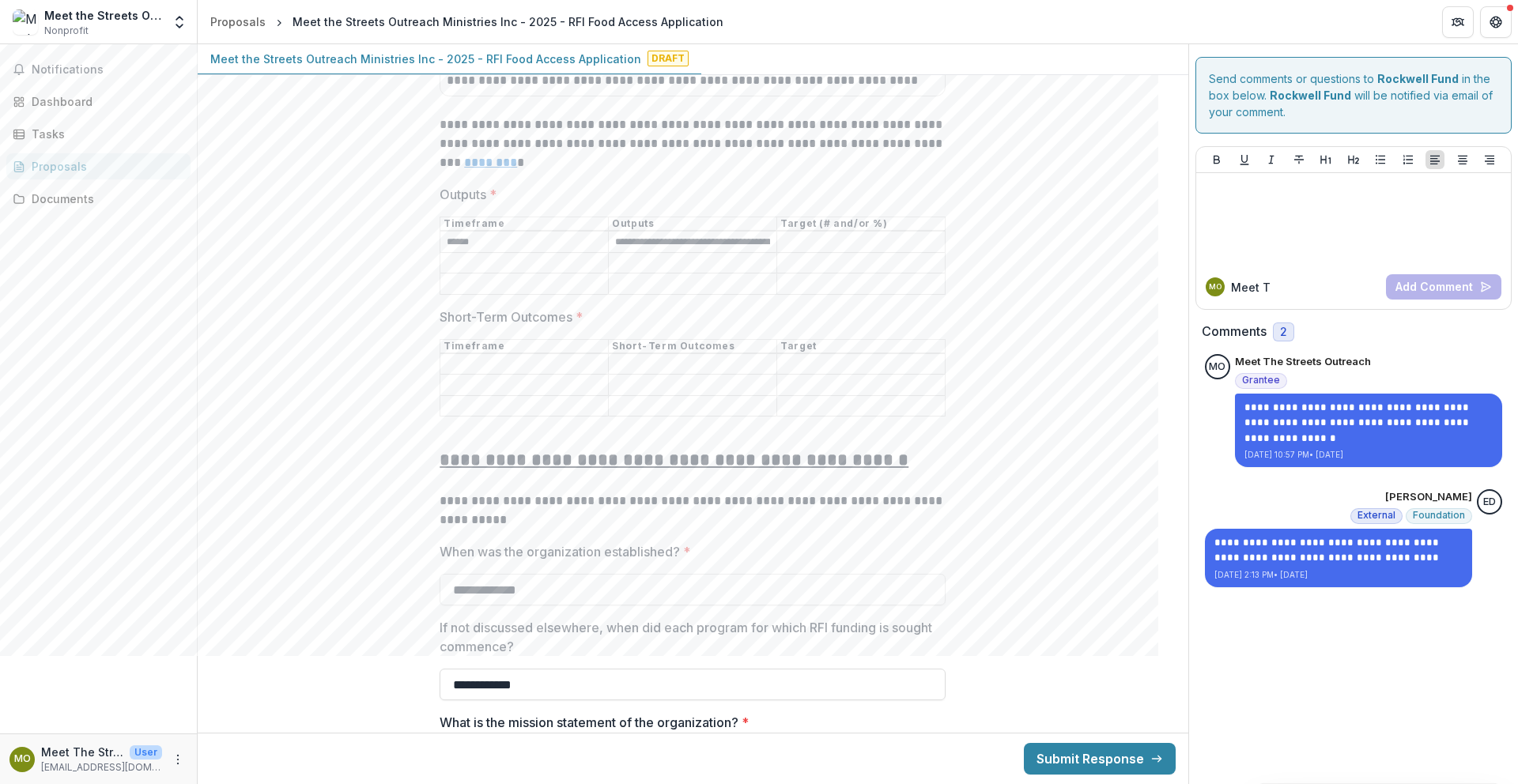 scroll, scrollTop: 0, scrollLeft: 206, axis: horizontal 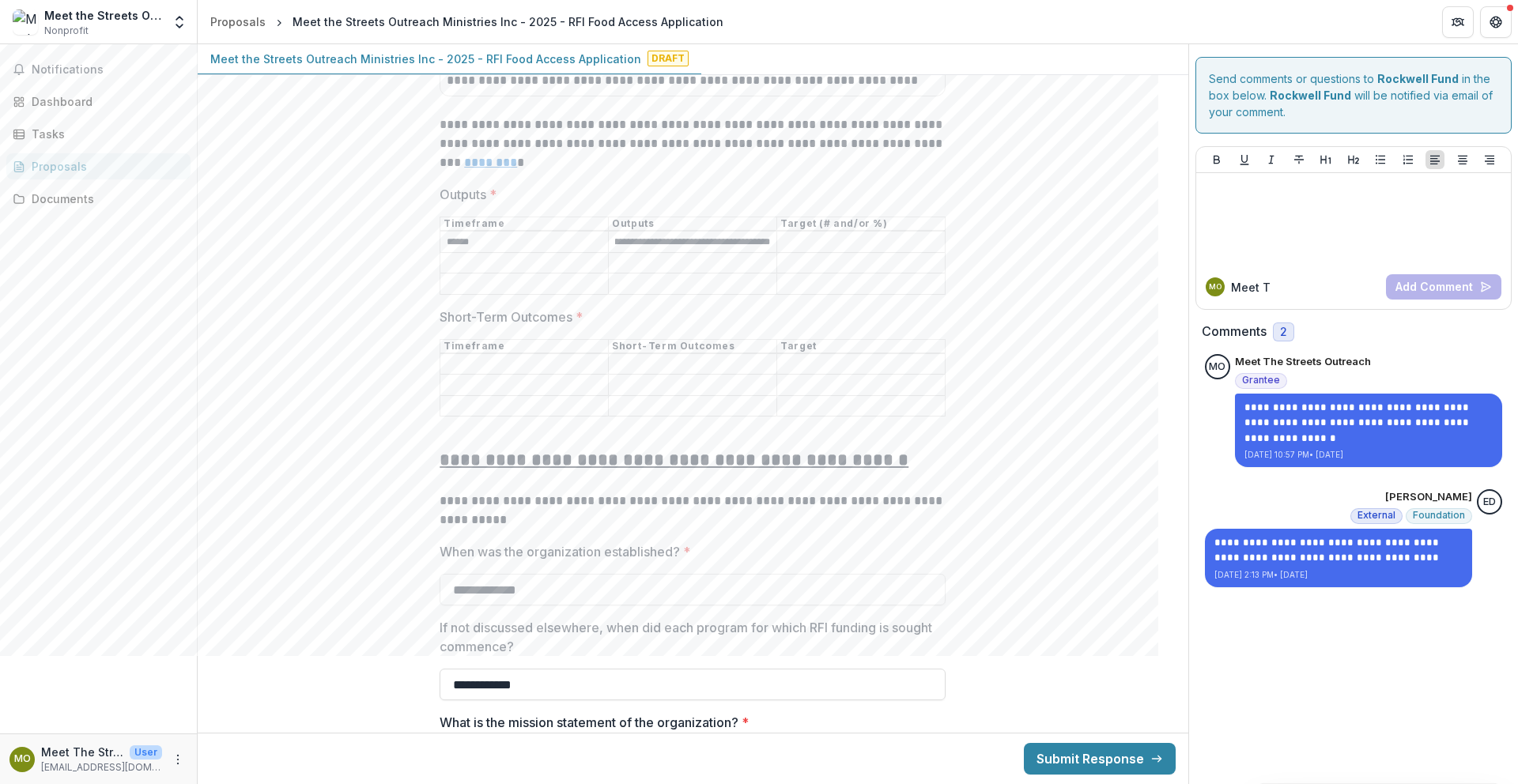 type on "**********" 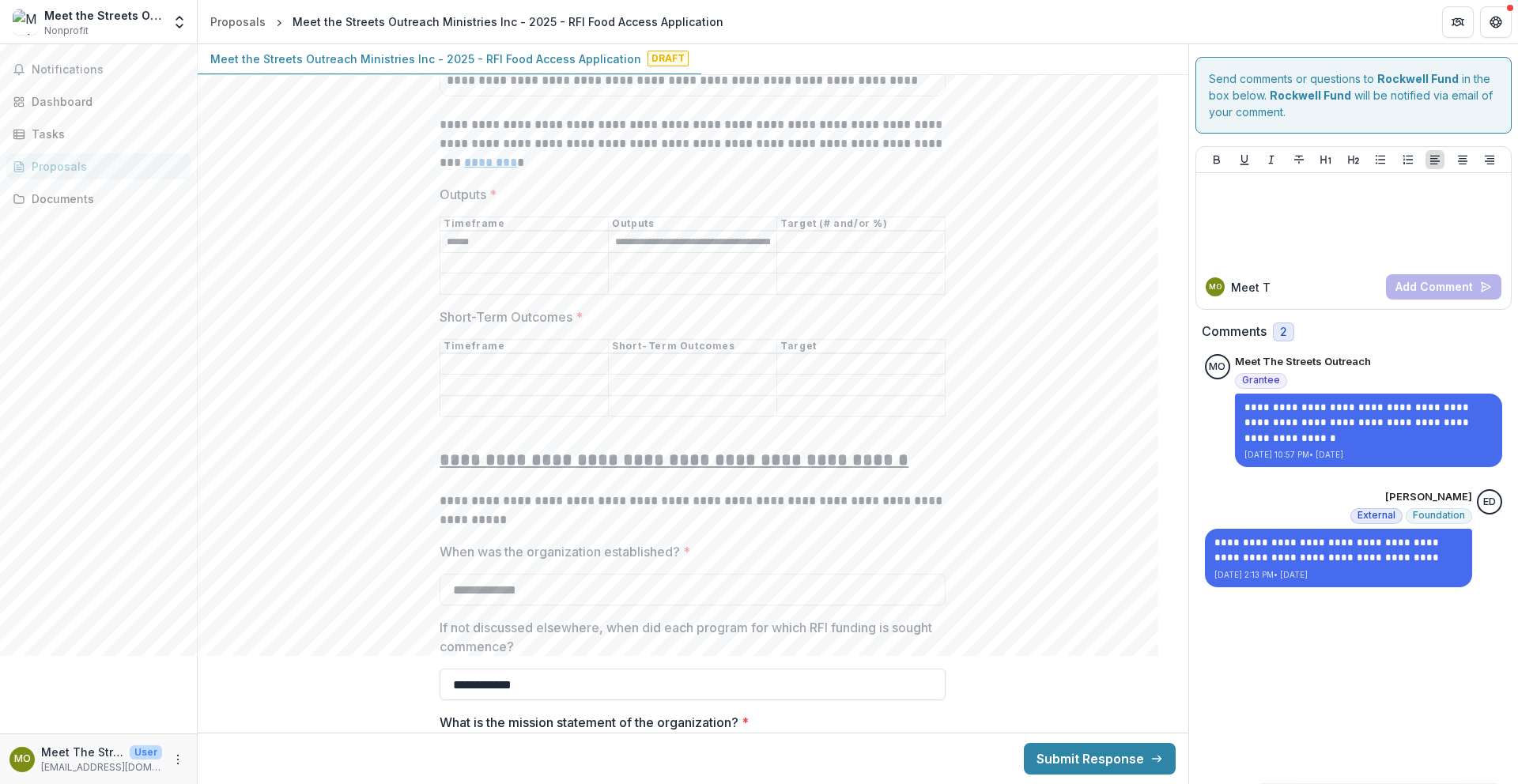 paste on "**********" 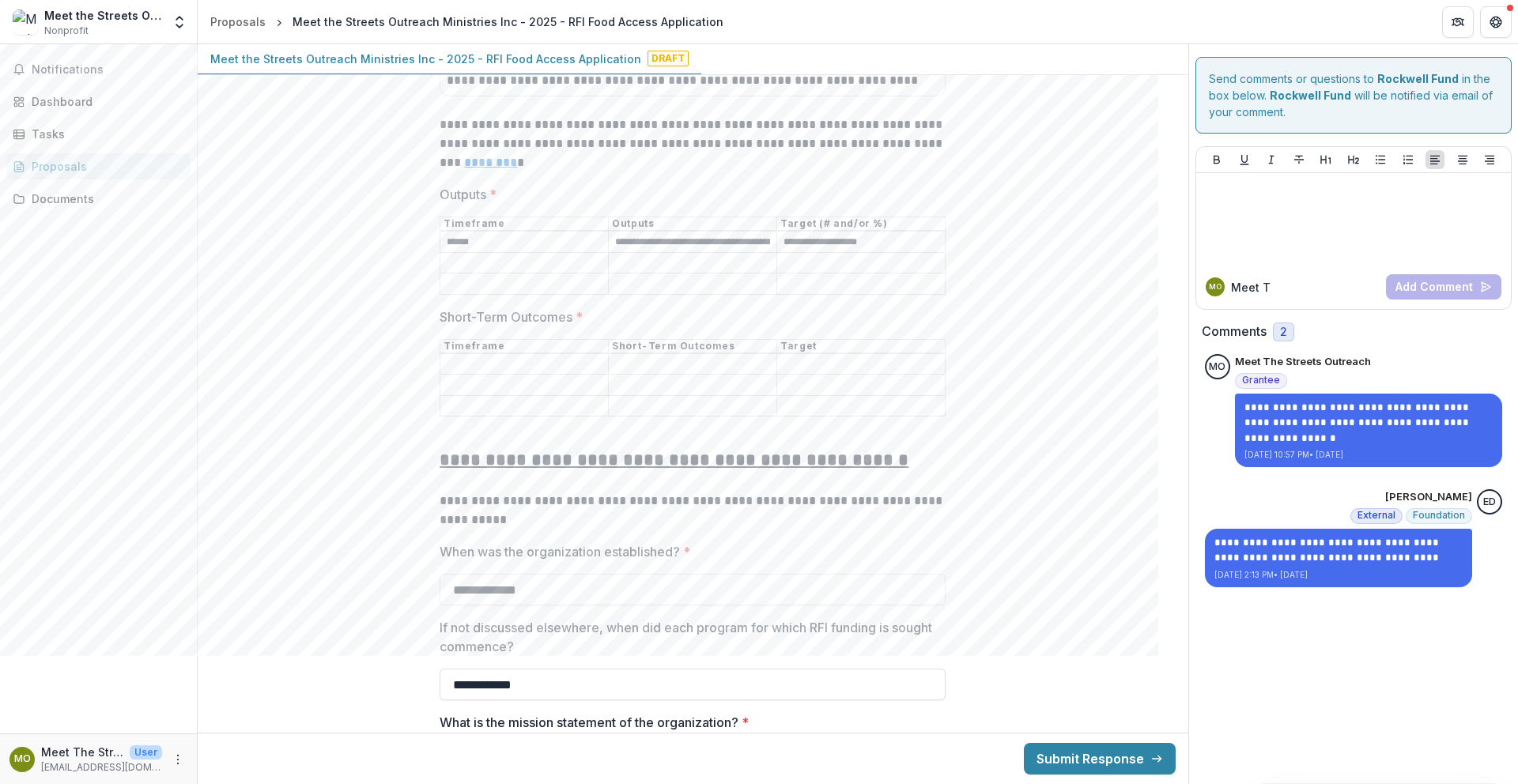 type on "**********" 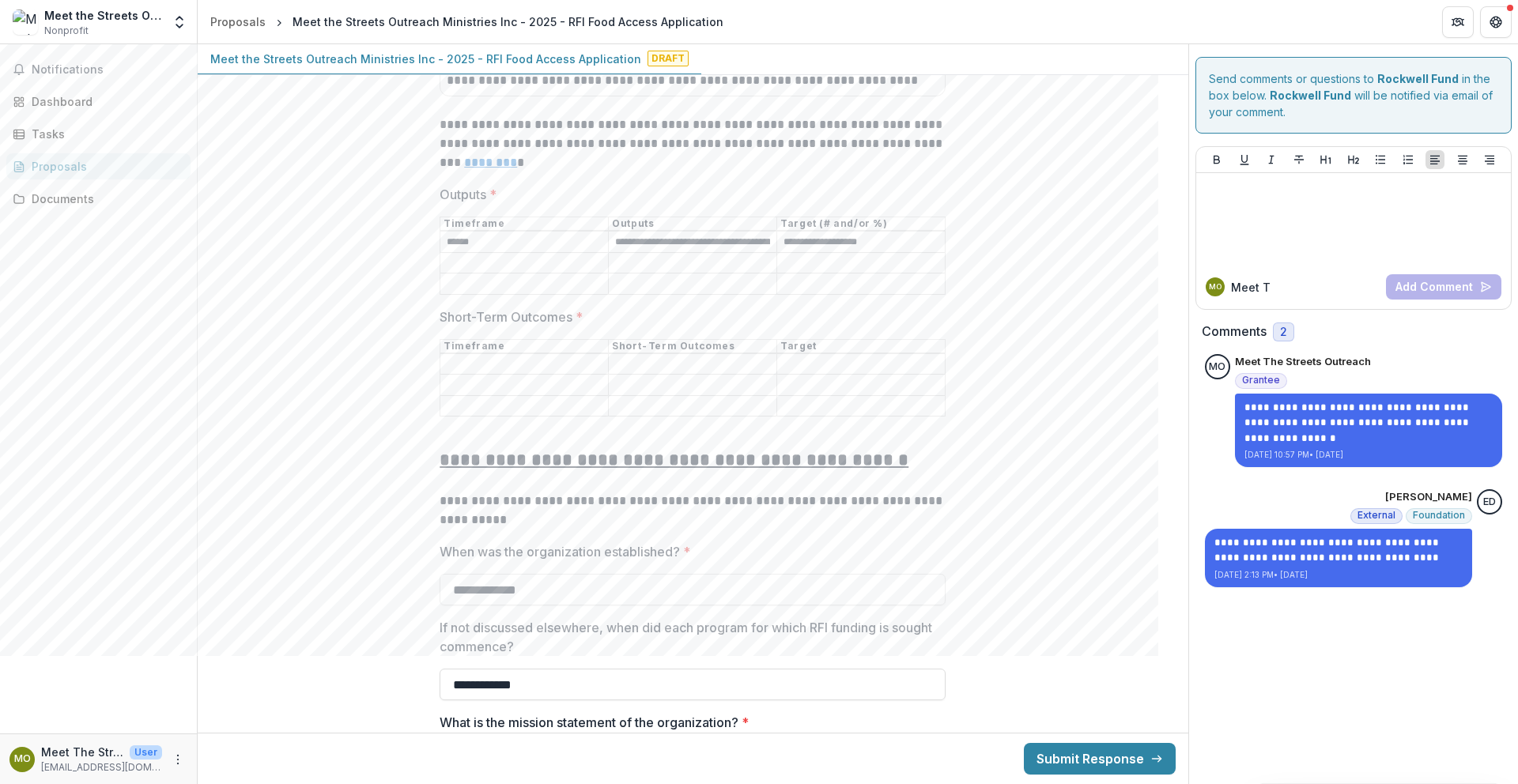 click on "Outputs *" at bounding box center [524, 263] 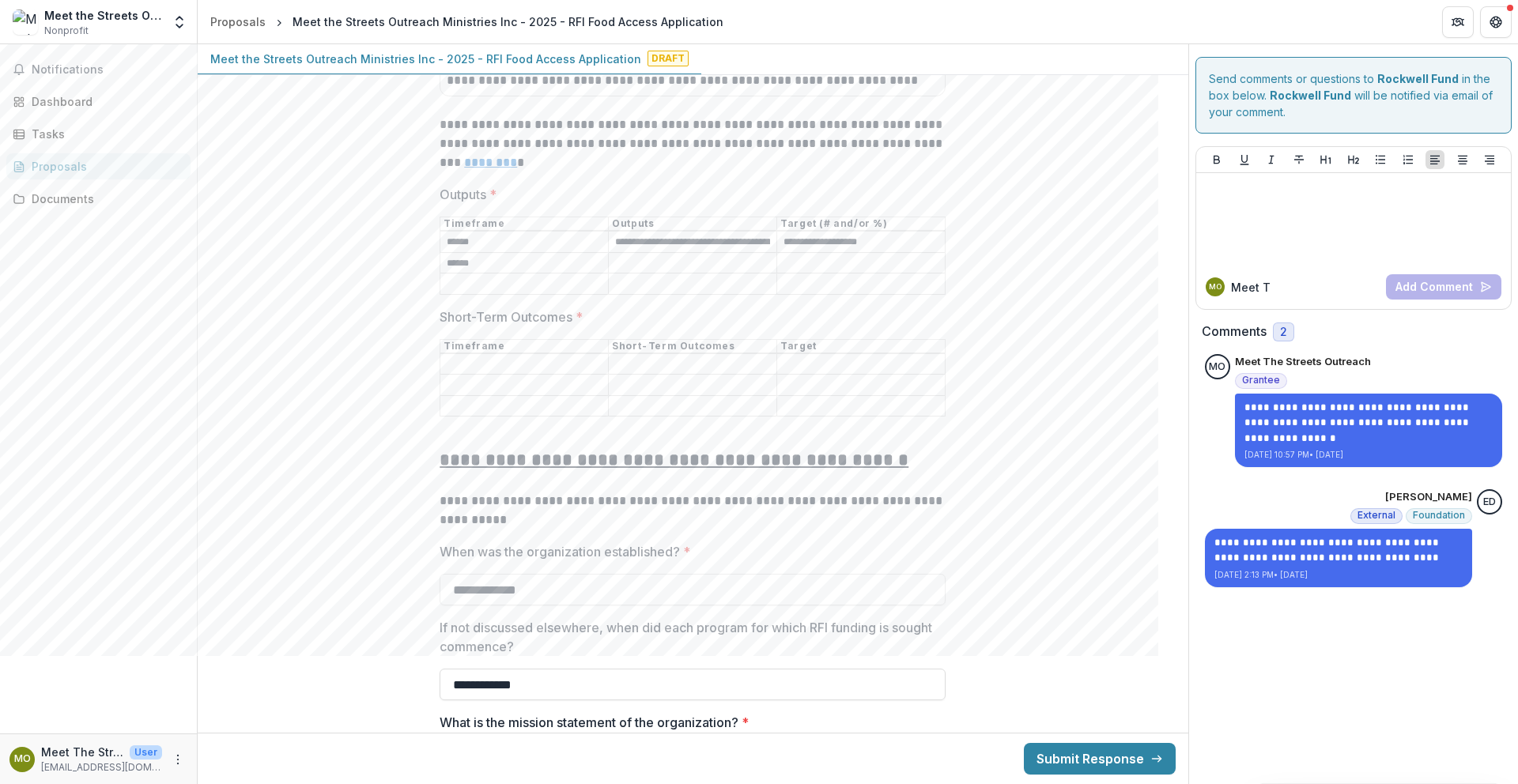 type on "******" 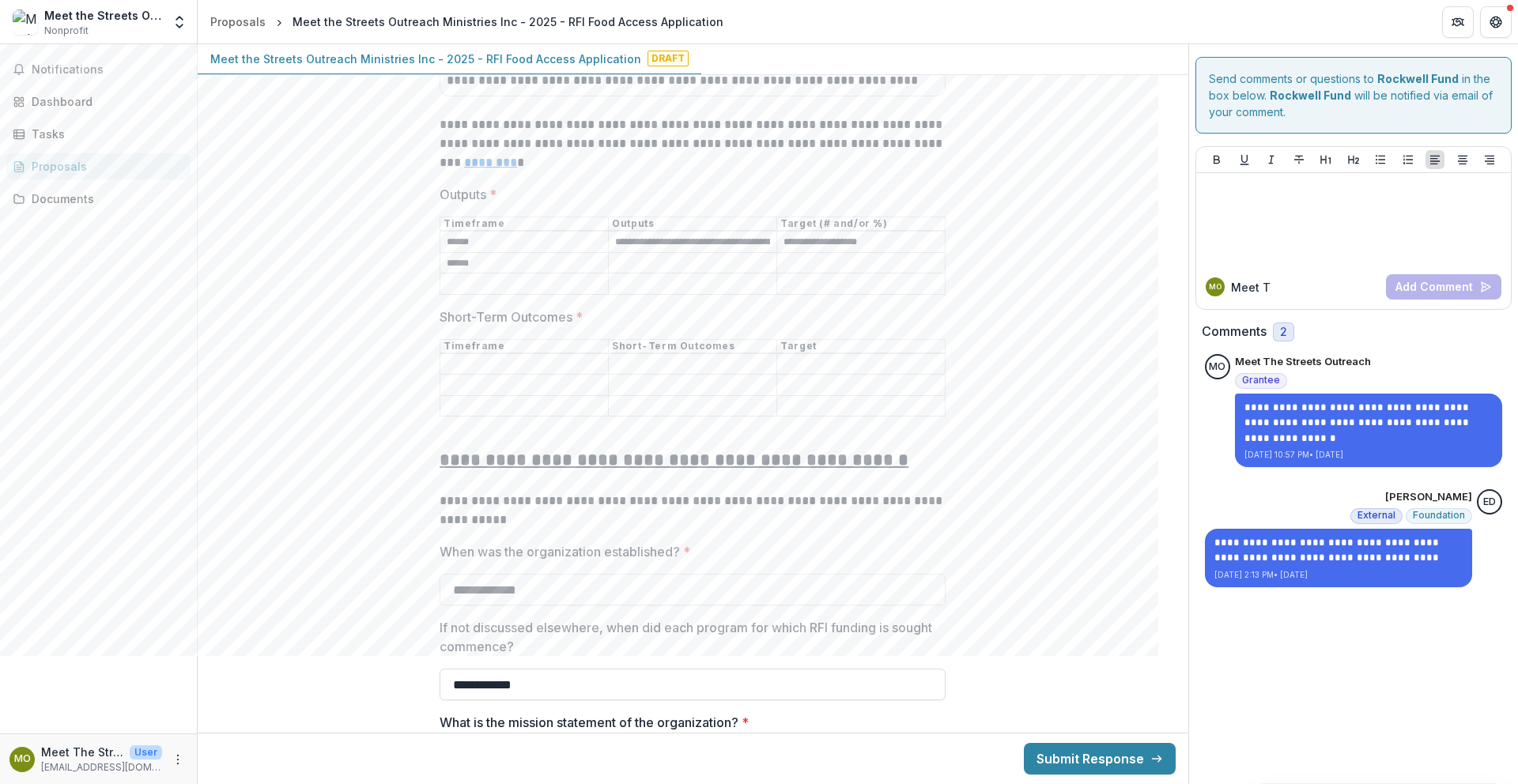click on "Outputs *" at bounding box center (693, 263) 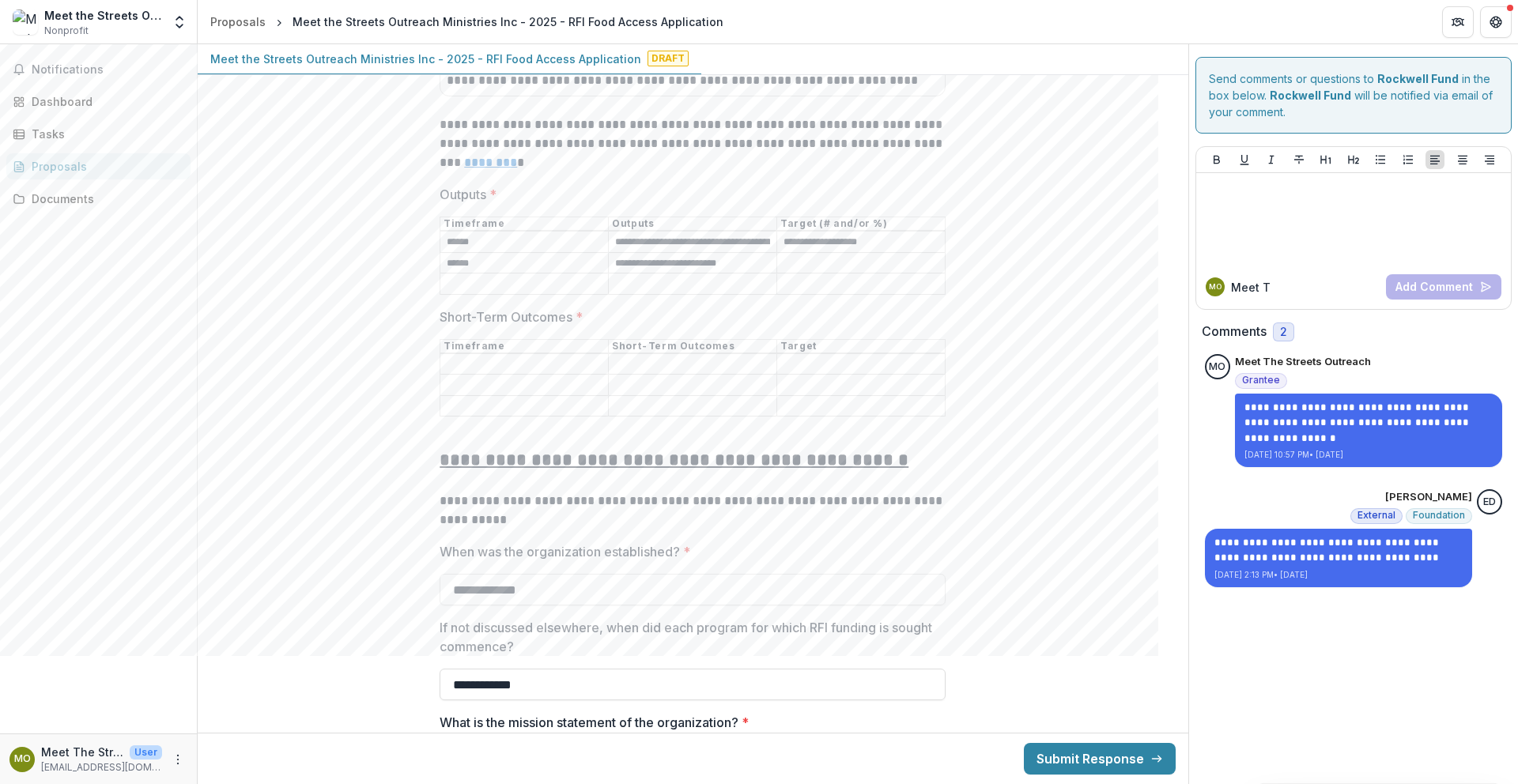 type on "**********" 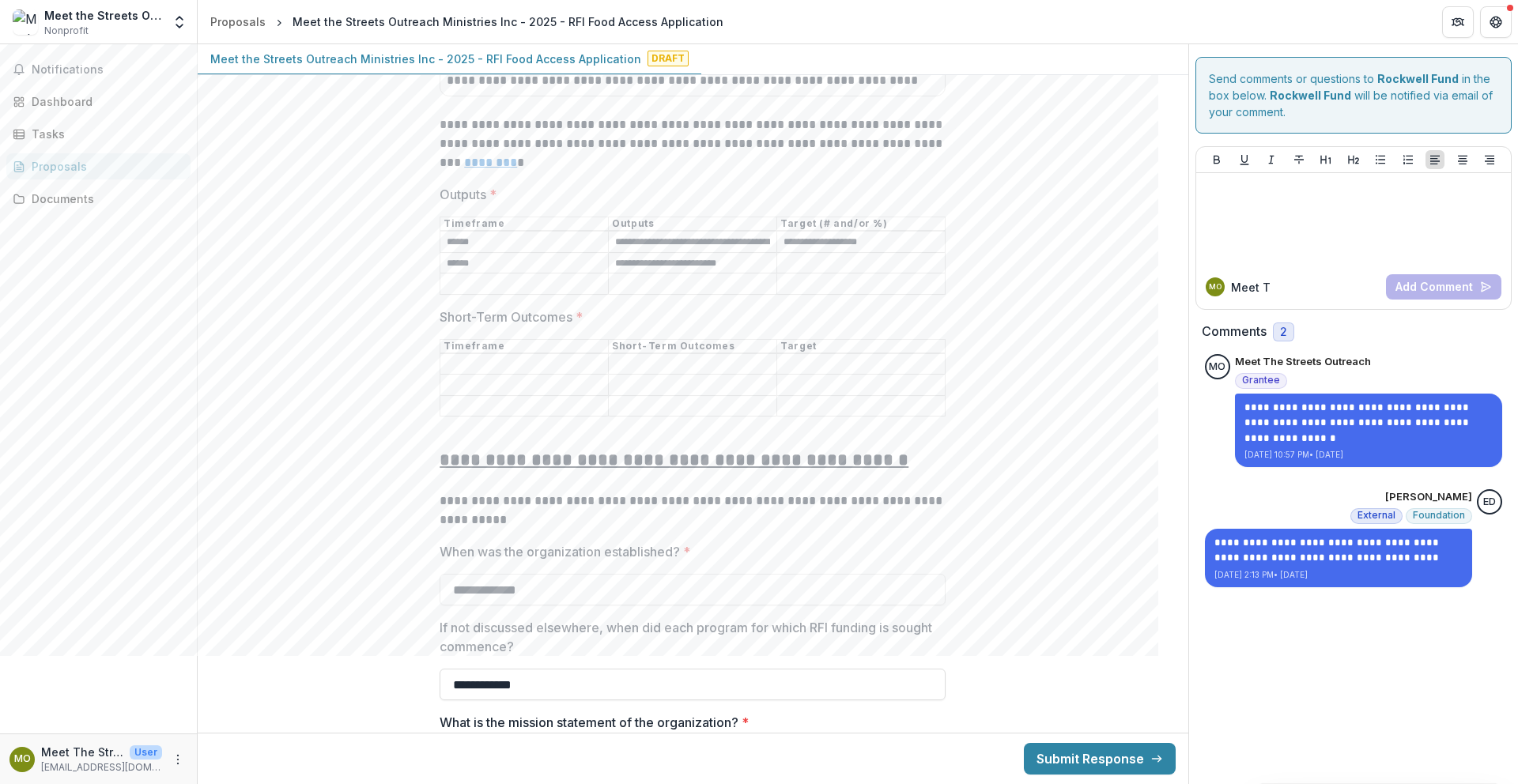 click on "Outputs *" at bounding box center [861, 263] 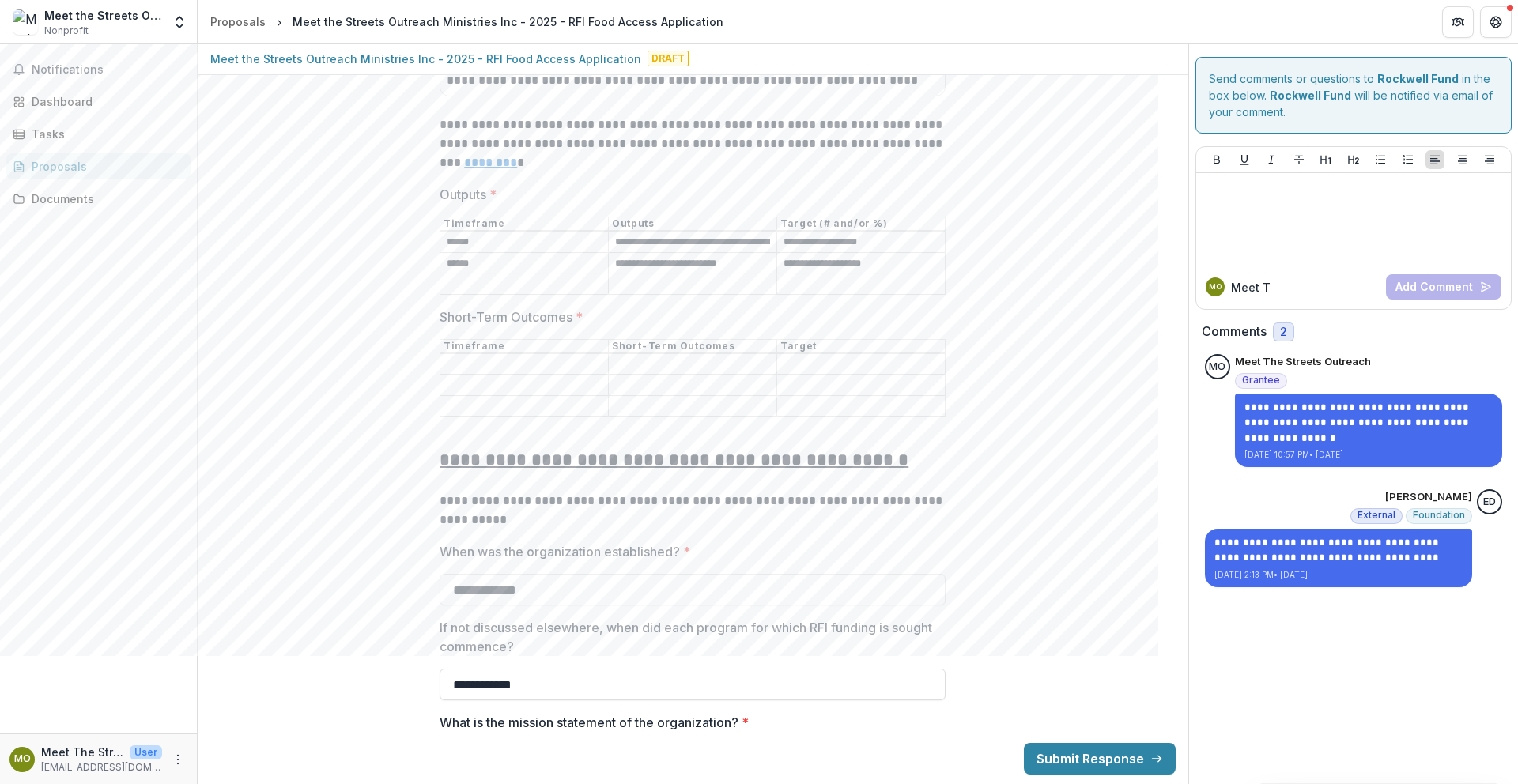 type on "**********" 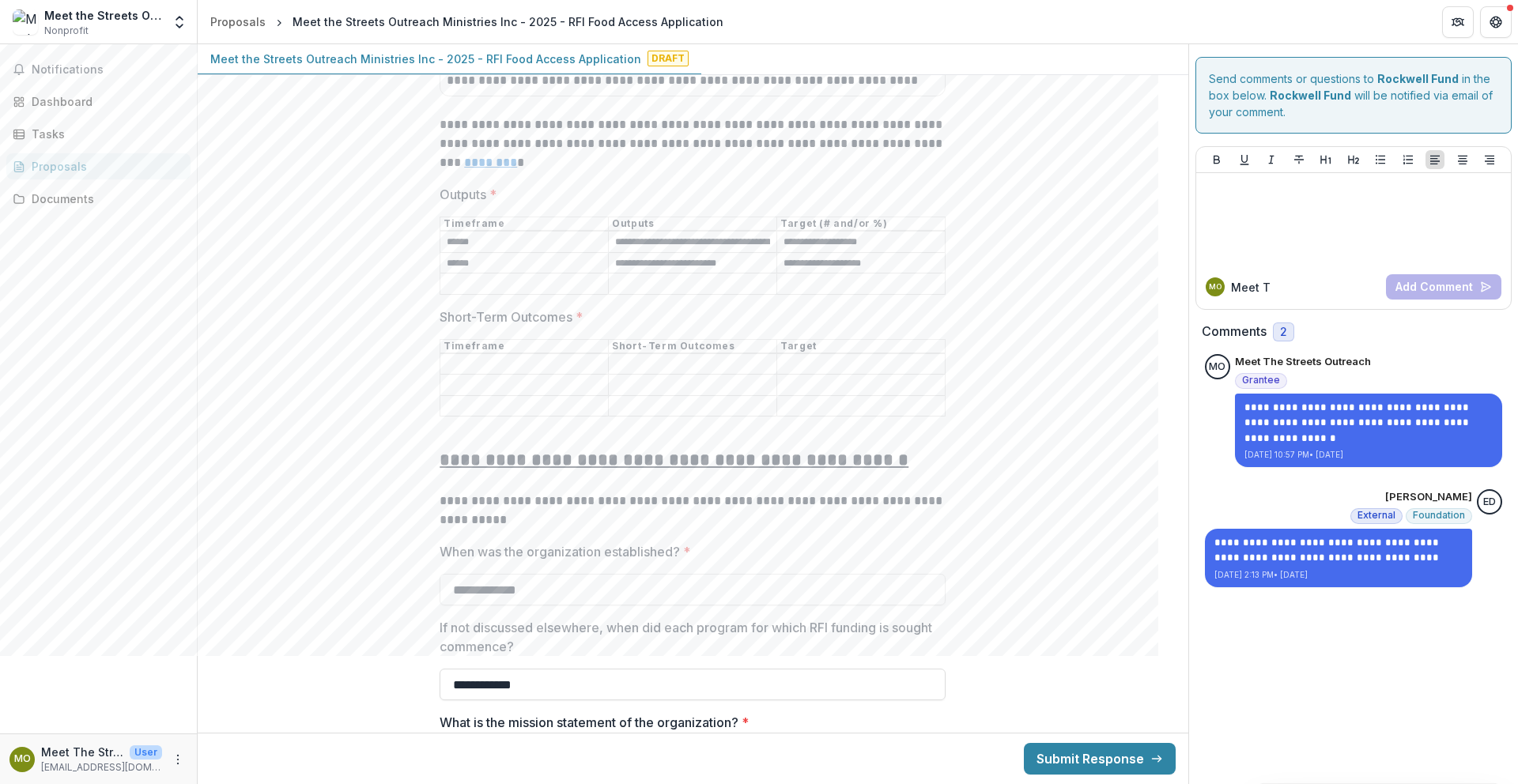 click on "Outputs *" at bounding box center (524, 285) 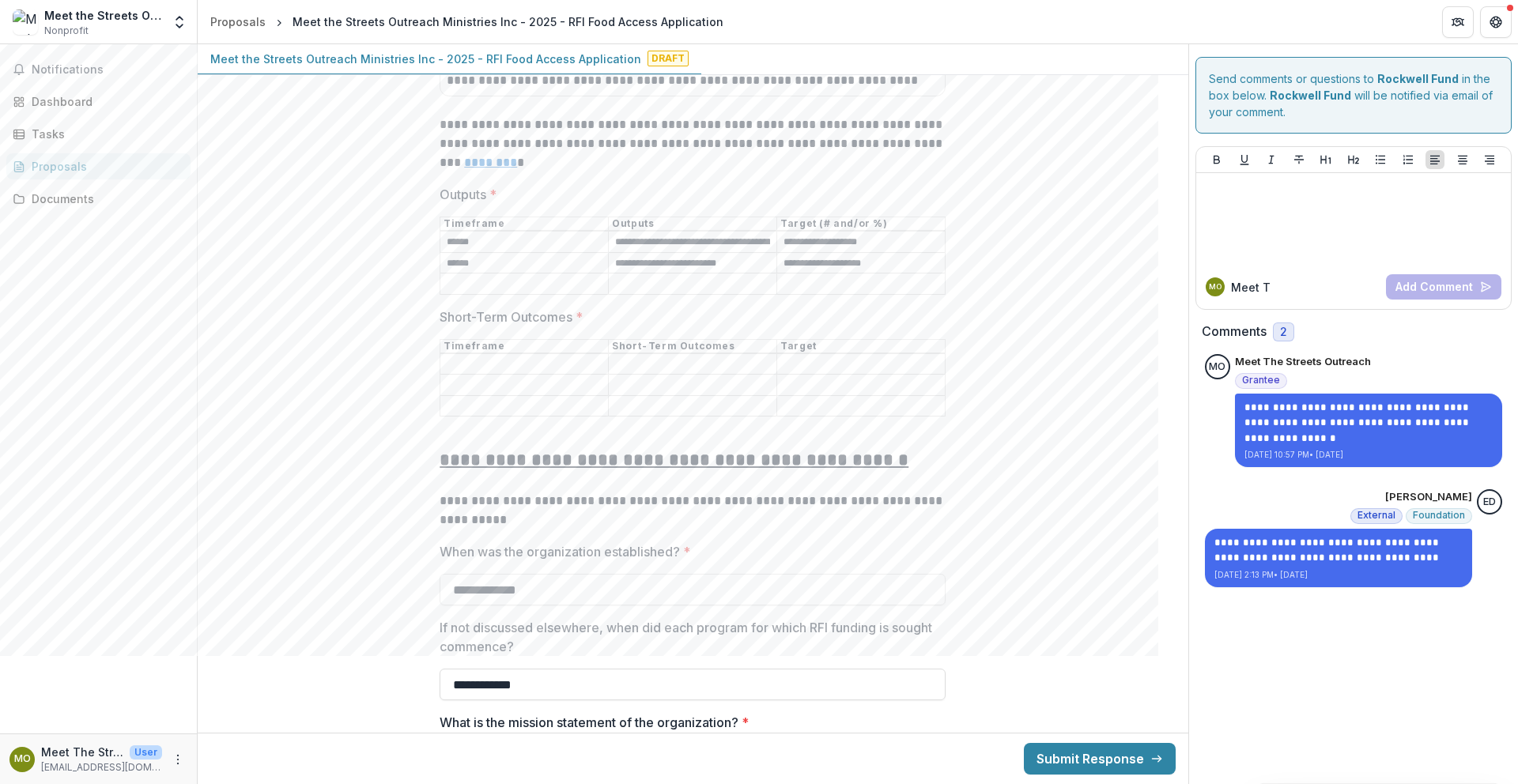 paste on "******" 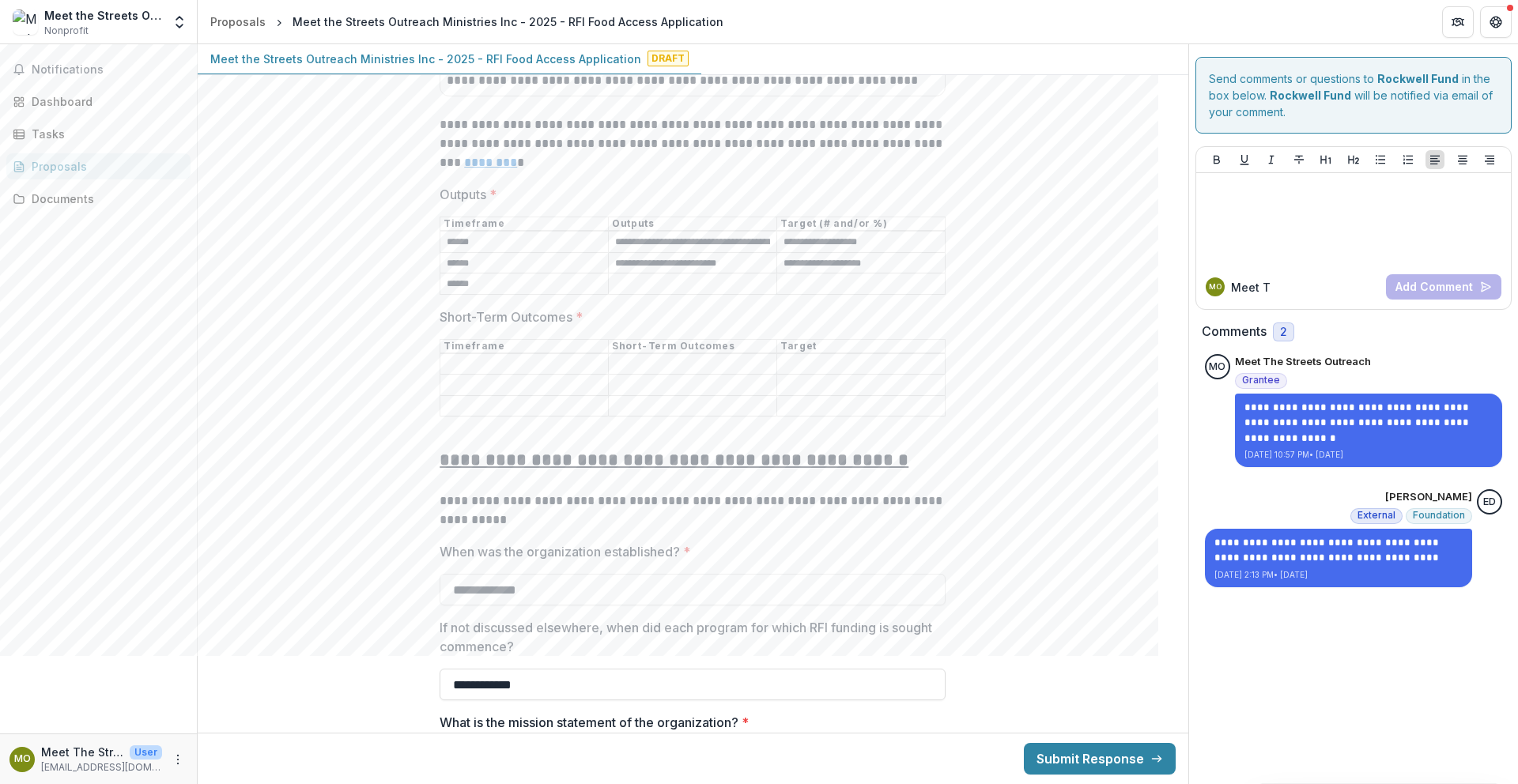 type on "******" 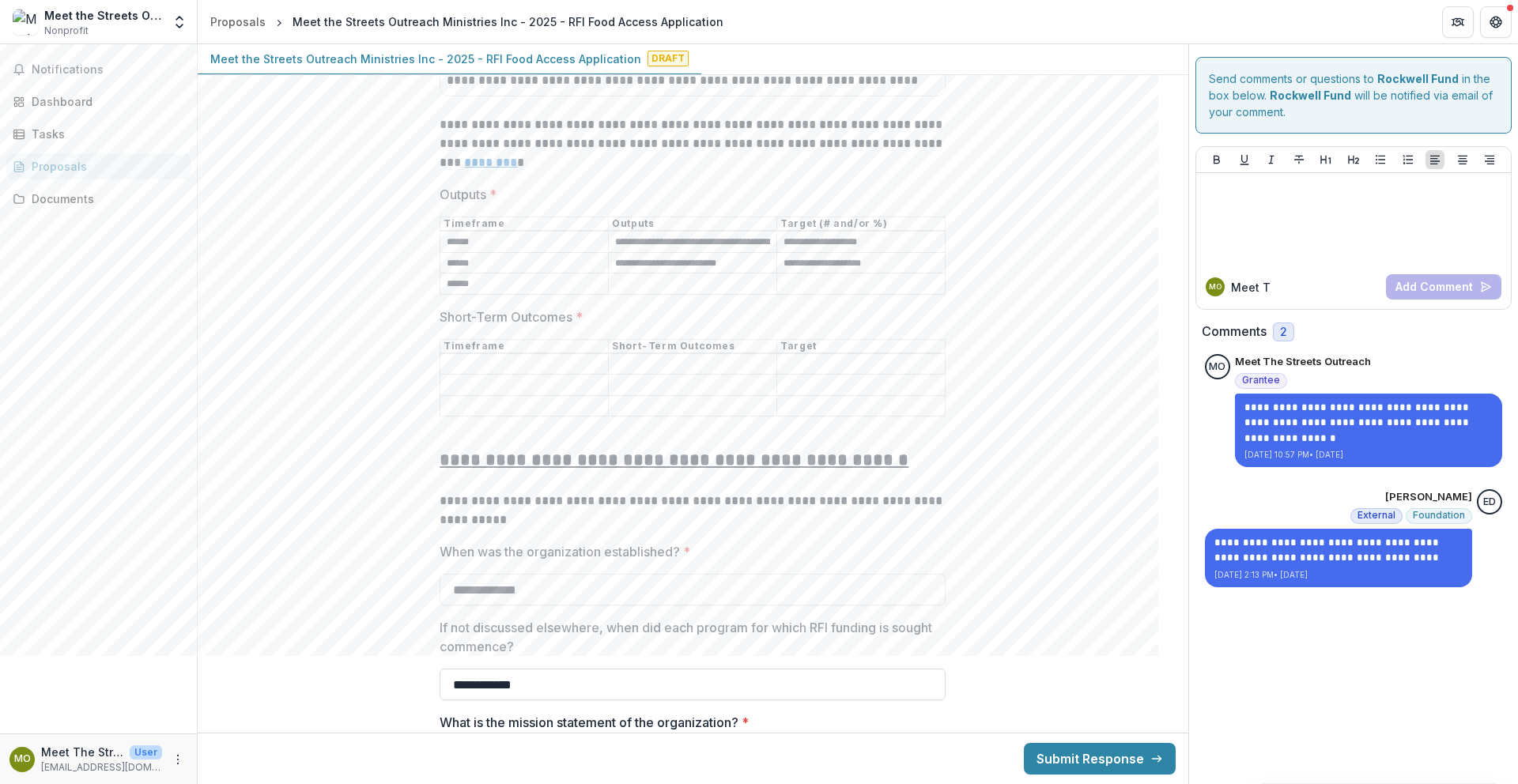 click on "Outputs *" at bounding box center (693, 285) 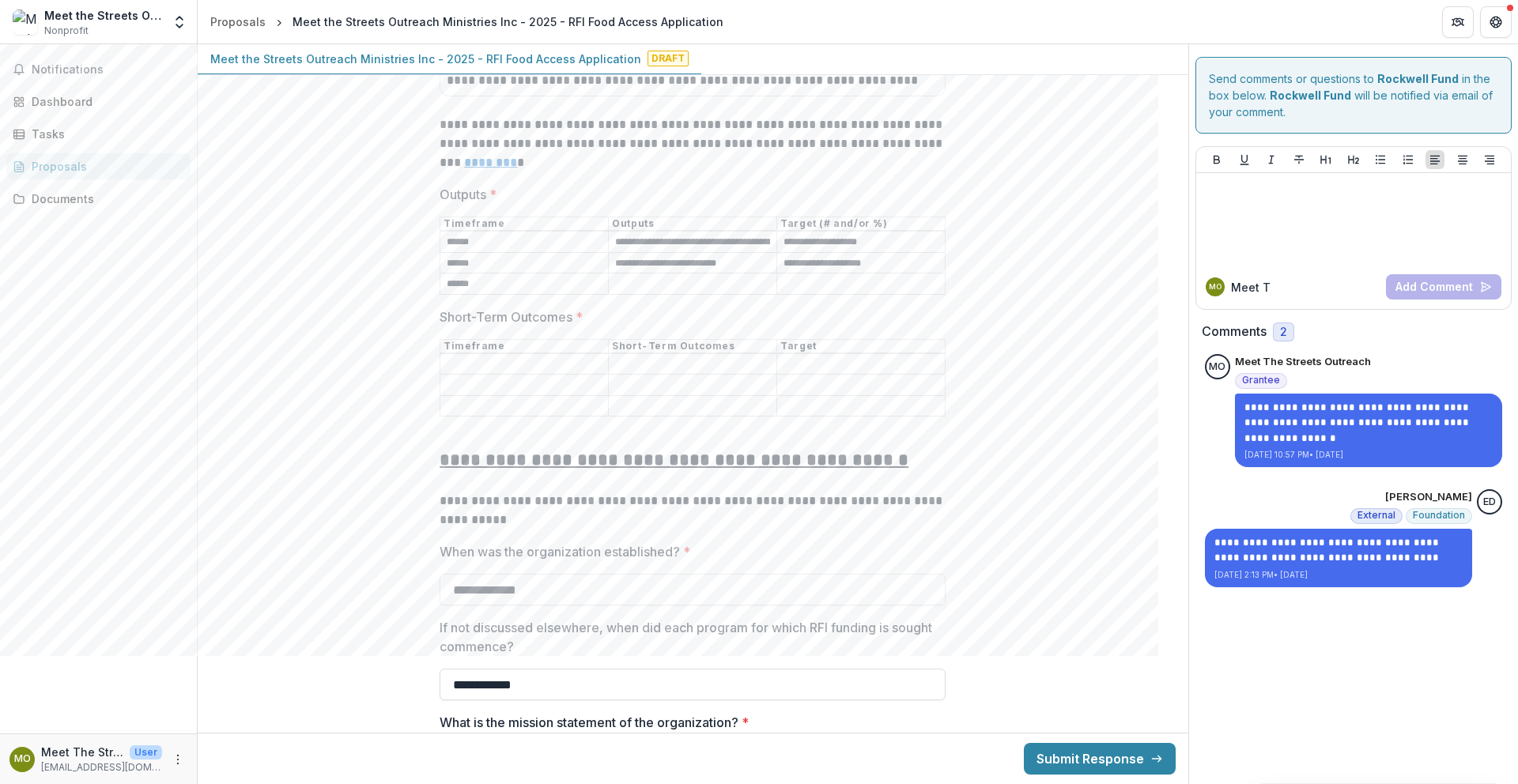 paste on "**********" 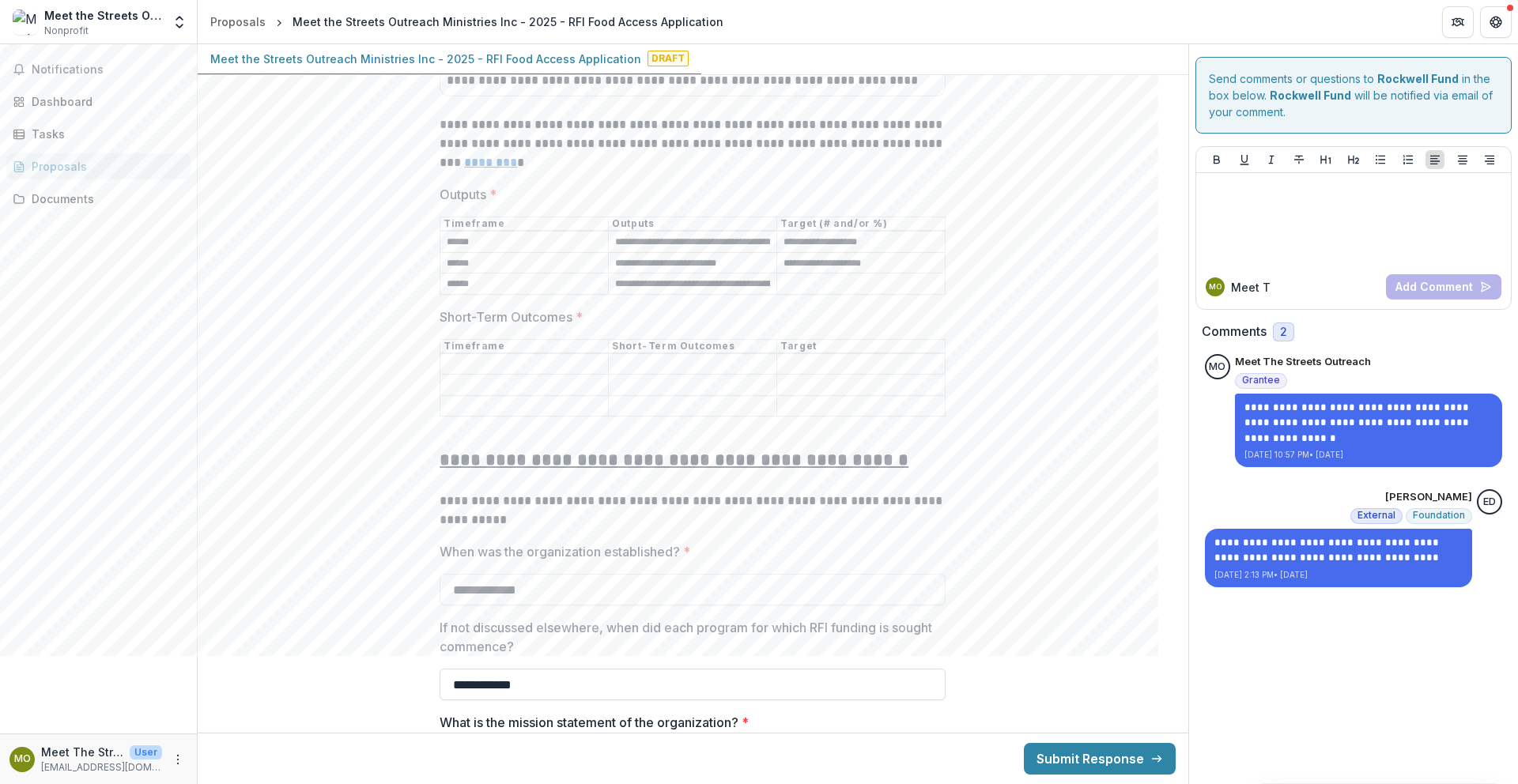 scroll, scrollTop: 0, scrollLeft: 220, axis: horizontal 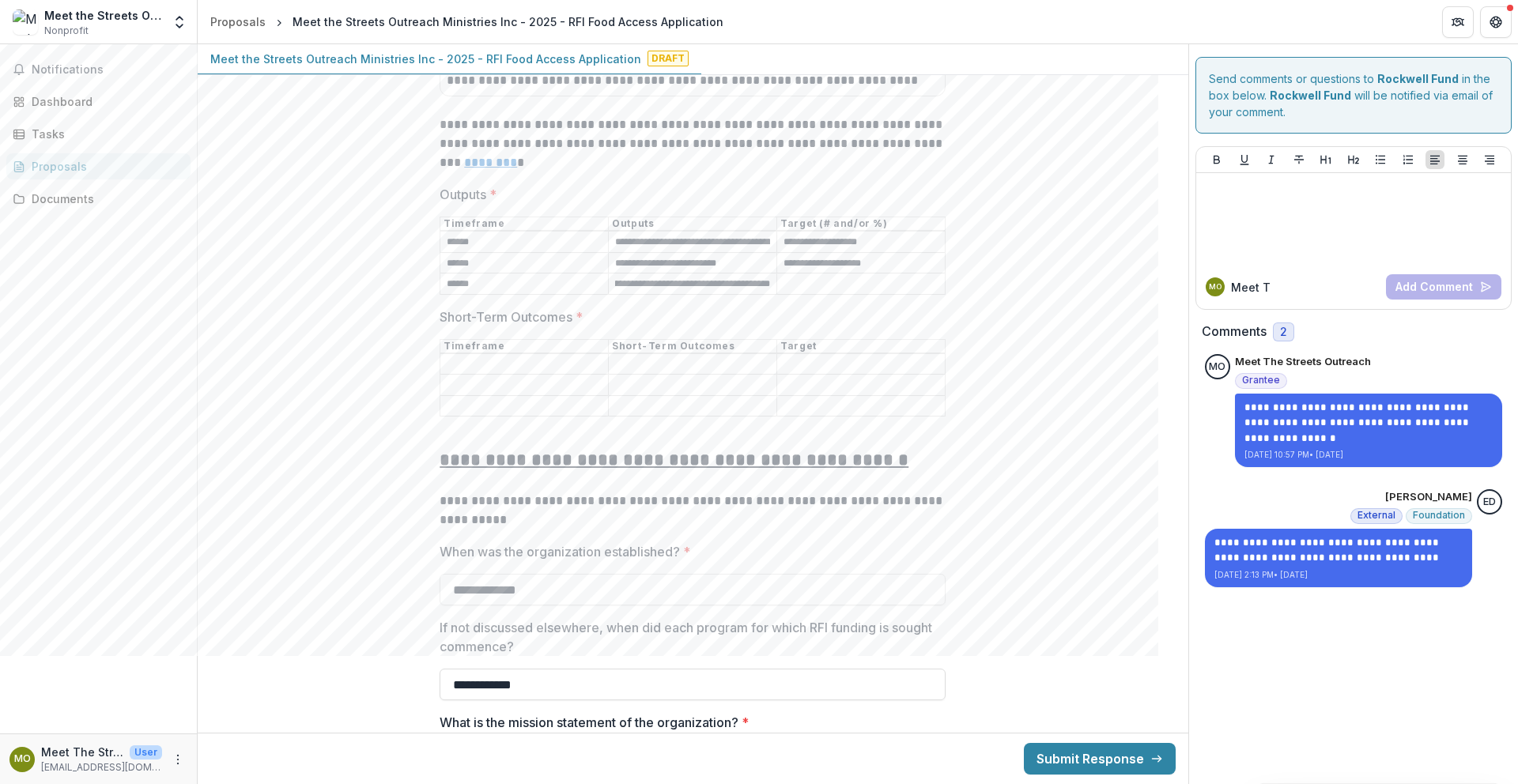 type on "**********" 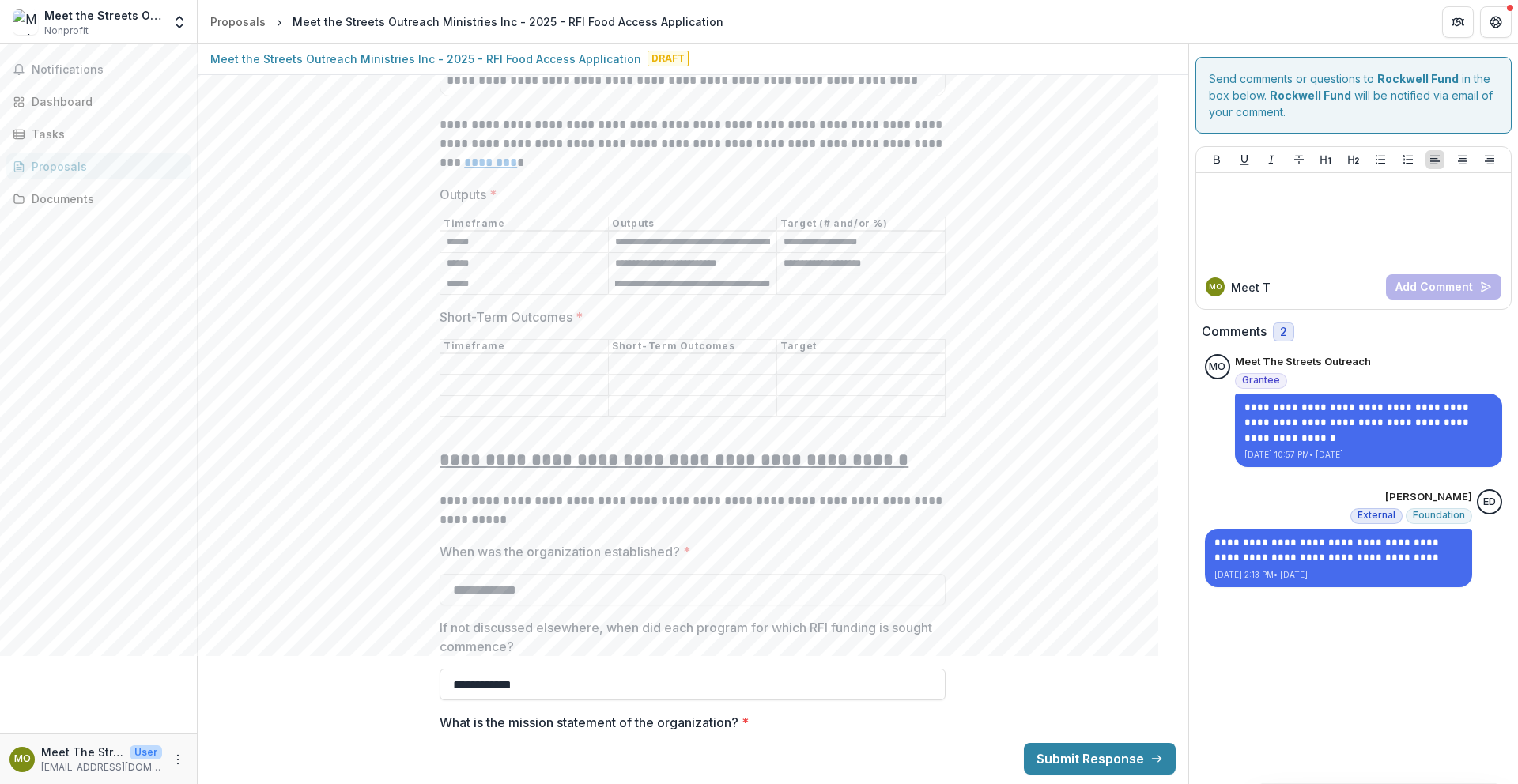 scroll, scrollTop: 0, scrollLeft: 0, axis: both 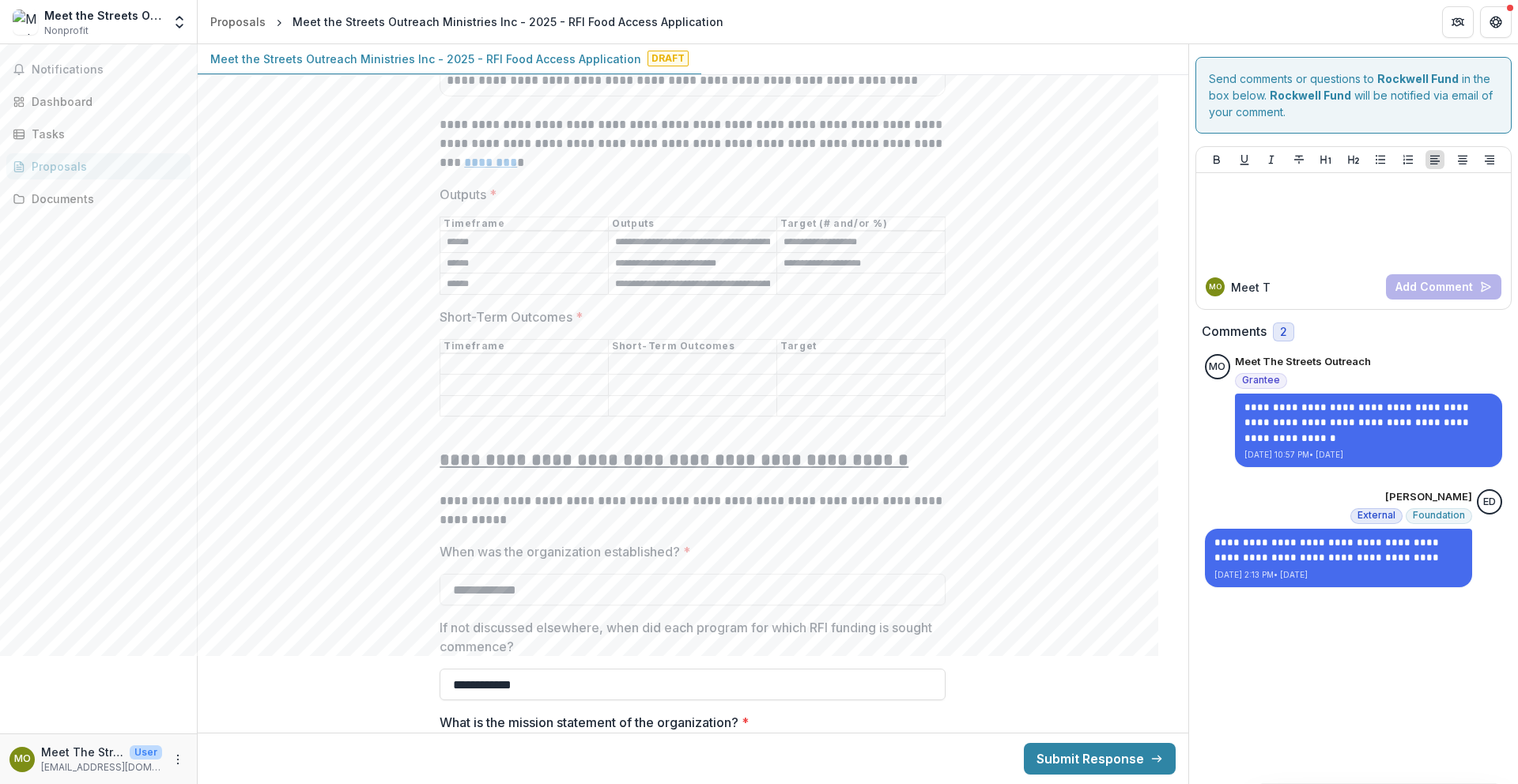 click on "Outputs *" at bounding box center [861, 285] 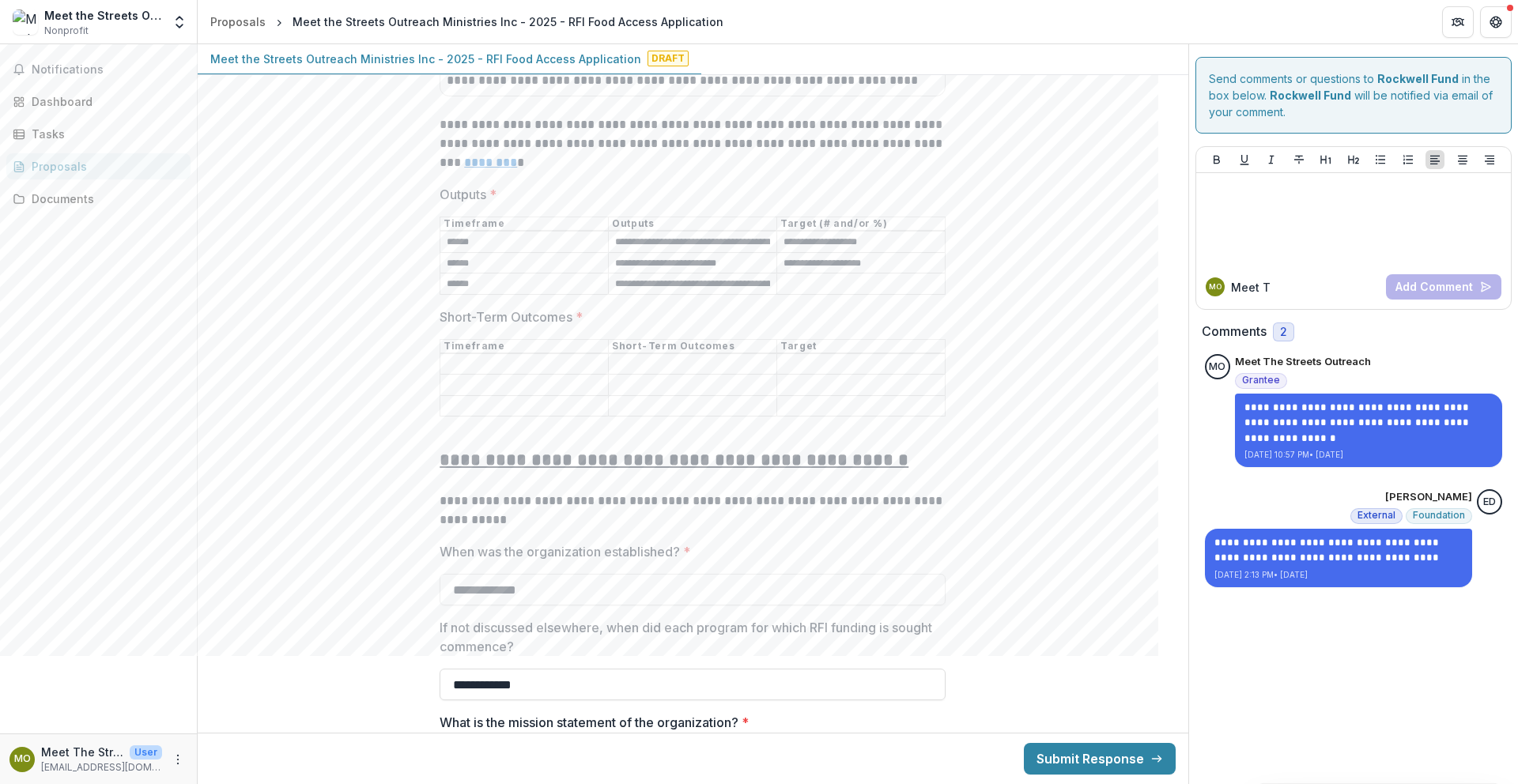 paste on "**********" 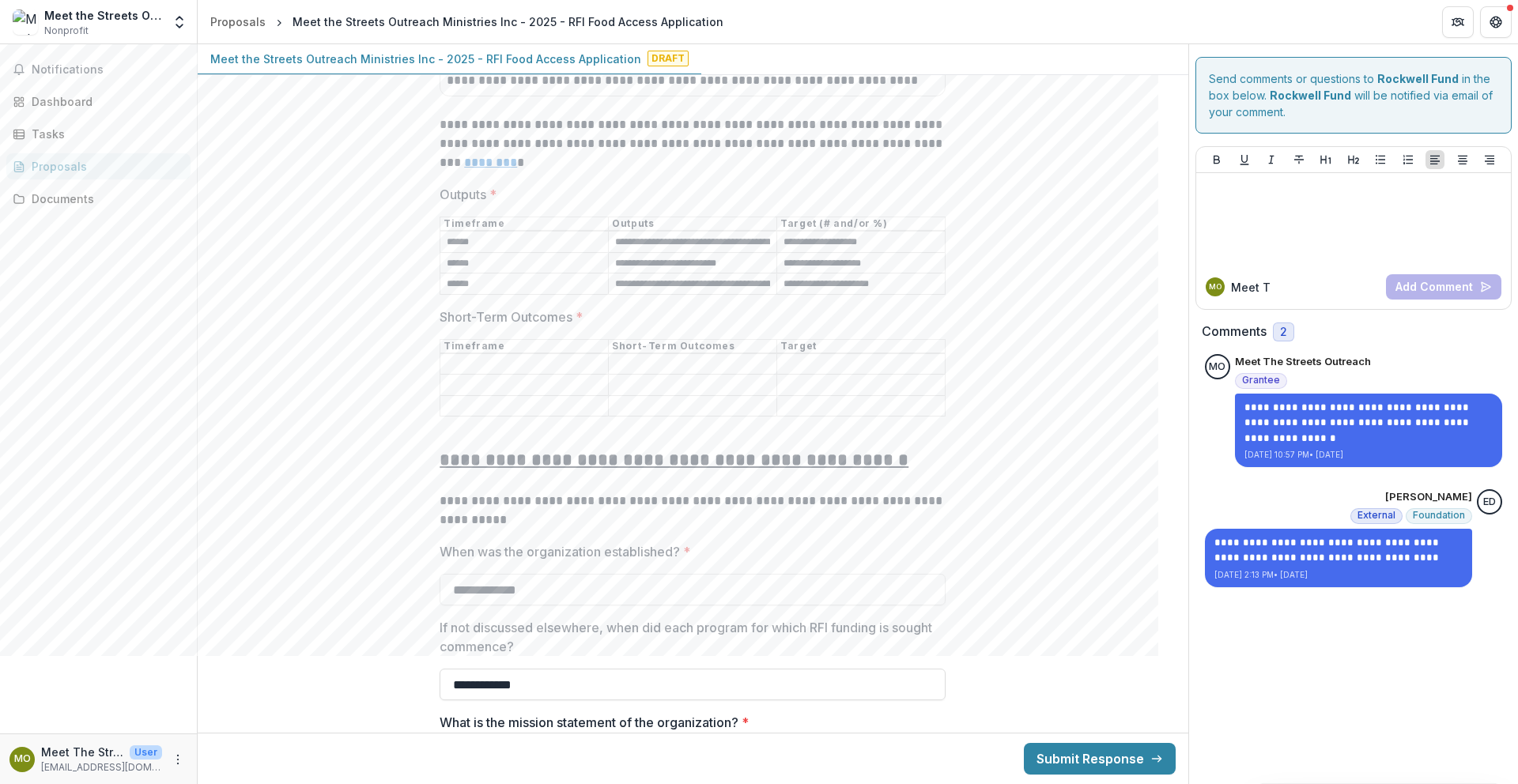 type on "**********" 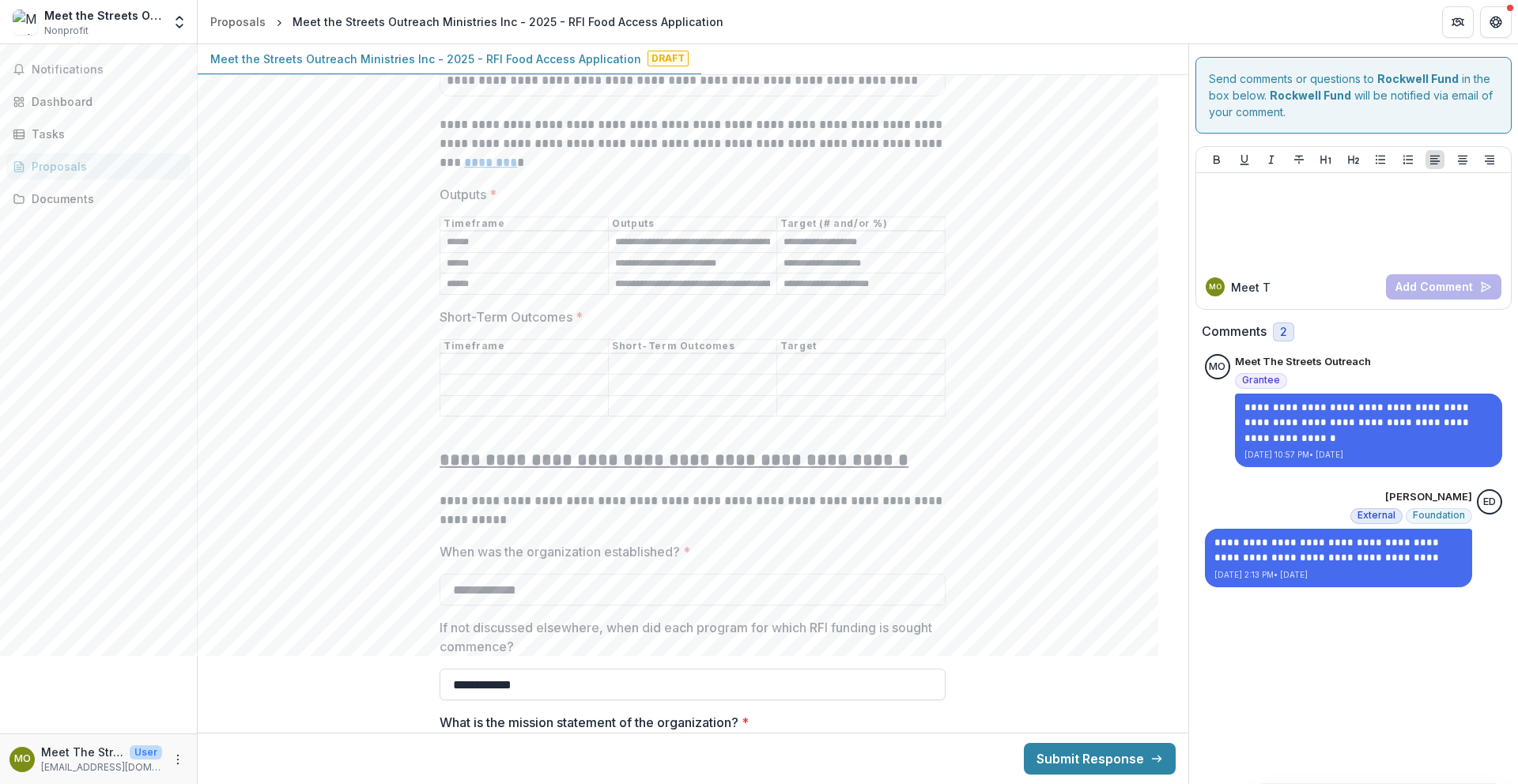 paste on "******" 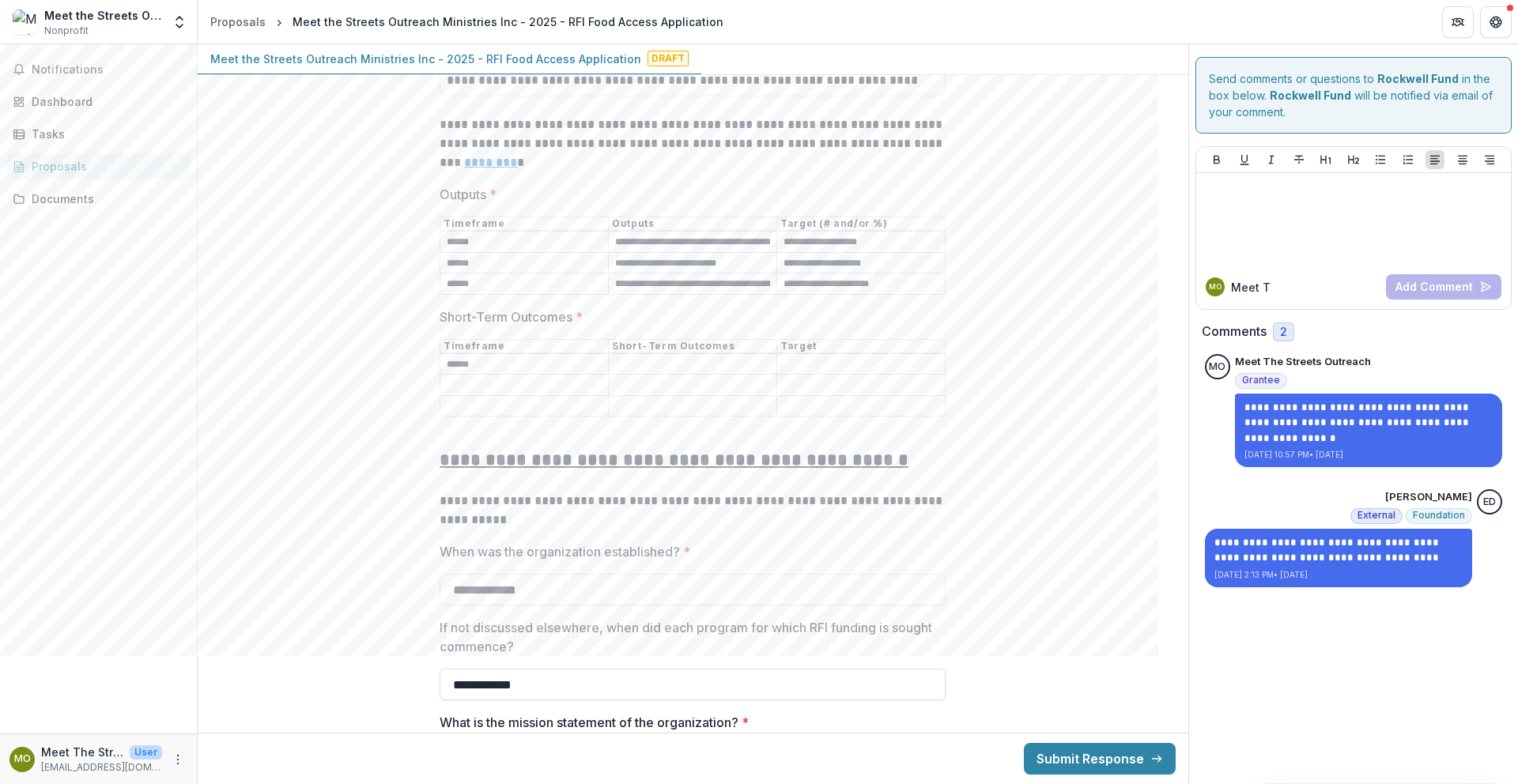 type on "******" 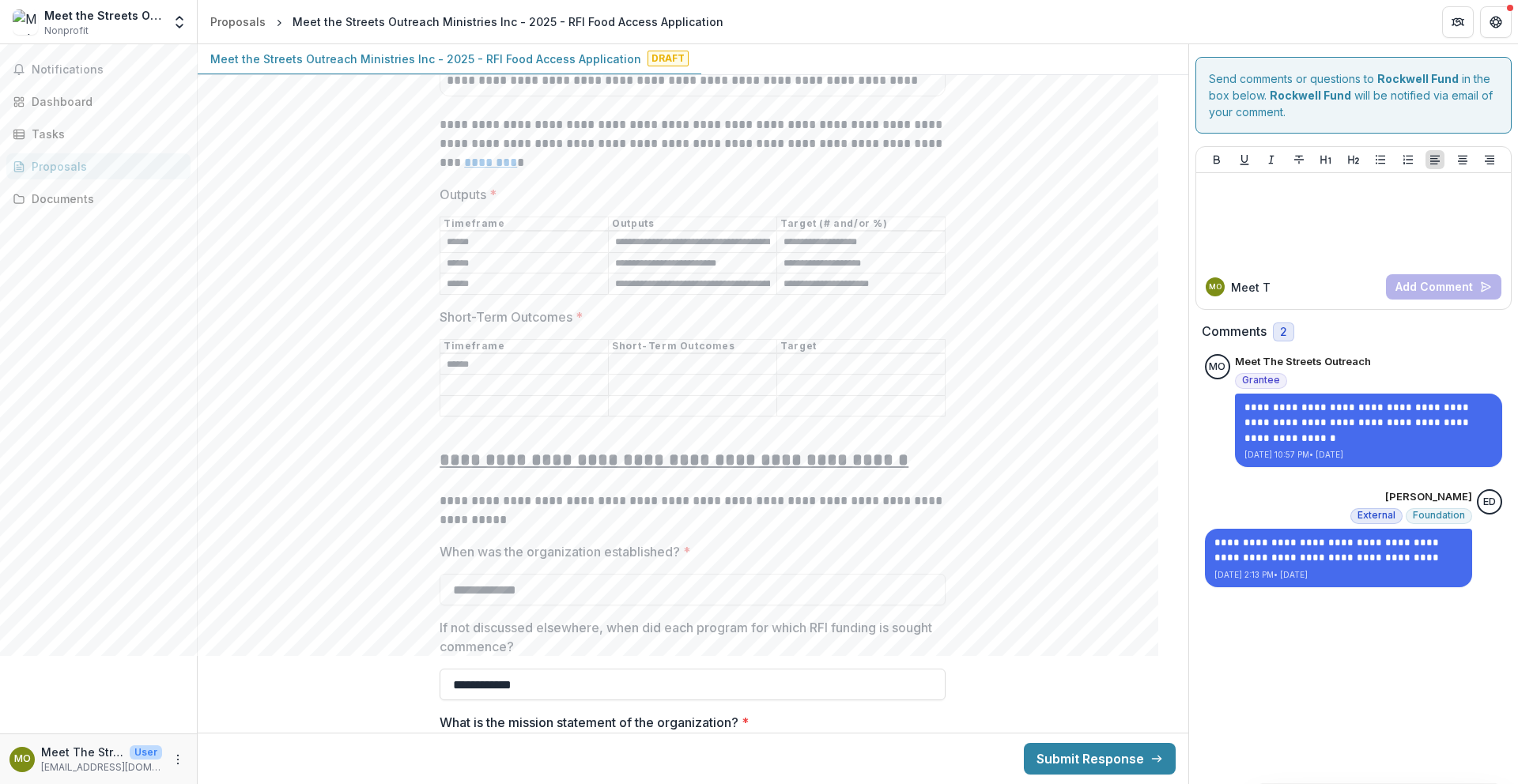 click on "Short-Term Outcomes *" at bounding box center (693, 364) 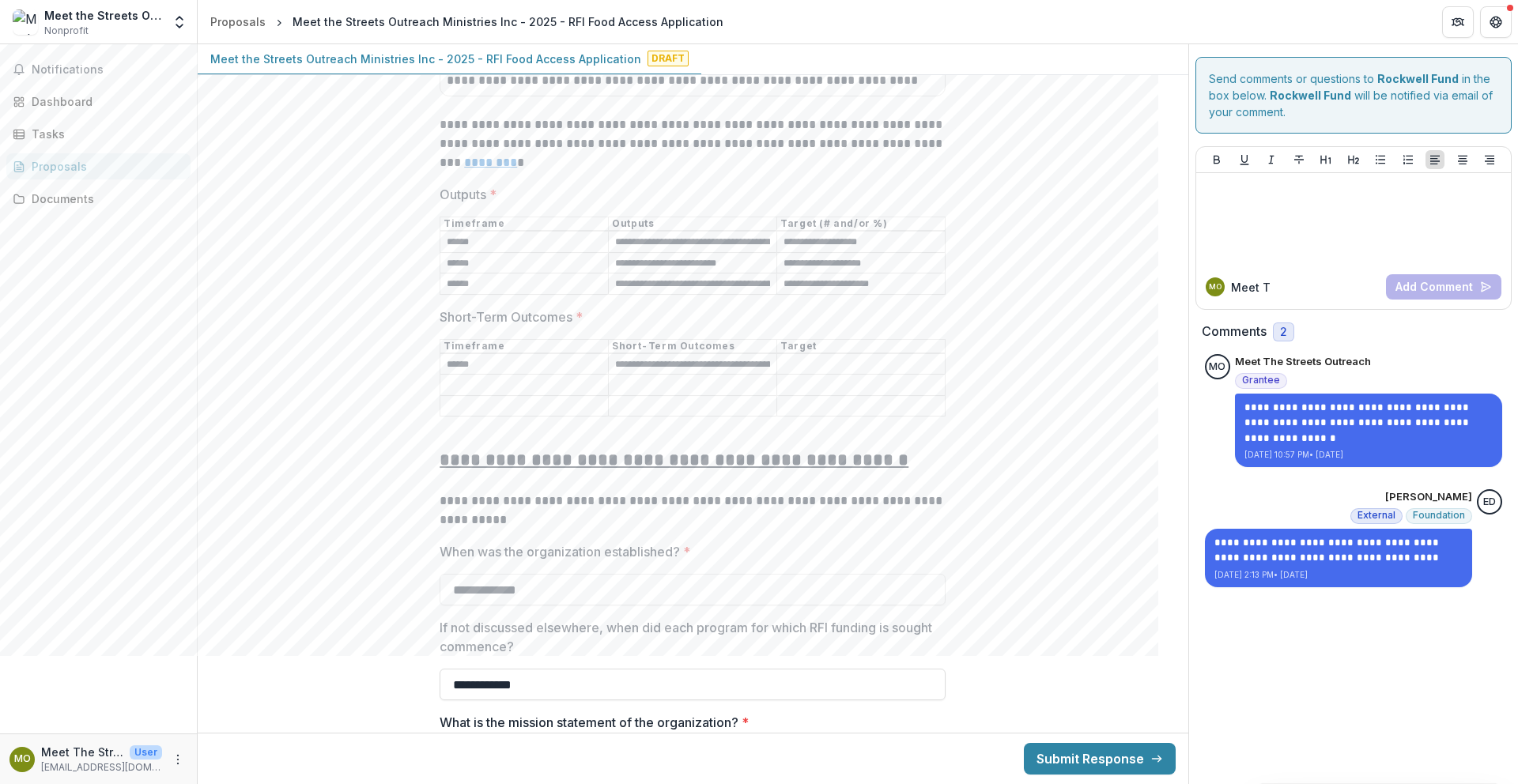 scroll, scrollTop: 0, scrollLeft: 80, axis: horizontal 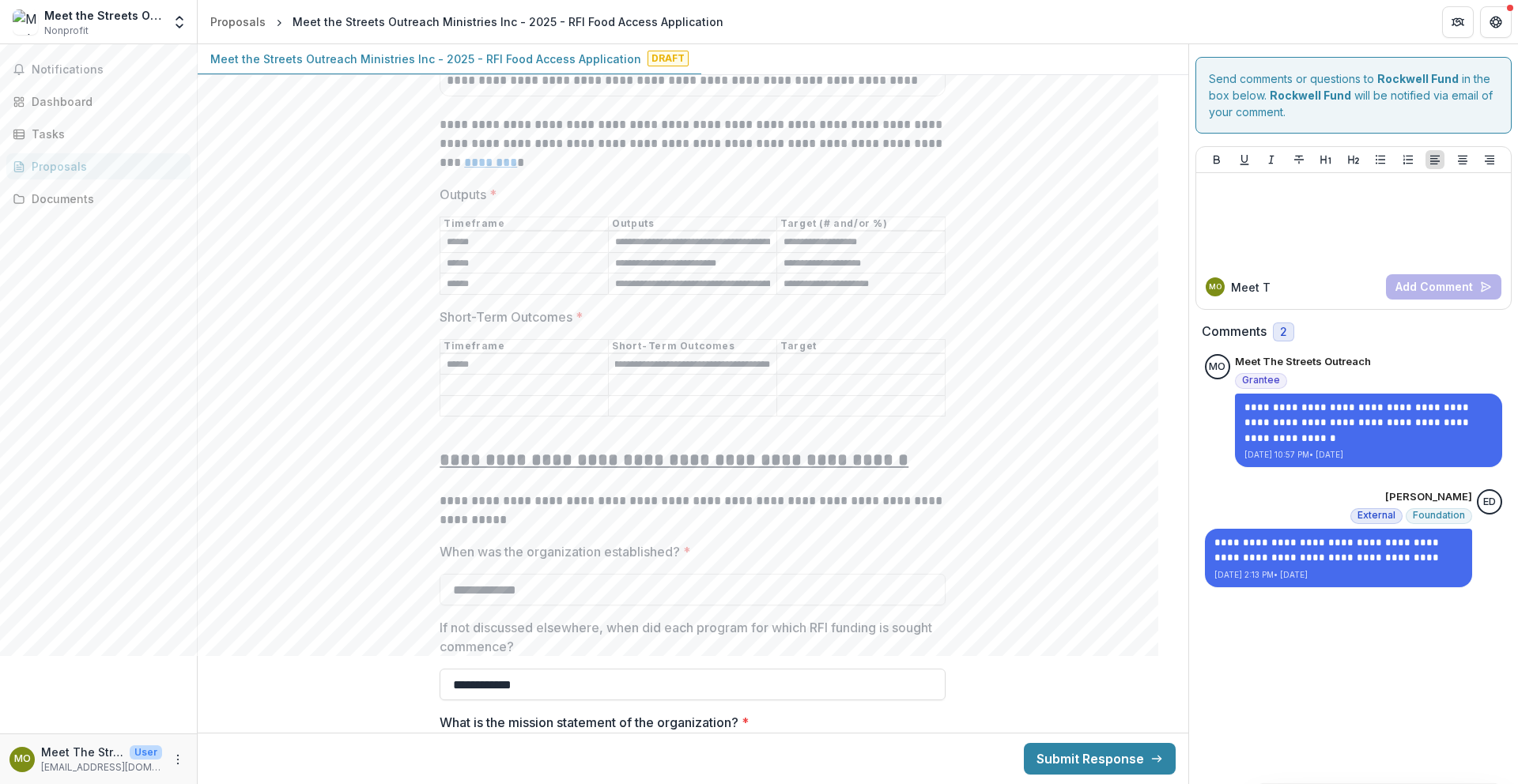 type on "**********" 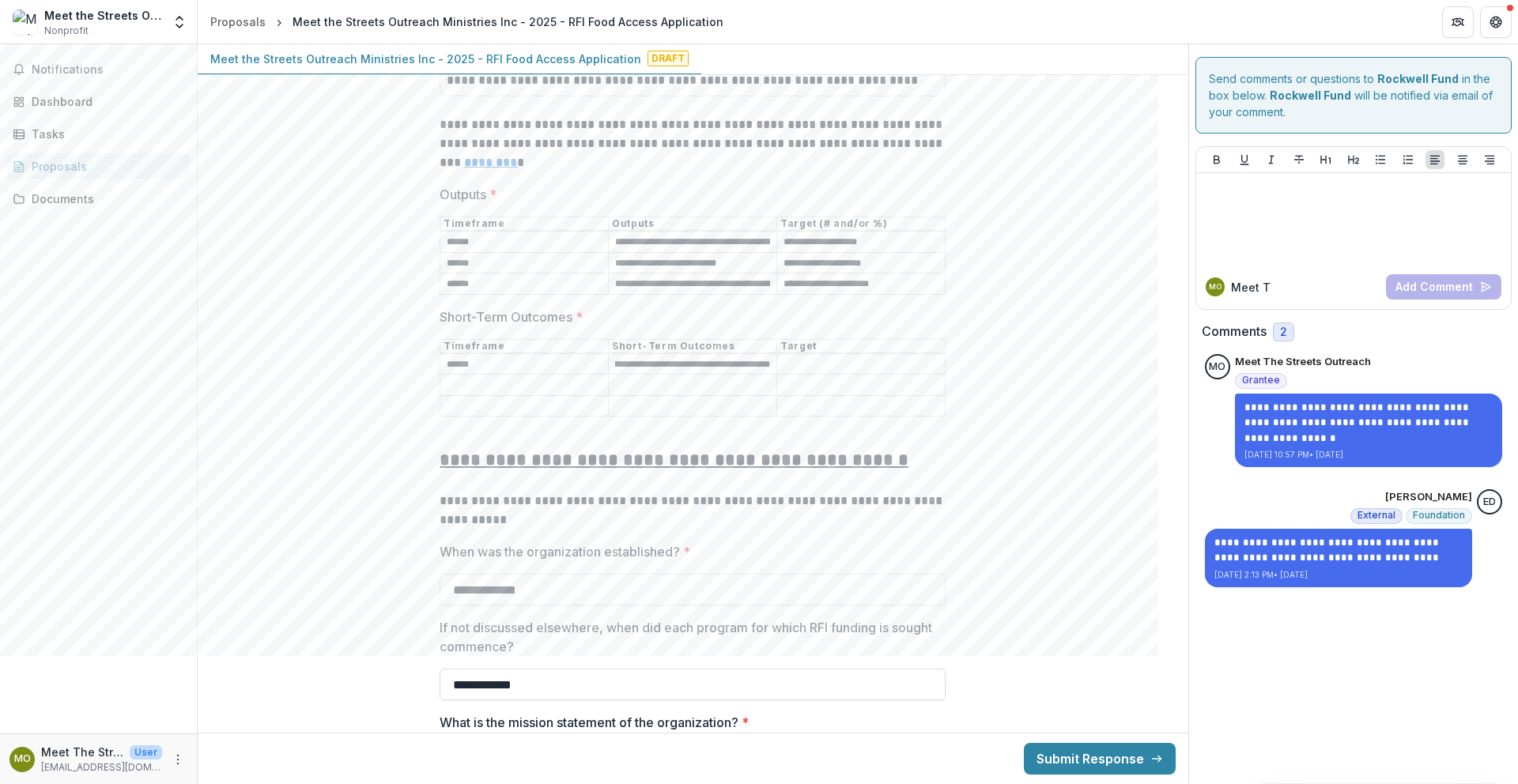 scroll, scrollTop: 0, scrollLeft: 0, axis: both 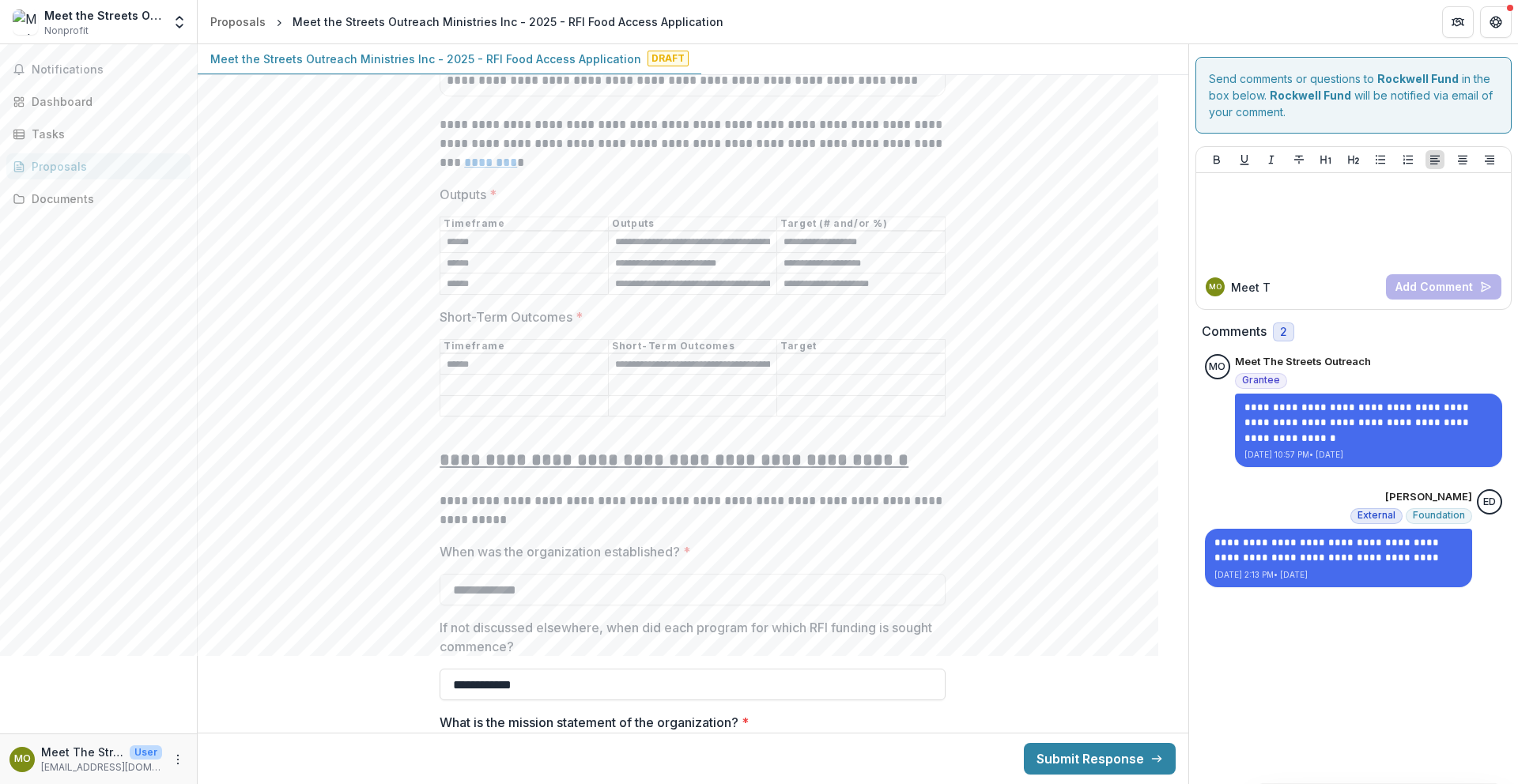 click on "Short-Term Outcomes *" at bounding box center (861, 364) 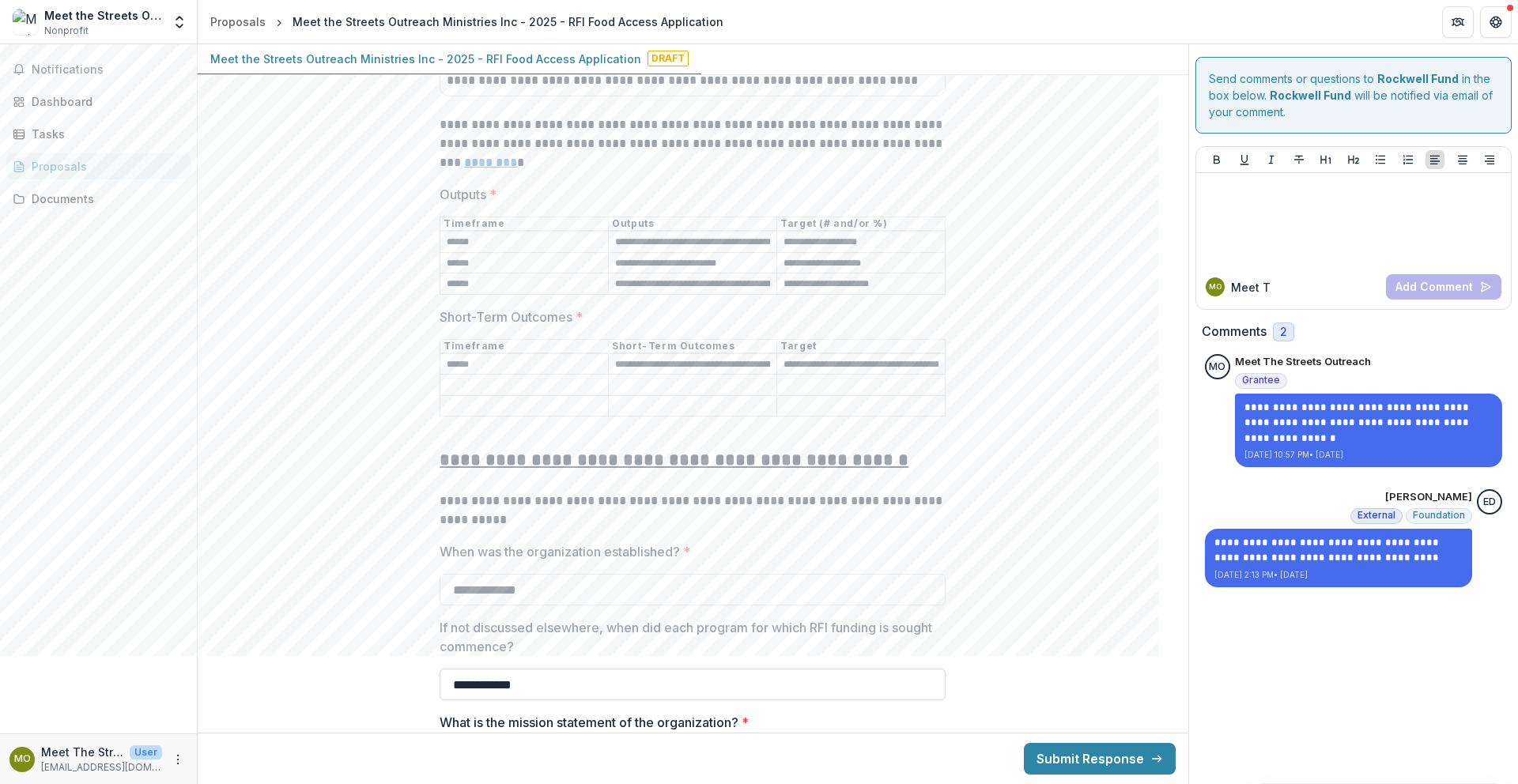 scroll, scrollTop: 0, scrollLeft: 41, axis: horizontal 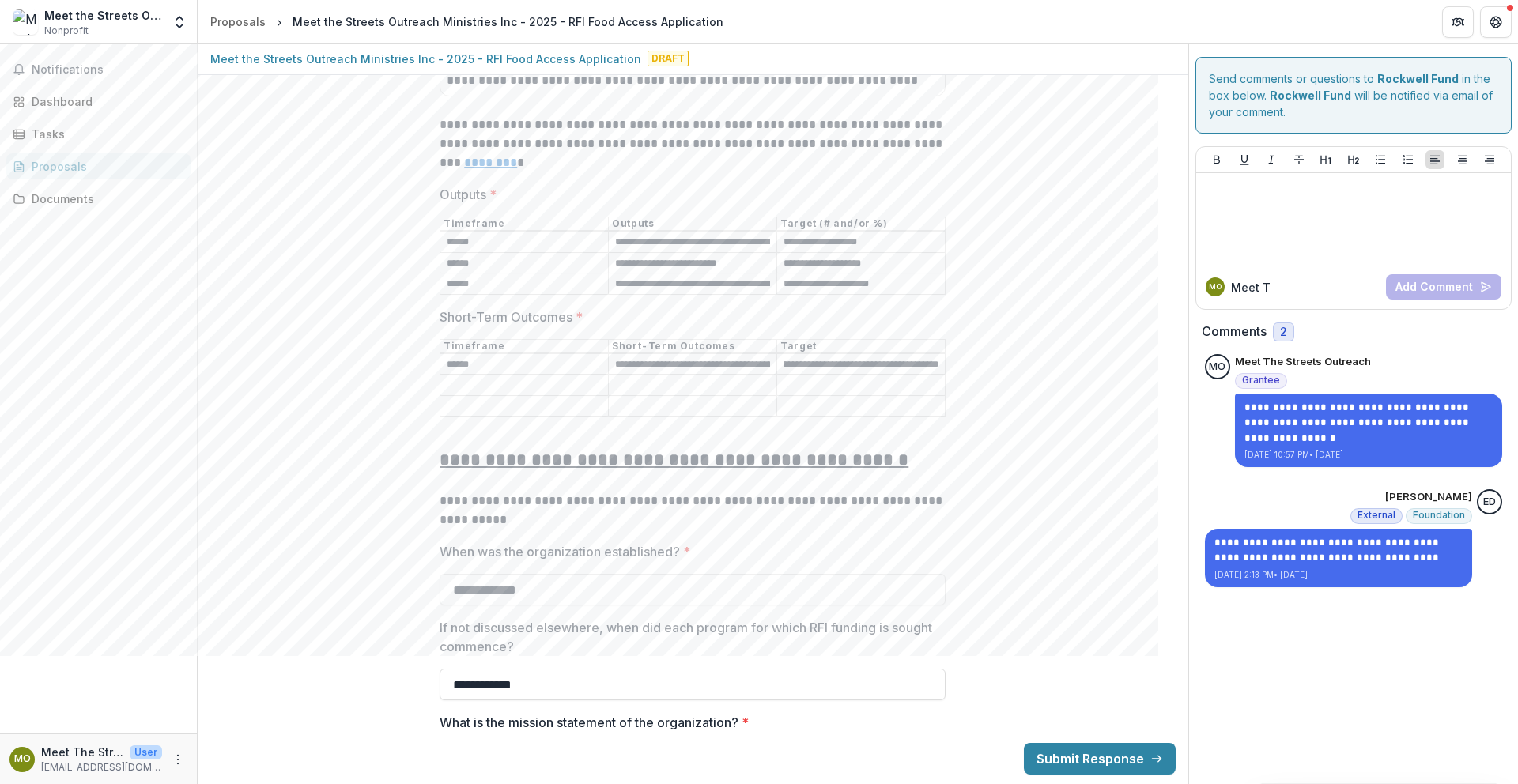type on "**********" 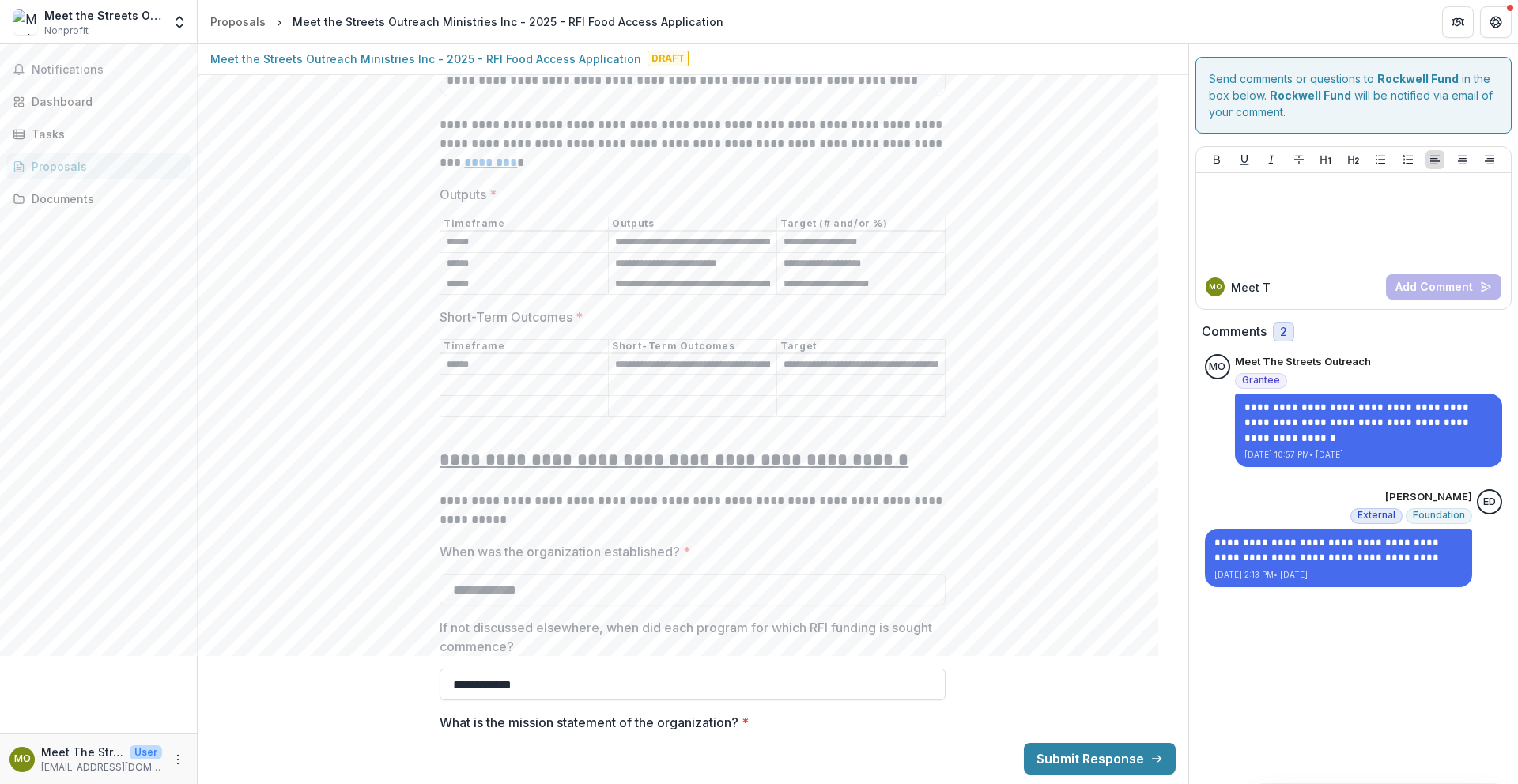 paste on "******" 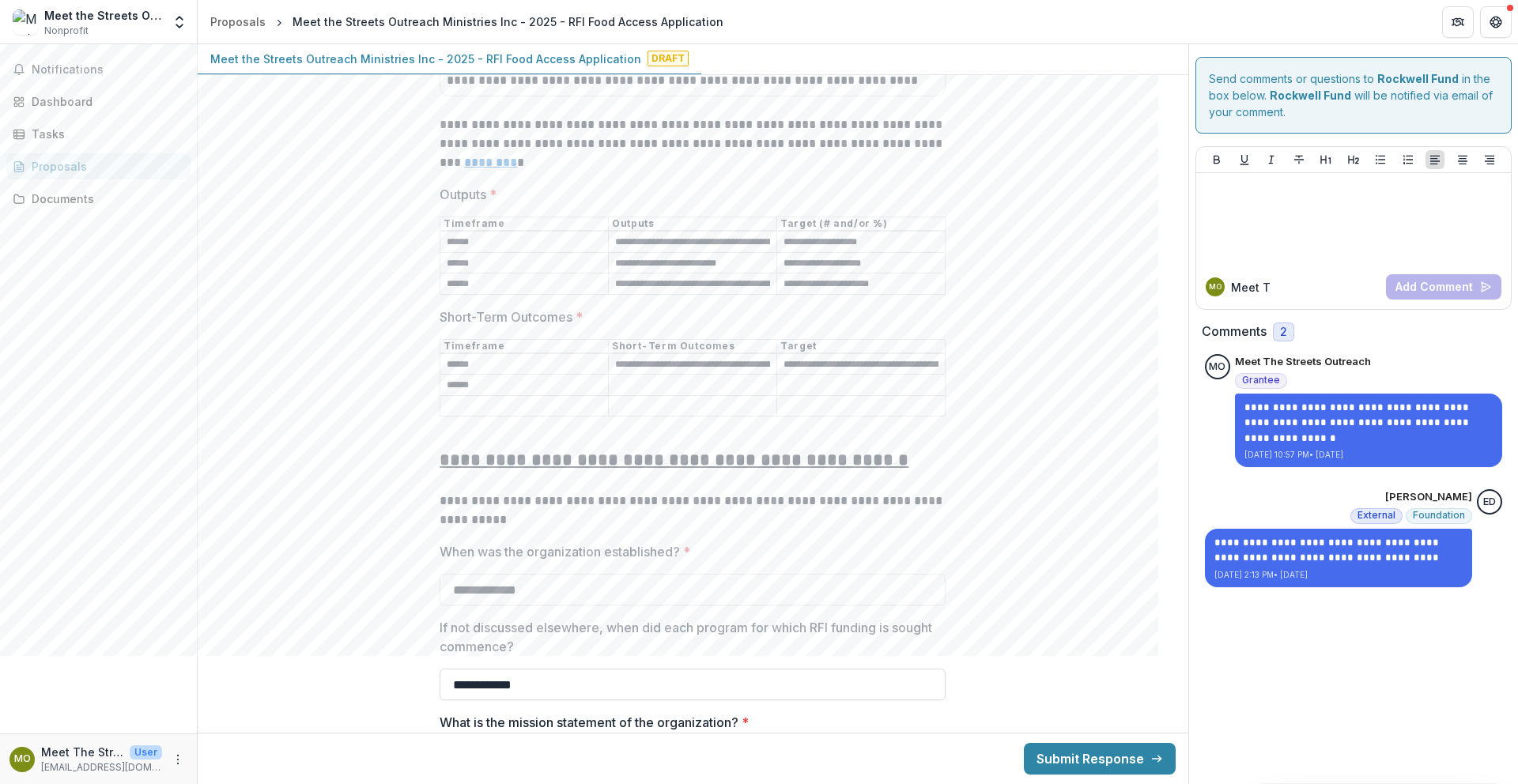 type on "******" 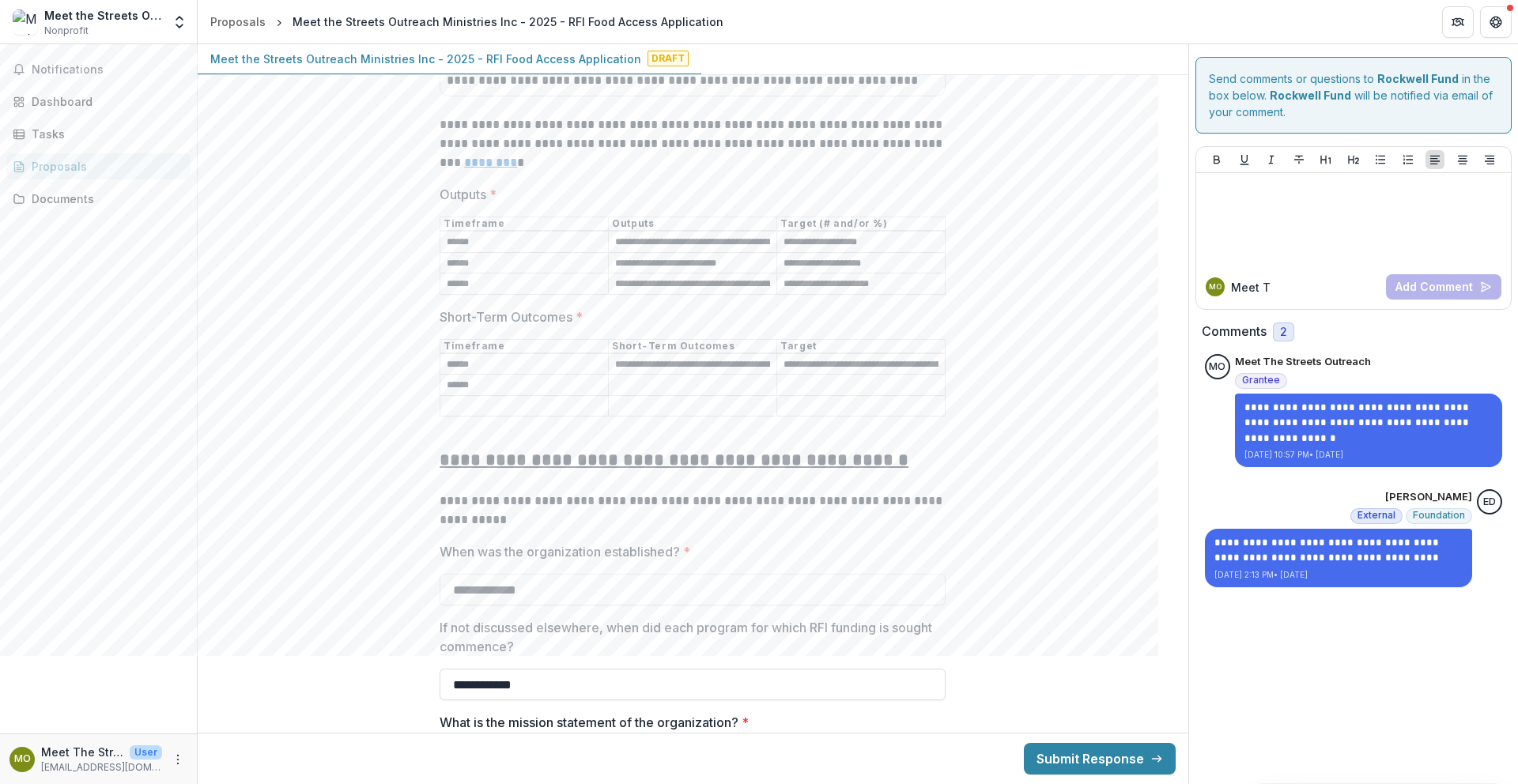 click on "Short-Term Outcomes *" at bounding box center (693, 386) 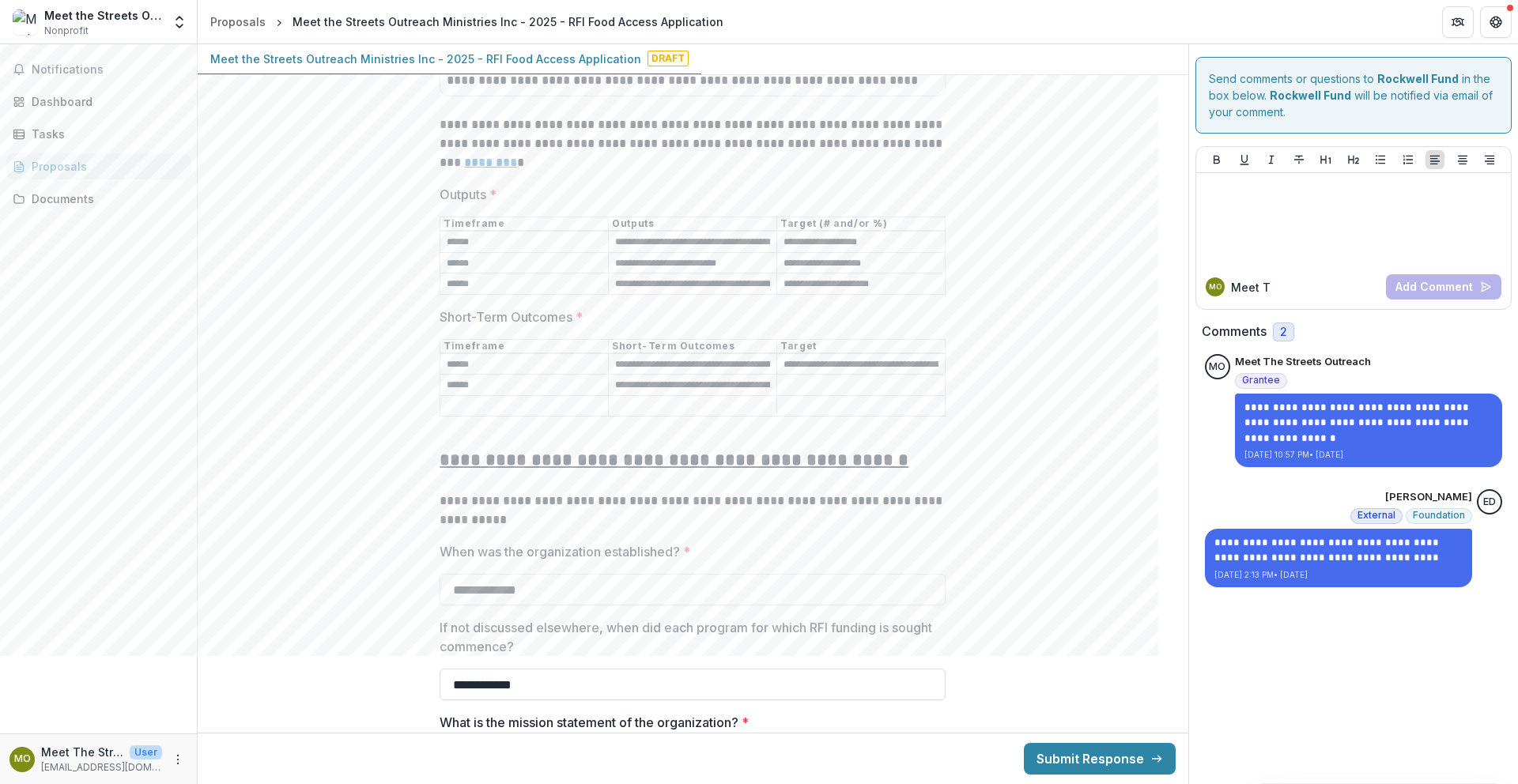 scroll, scrollTop: 0, scrollLeft: 126, axis: horizontal 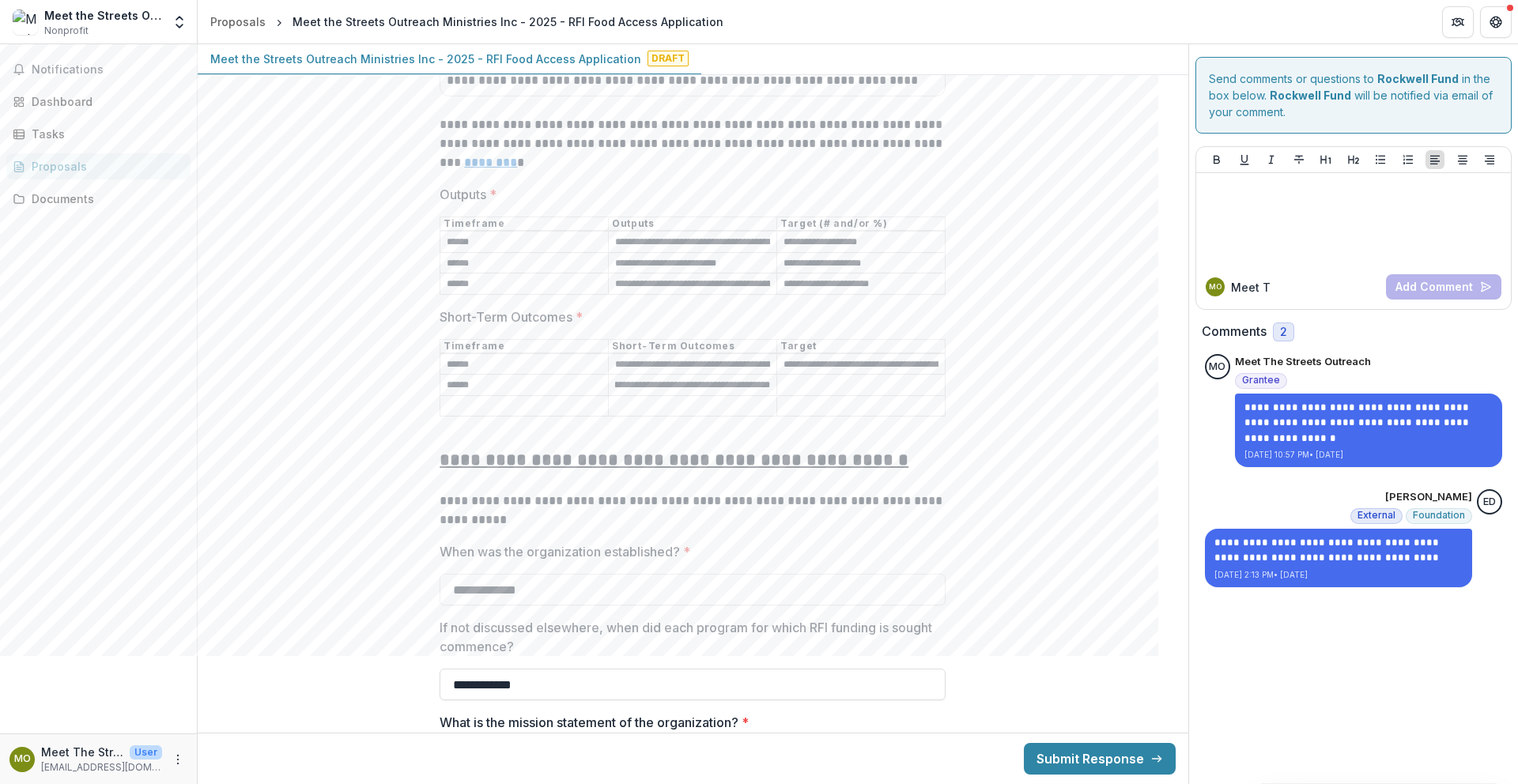 type on "**********" 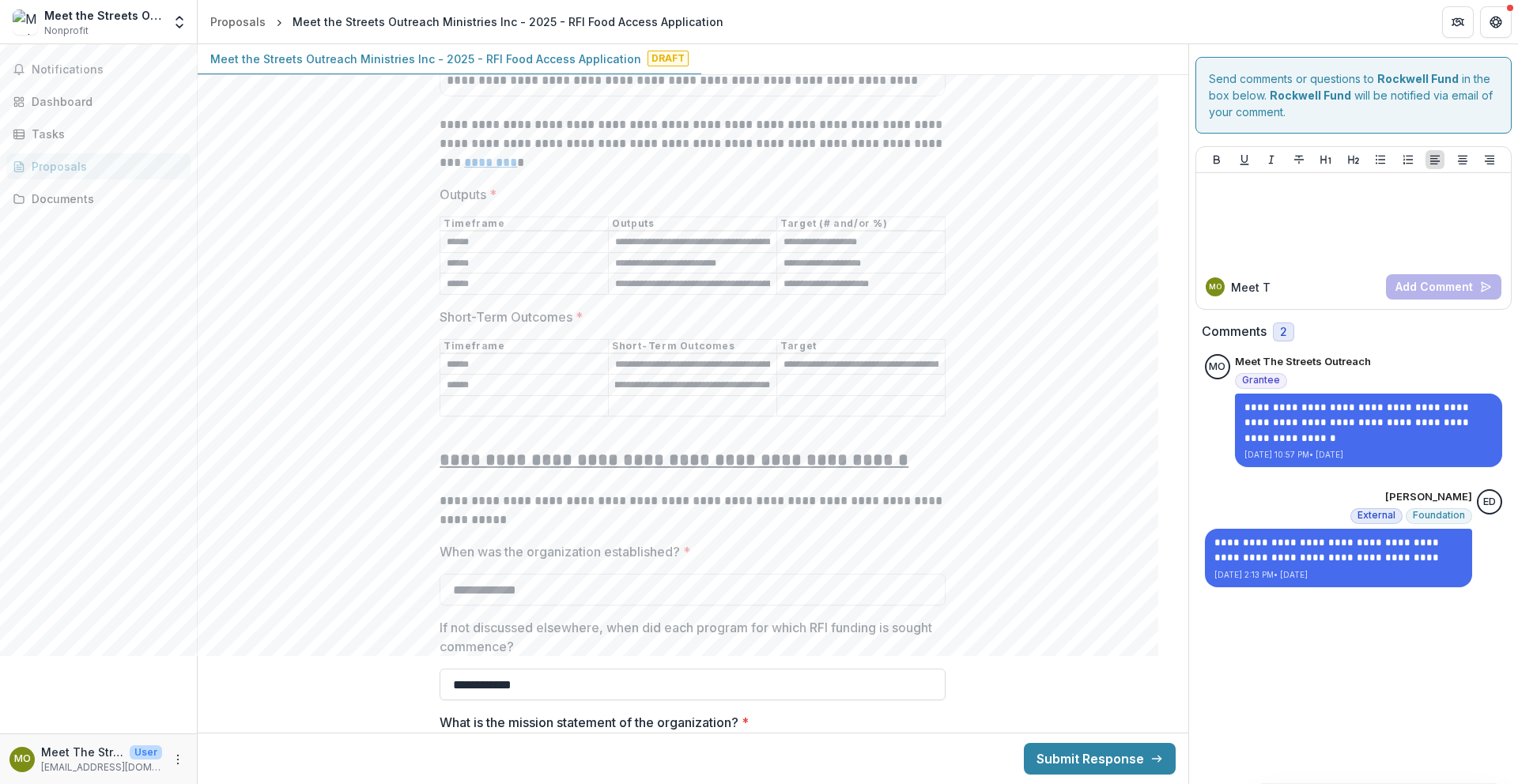 scroll, scrollTop: 0, scrollLeft: 0, axis: both 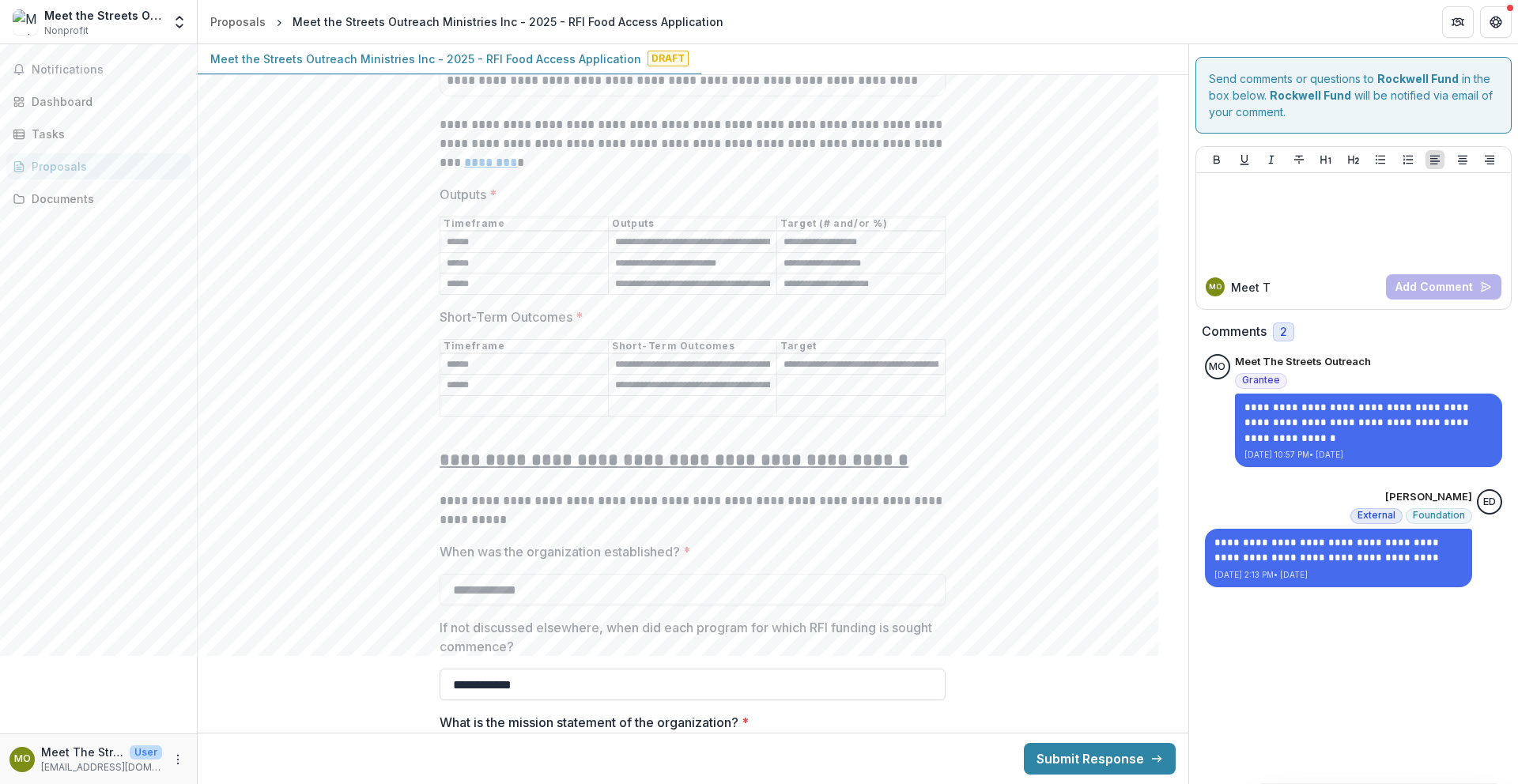 click on "Short-Term Outcomes *" at bounding box center (861, 386) 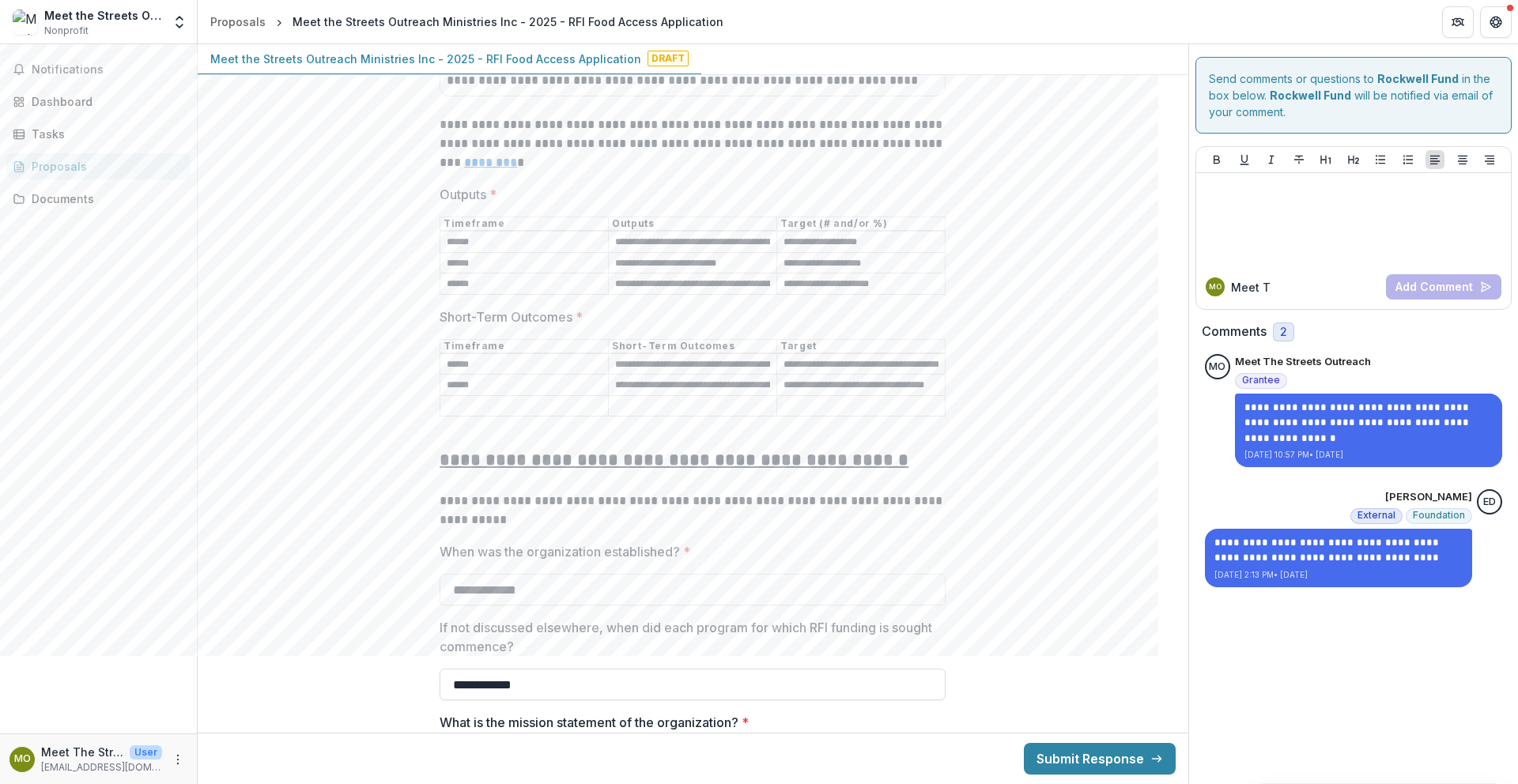scroll, scrollTop: 0, scrollLeft: 13, axis: horizontal 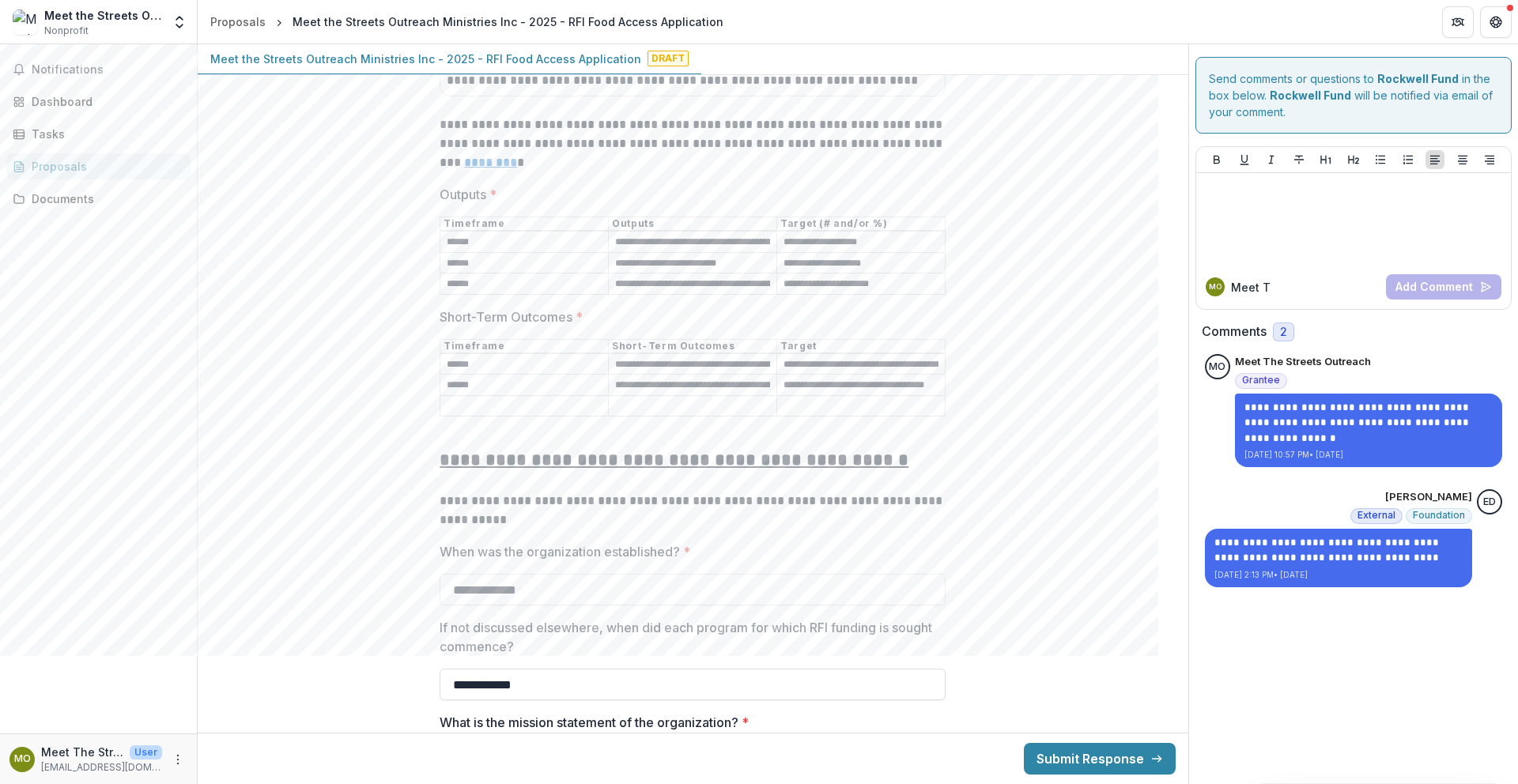 type on "**********" 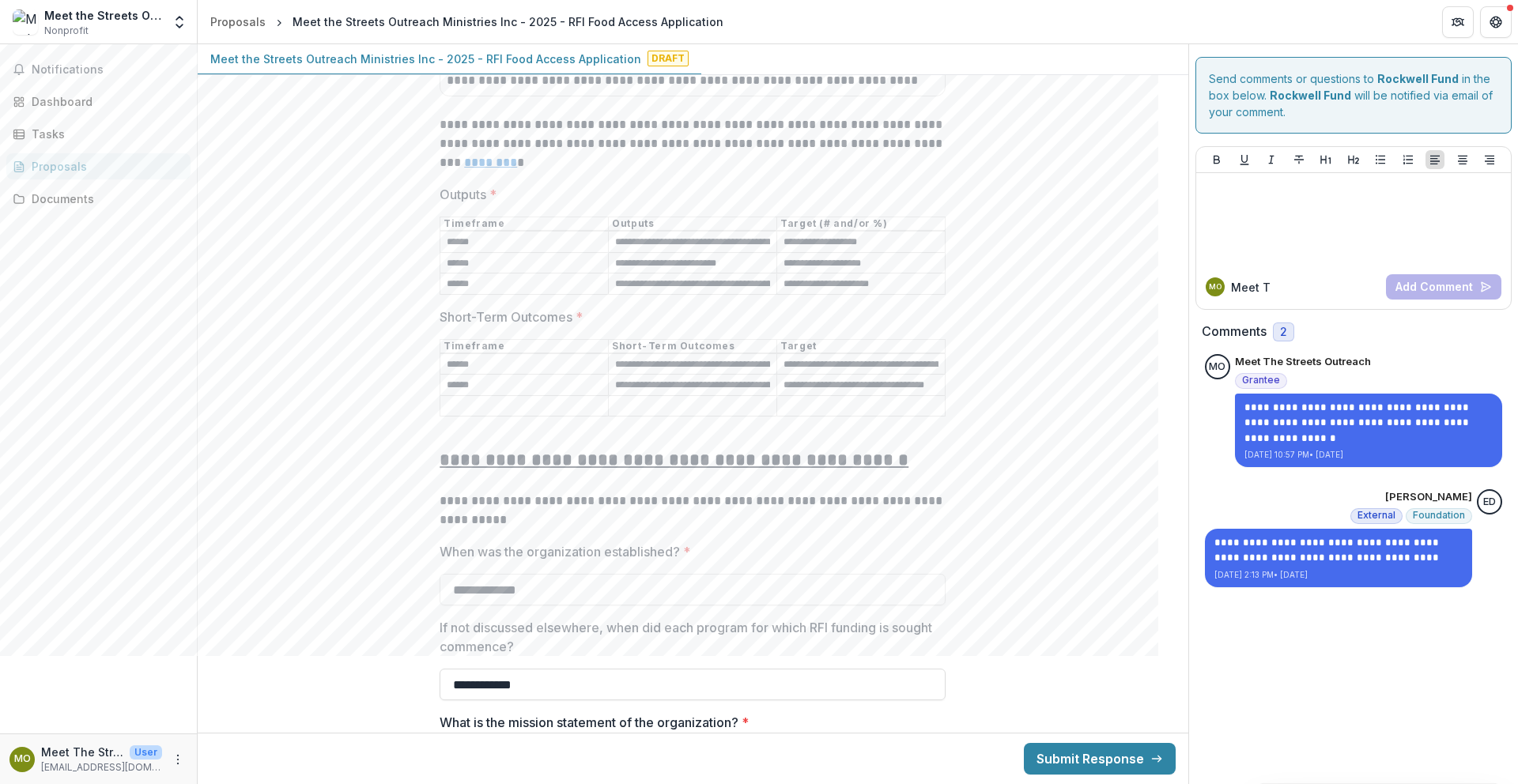 click on "Short-Term Outcomes *" at bounding box center (524, 406) 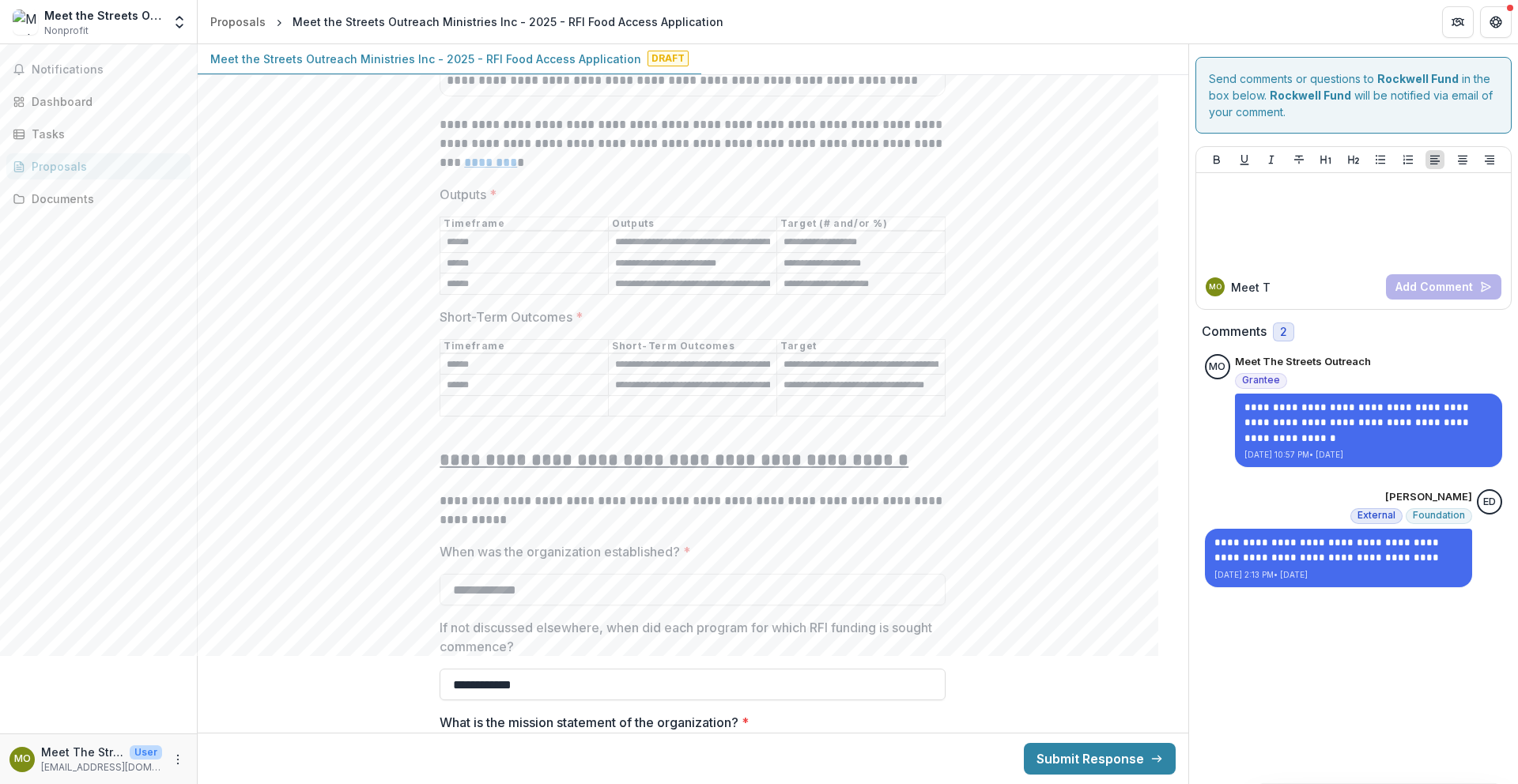 paste on "******" 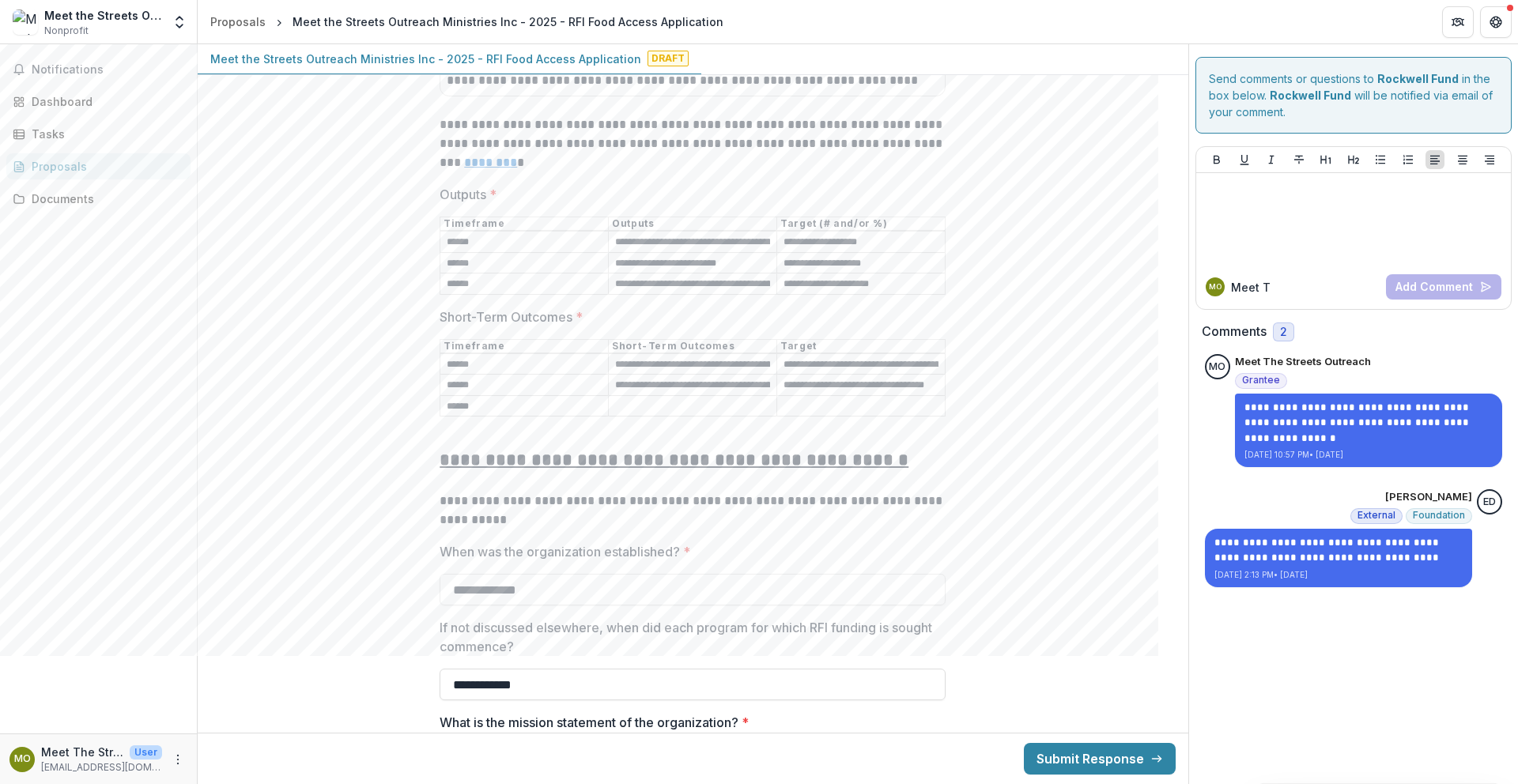 type on "******" 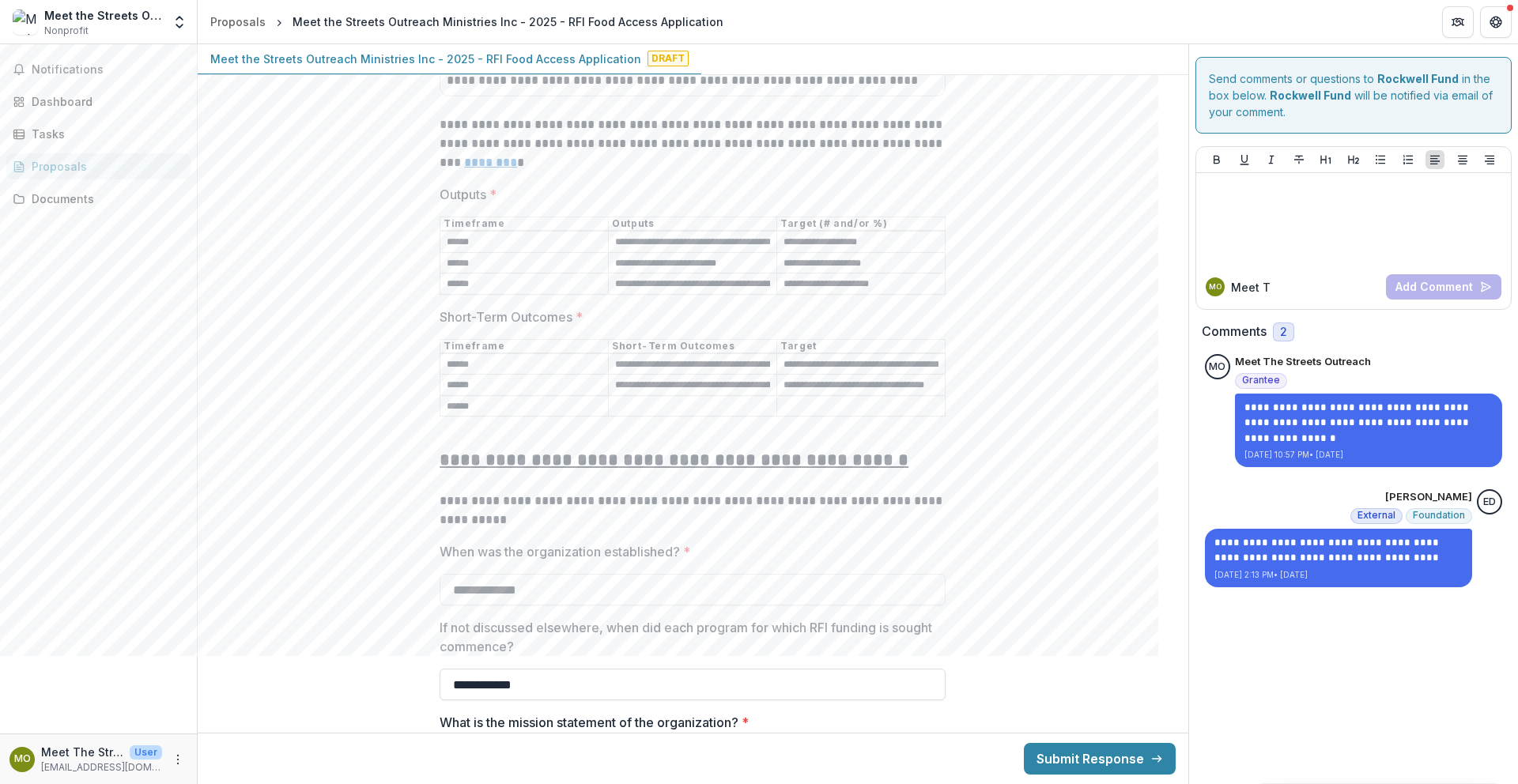 click on "Short-Term Outcomes *" at bounding box center (693, 406) 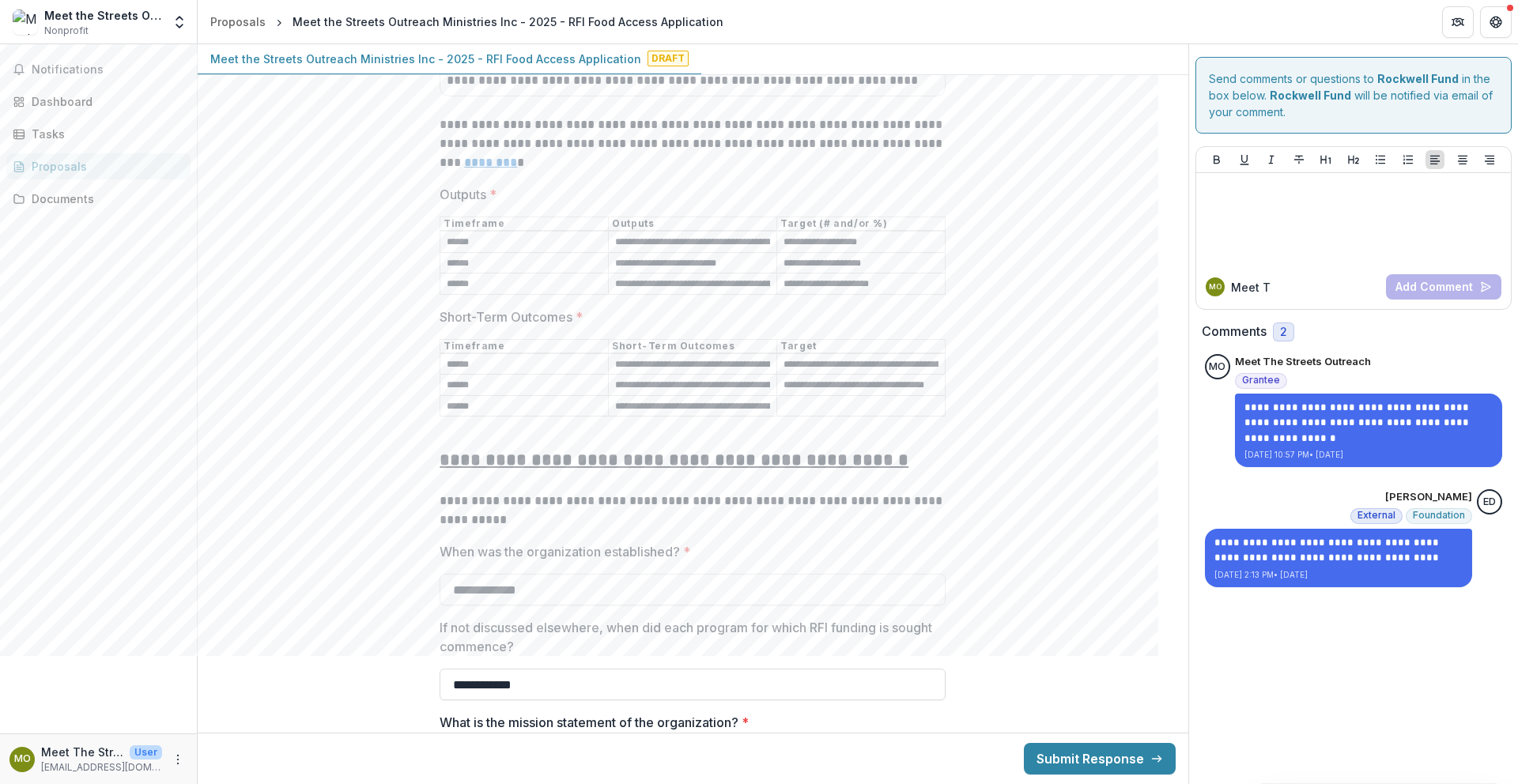 scroll, scrollTop: 0, scrollLeft: 126, axis: horizontal 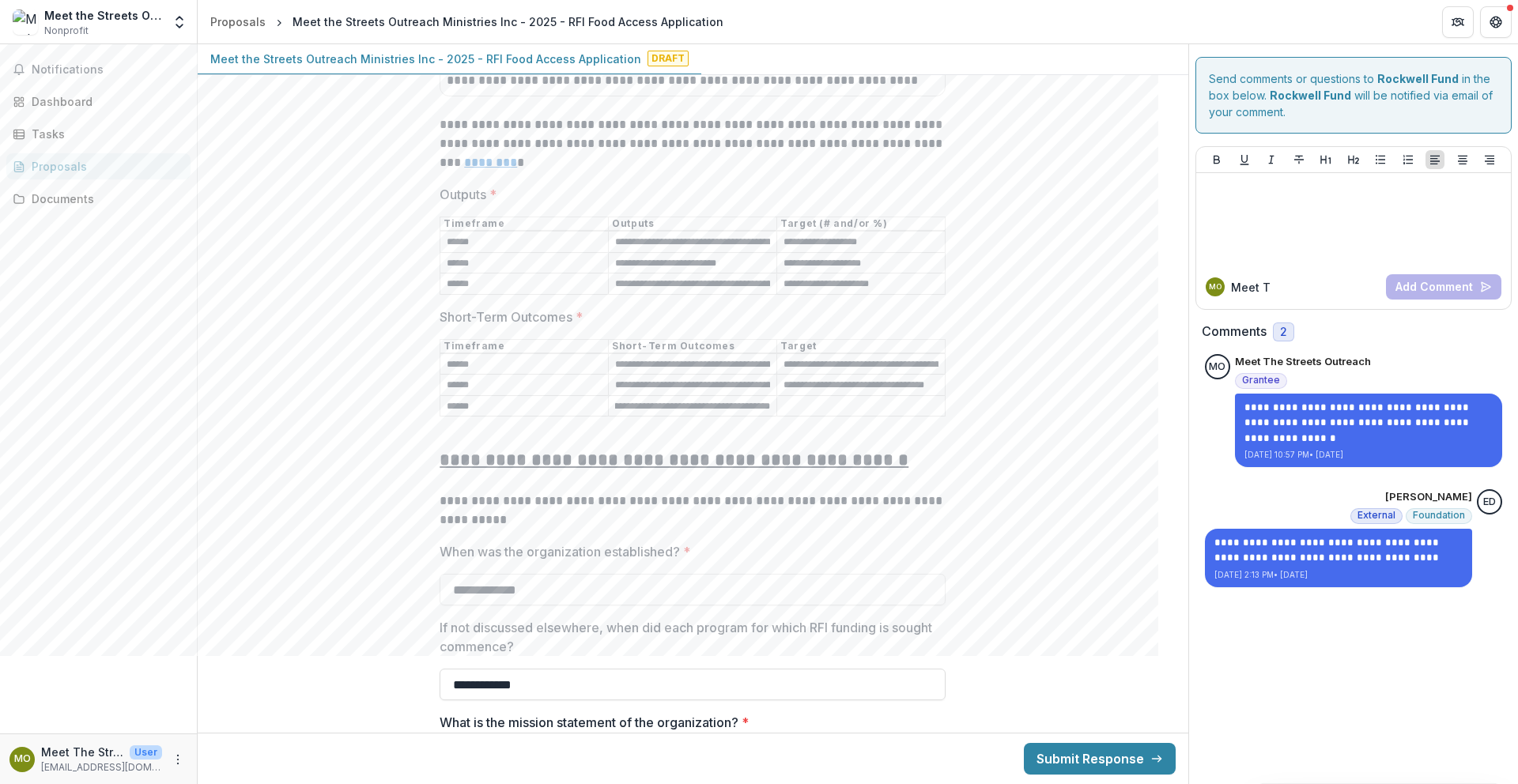 type on "**********" 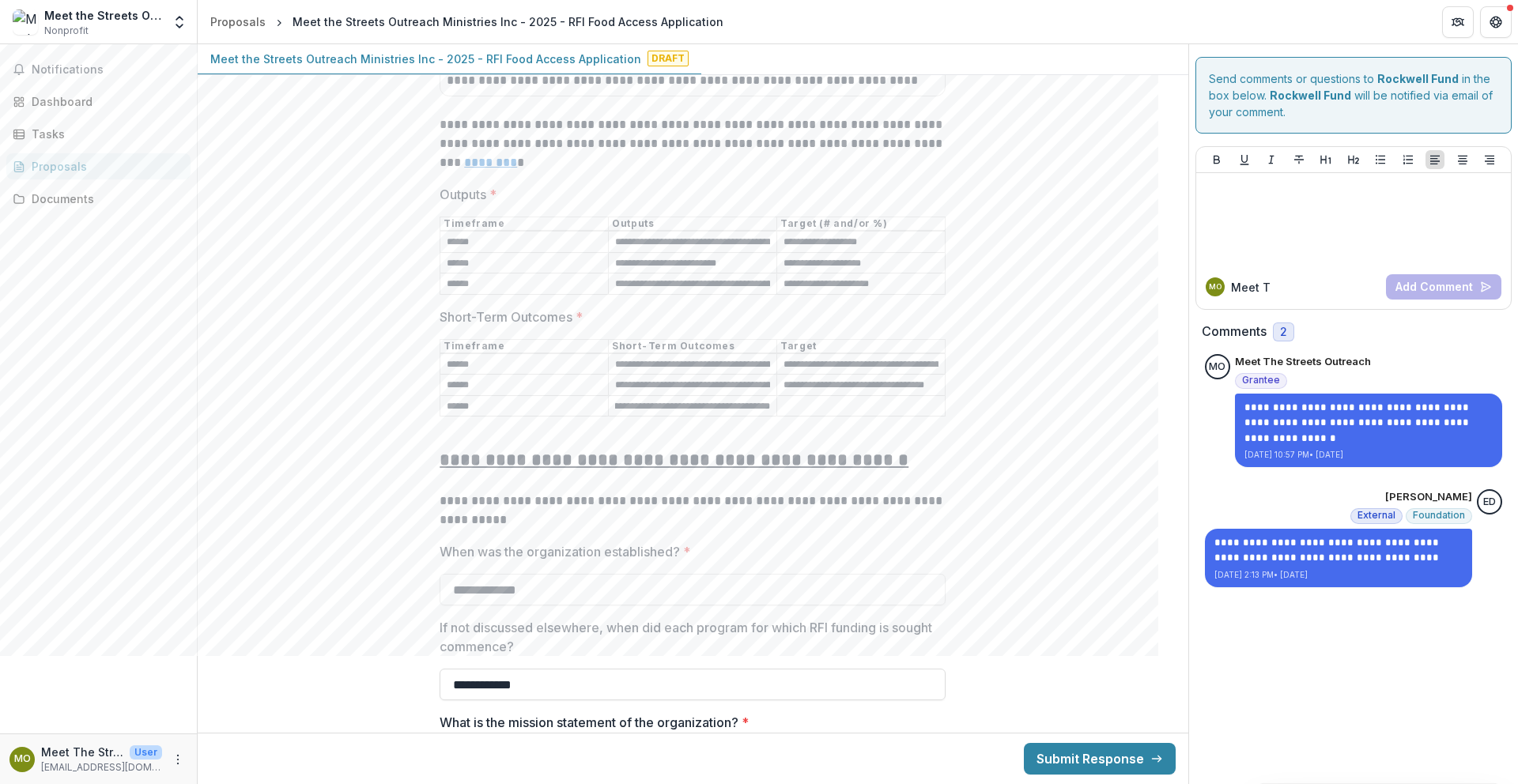 scroll, scrollTop: 0, scrollLeft: 0, axis: both 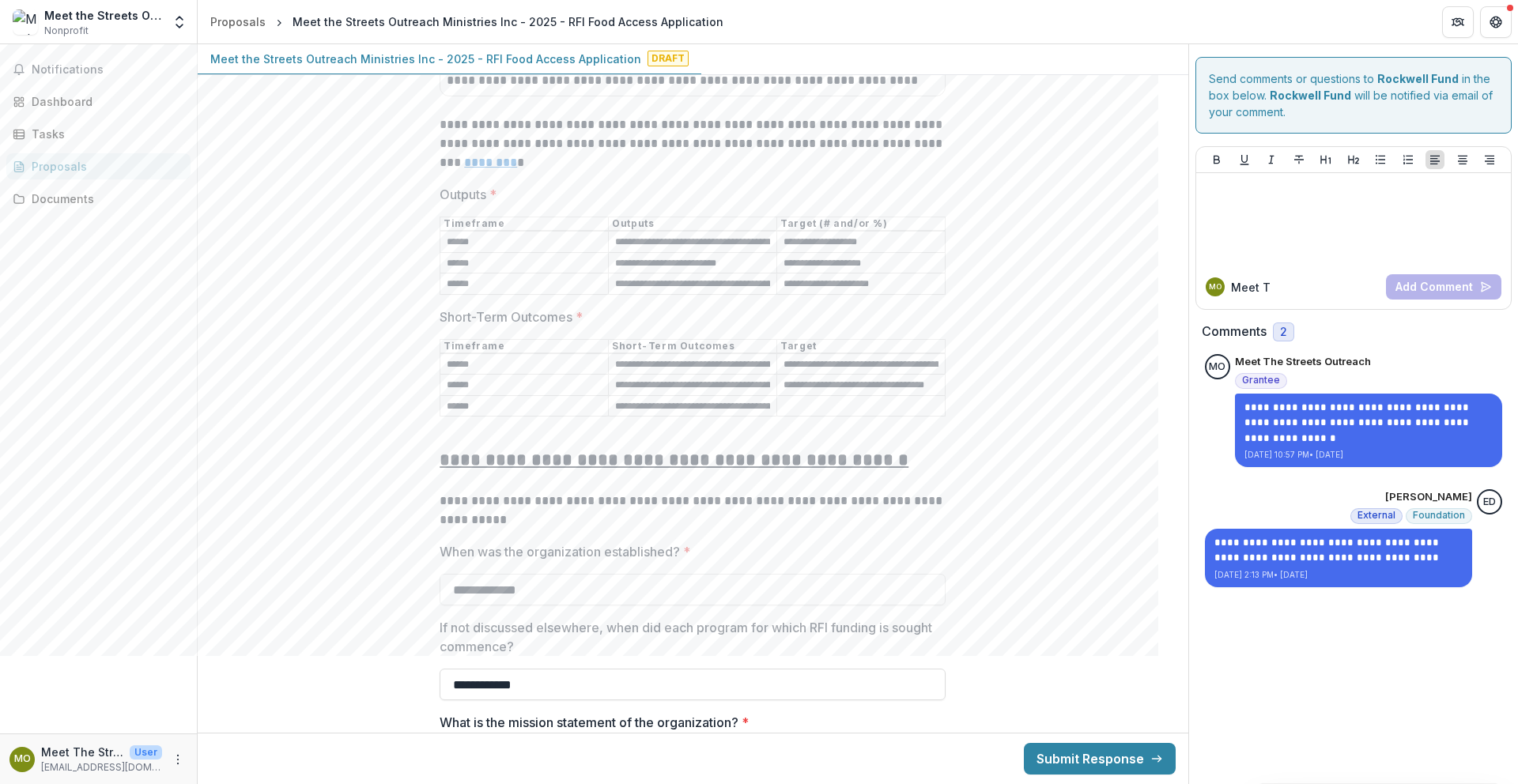 click on "Short-Term Outcomes *" at bounding box center [861, 406] 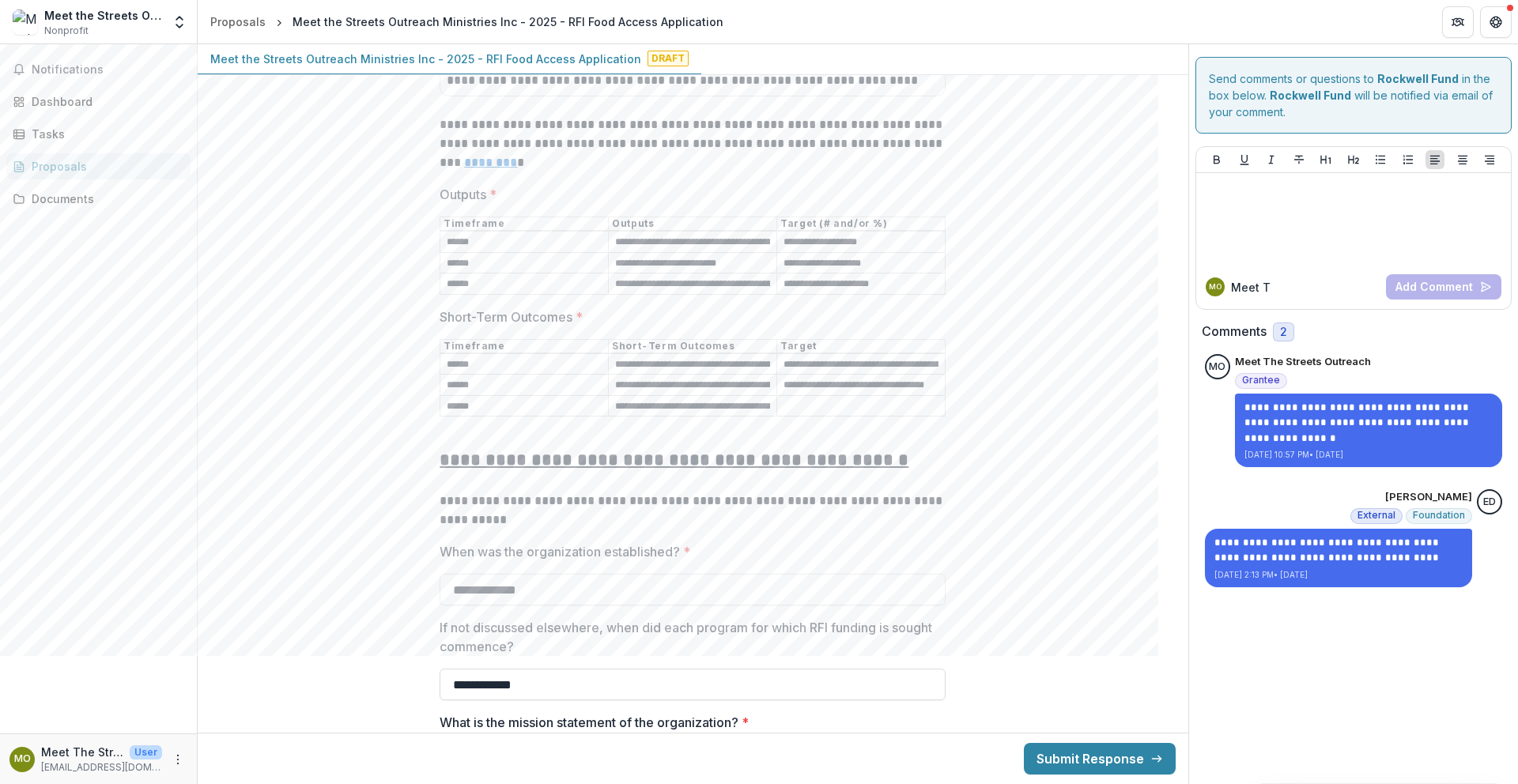 paste on "**********" 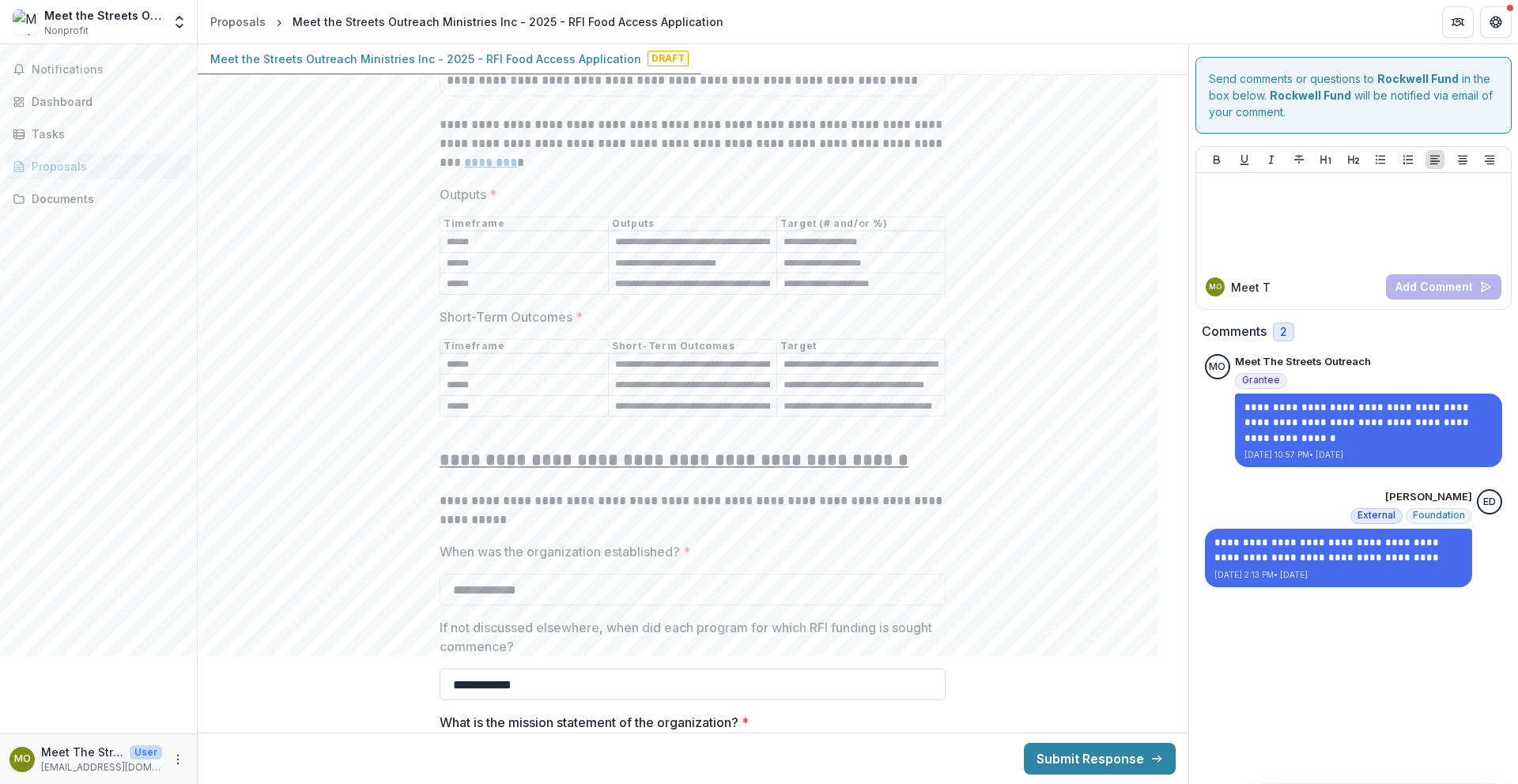 scroll, scrollTop: 0, scrollLeft: 23, axis: horizontal 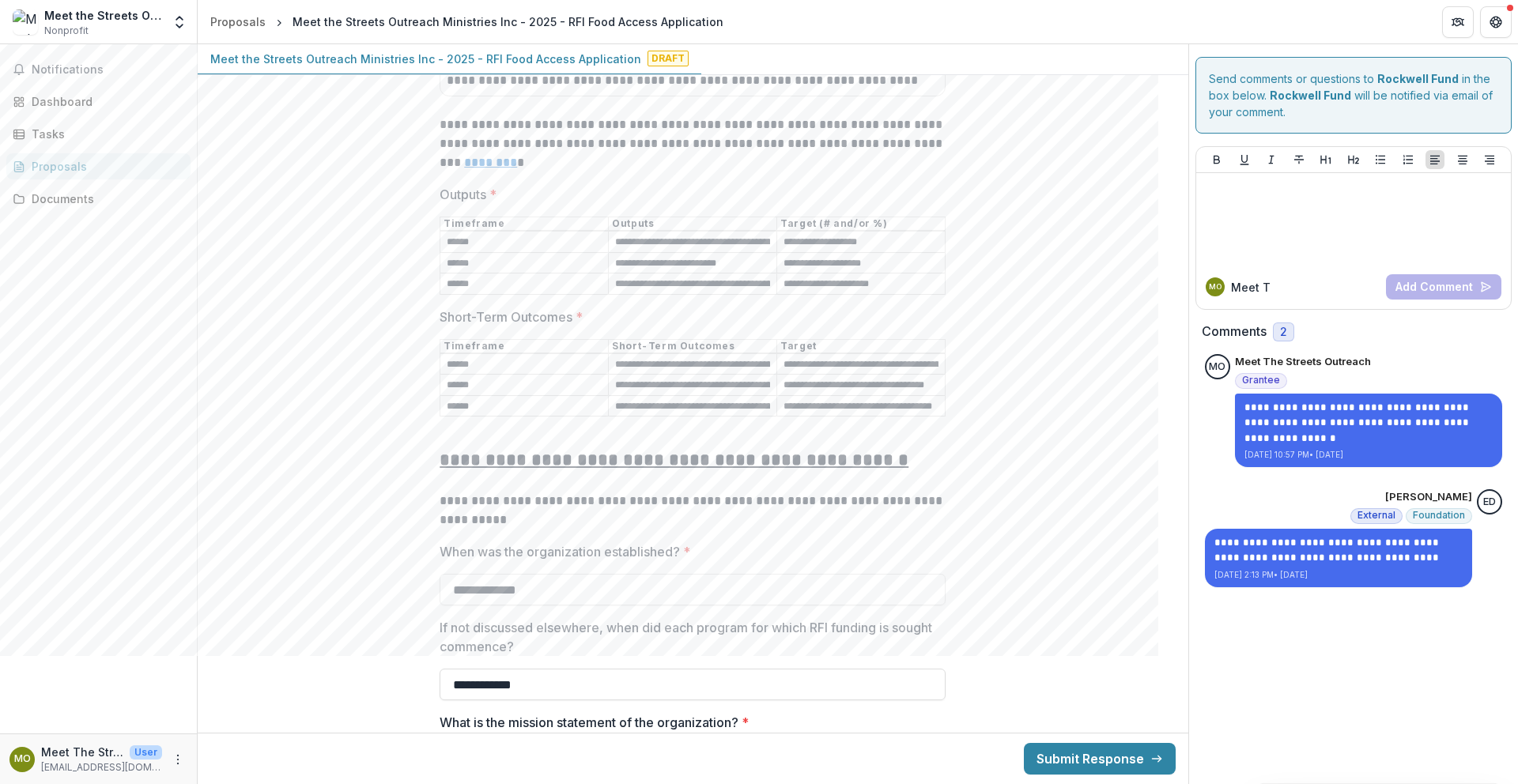 click on "******" at bounding box center (524, 406) 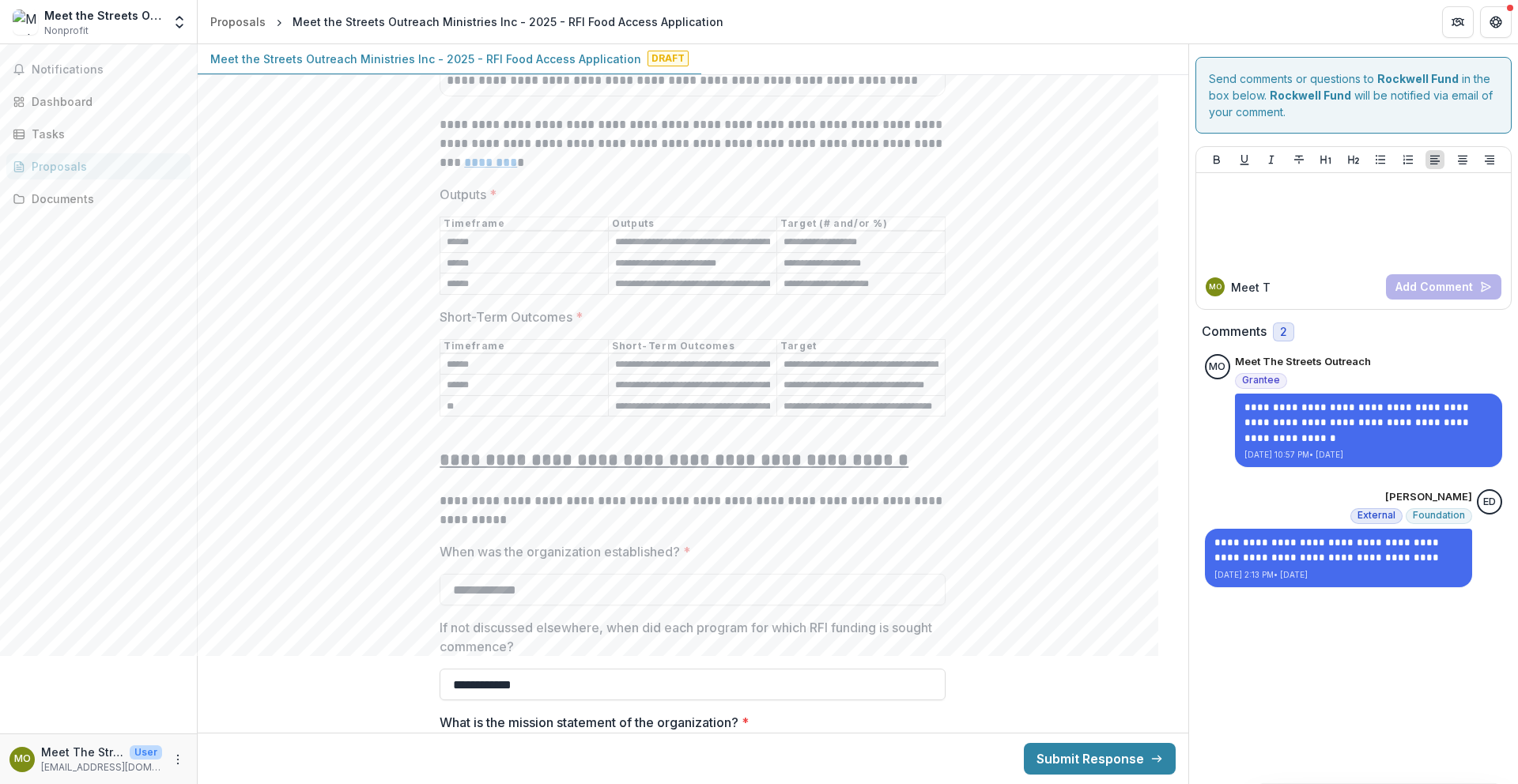 type on "*" 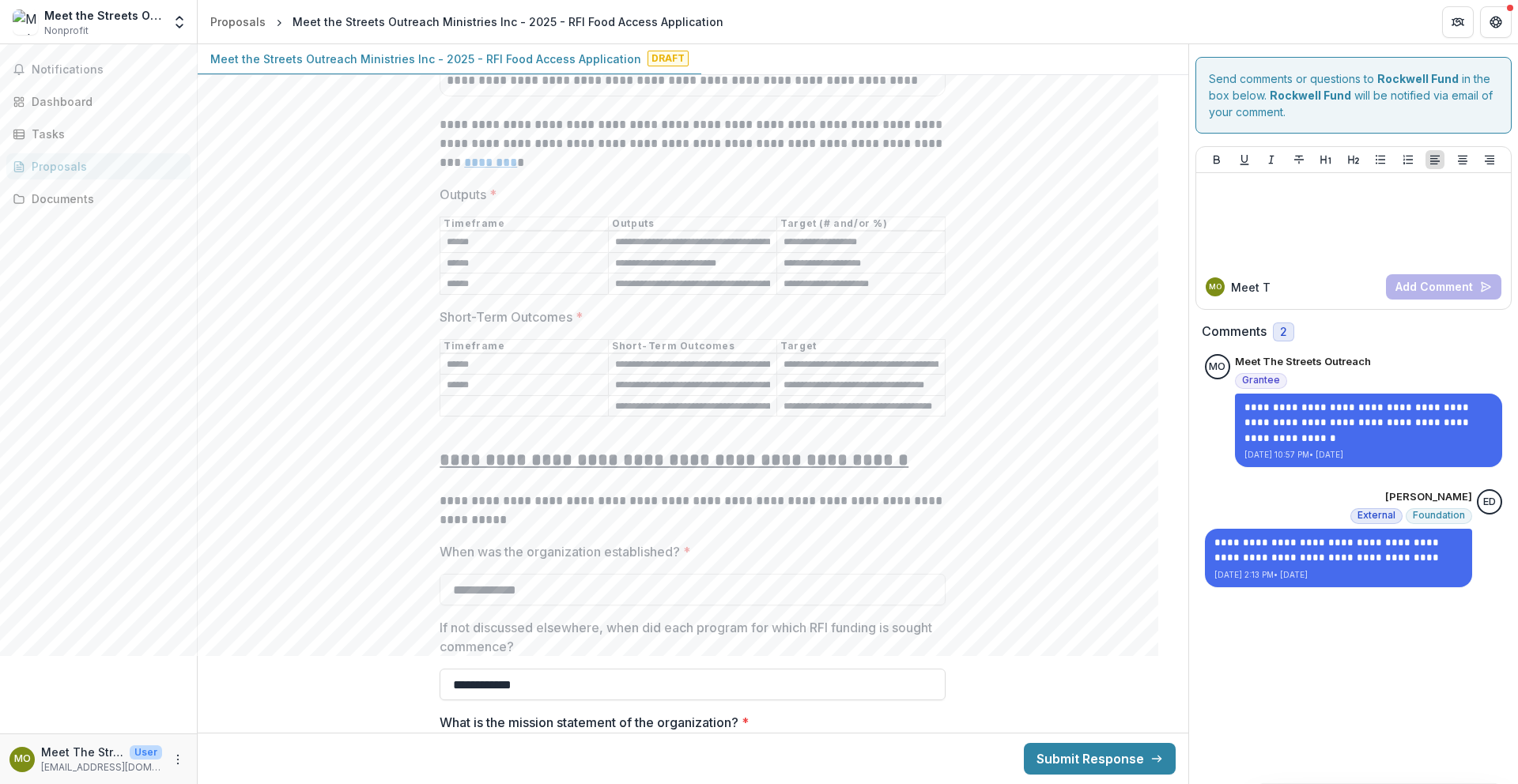 paste on "*****" 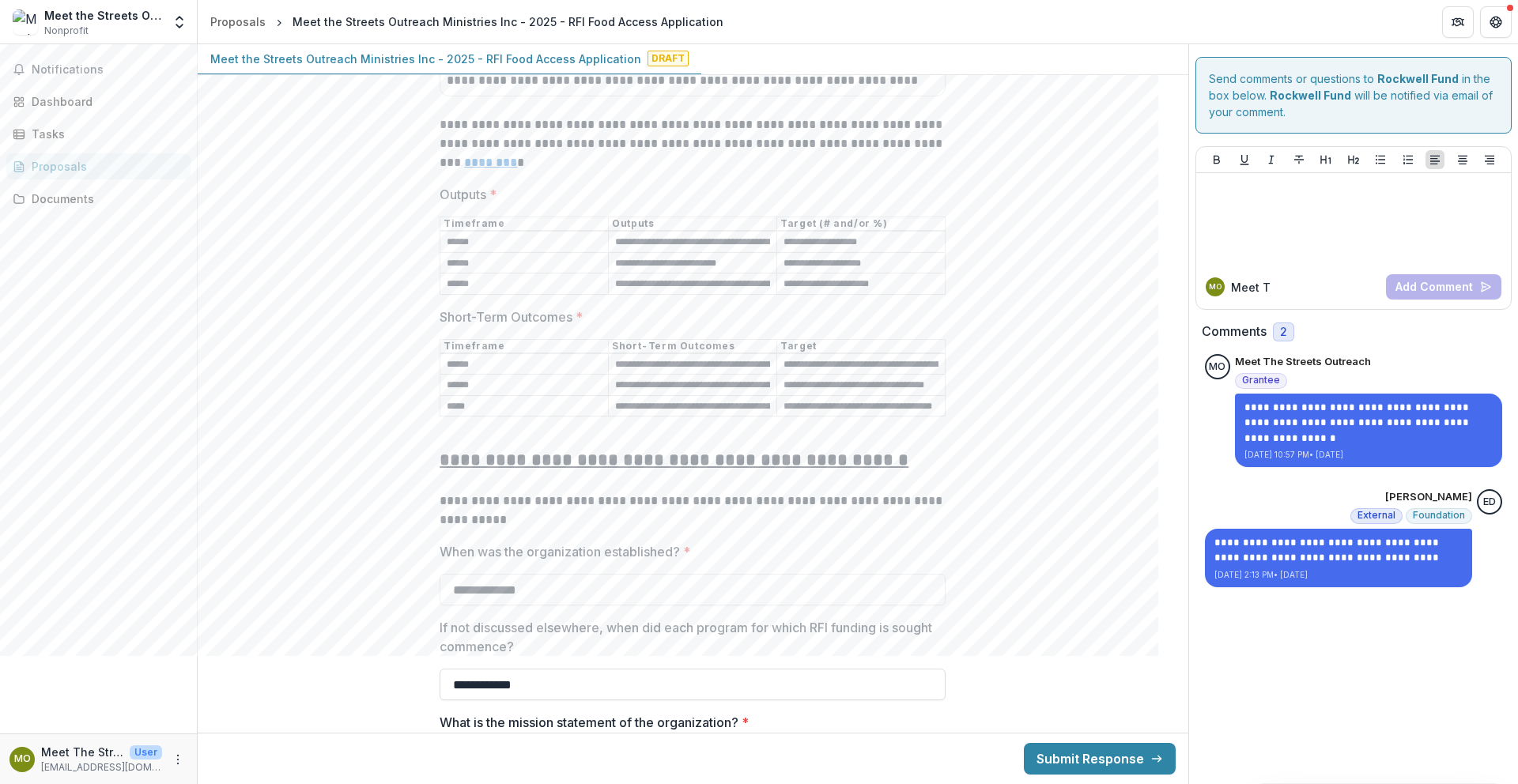 type on "*****" 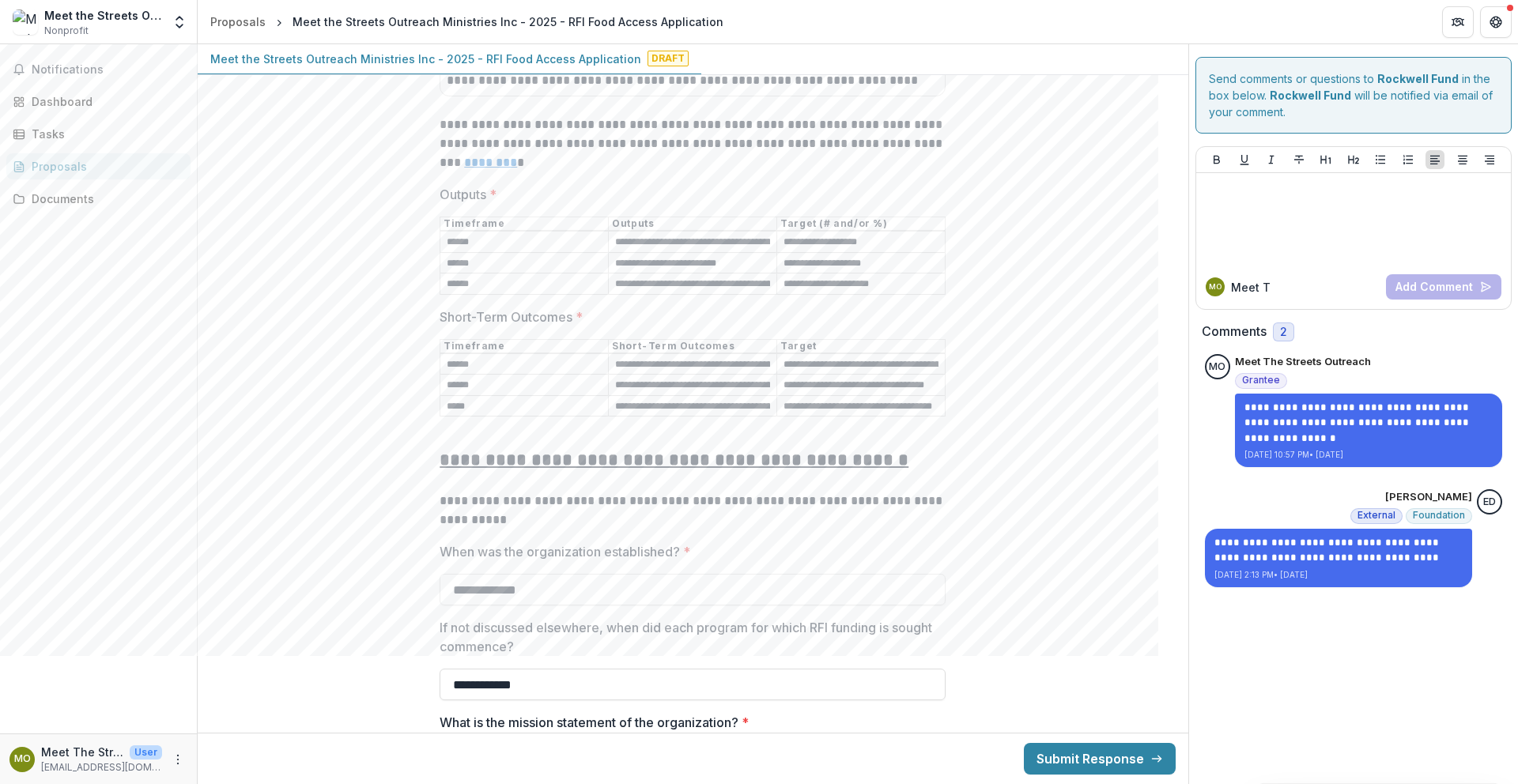 click on "**********" at bounding box center (693, 406) 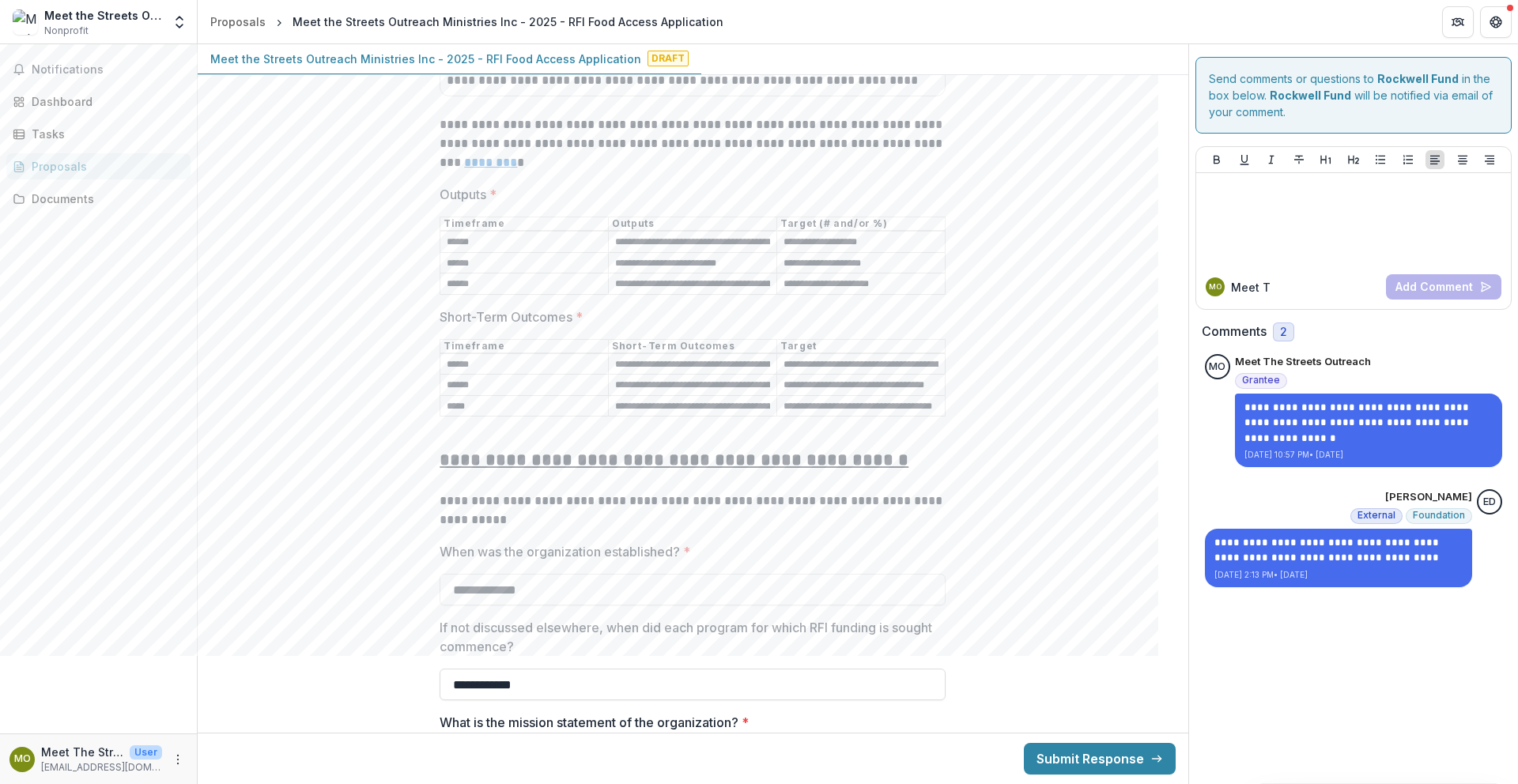 click on "**********" at bounding box center (693, 406) 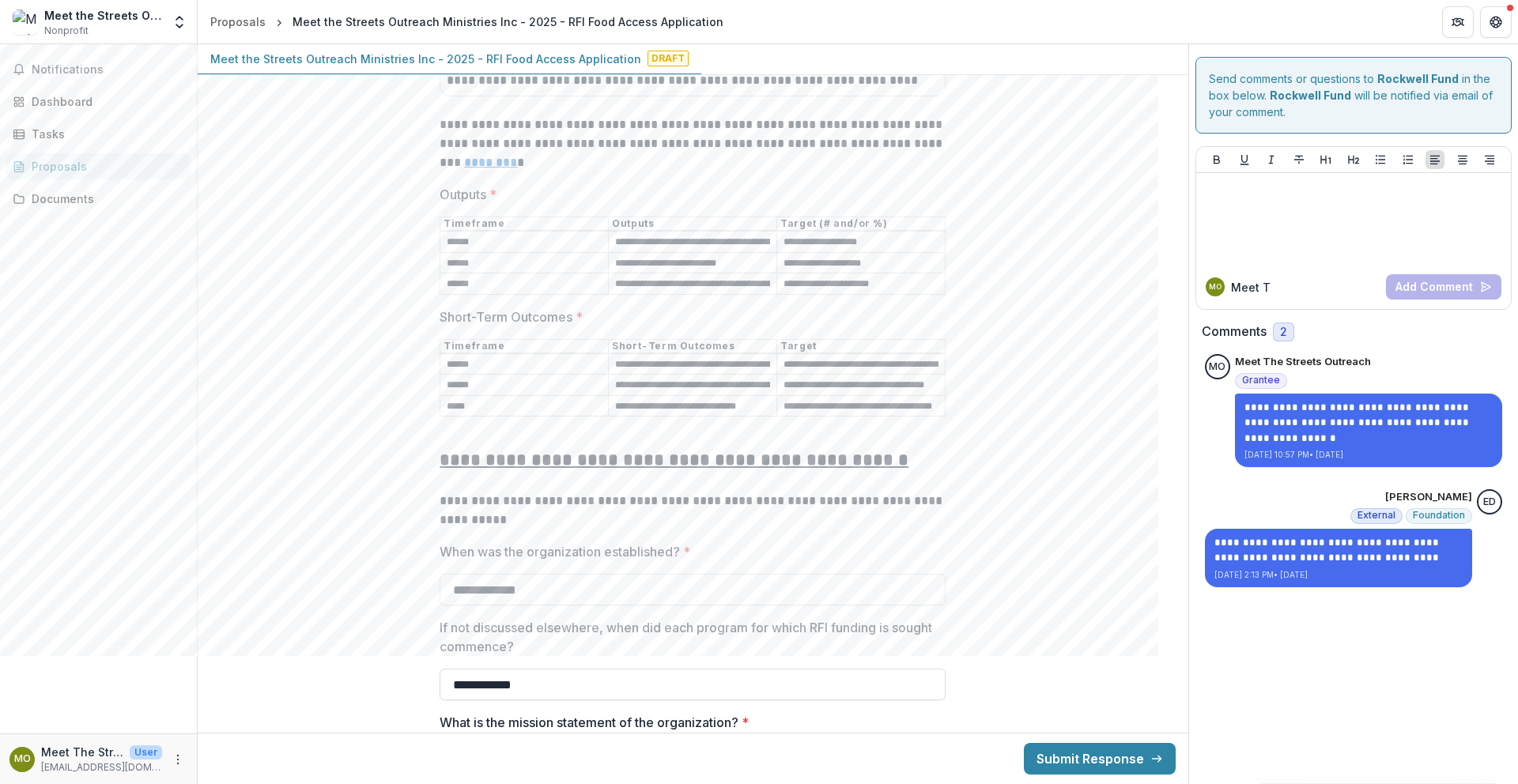 scroll, scrollTop: 0, scrollLeft: 0, axis: both 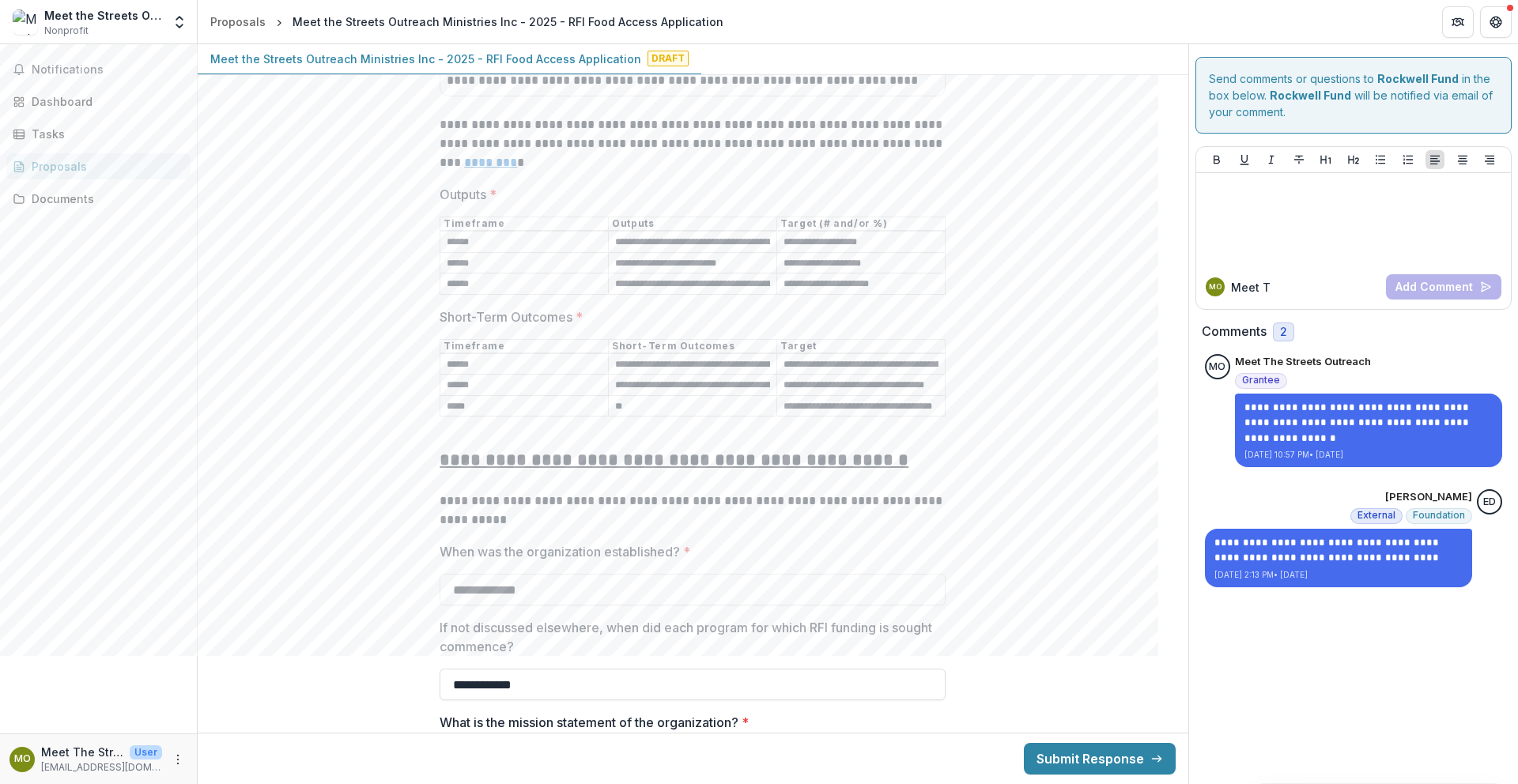 type on "*" 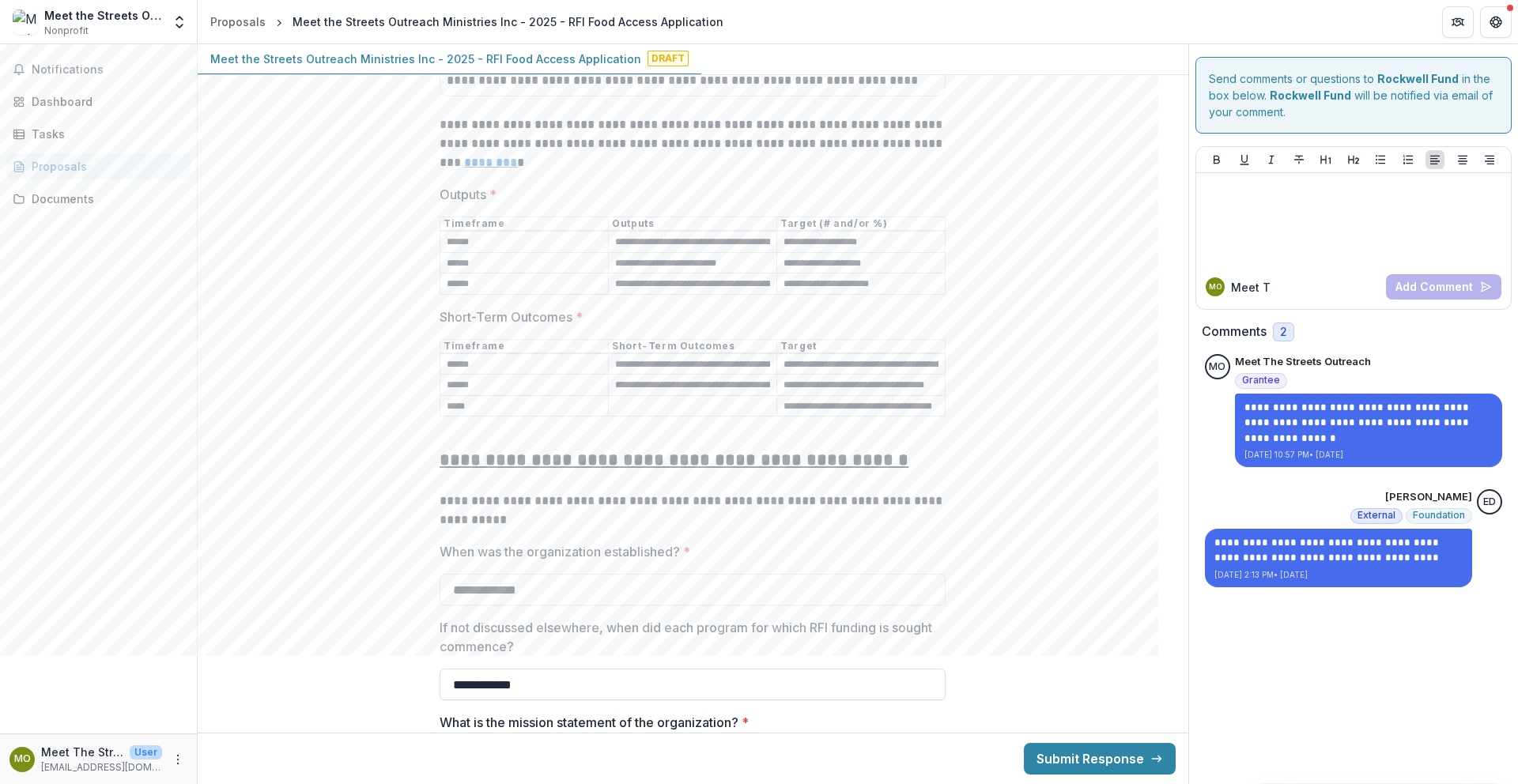 paste on "**********" 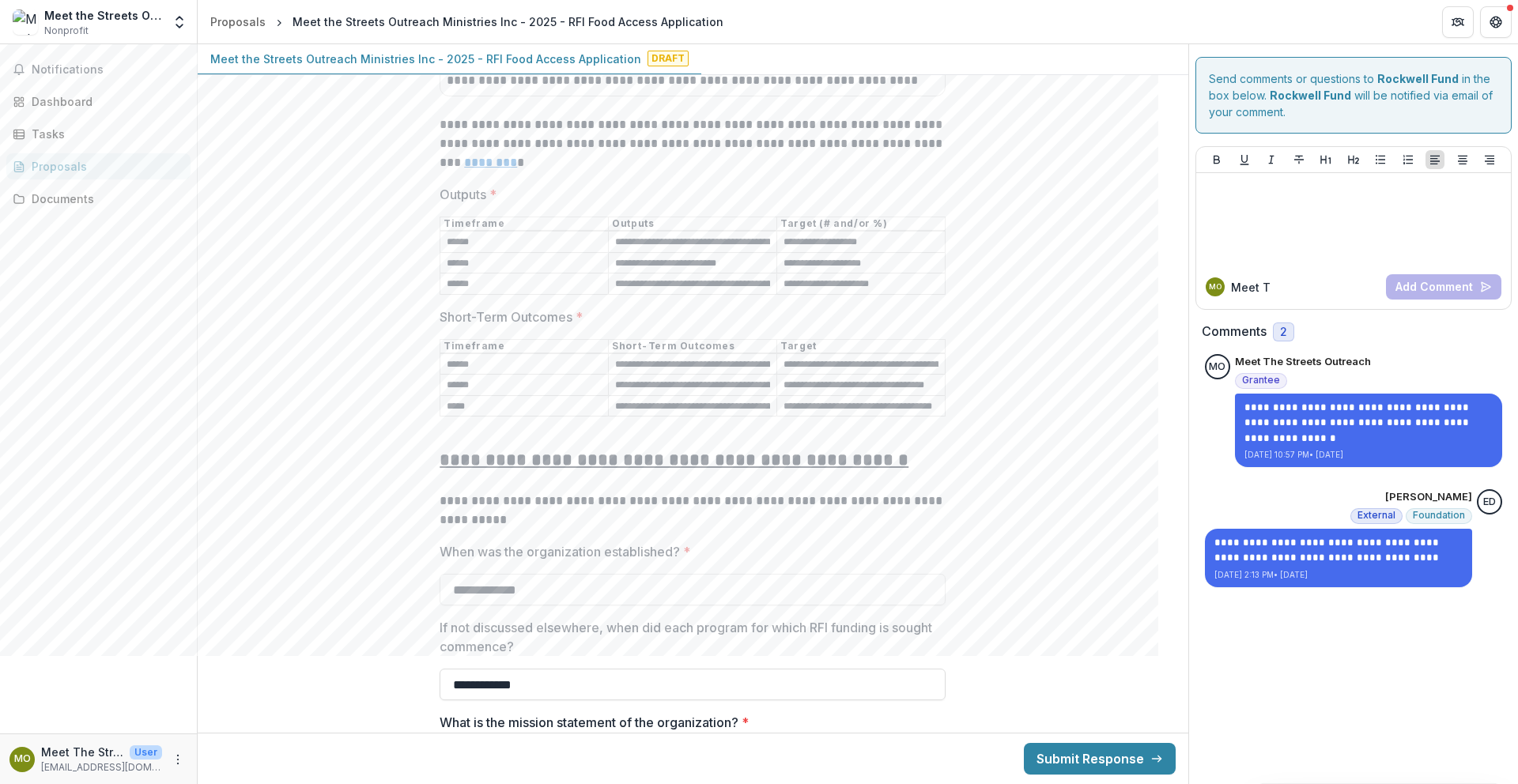 scroll, scrollTop: 0, scrollLeft: 168, axis: horizontal 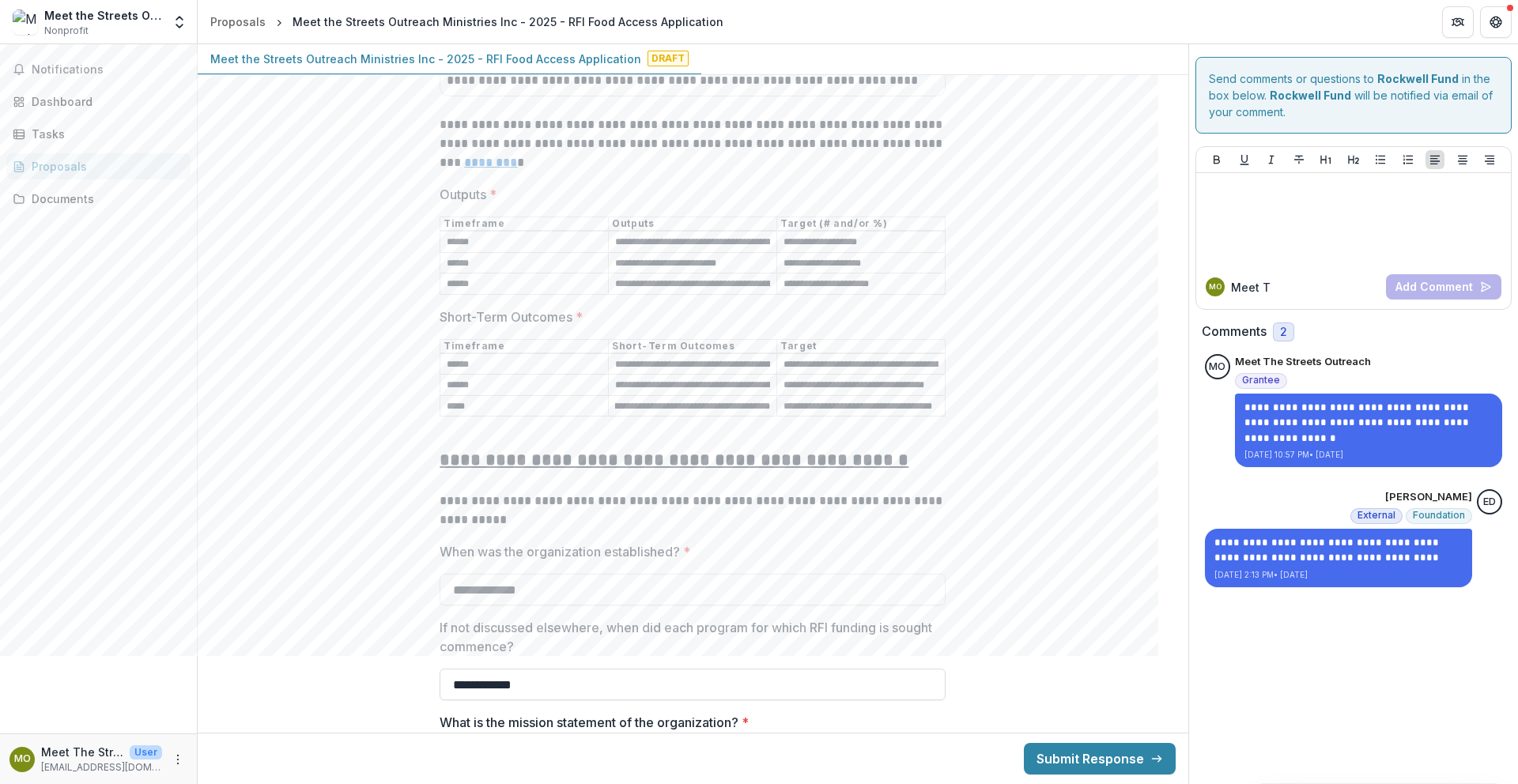 type on "**********" 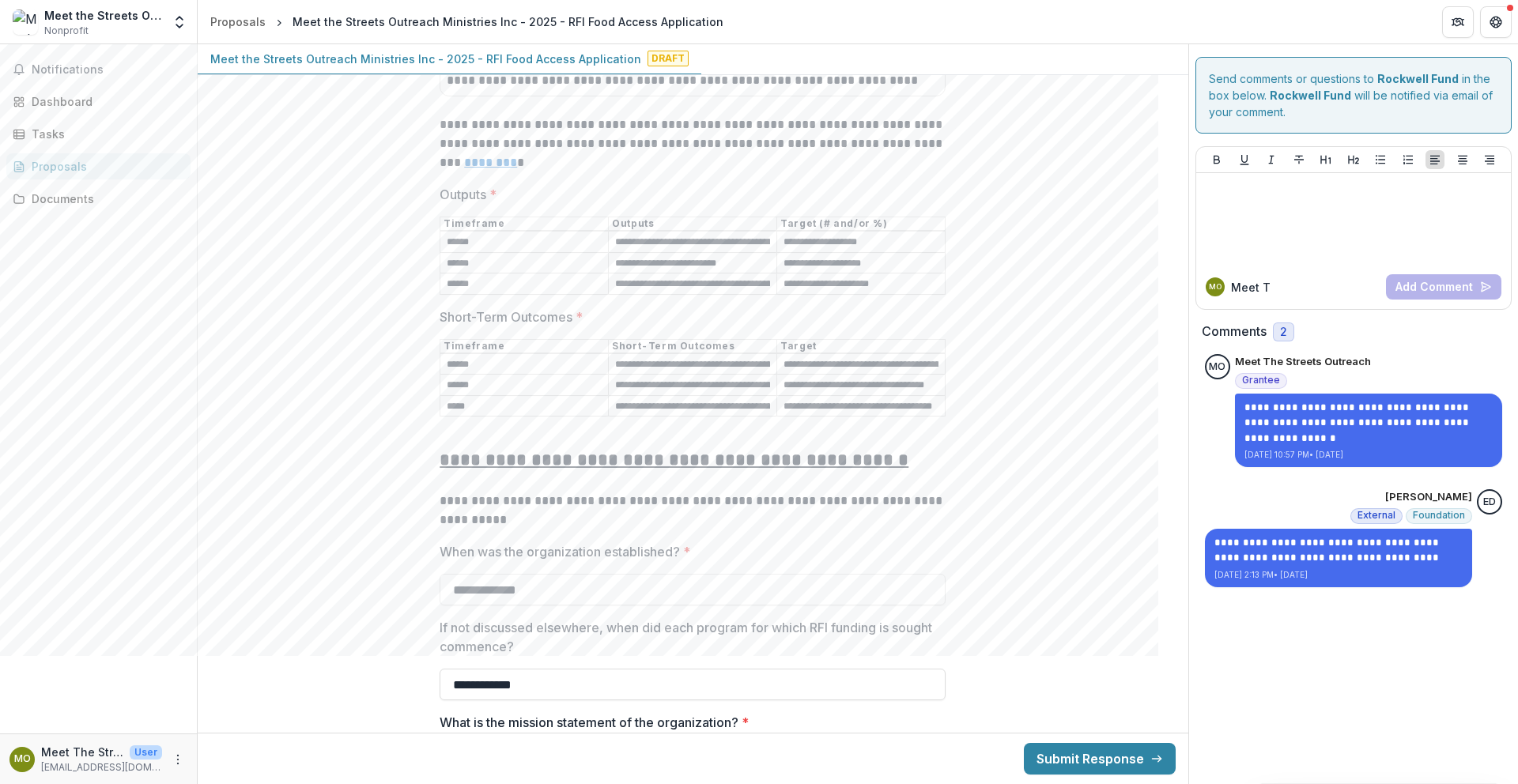 click on "**********" at bounding box center (861, 406) 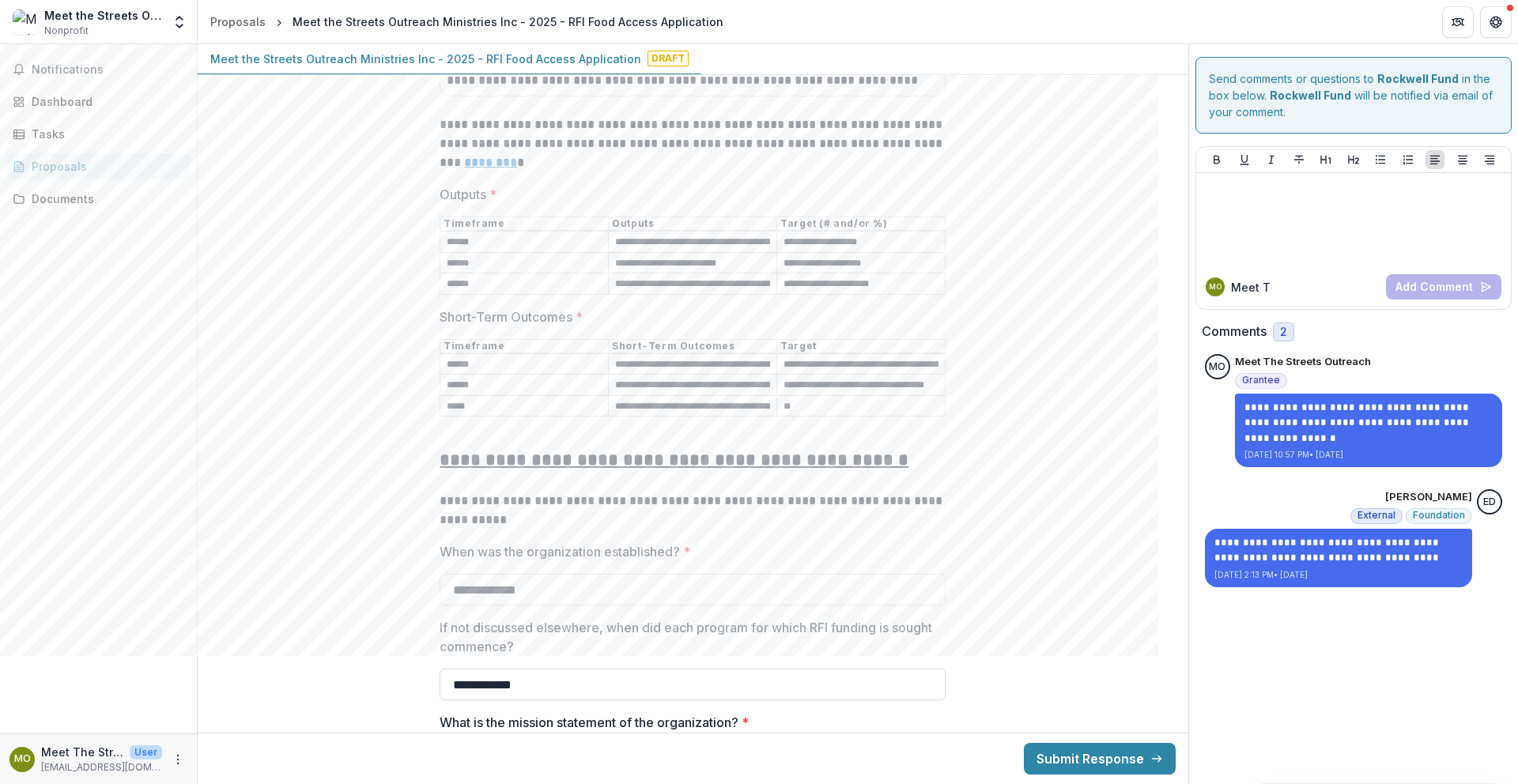 type on "*" 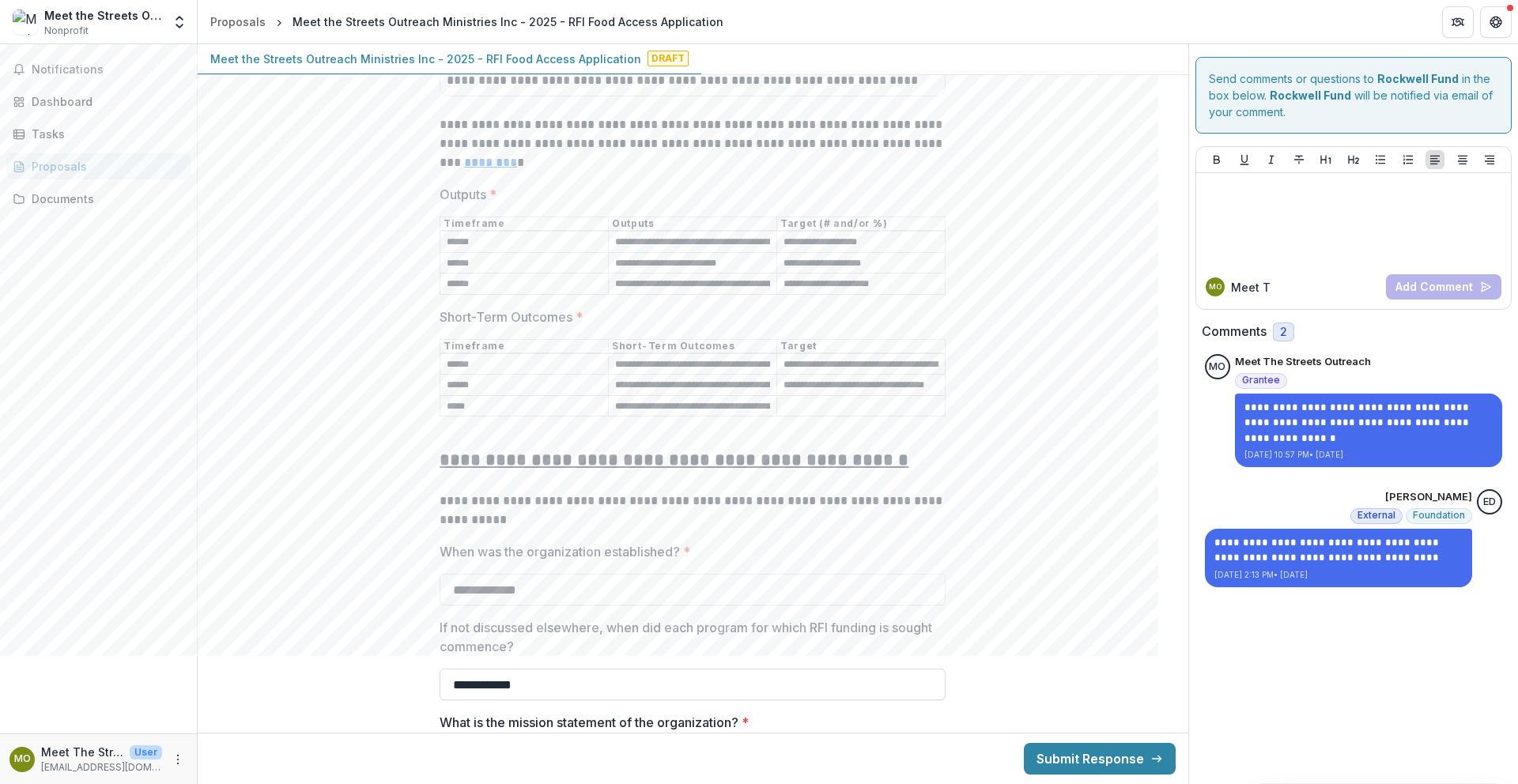 paste on "**********" 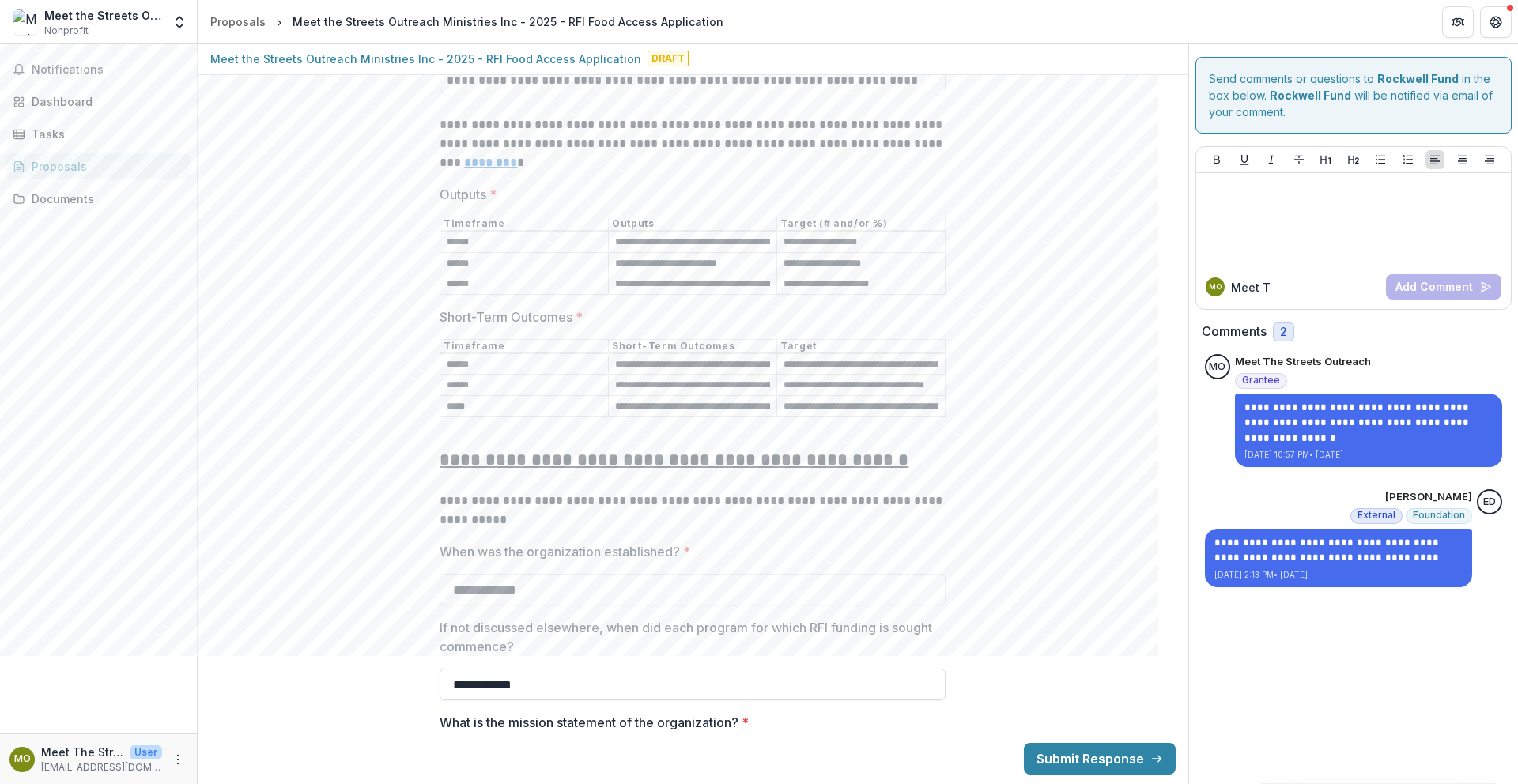 scroll, scrollTop: 0, scrollLeft: 31, axis: horizontal 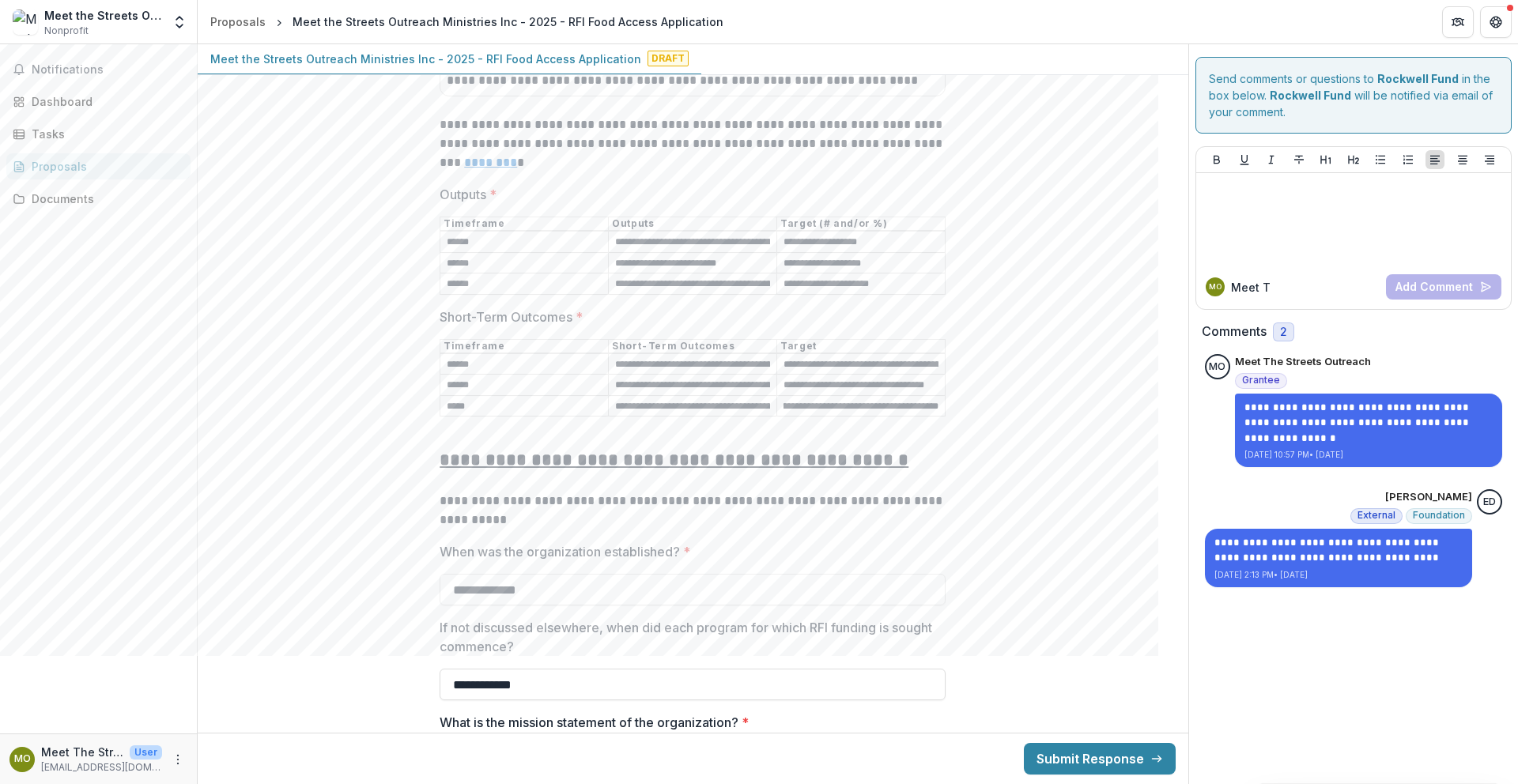 type on "**********" 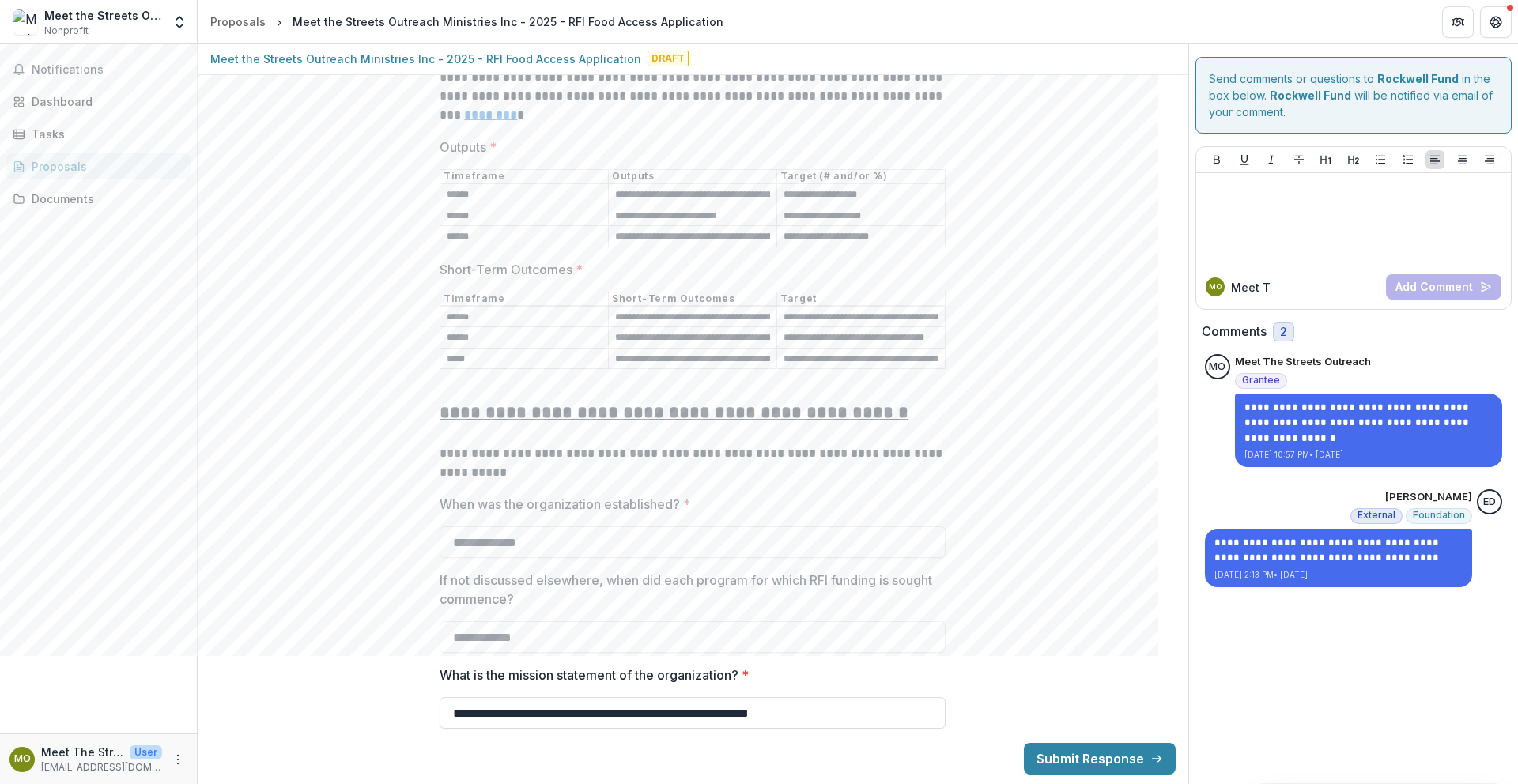 scroll, scrollTop: 6612, scrollLeft: 0, axis: vertical 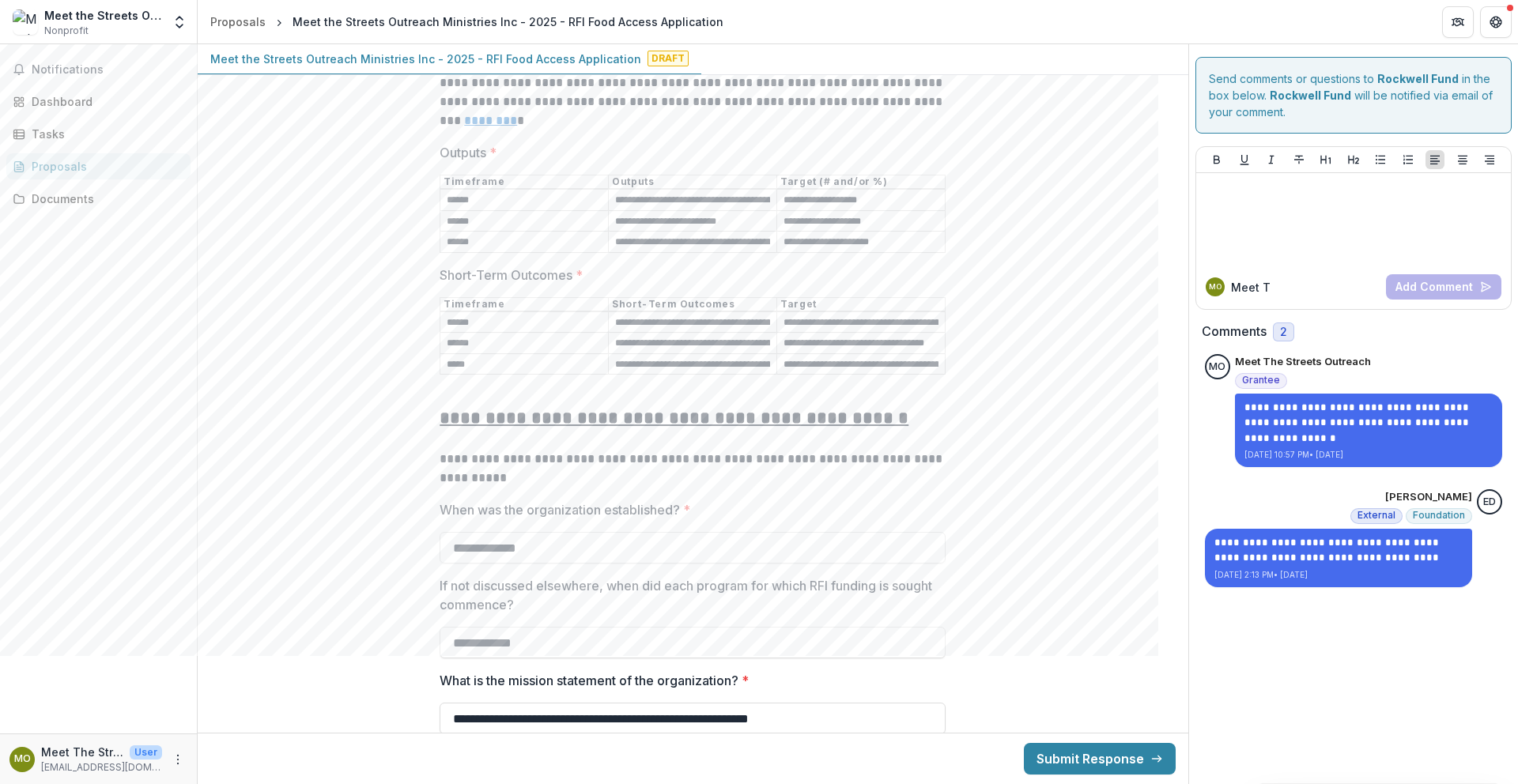 click on "******" at bounding box center (524, 201) 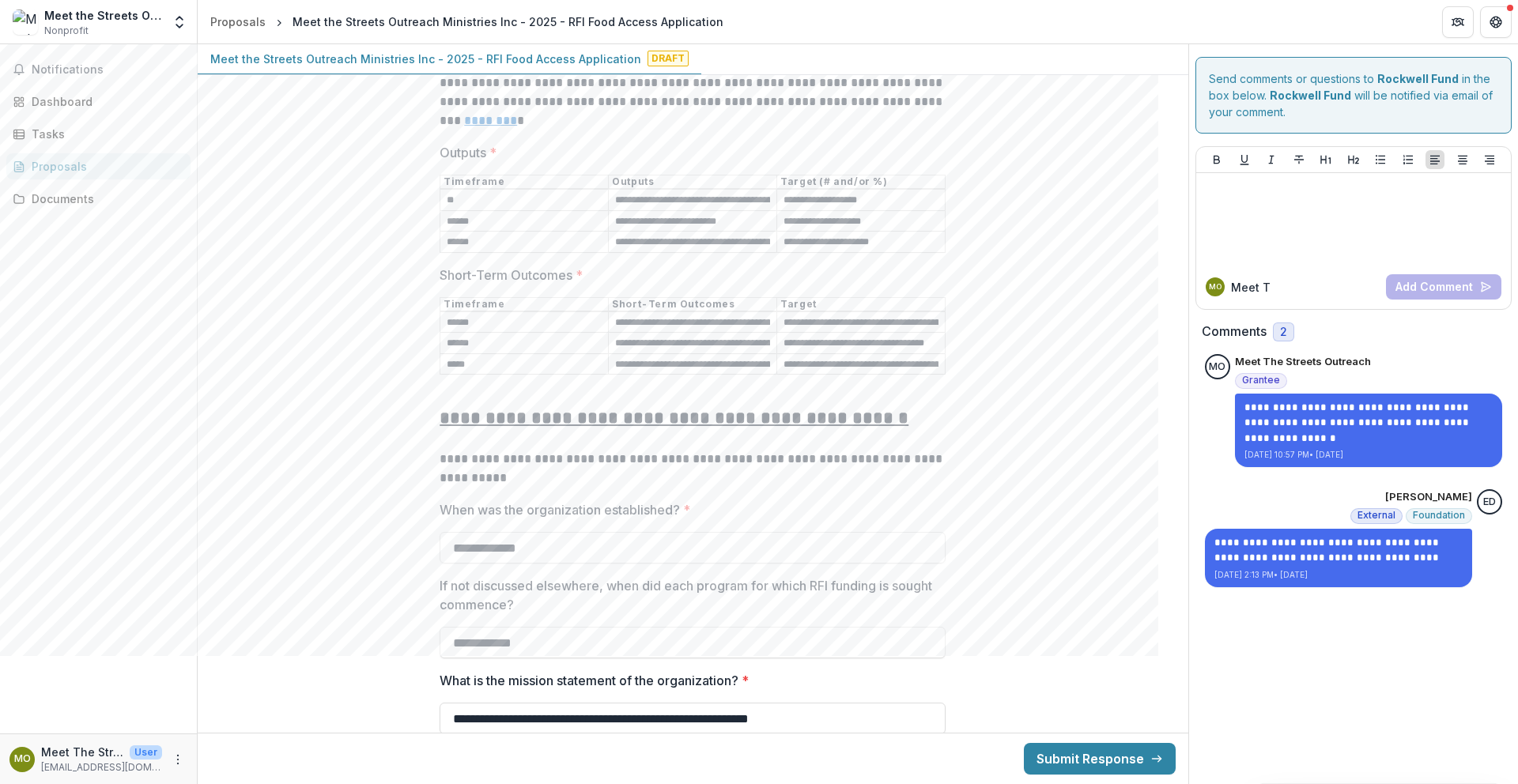 type on "*" 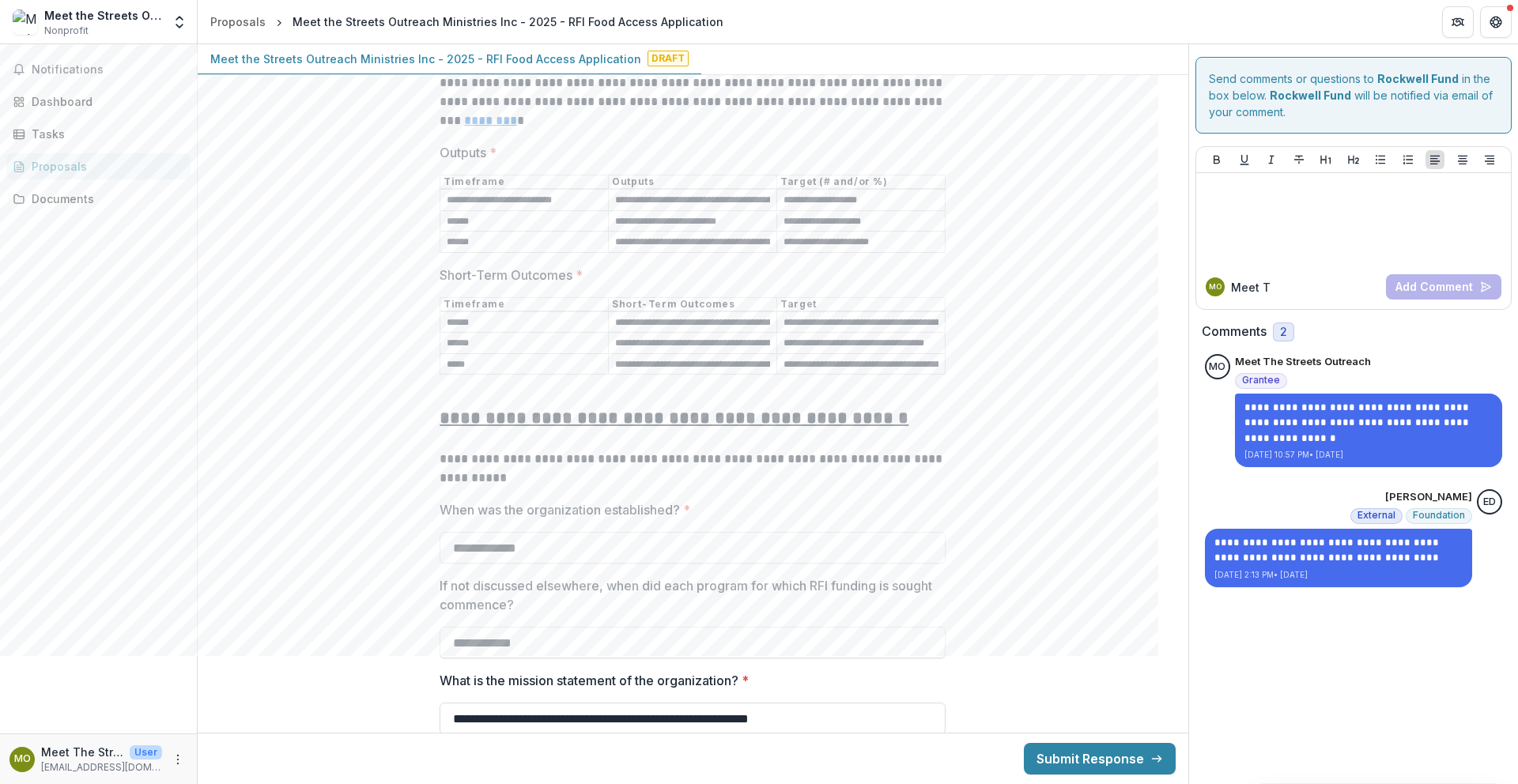 type on "**********" 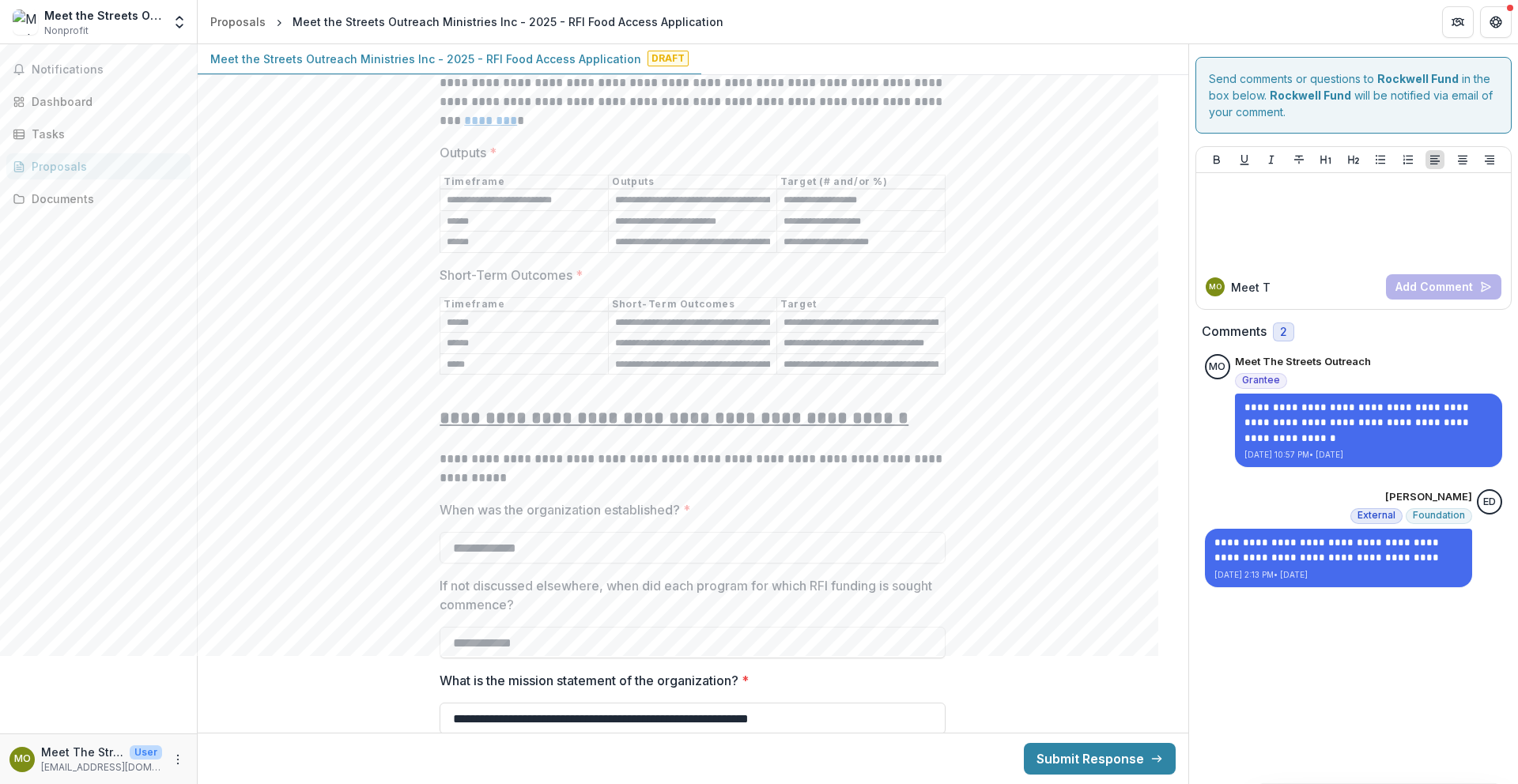 drag, startPoint x: 588, startPoint y: 199, endPoint x: 444, endPoint y: 201, distance: 144.01389 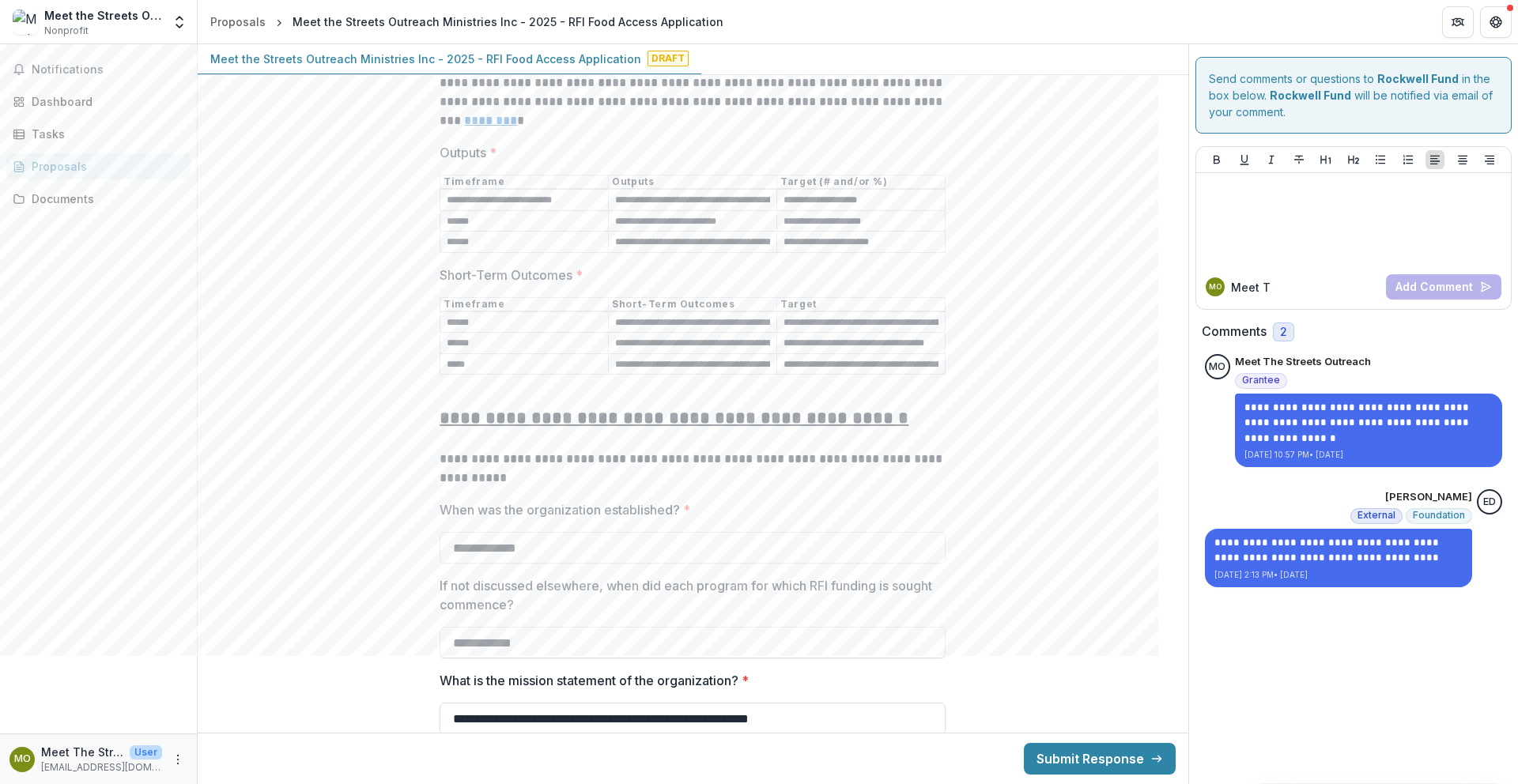 click on "**********" at bounding box center (524, 201) 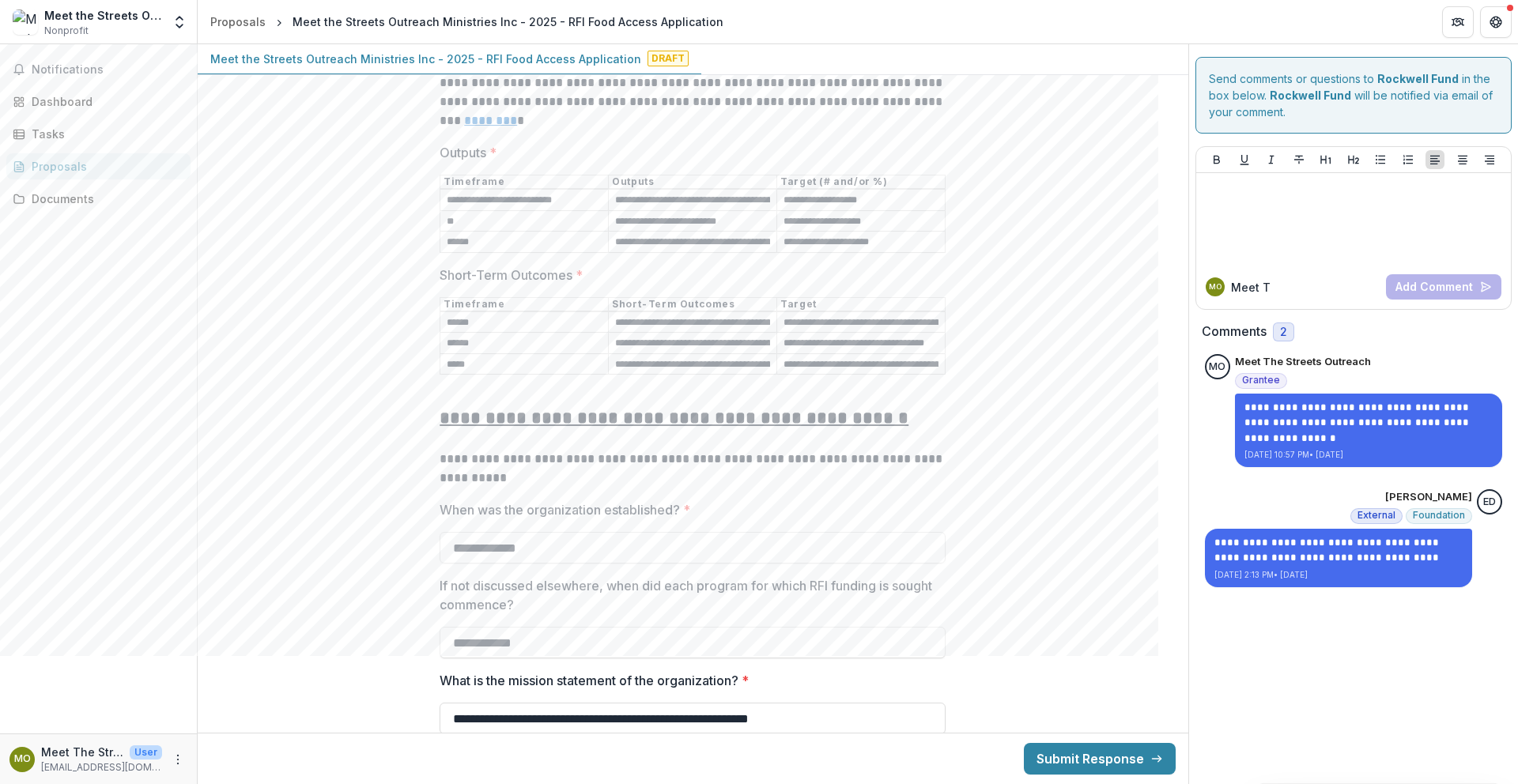 type on "*" 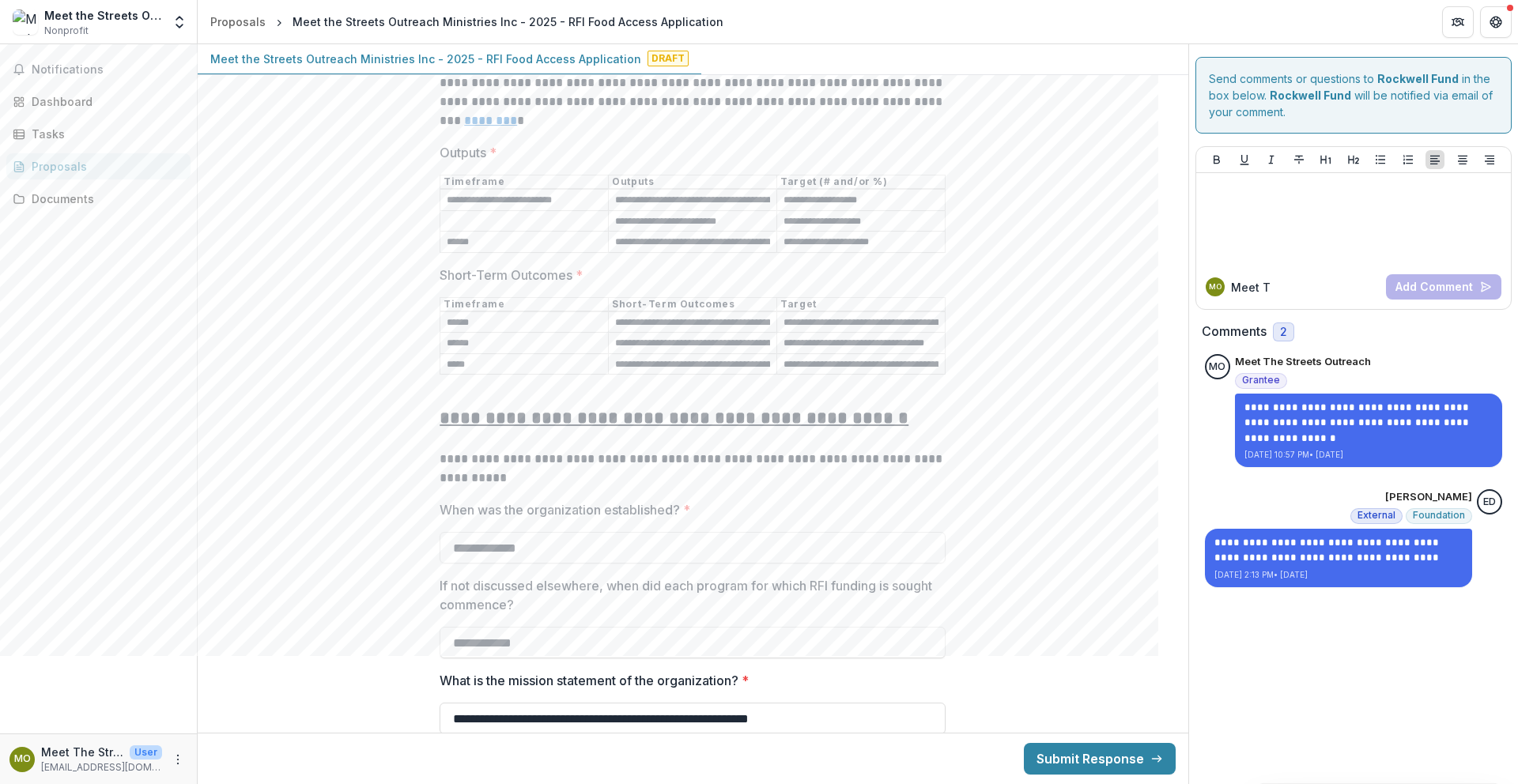 paste on "**********" 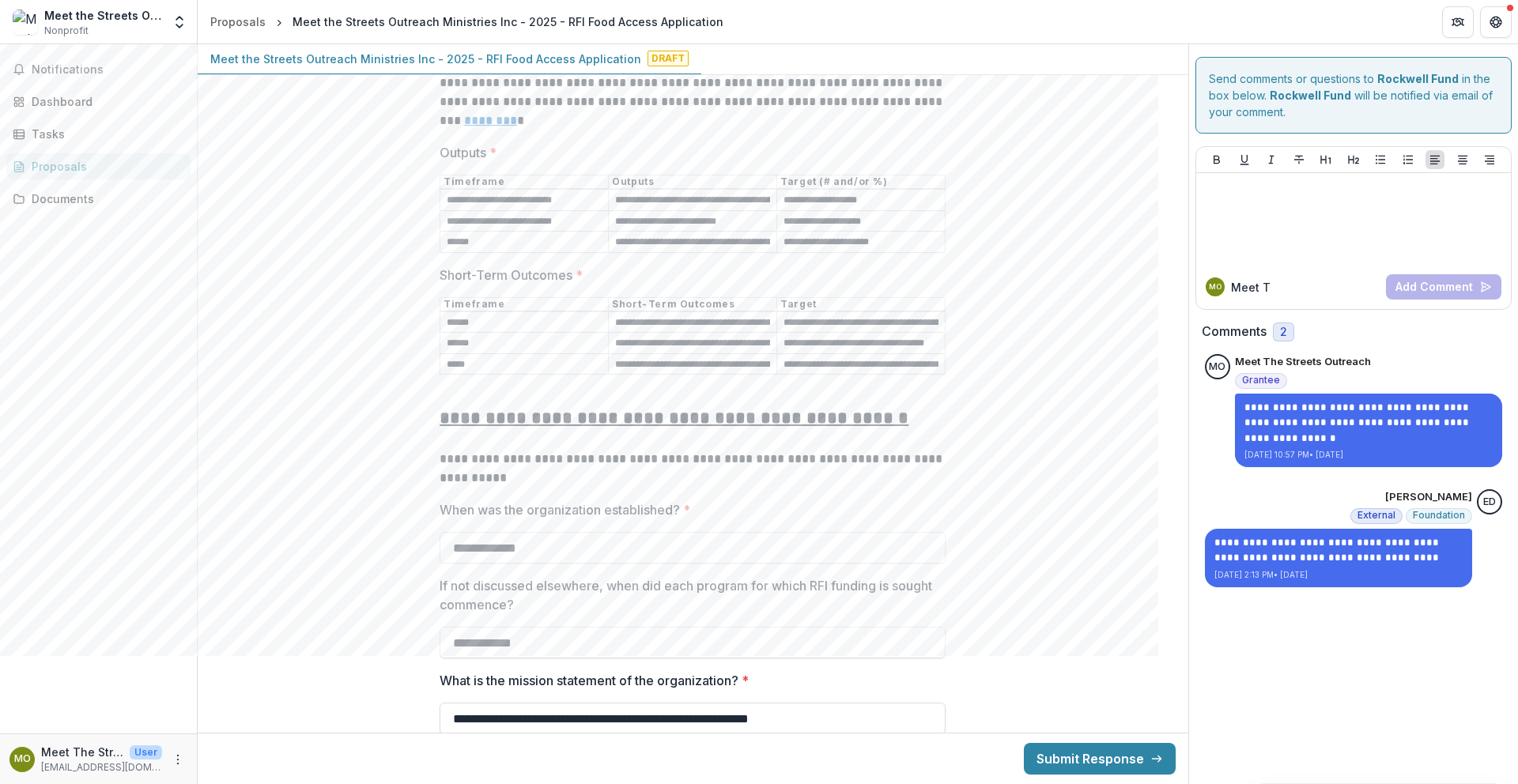 type on "**********" 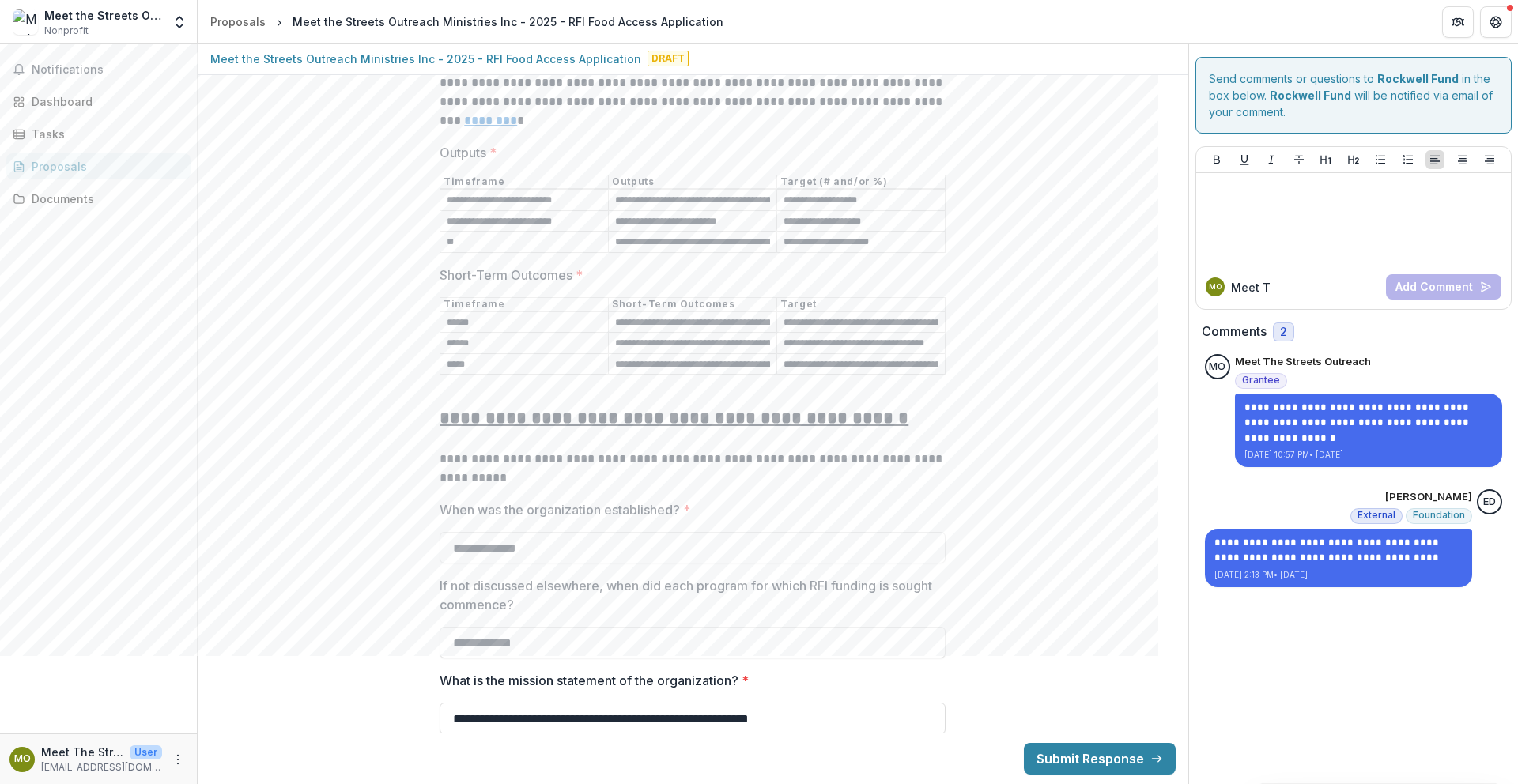 type on "*" 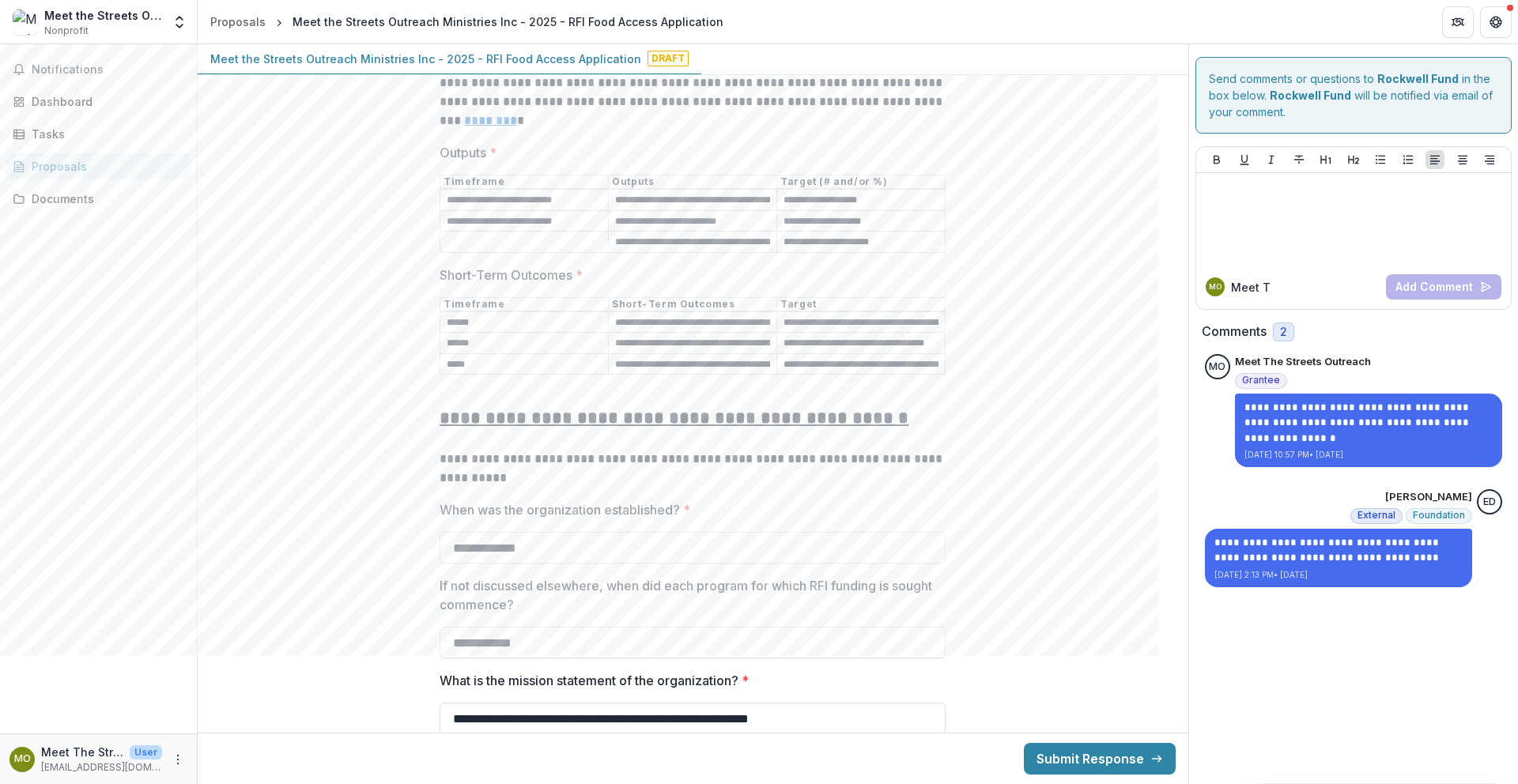 paste on "**********" 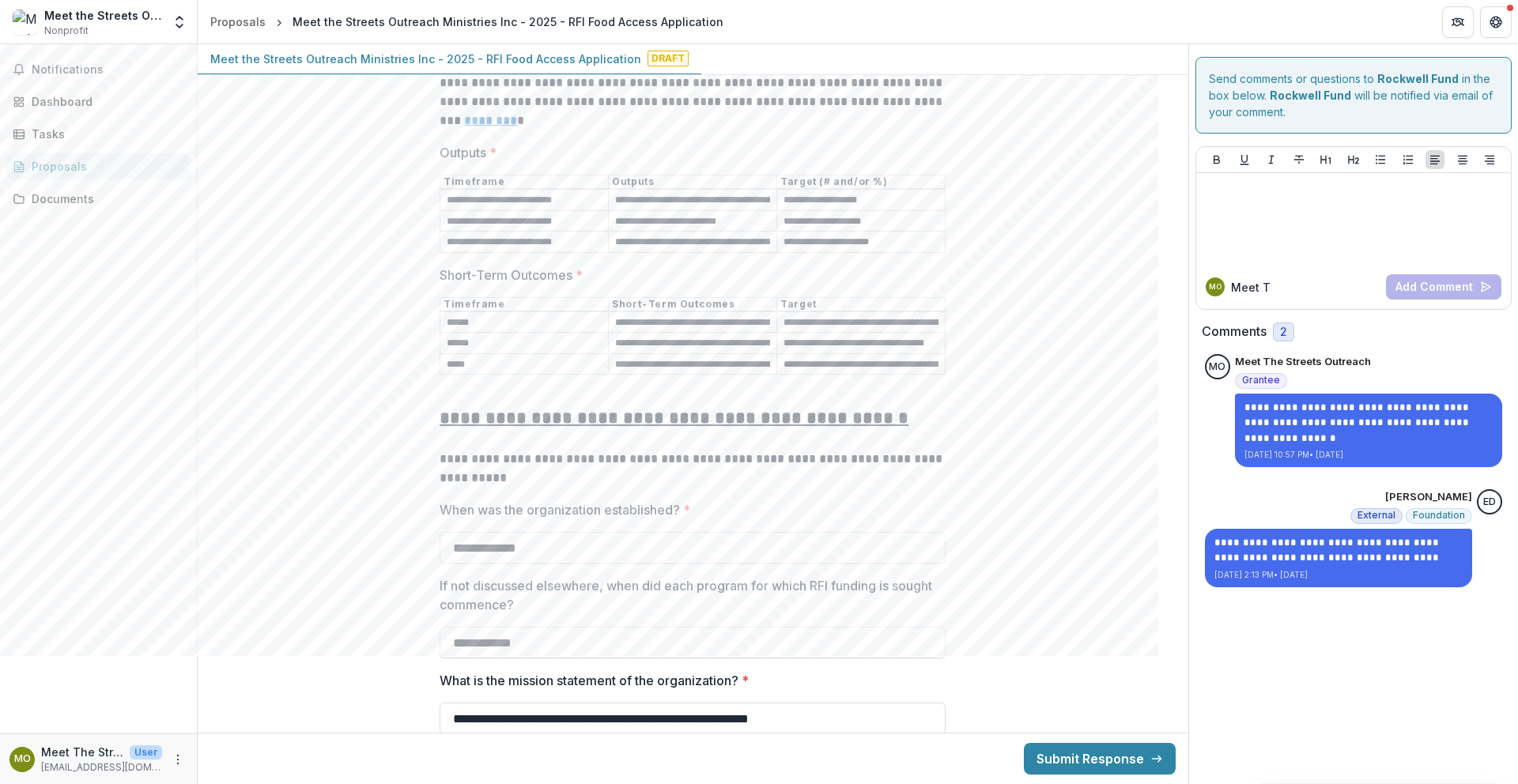 type on "**********" 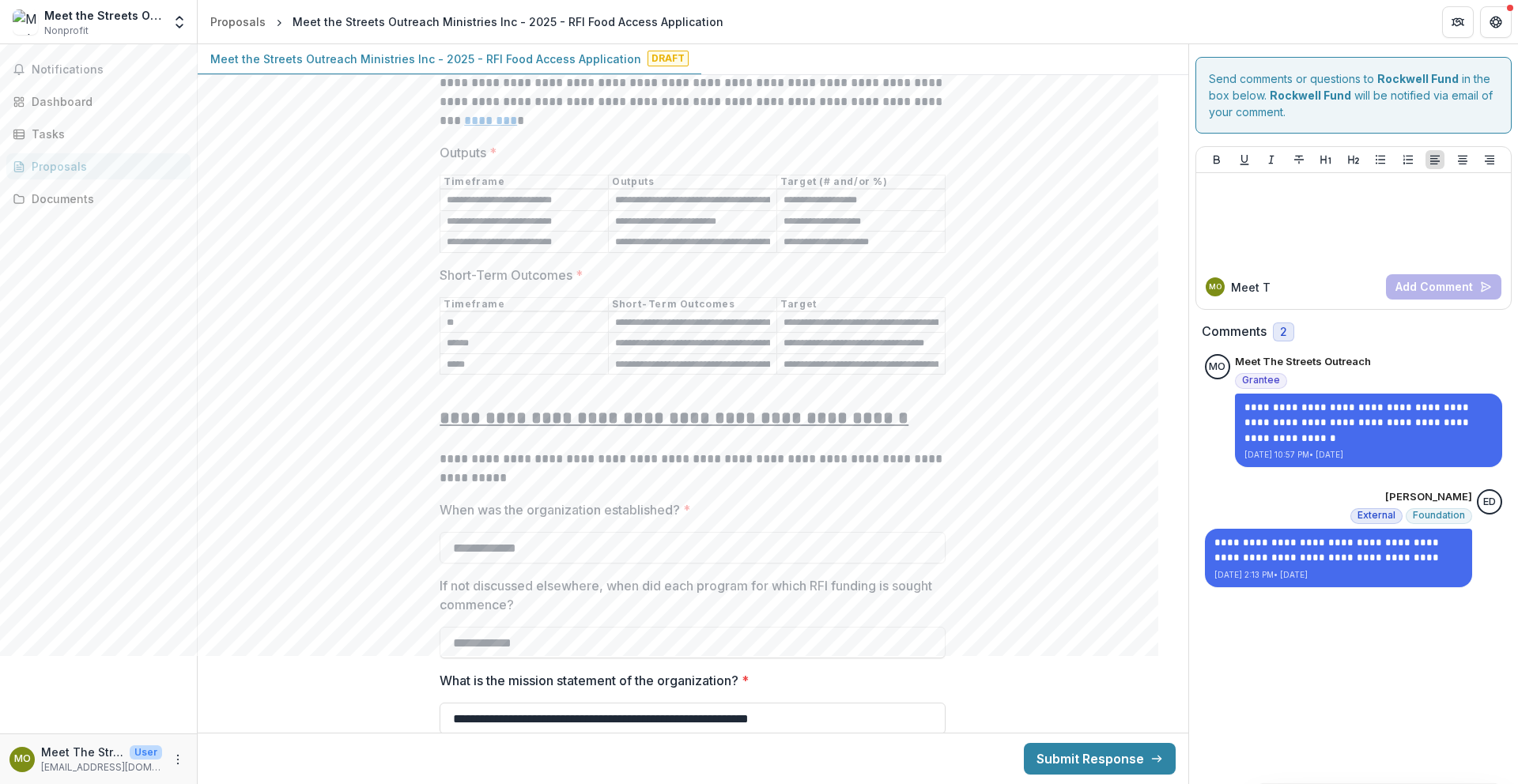 type on "*" 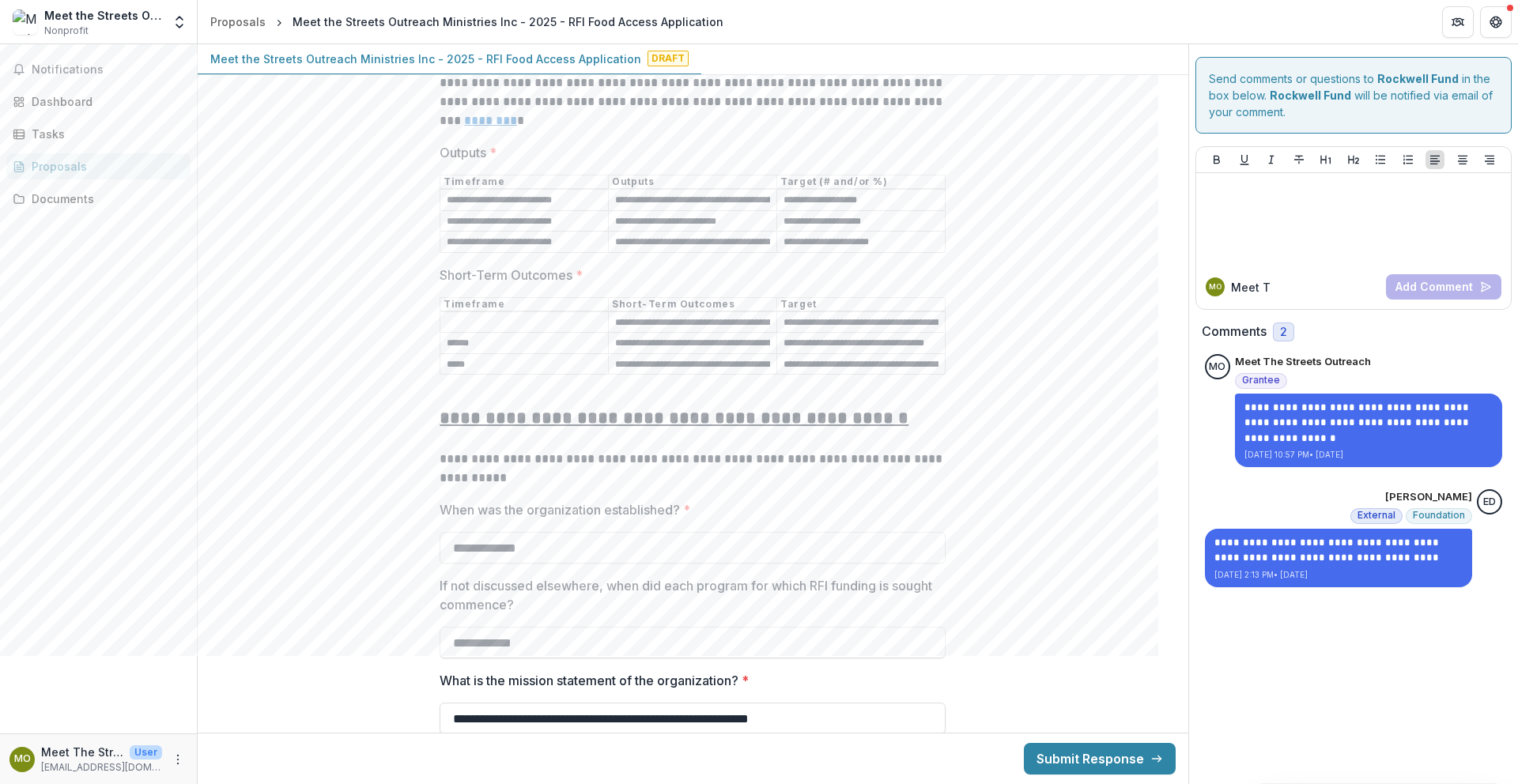 paste on "**********" 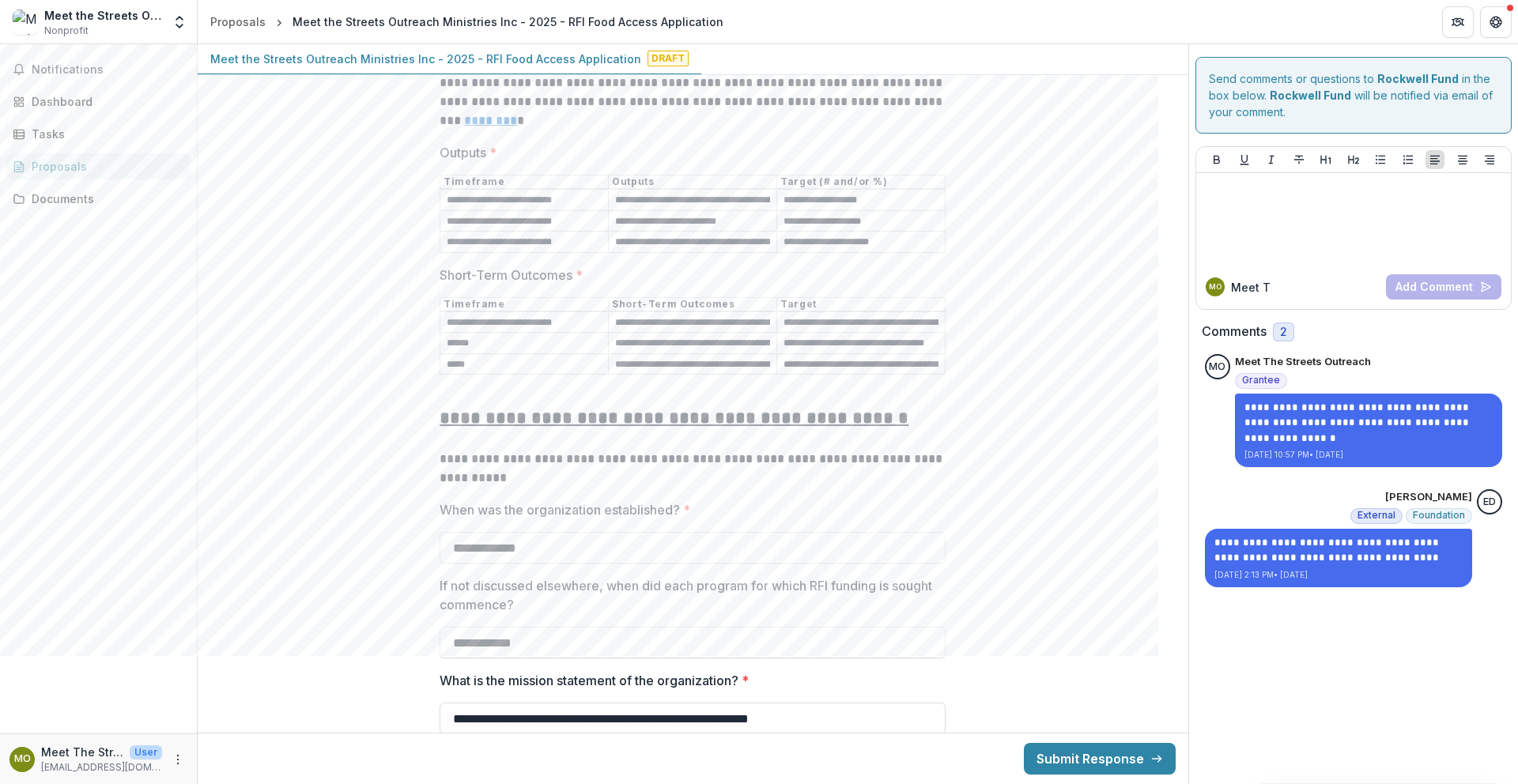 type on "**********" 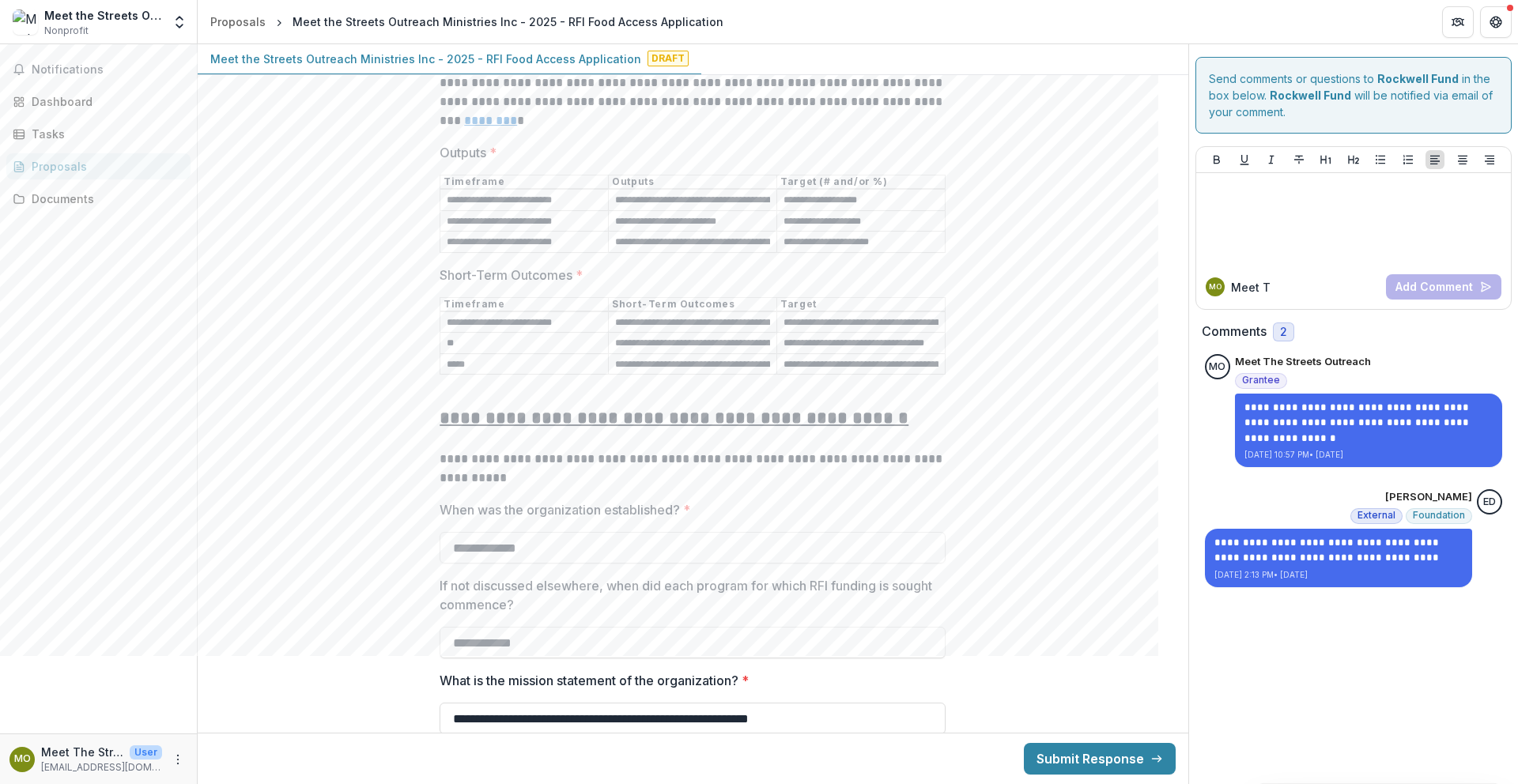 type on "*" 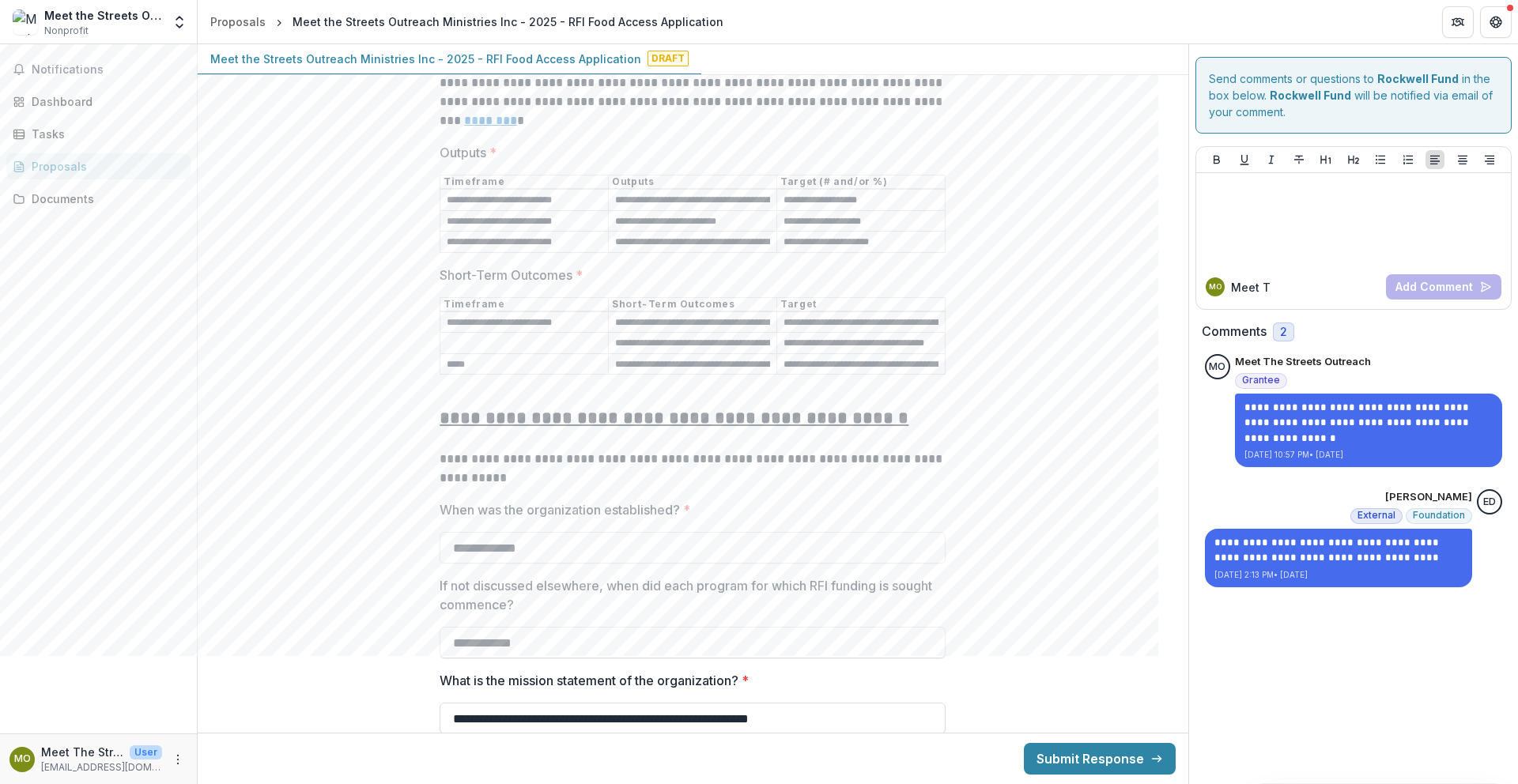 paste on "**********" 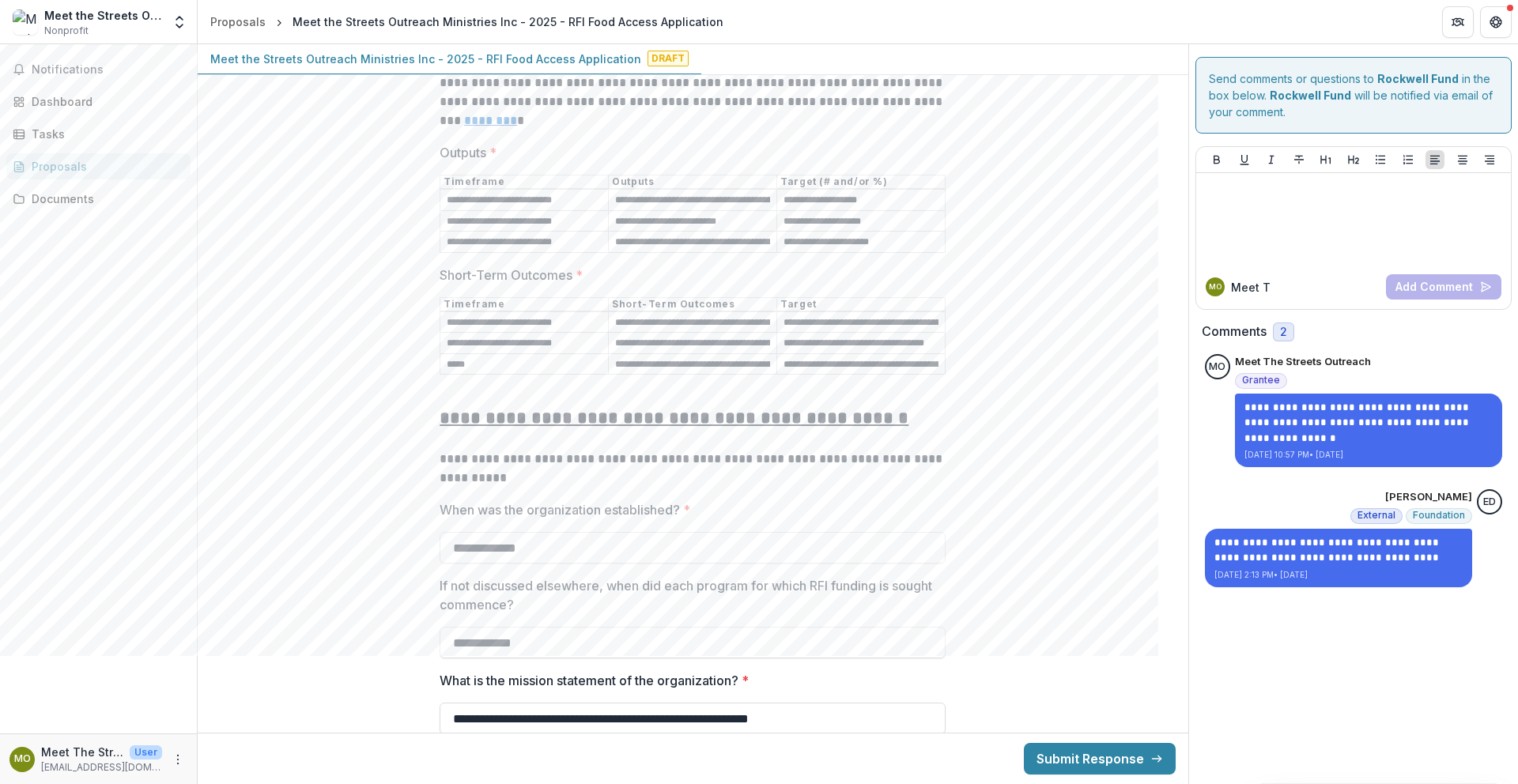type on "**********" 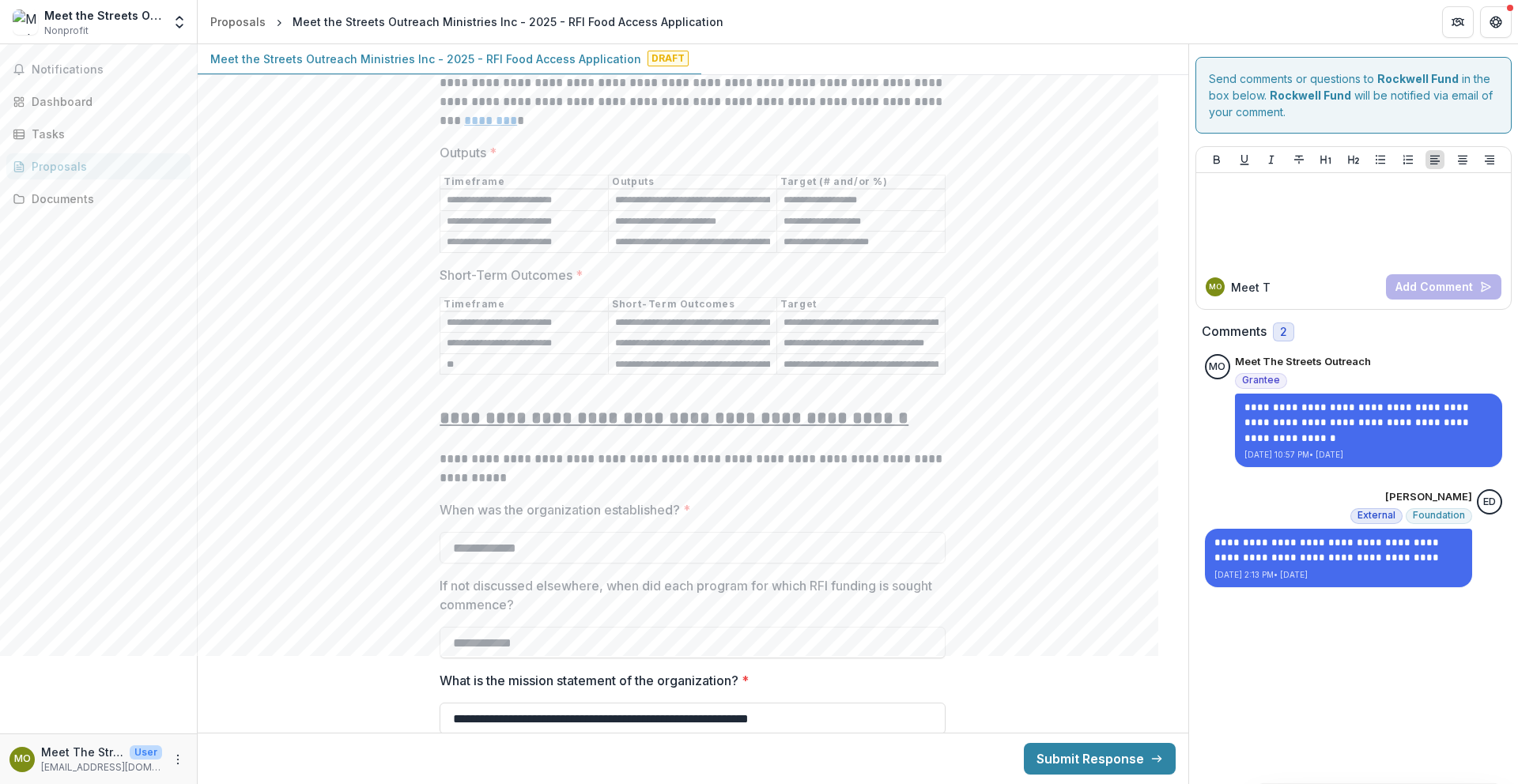 type on "*" 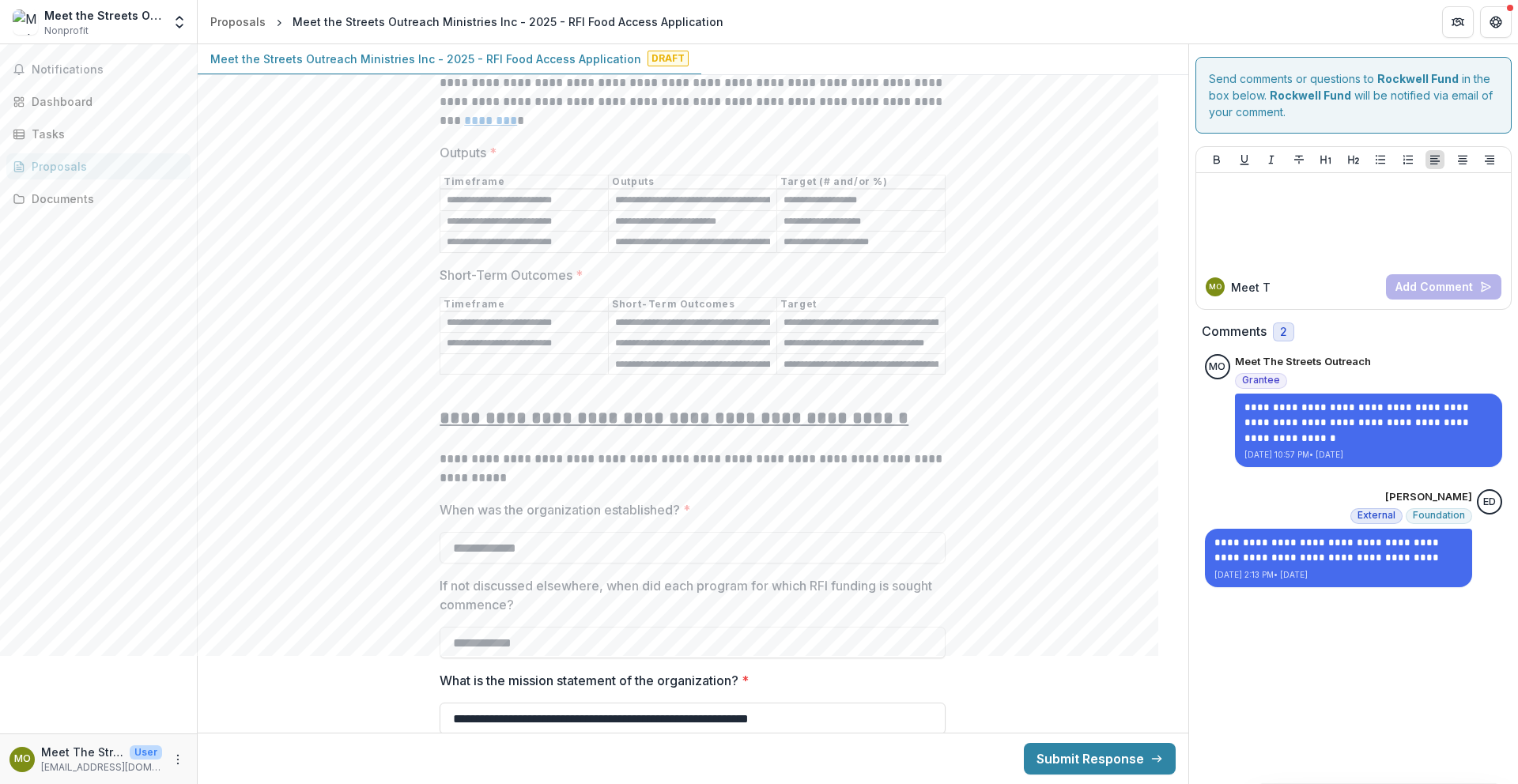 paste on "**********" 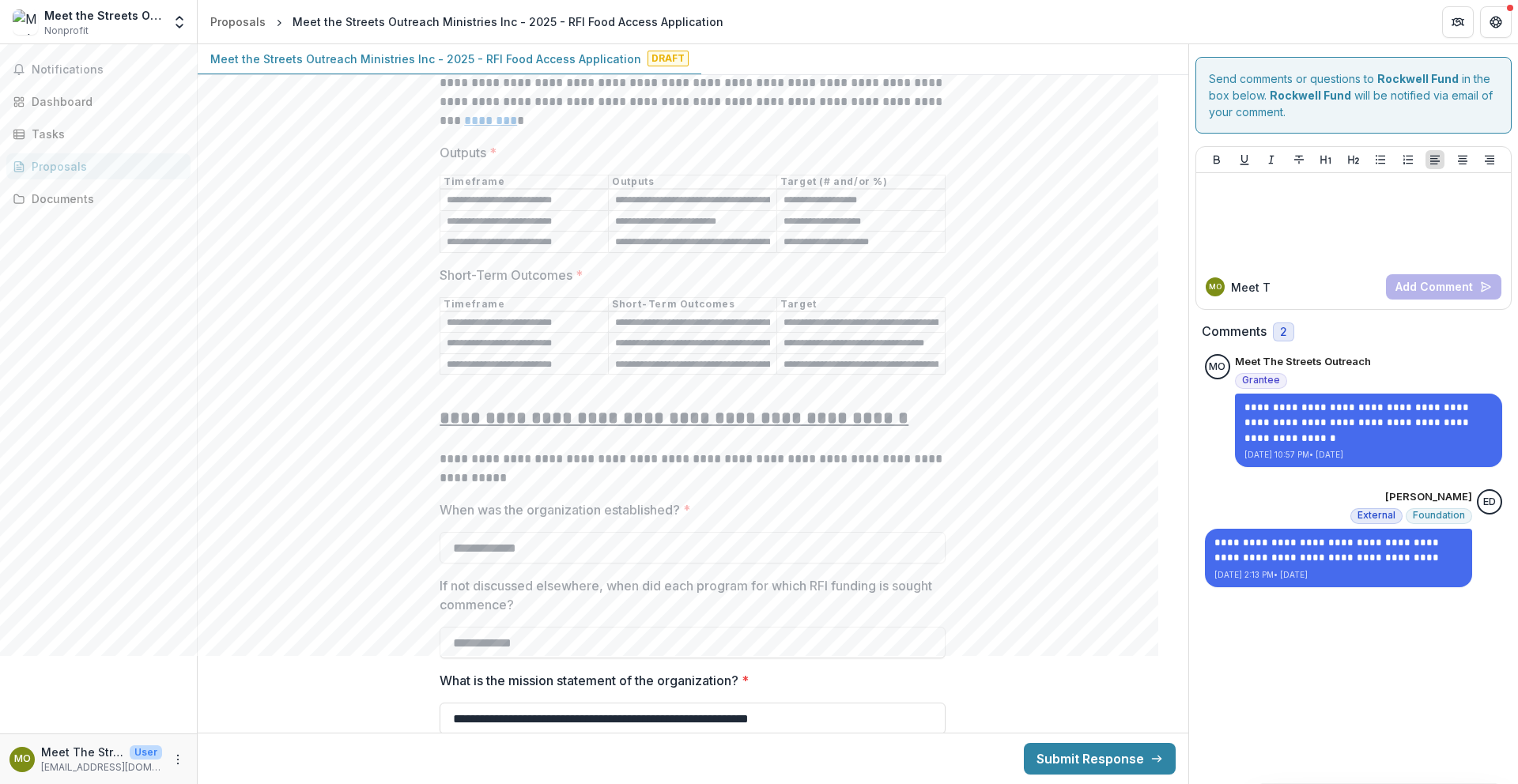 type on "**********" 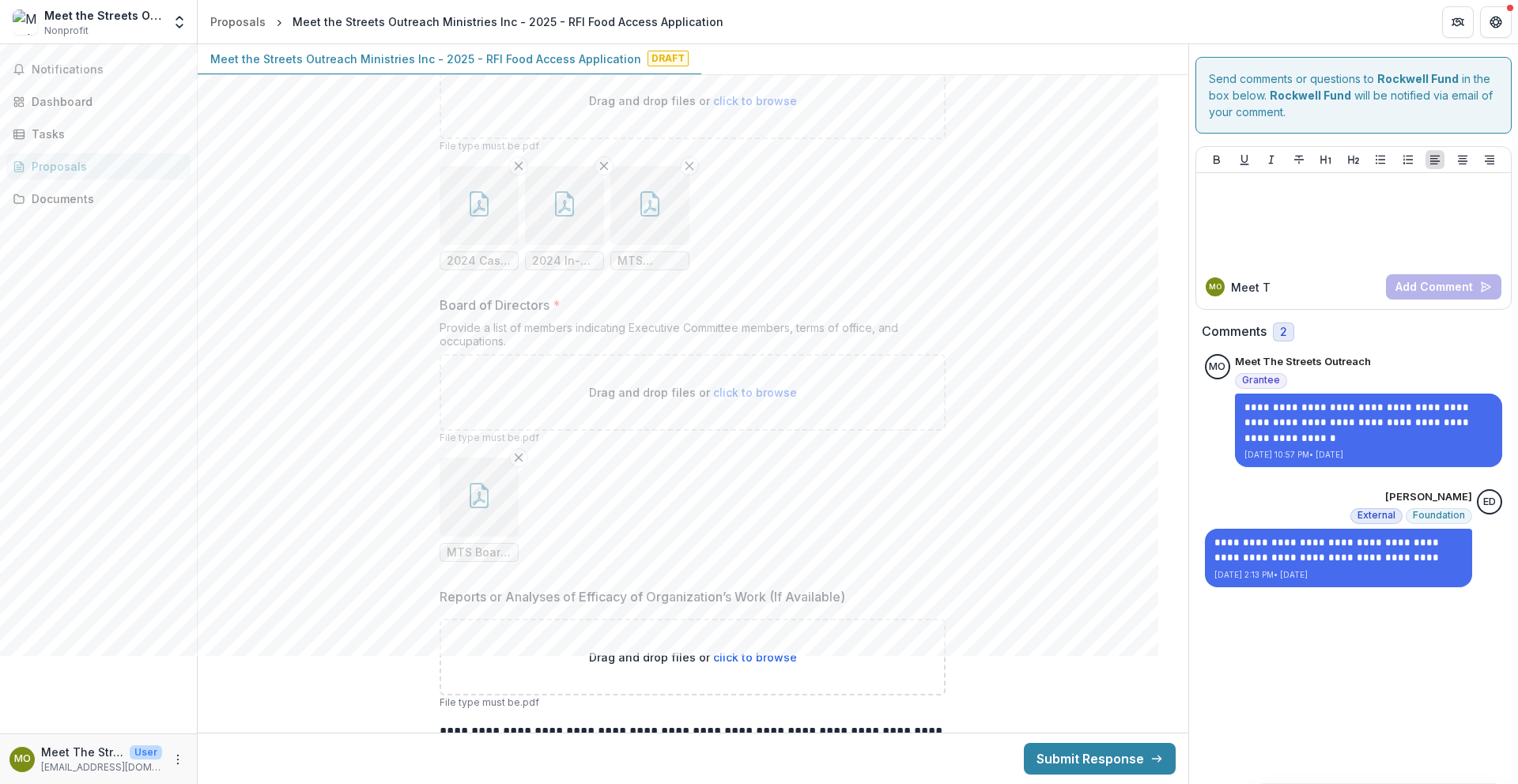 scroll, scrollTop: 13941, scrollLeft: 0, axis: vertical 